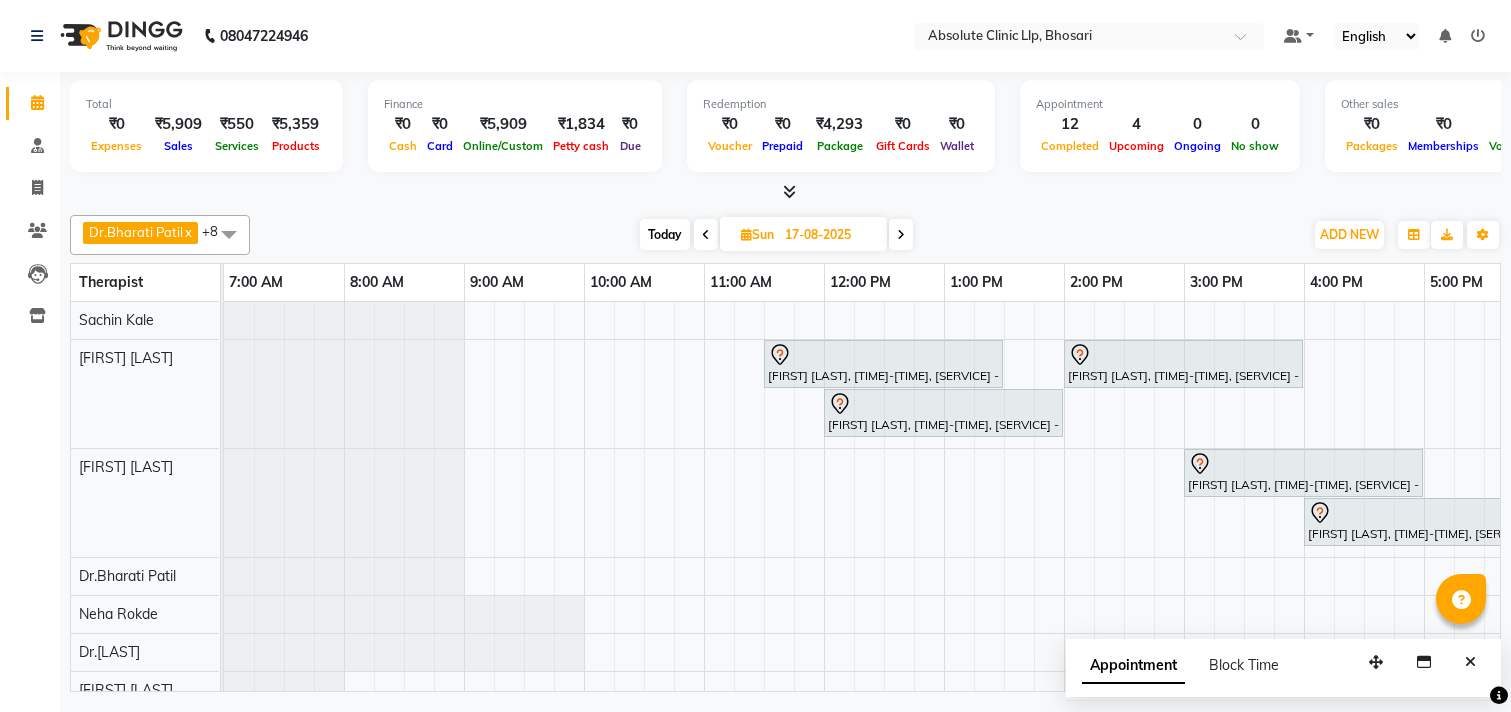 scroll, scrollTop: 0, scrollLeft: 0, axis: both 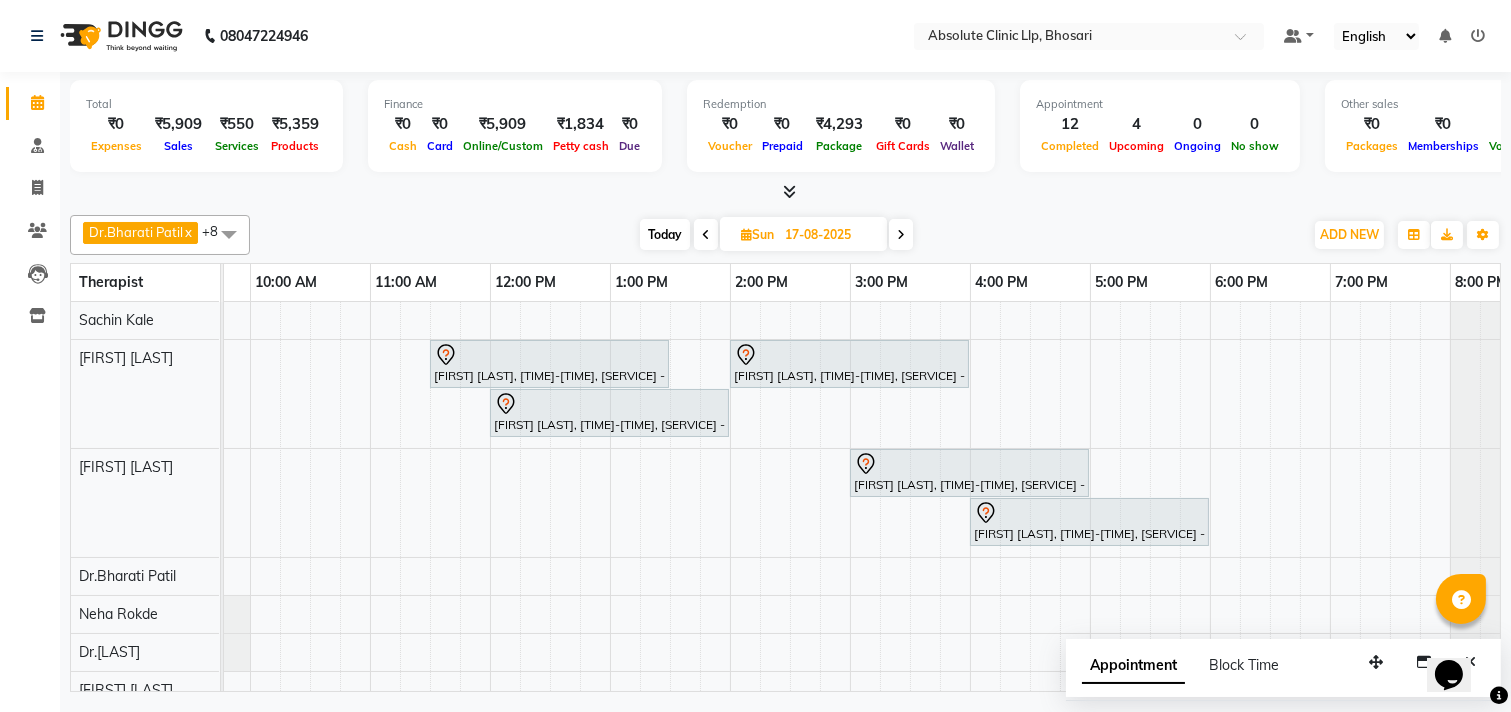 click at bounding box center (746, 234) 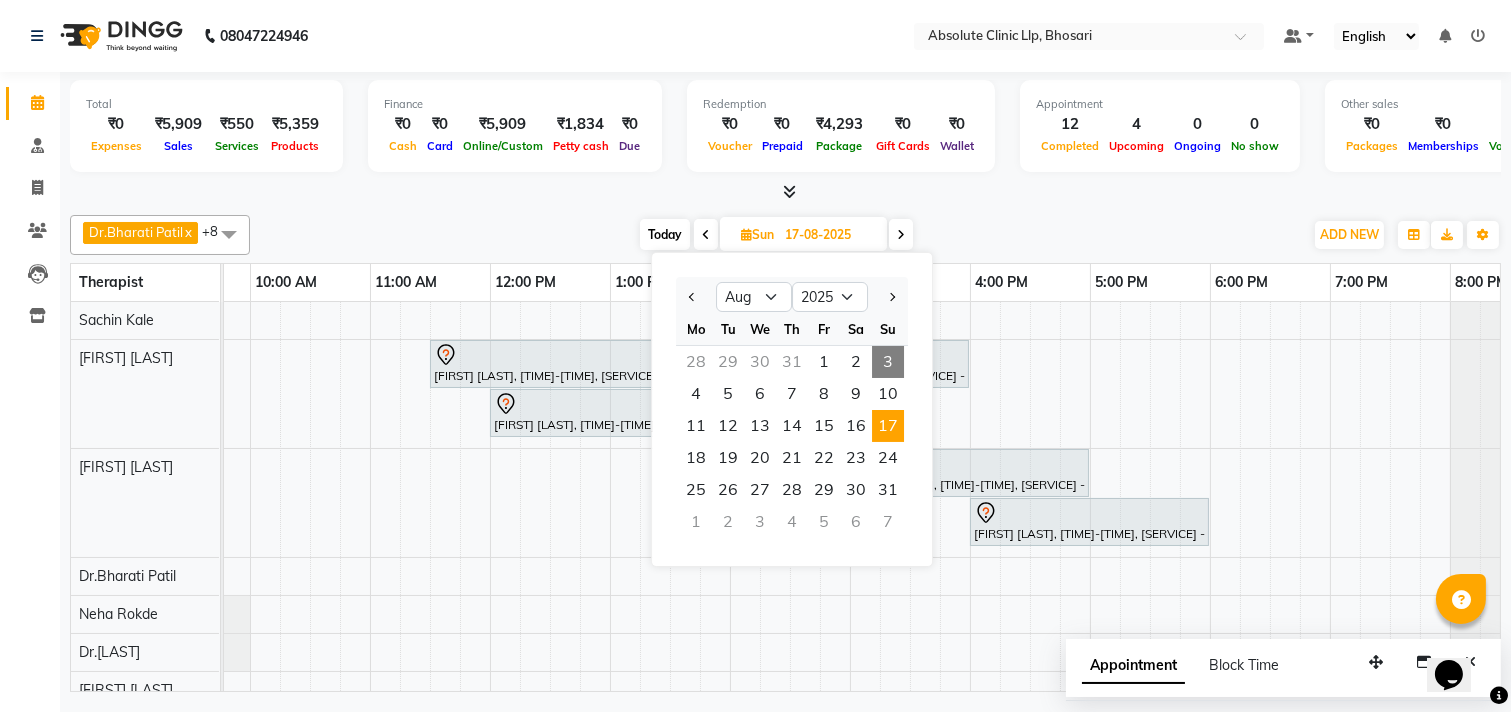 click on "3" at bounding box center [888, 362] 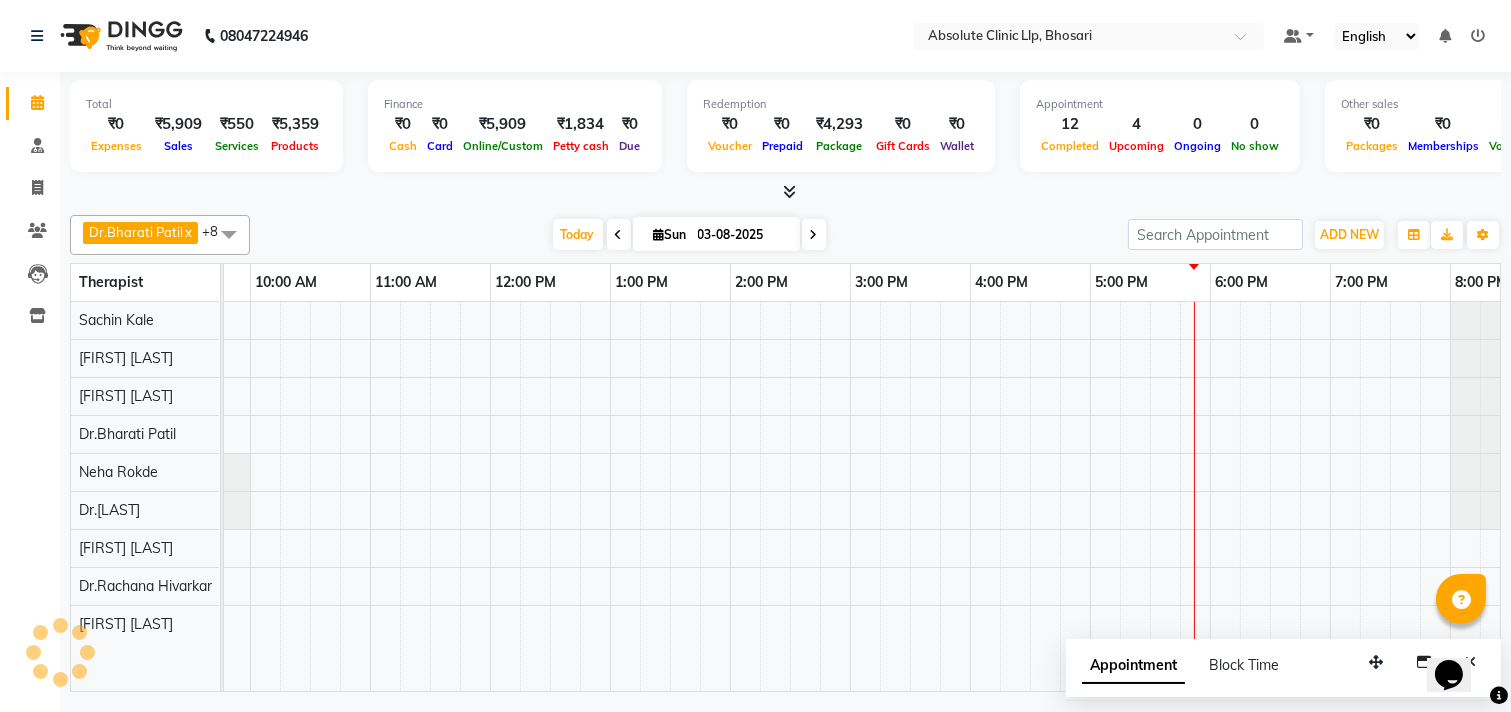 scroll, scrollTop: 0, scrollLeft: 0, axis: both 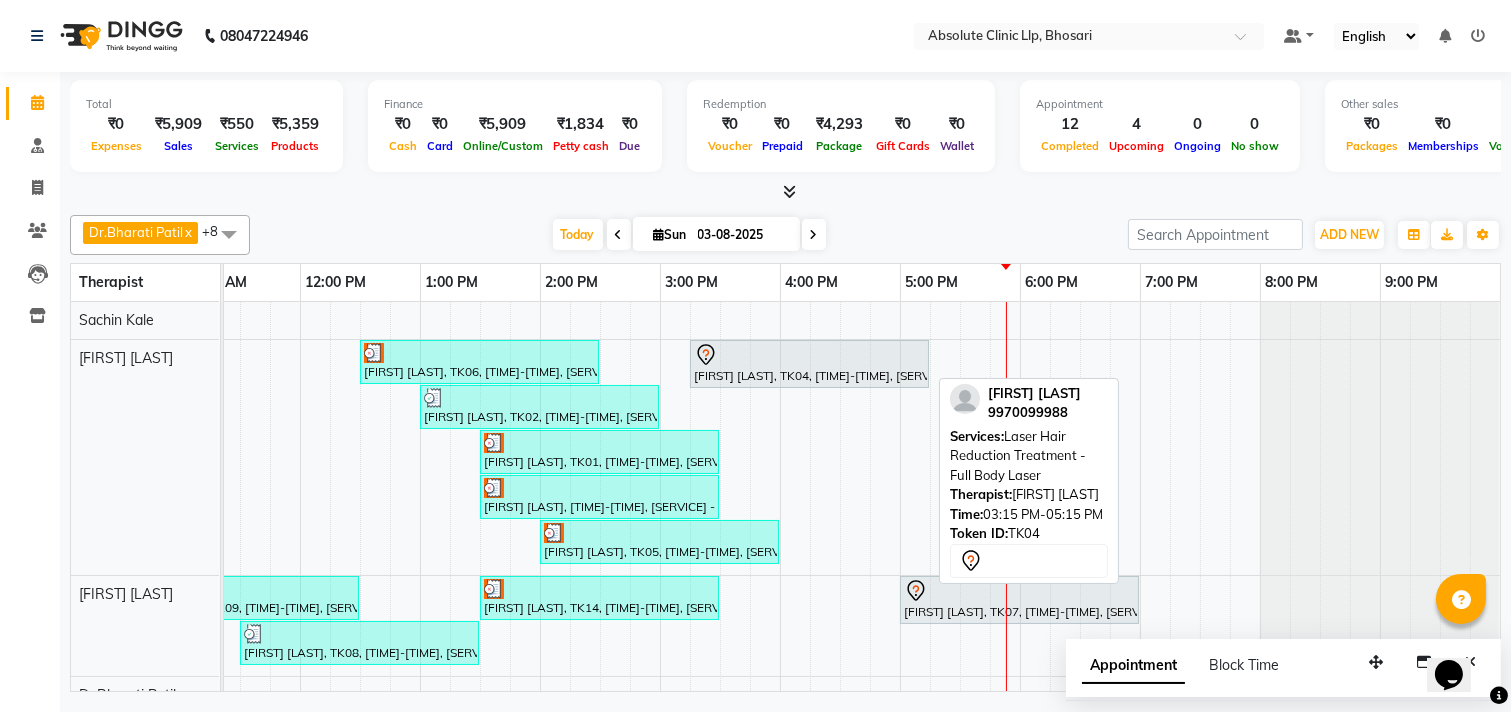 click at bounding box center (809, 355) 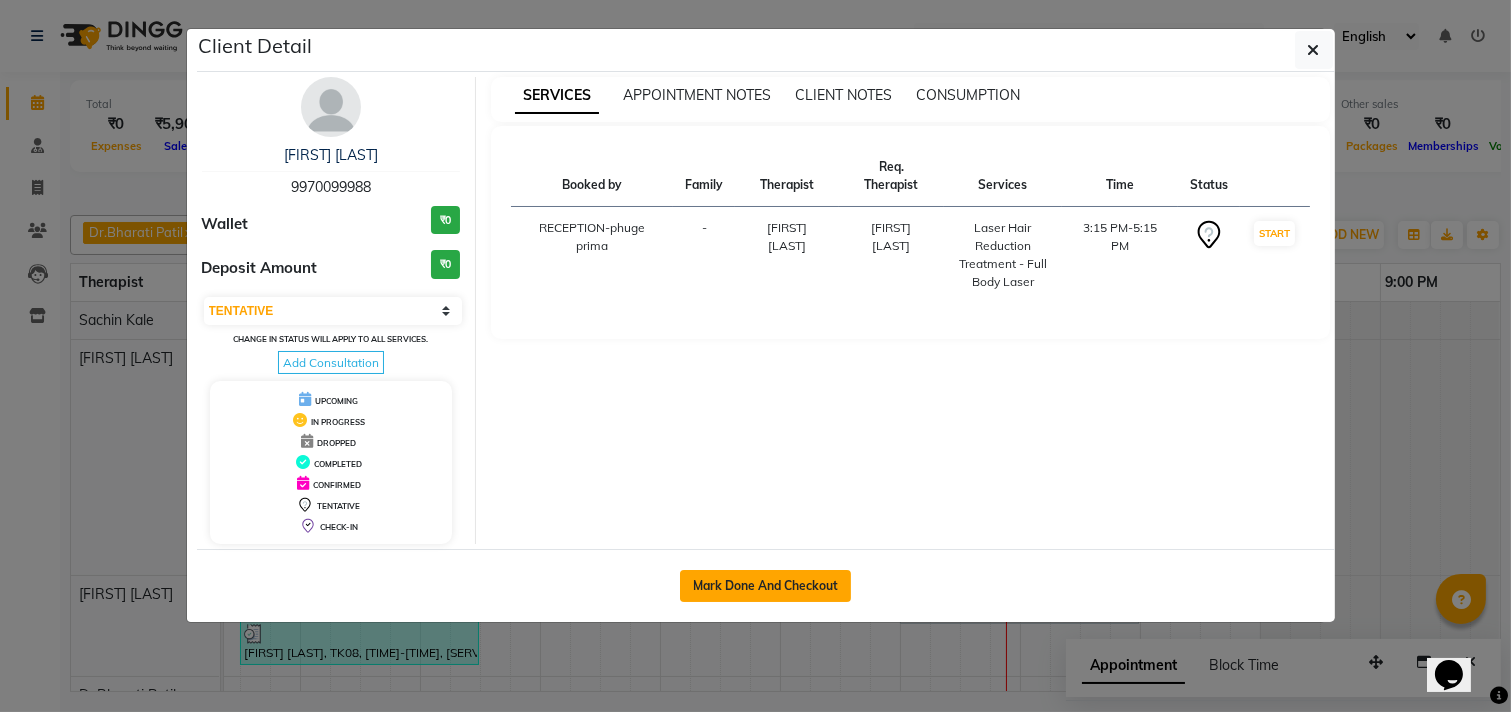 click on "Mark Done And Checkout" 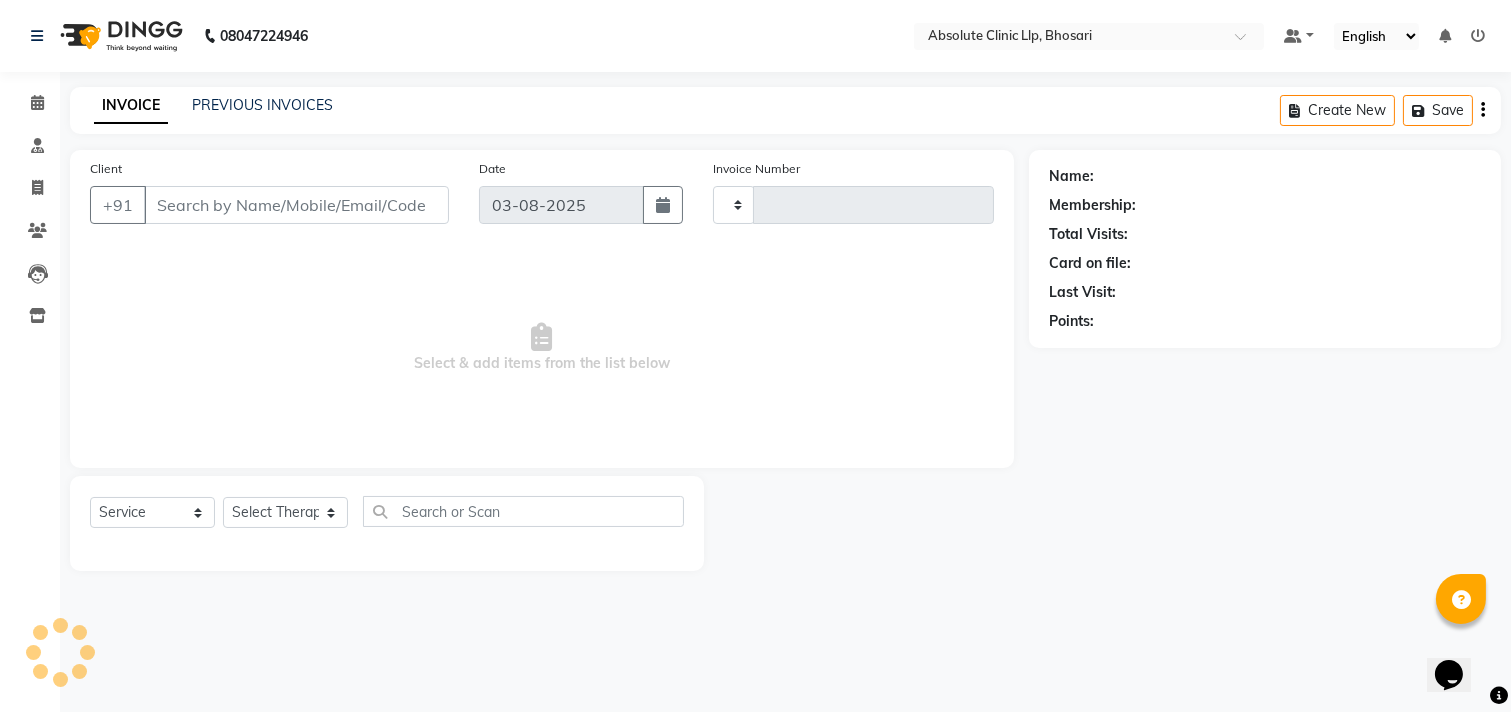 type on "1908" 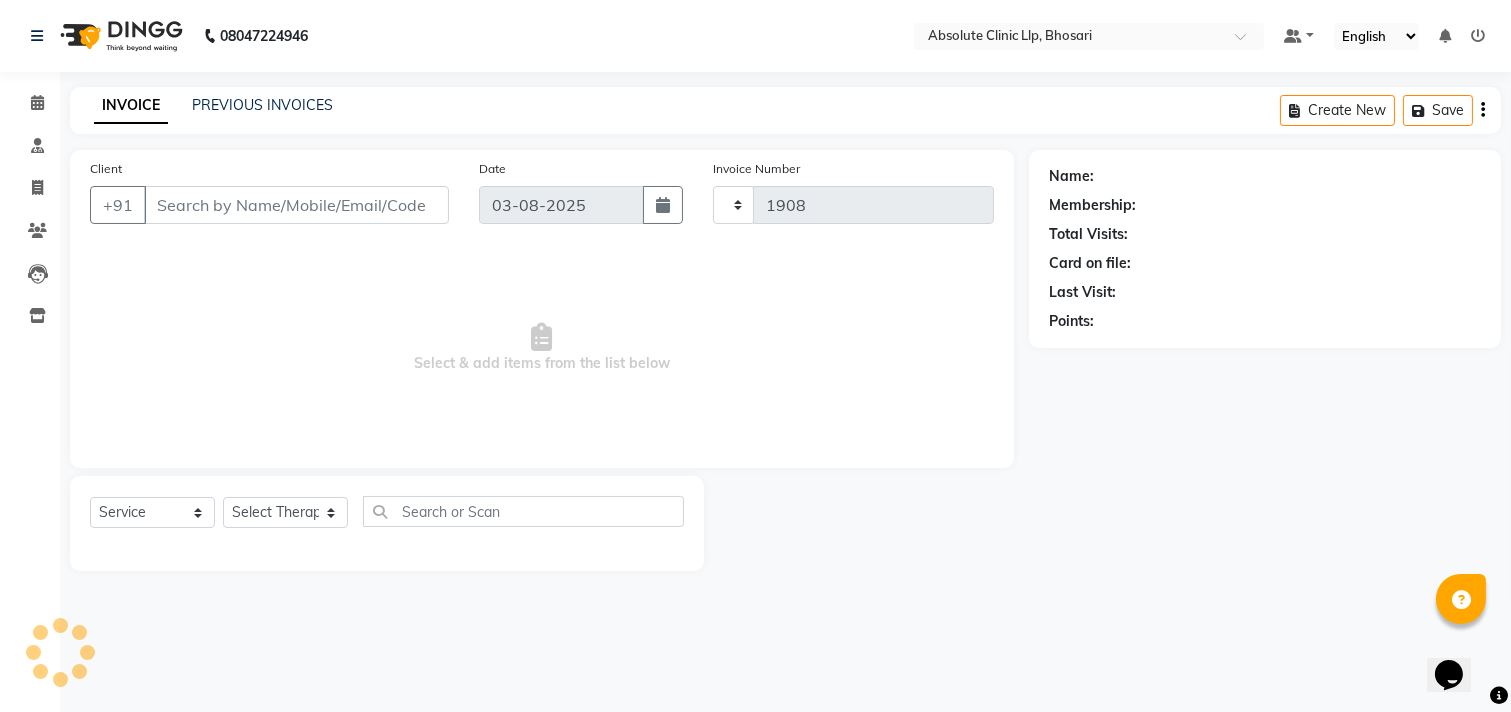 select on "4706" 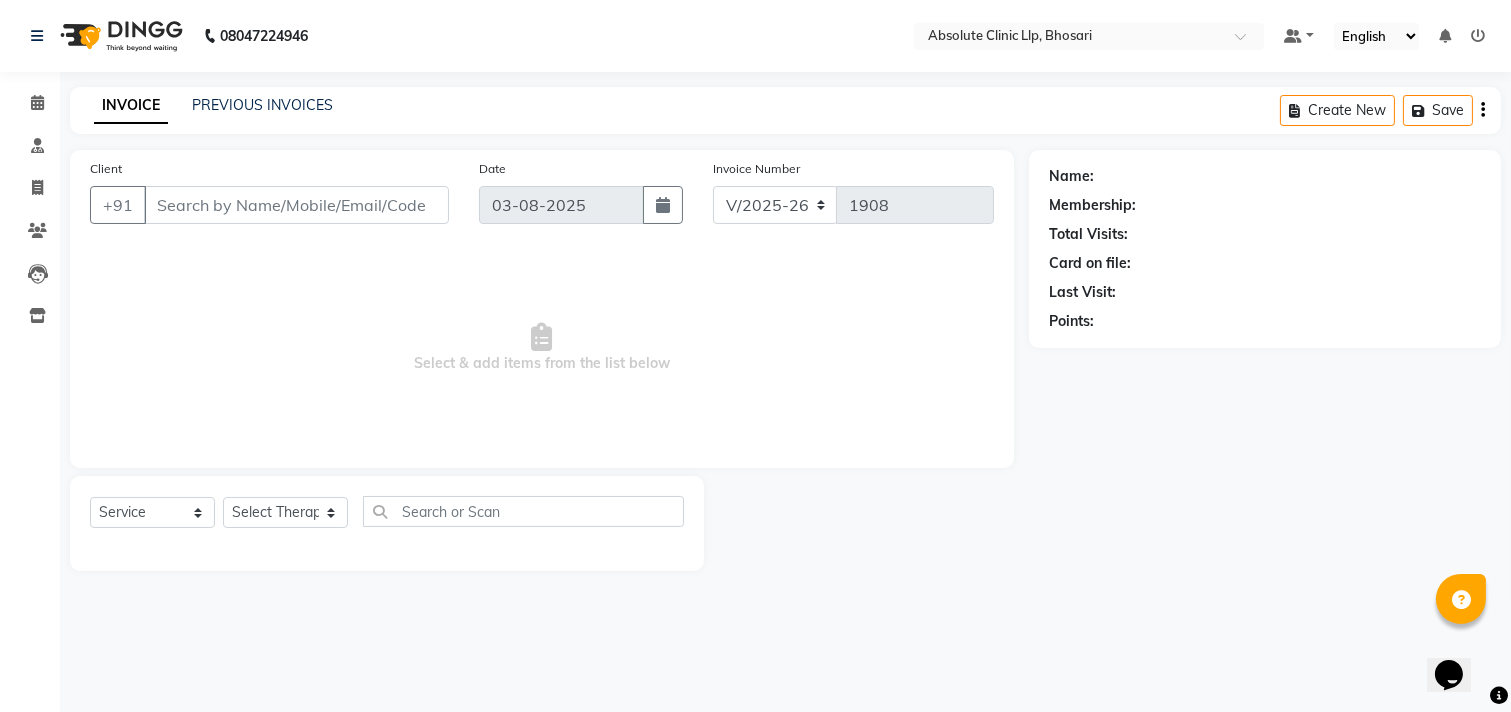 type on "9970099988" 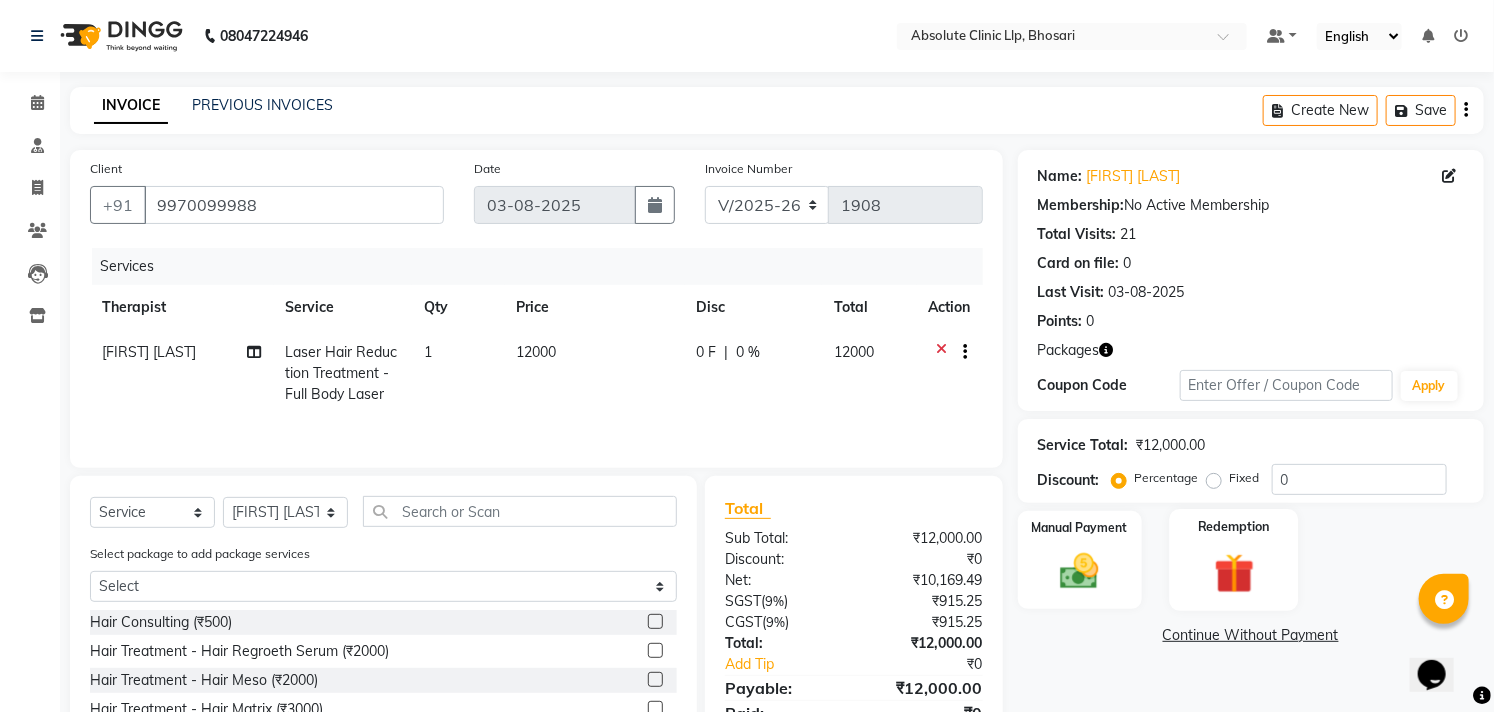 click 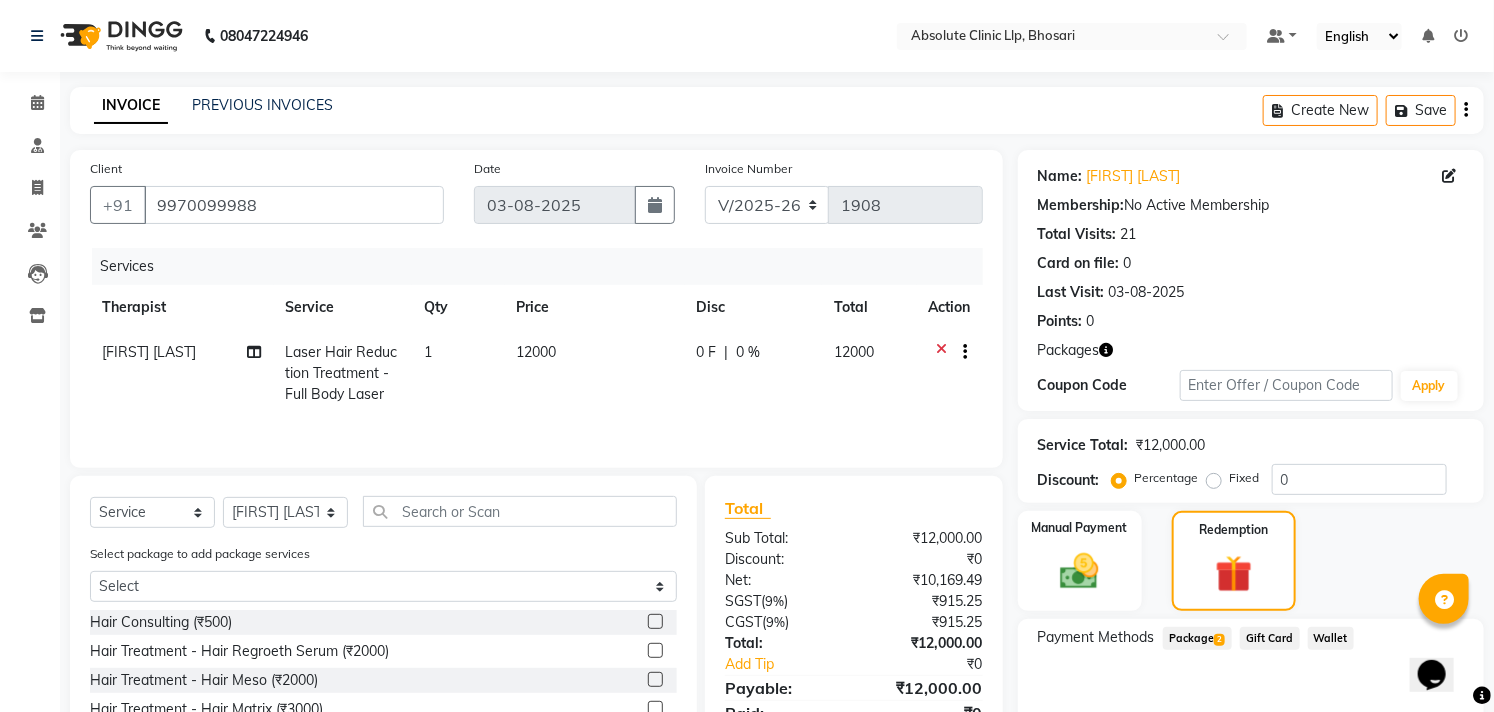 click on "Package  2" 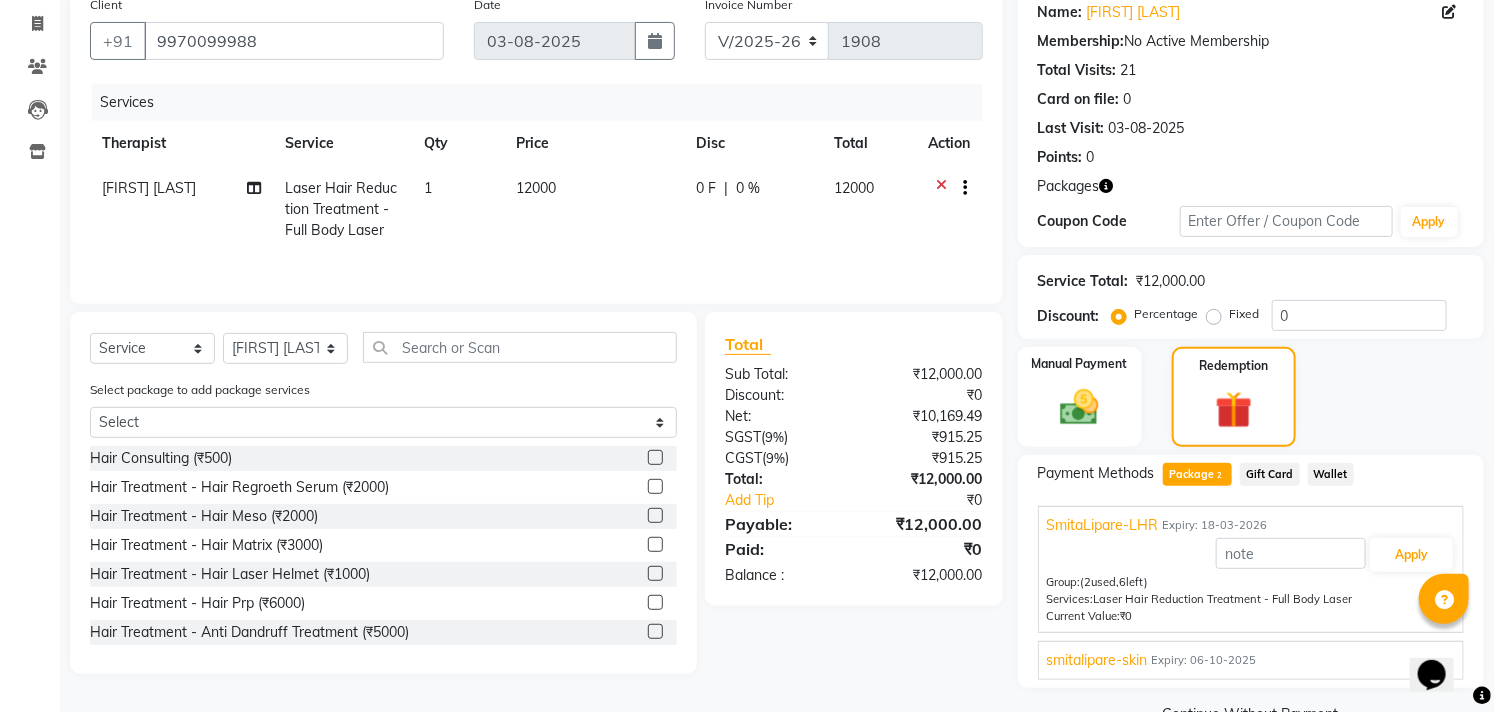 scroll, scrollTop: 210, scrollLeft: 0, axis: vertical 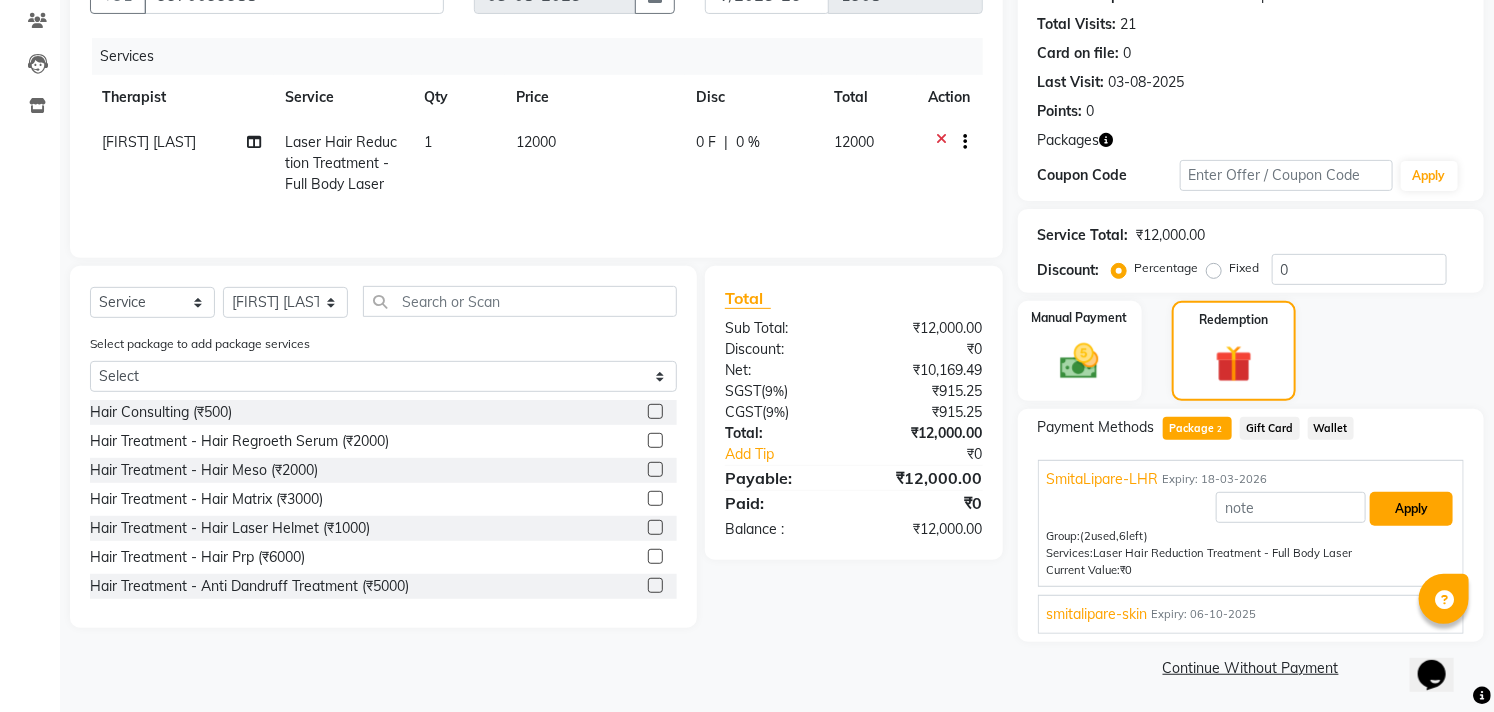 click on "Apply" at bounding box center (1411, 509) 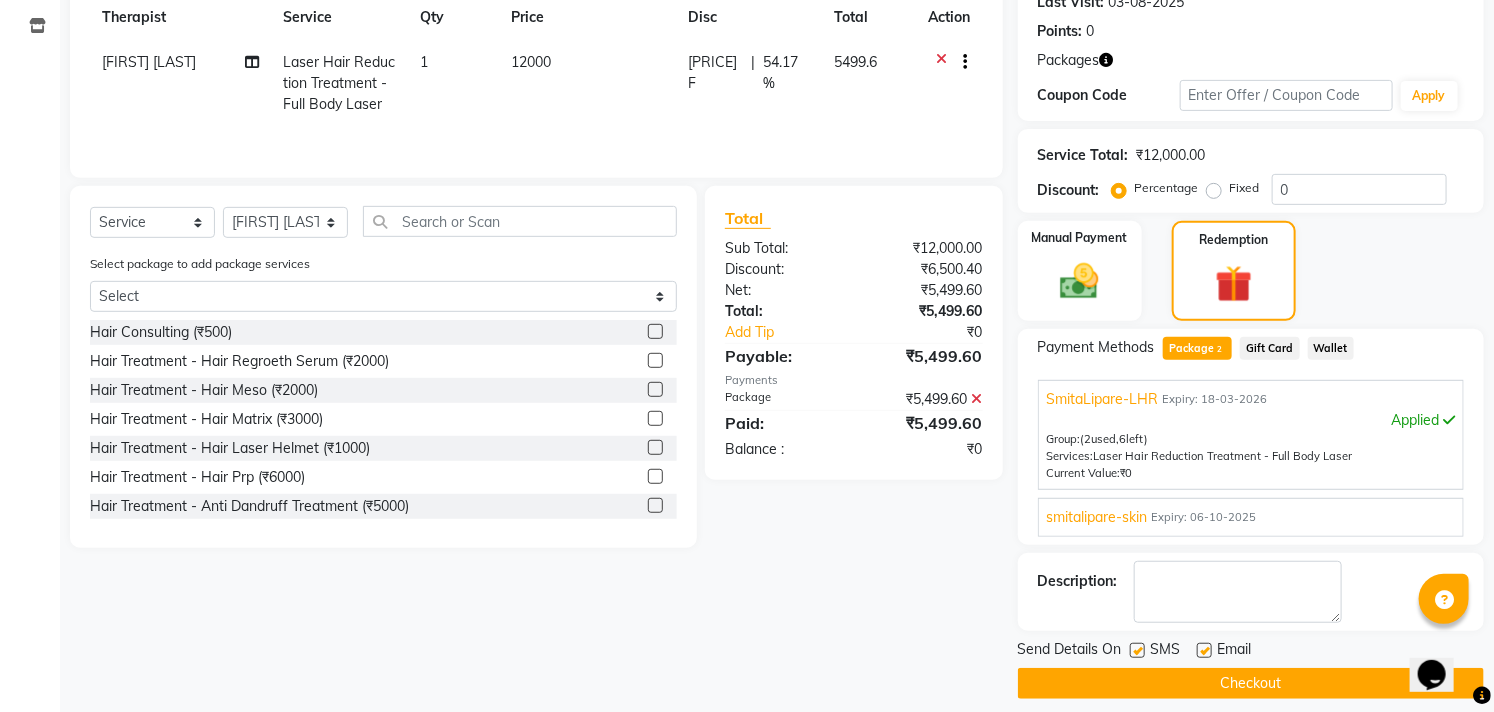 scroll, scrollTop: 306, scrollLeft: 0, axis: vertical 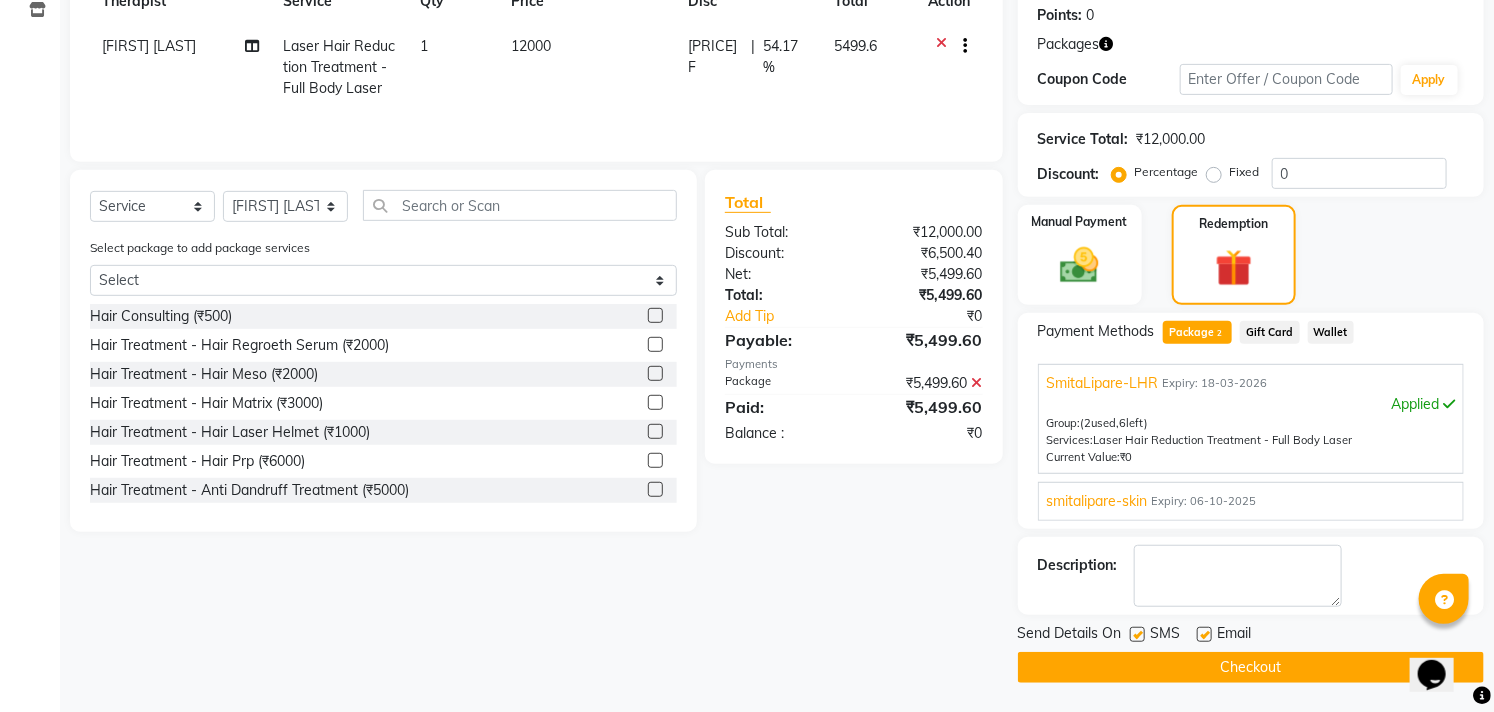 click on "Checkout" 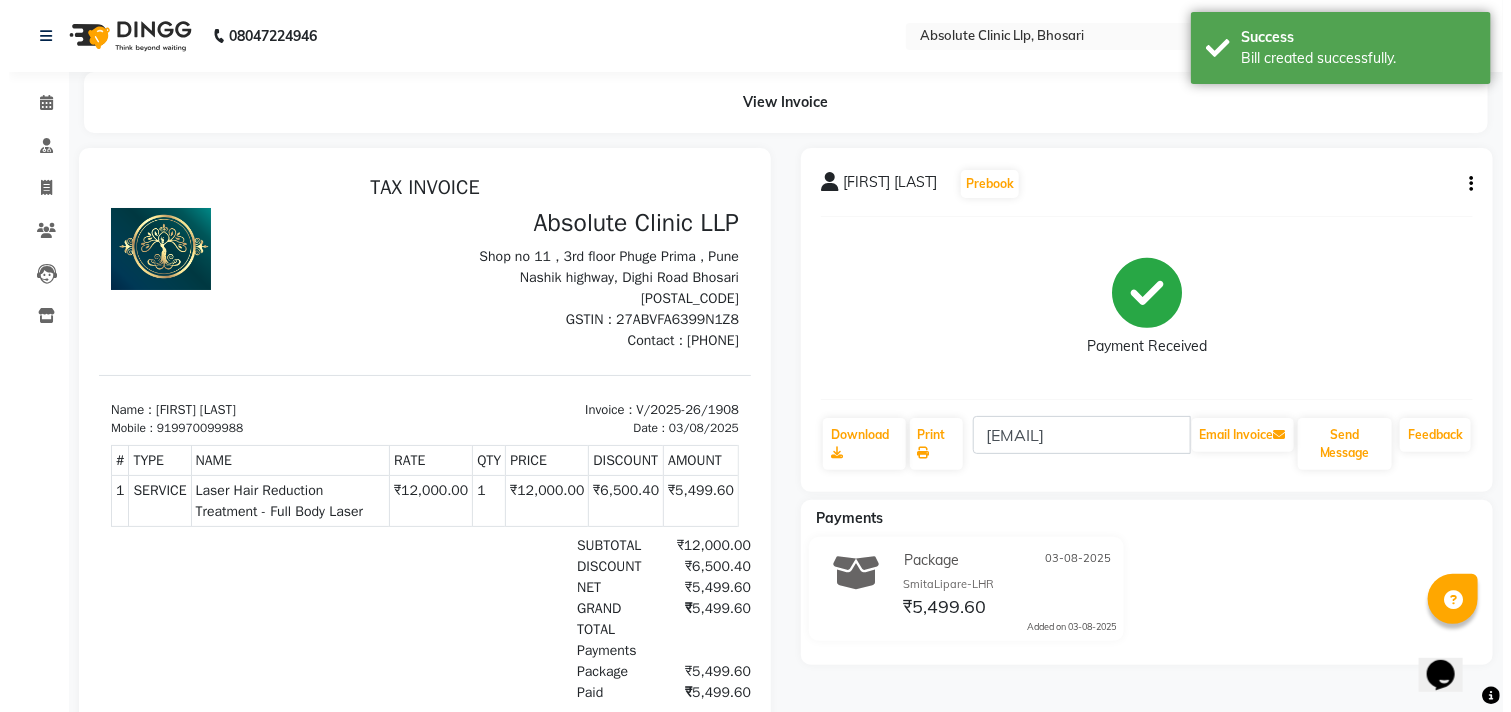 scroll, scrollTop: 0, scrollLeft: 0, axis: both 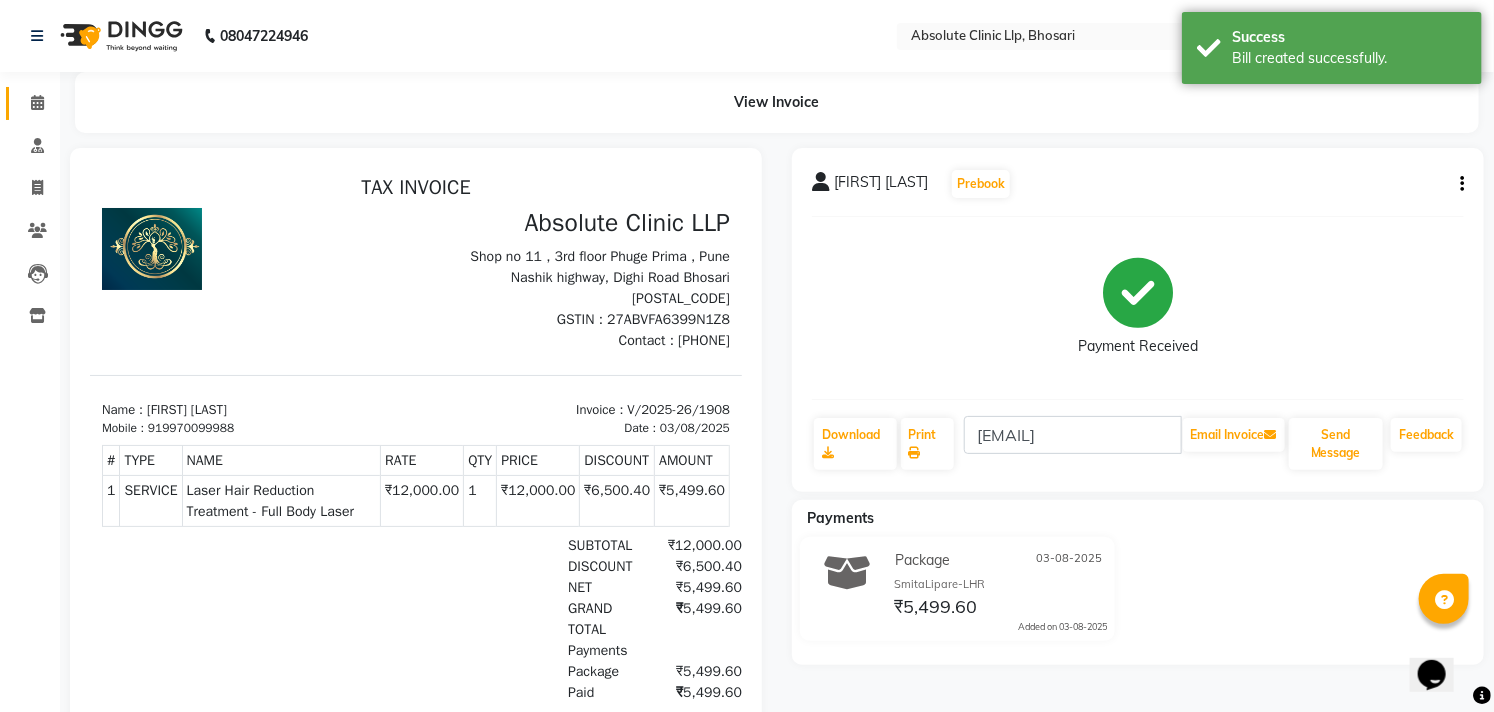 click 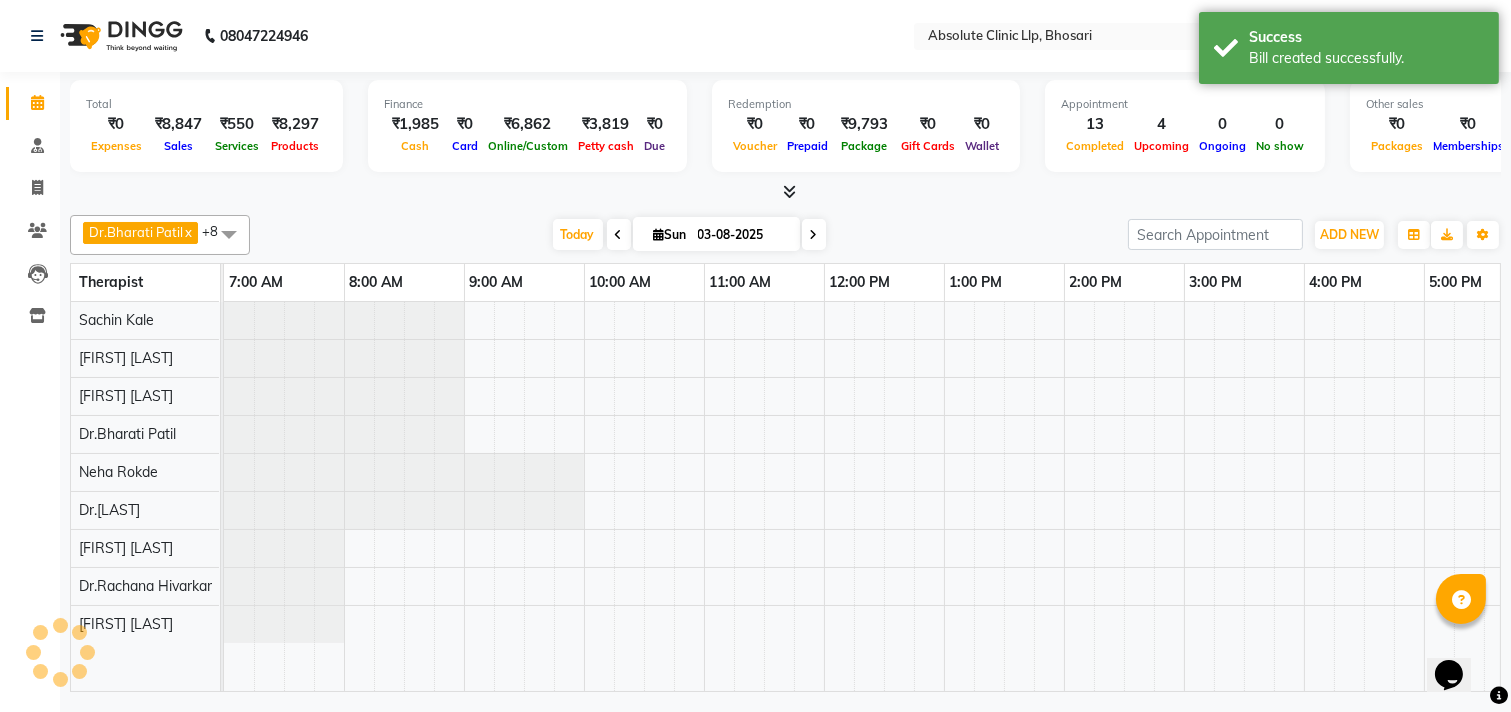 scroll, scrollTop: 0, scrollLeft: 0, axis: both 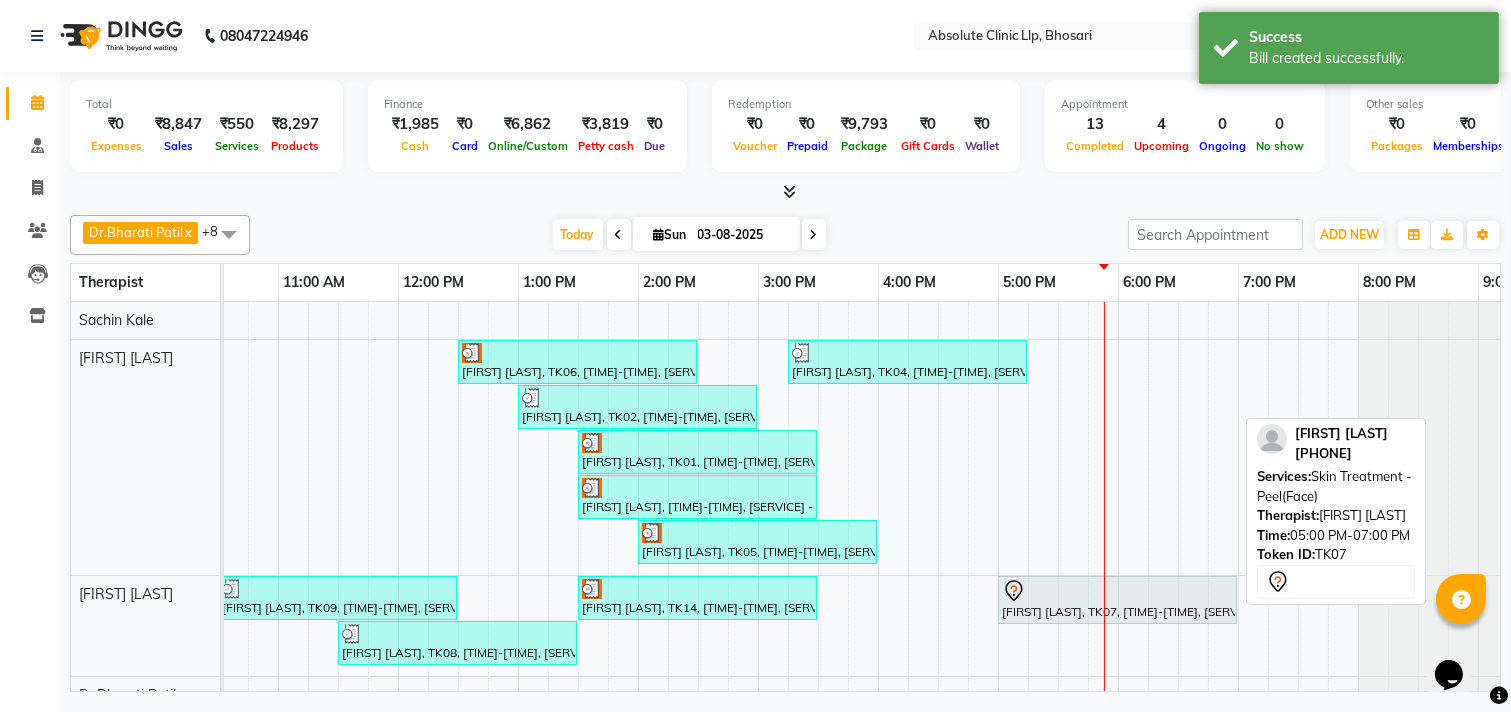 click at bounding box center (1117, 591) 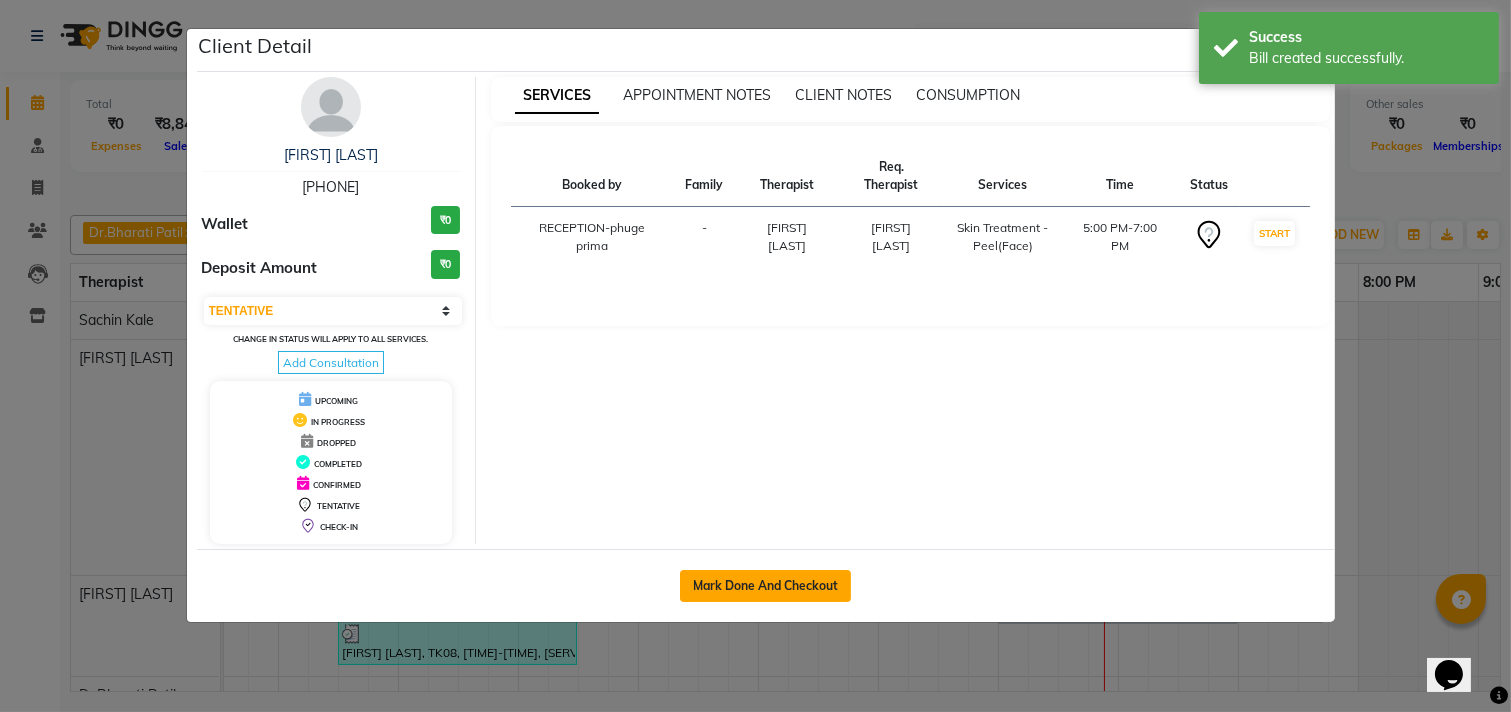 click on "Mark Done And Checkout" 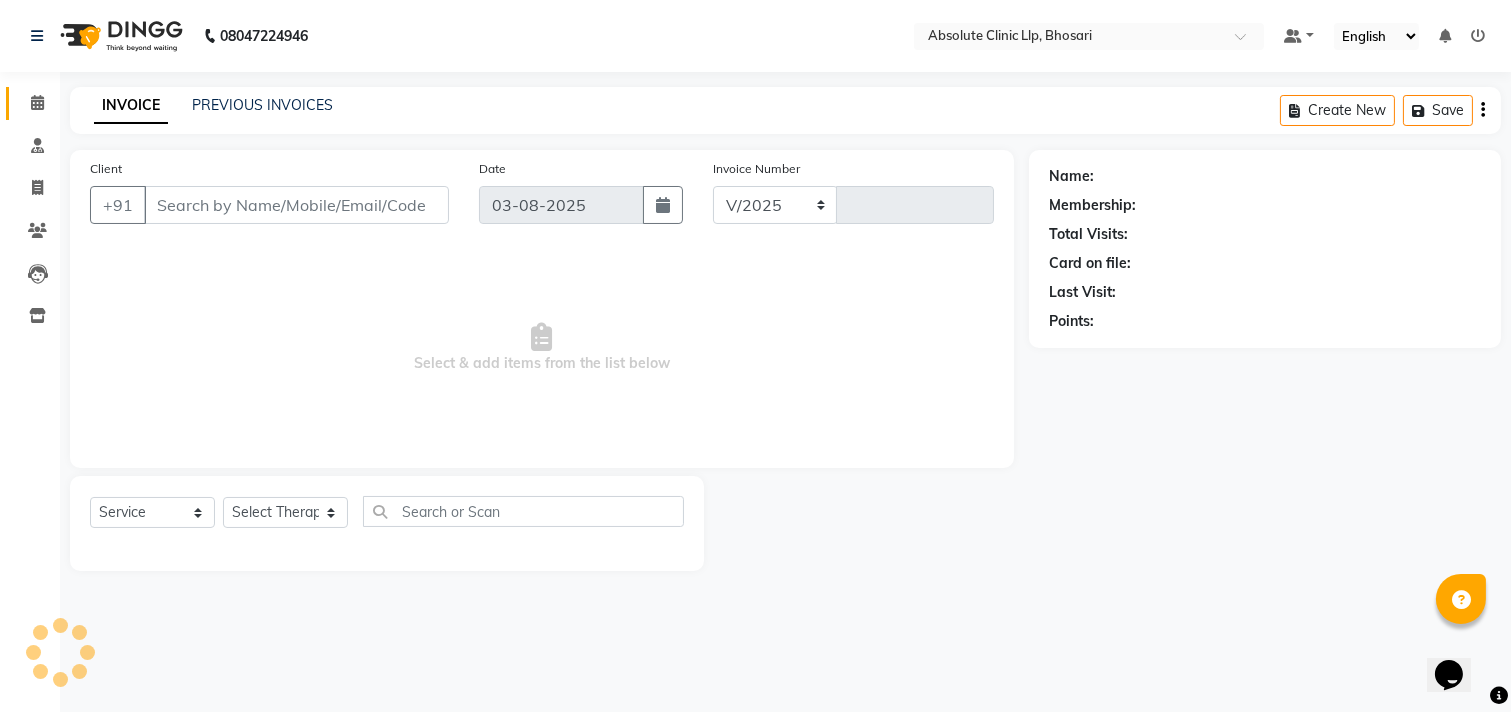 select on "4706" 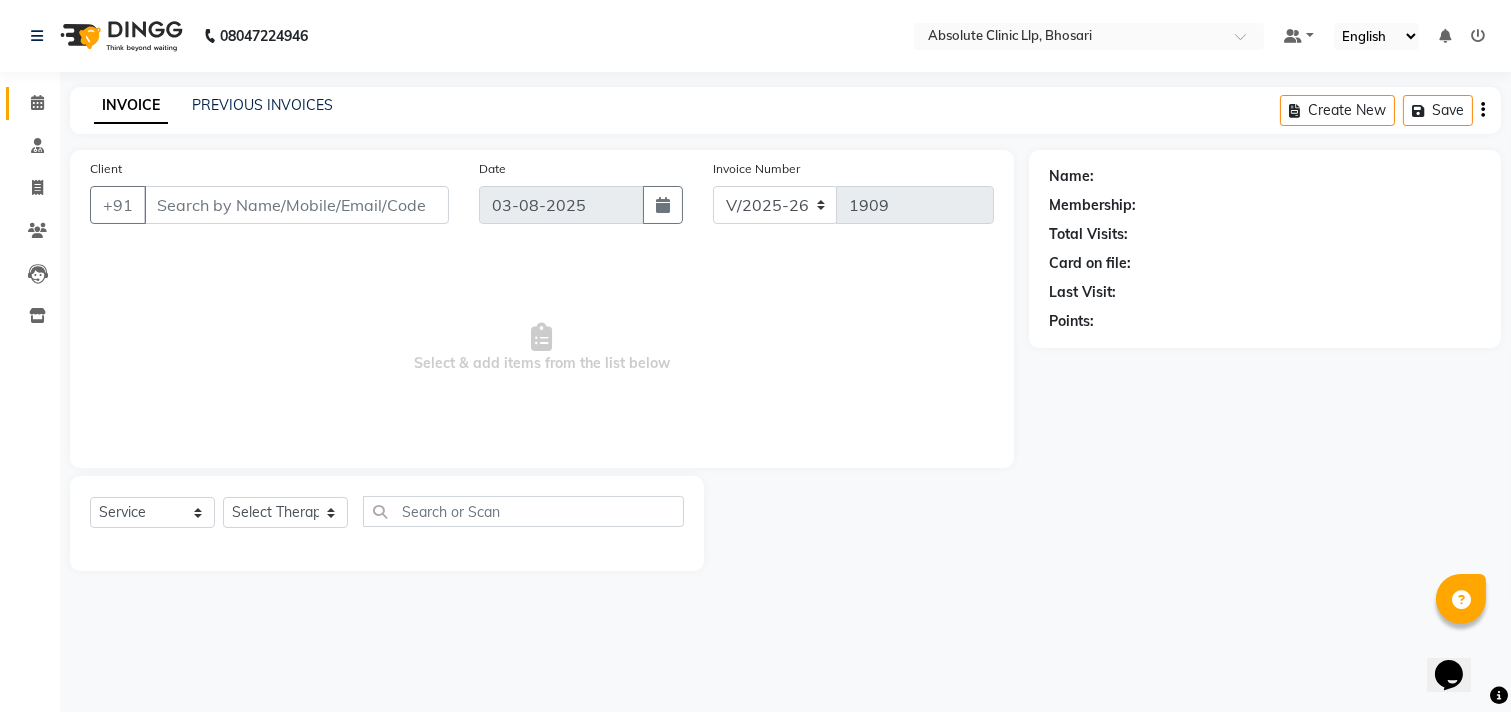 type on "[PHONE]" 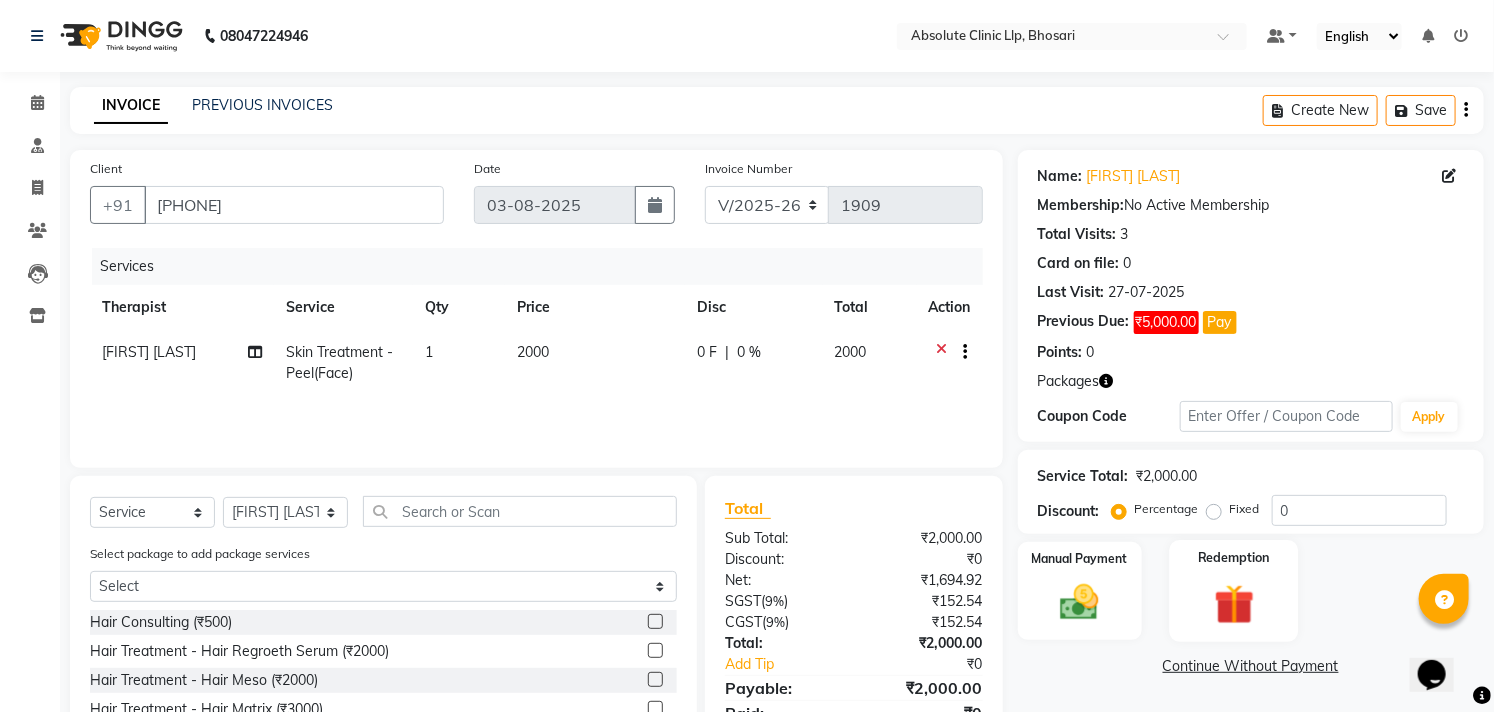 click 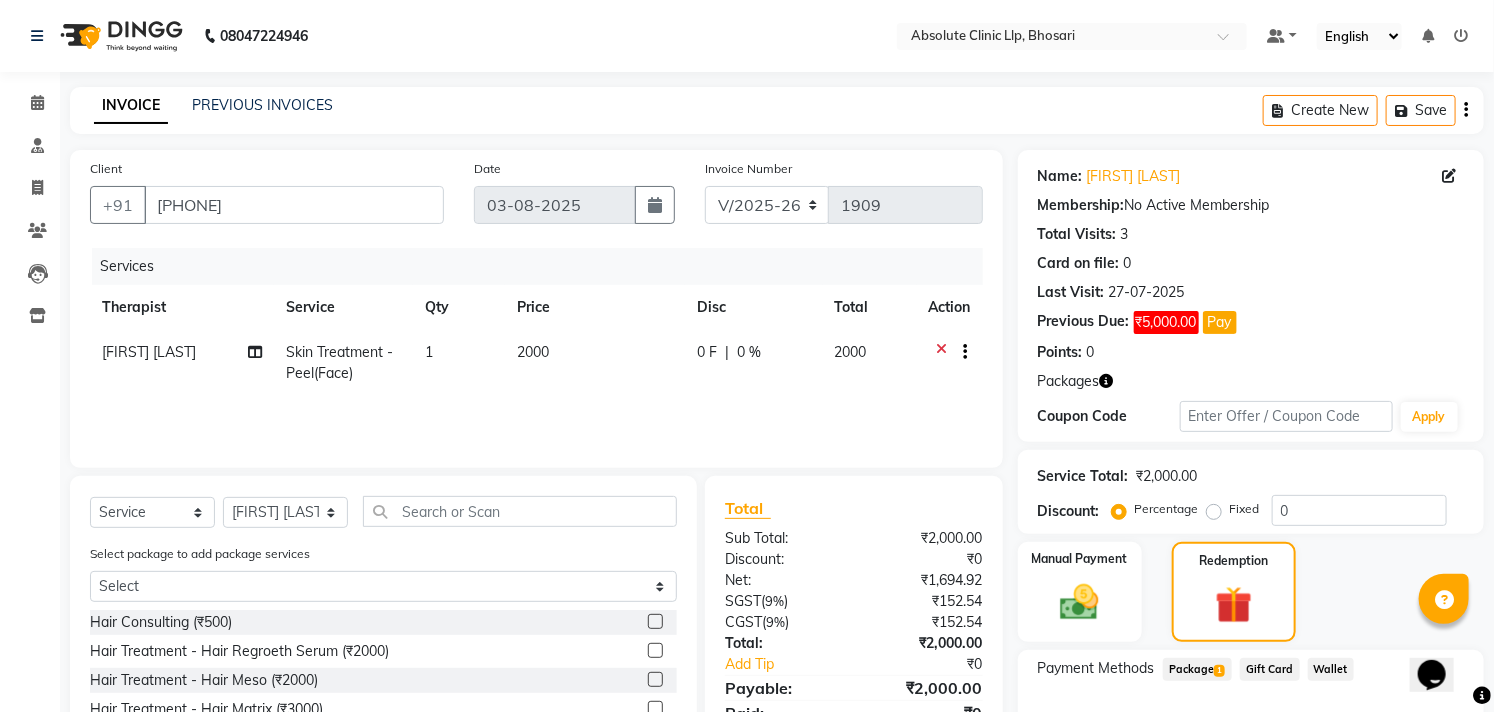 click on "Package  1" 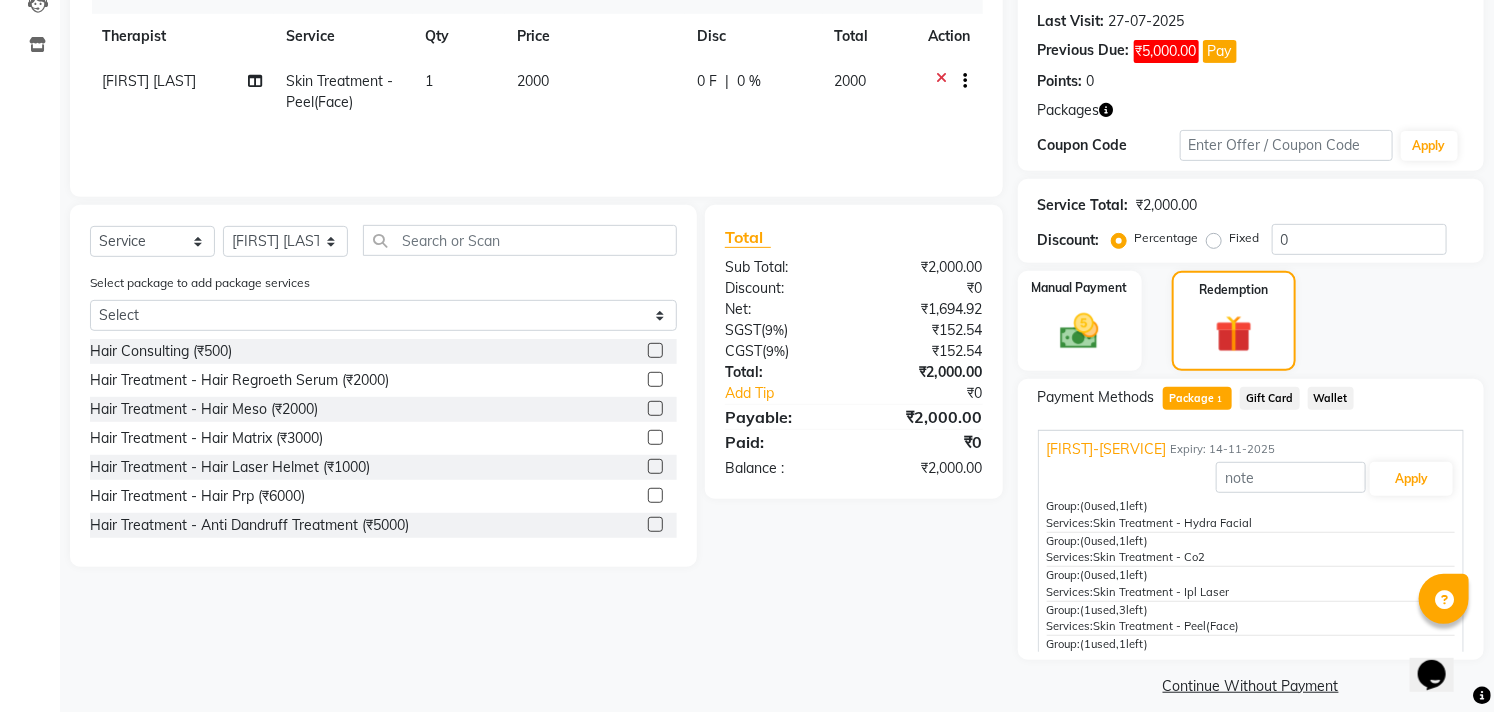 scroll, scrollTop: 288, scrollLeft: 0, axis: vertical 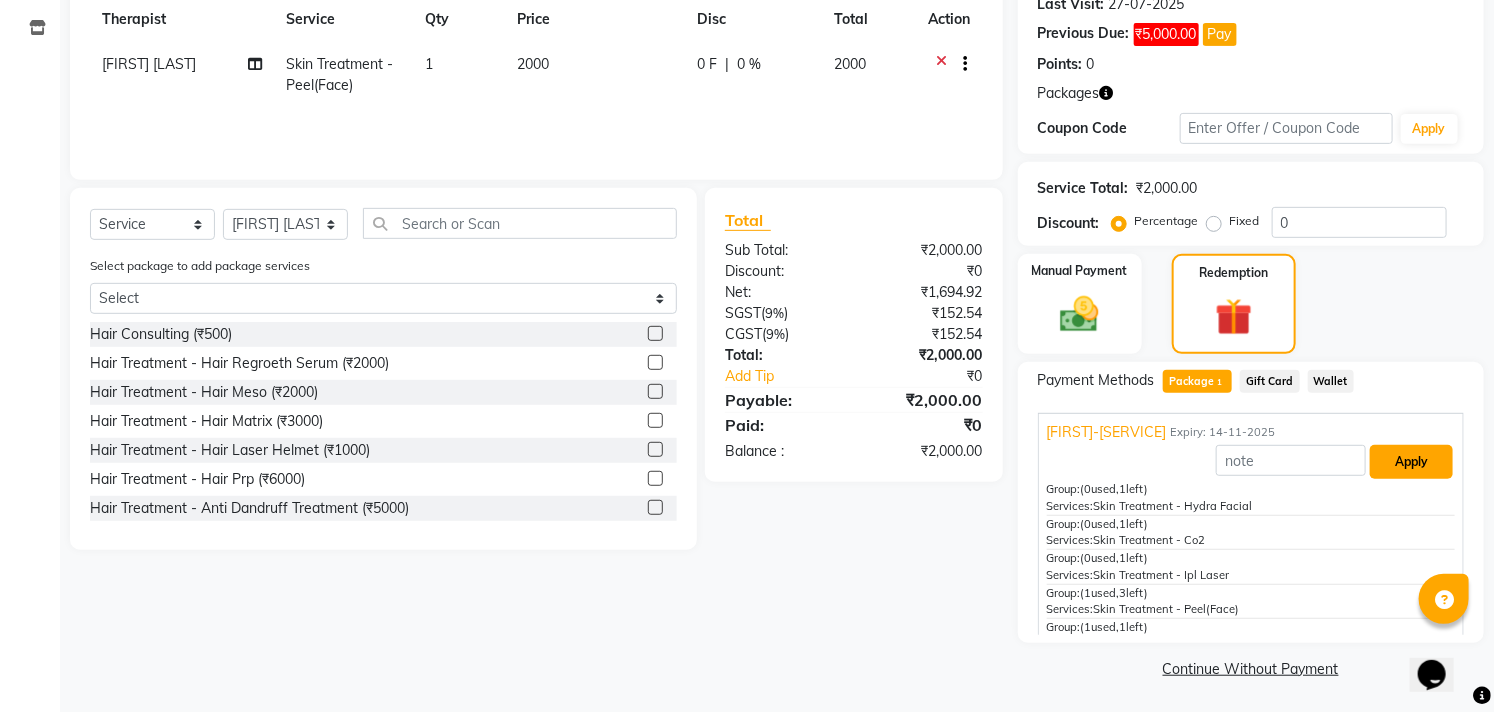 click on "Apply" at bounding box center (1411, 462) 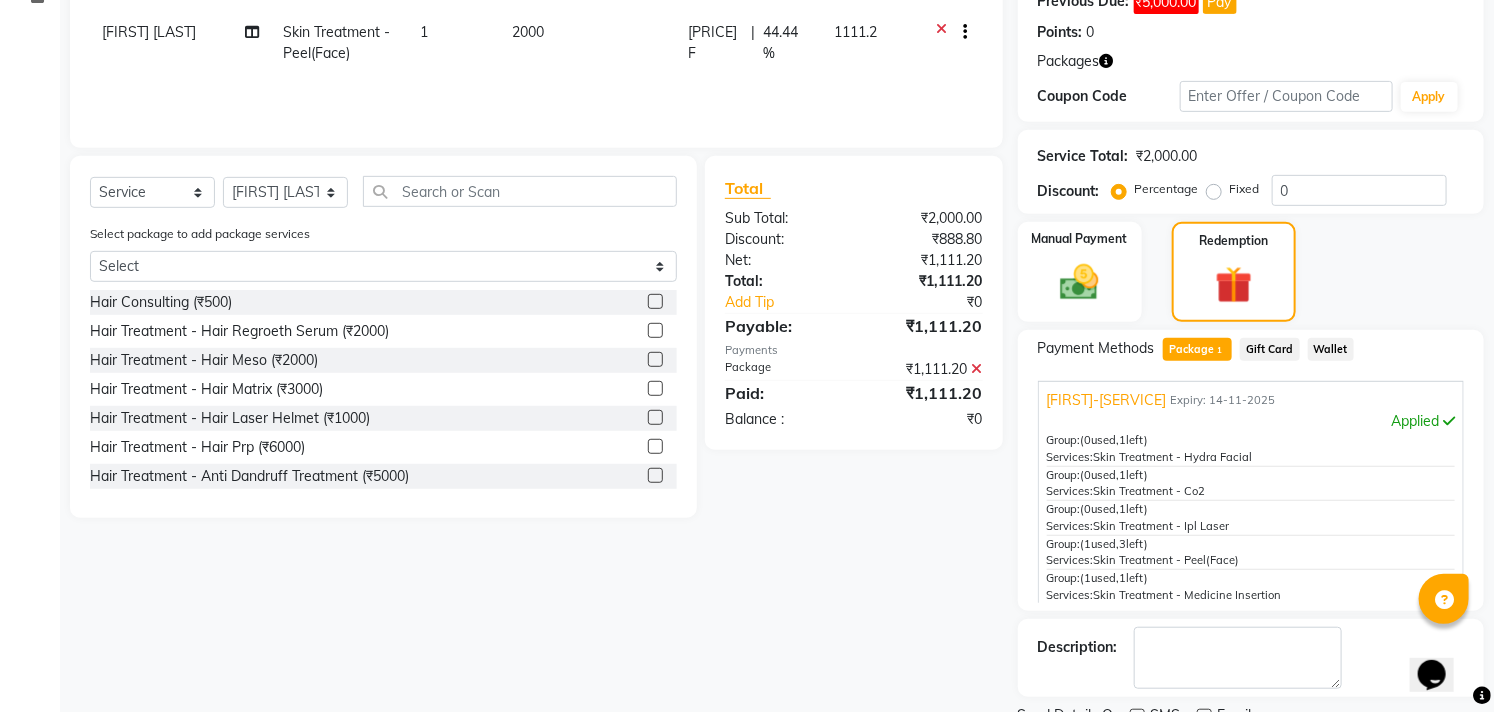 scroll, scrollTop: 402, scrollLeft: 0, axis: vertical 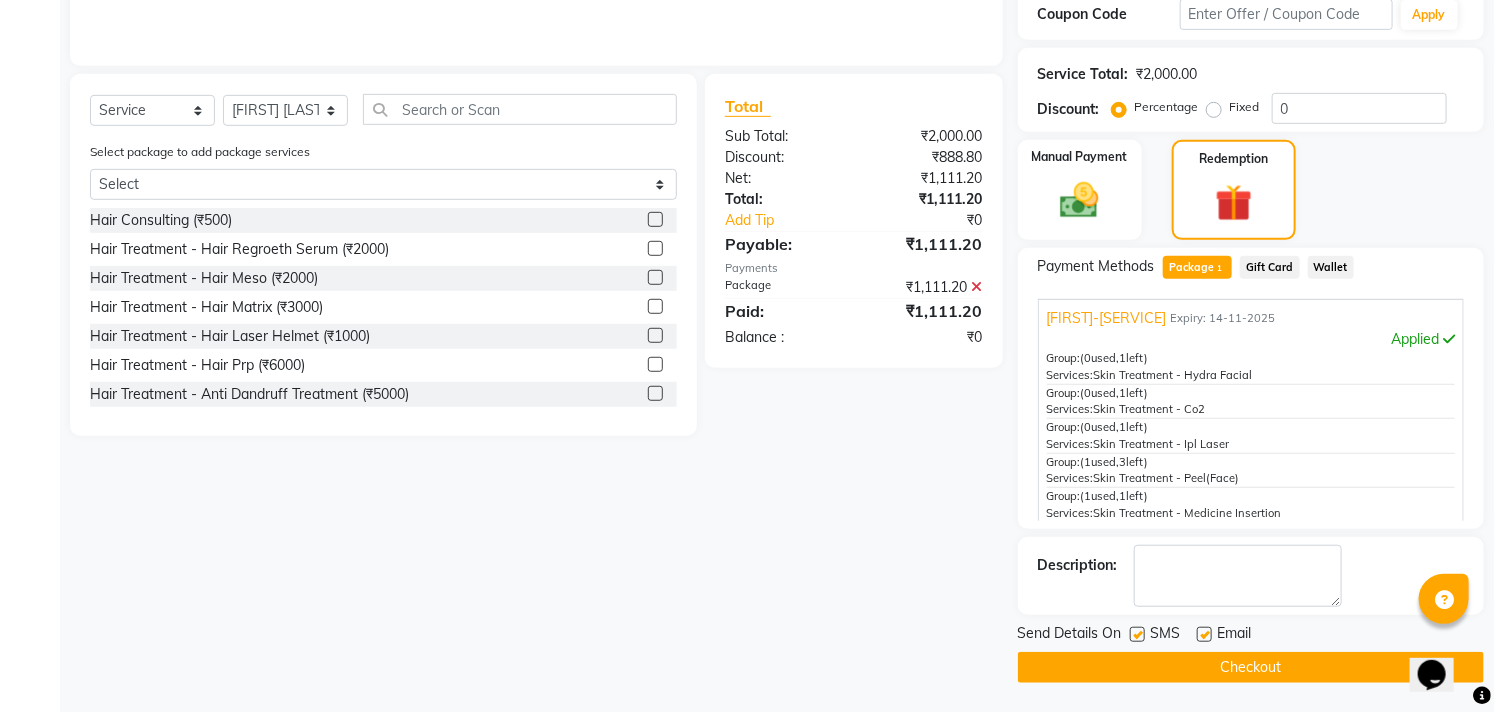 click on "Checkout" 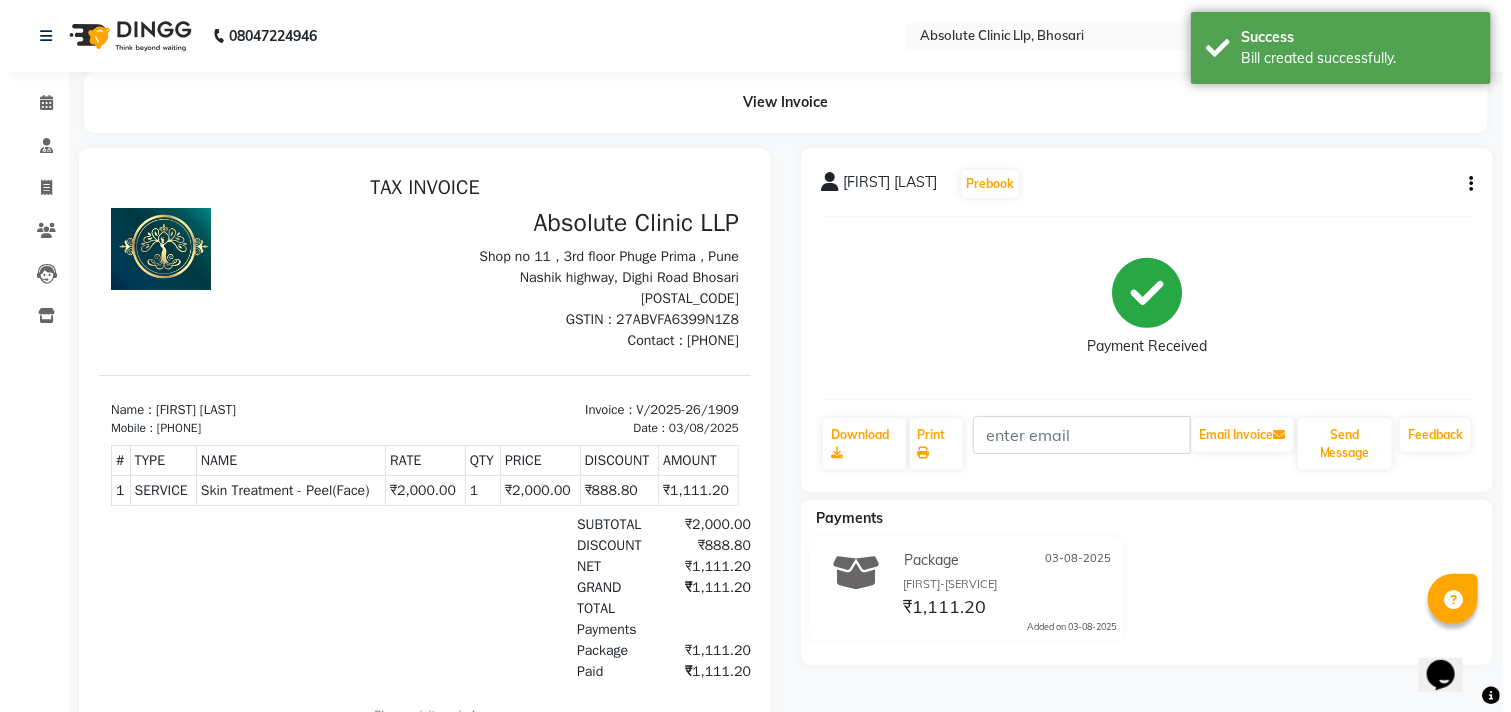 scroll, scrollTop: 0, scrollLeft: 0, axis: both 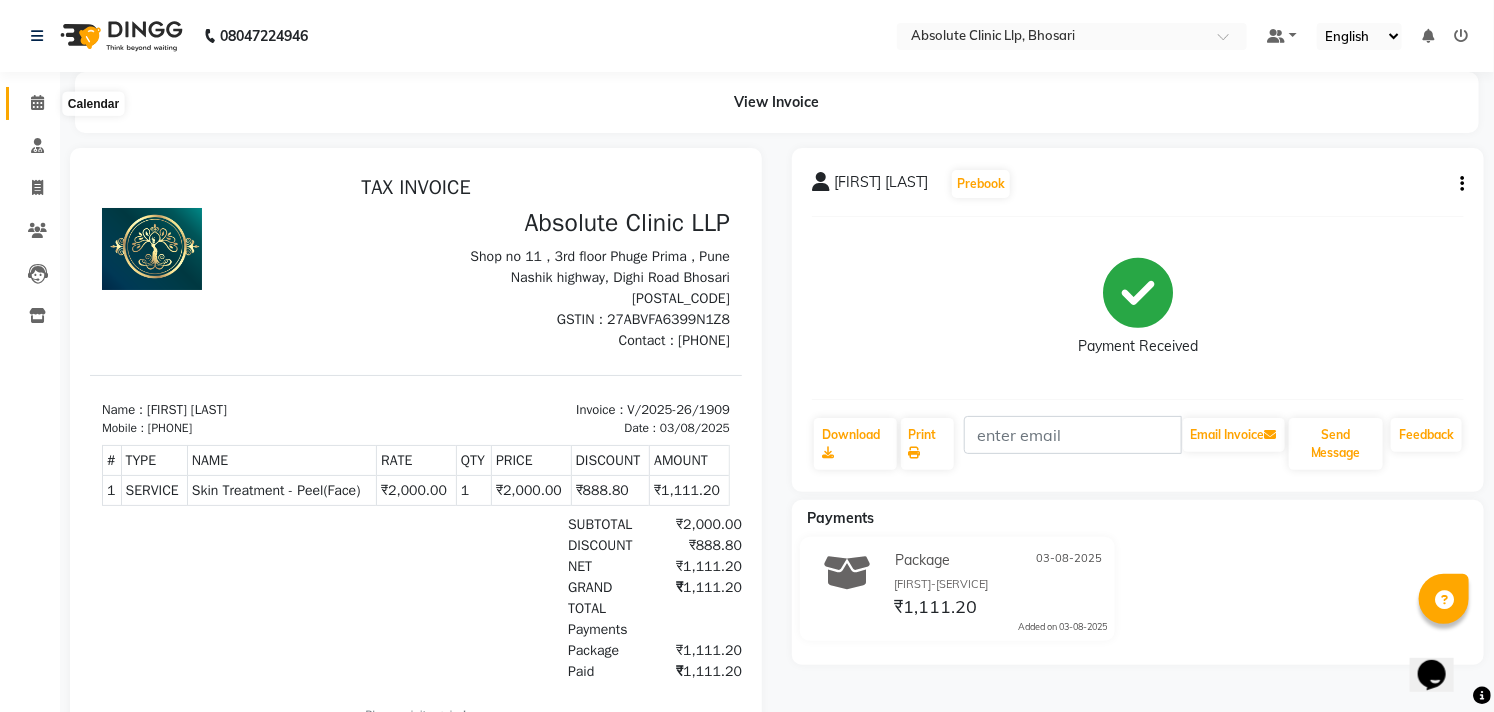 click 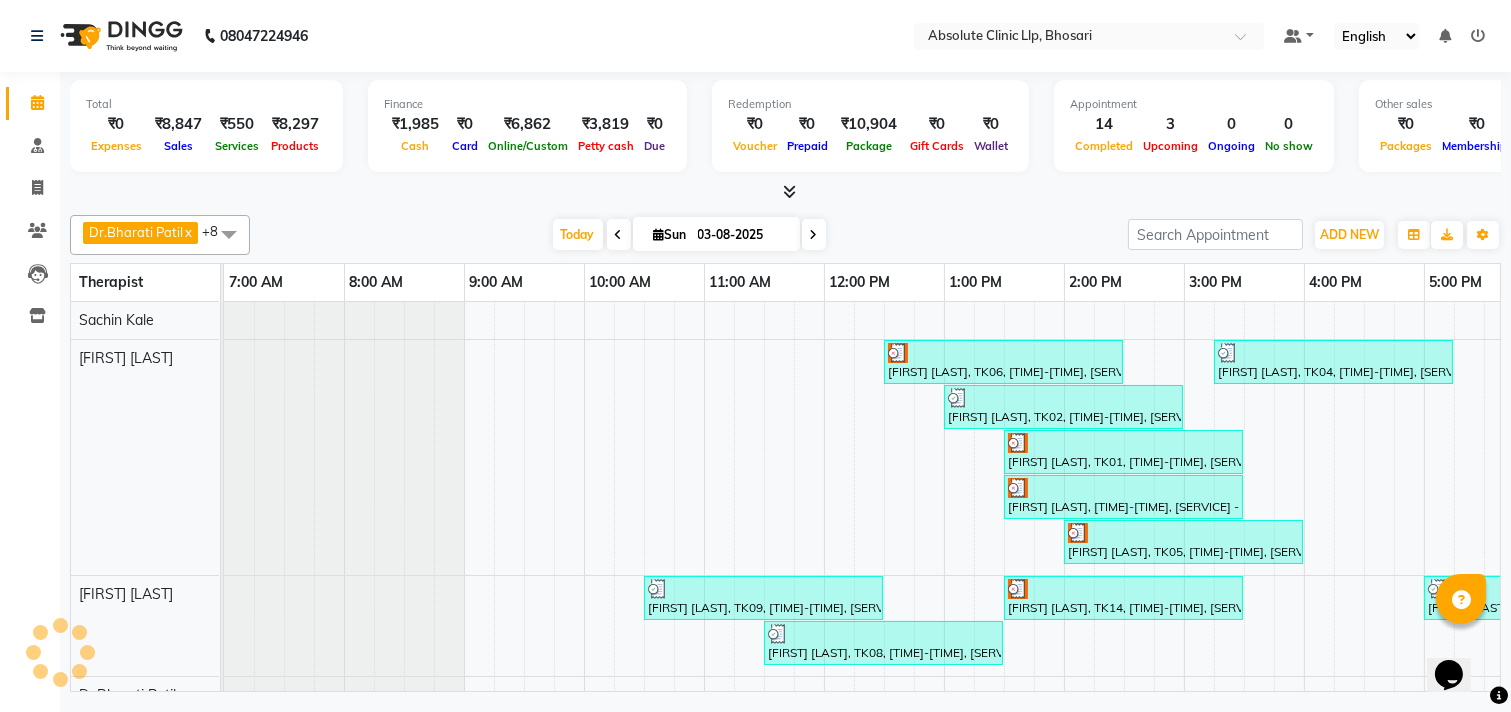 scroll, scrollTop: 0, scrollLeft: 524, axis: horizontal 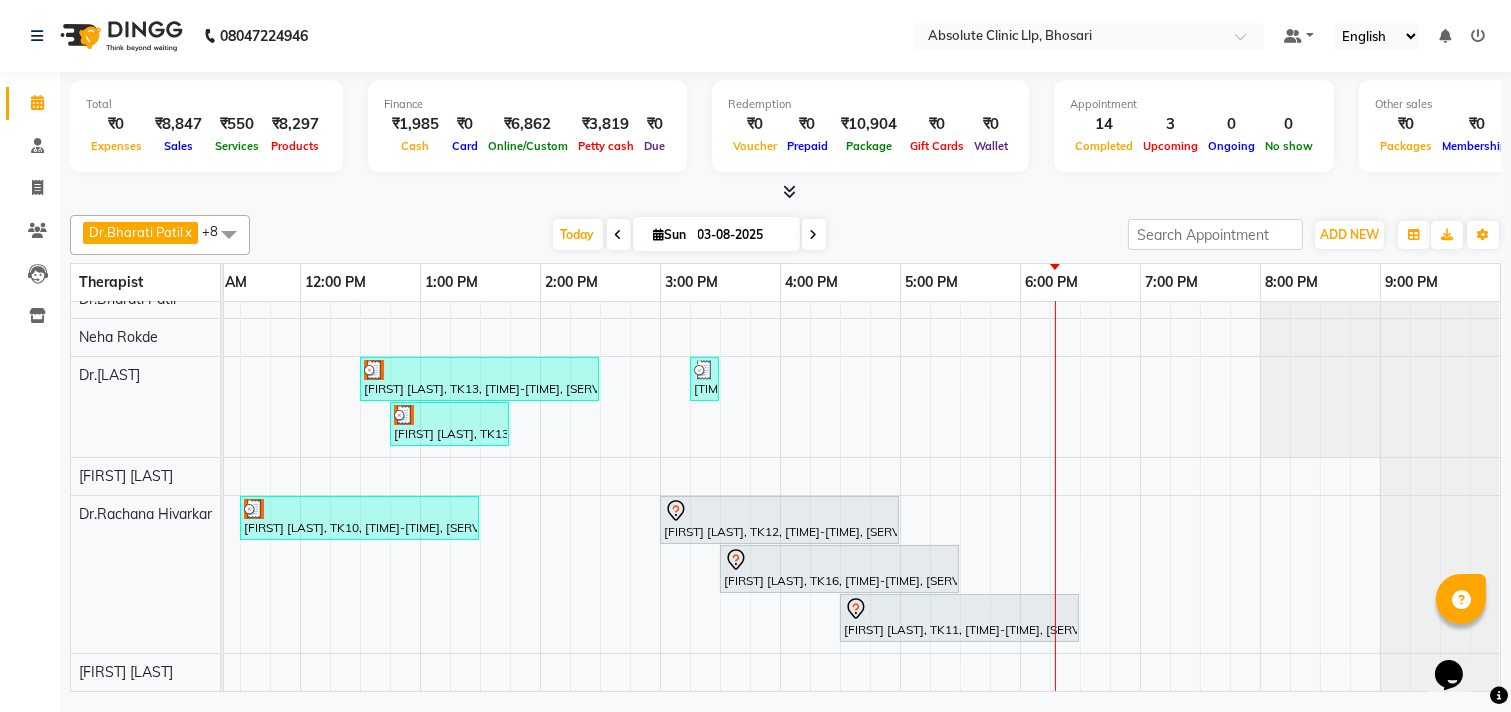 click on "Sun" at bounding box center [670, 234] 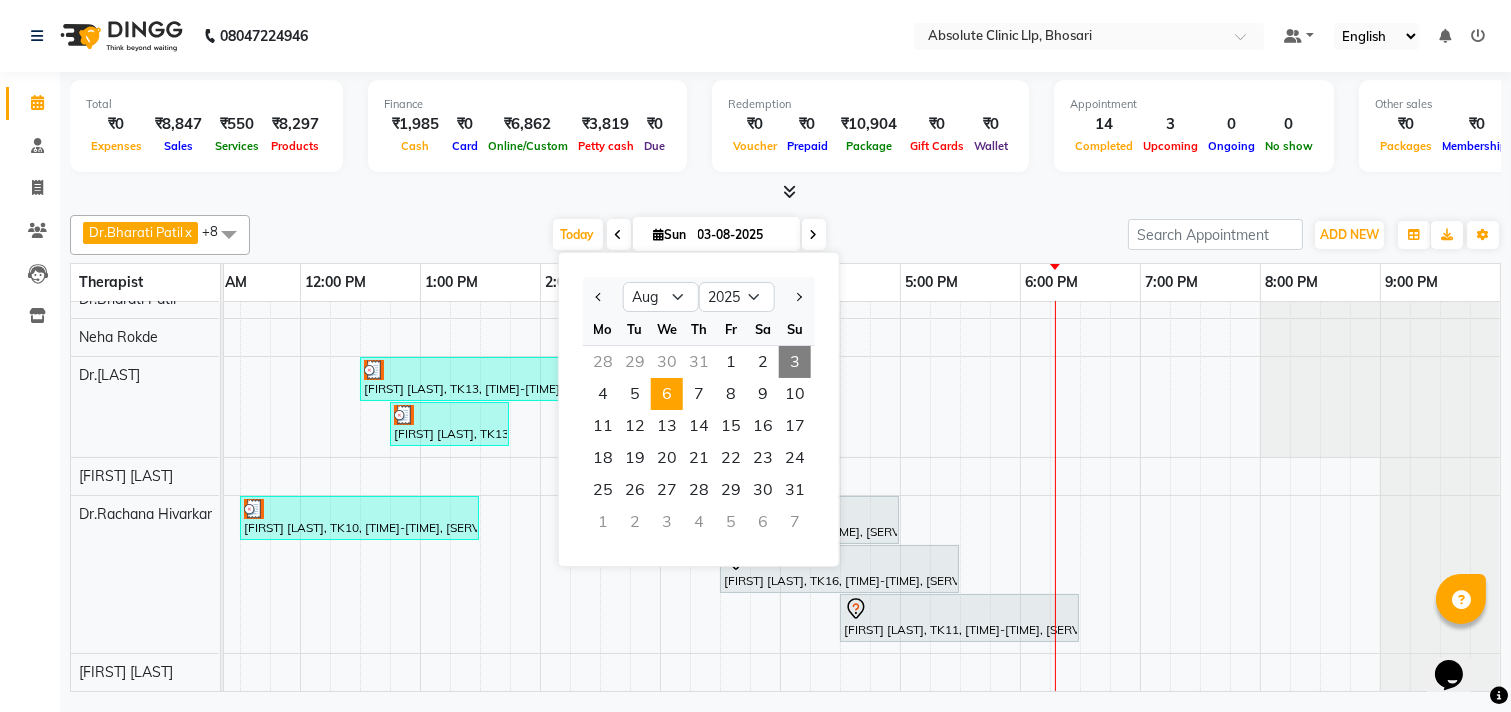 click on "6" at bounding box center (667, 394) 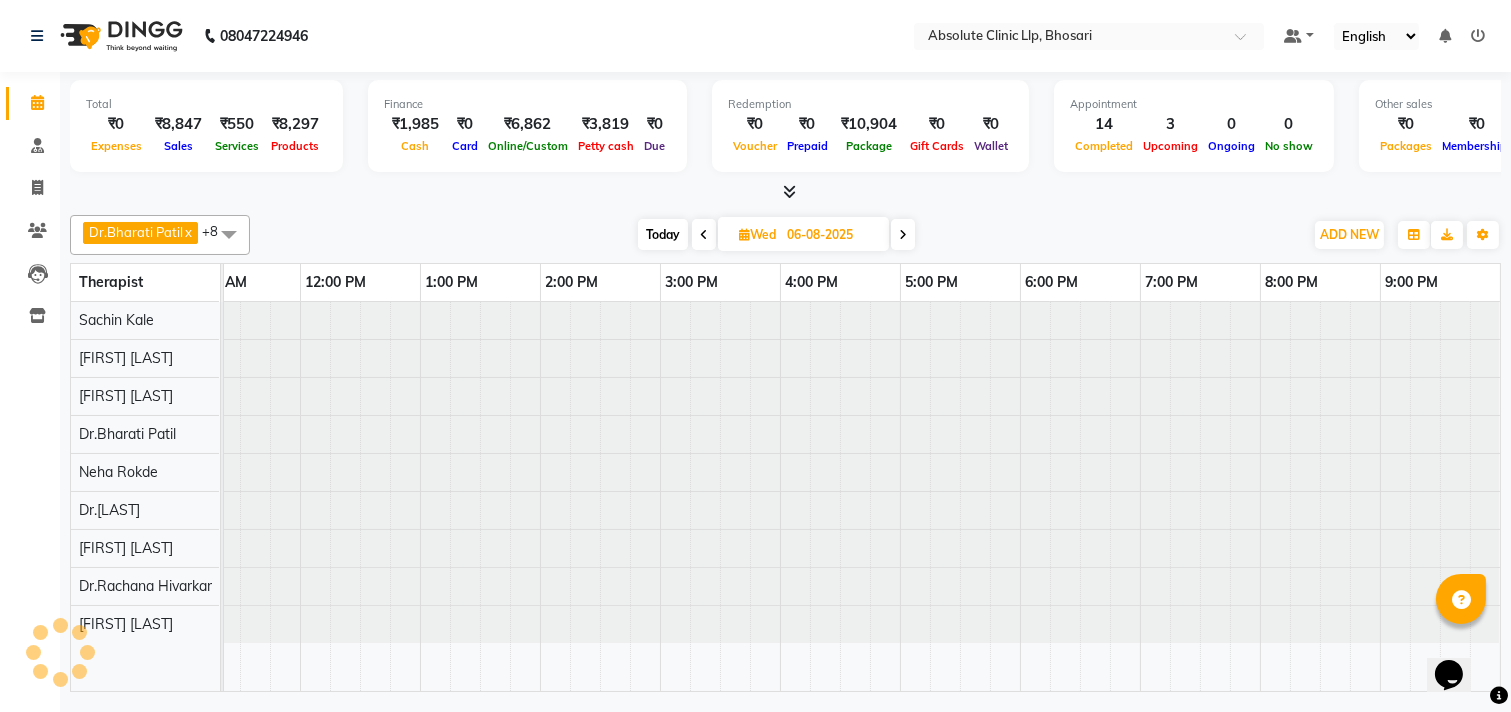 scroll, scrollTop: 0, scrollLeft: 524, axis: horizontal 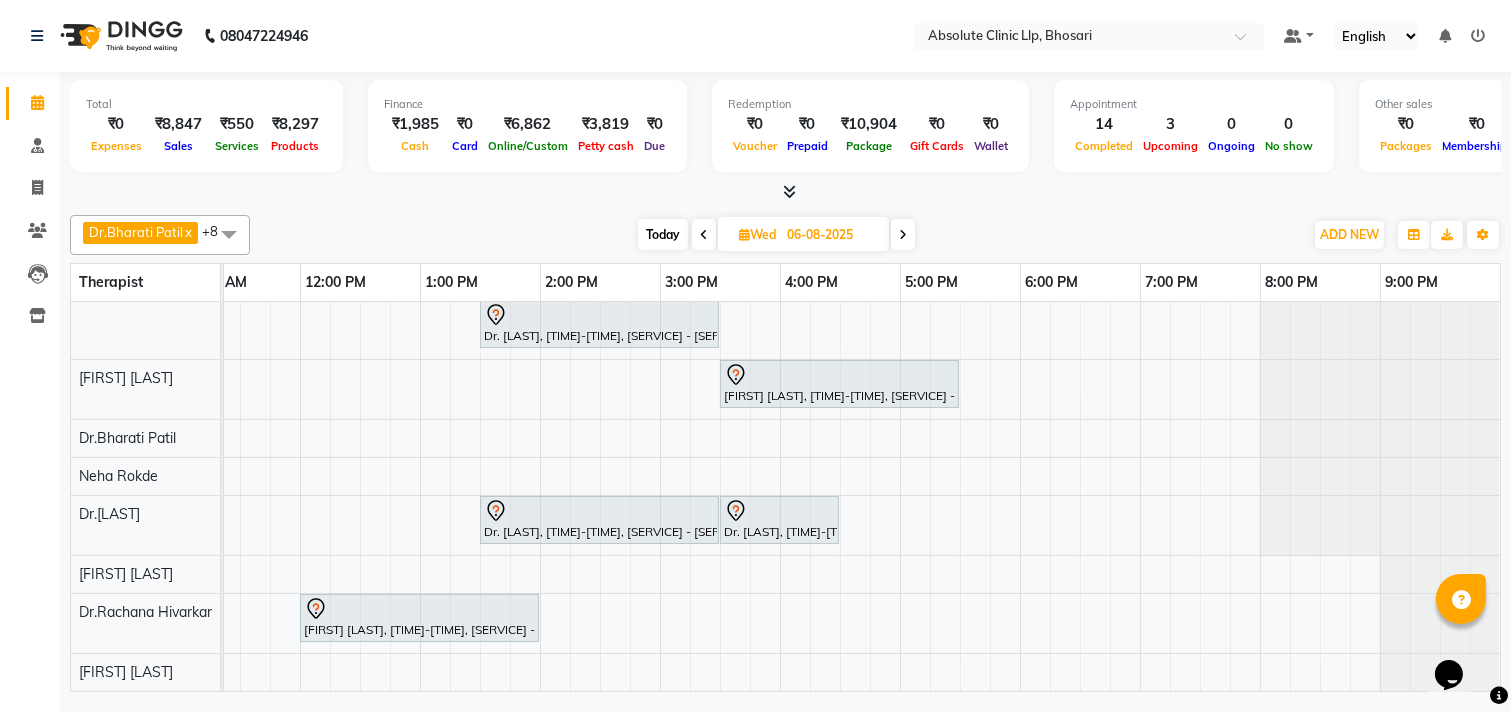 click on "[FIRST] [LAST], [TIME]-[TIME], [SERVICE] - [SERVICE] [FIRST] [LAST], [TIME]-[TIME], [SERVICE] - [SERVICE] [FIRST] [LAST], [TIME]-[TIME], [SERVICE] - [SERVICE] [FIRST] [LAST], [TIME]-[TIME], [SERVICE] - [SERVICE] [FIRST] [LAST], [TIME]-[TIME], [SERVICE] - [SERVICE] Dr. [LAST], [TIME]-[TIME], [SERVICE] - [SERVICE] [FIRST] [LAST], [TIME]-[TIME], [SERVICE] - [SERVICE] Dr. [LAST], [TIME]-[TIME], [SERVICE] - [SERVICE] Dr. [LAST], [TIME]-[TIME], [SERVICE] - [SERVICE] [FIRST] [LAST], [TIME]-[TIME], [SERVICE] - [SERVICE]" at bounding box center [600, 403] 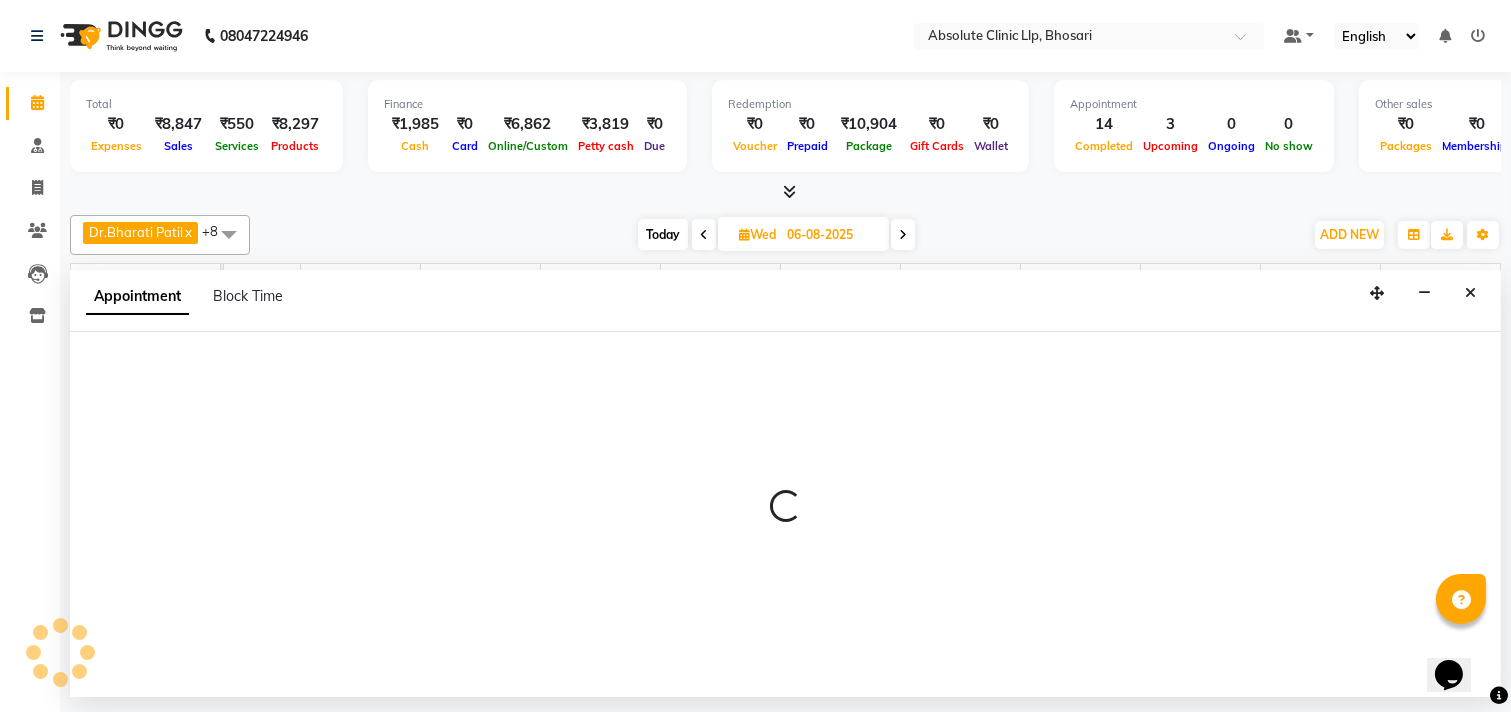 select on "70435" 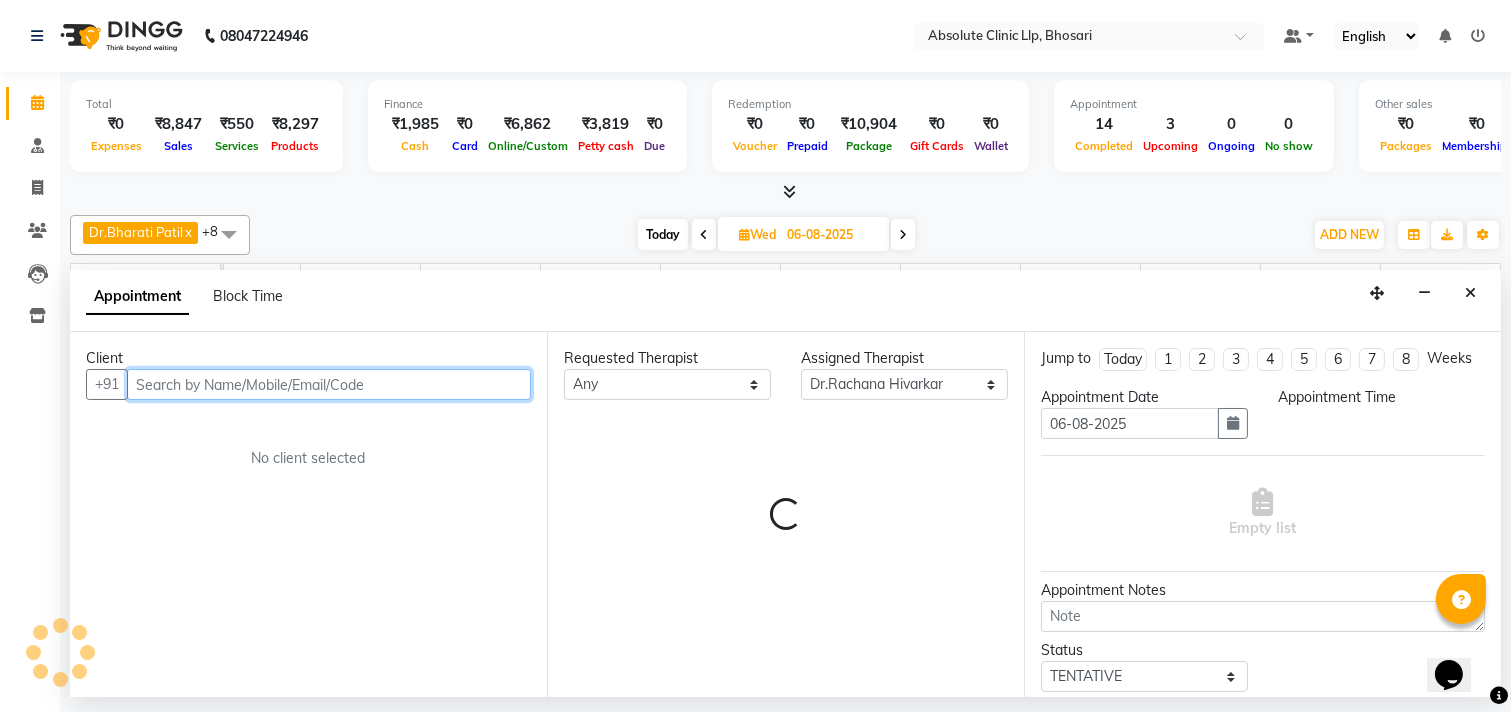 select on "990" 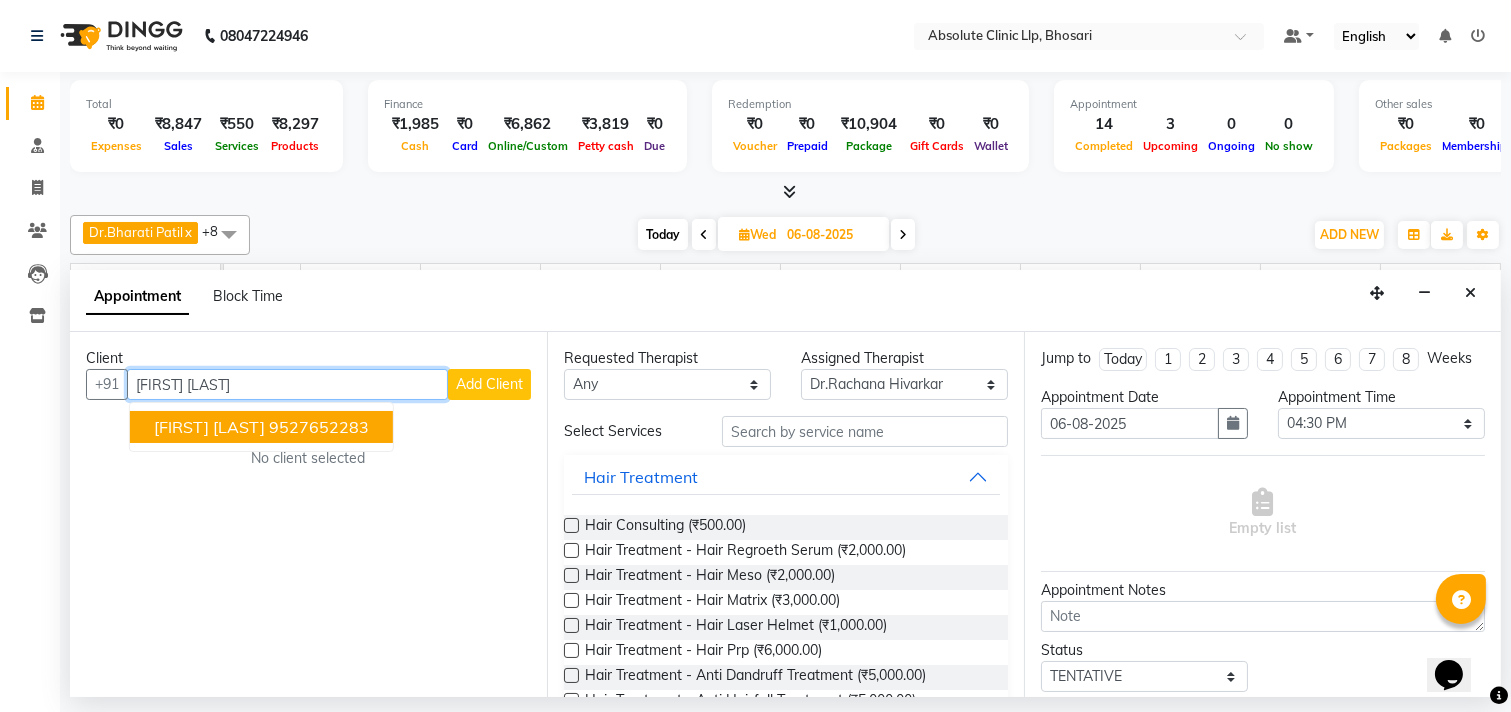 click on "9527652283" at bounding box center [319, 427] 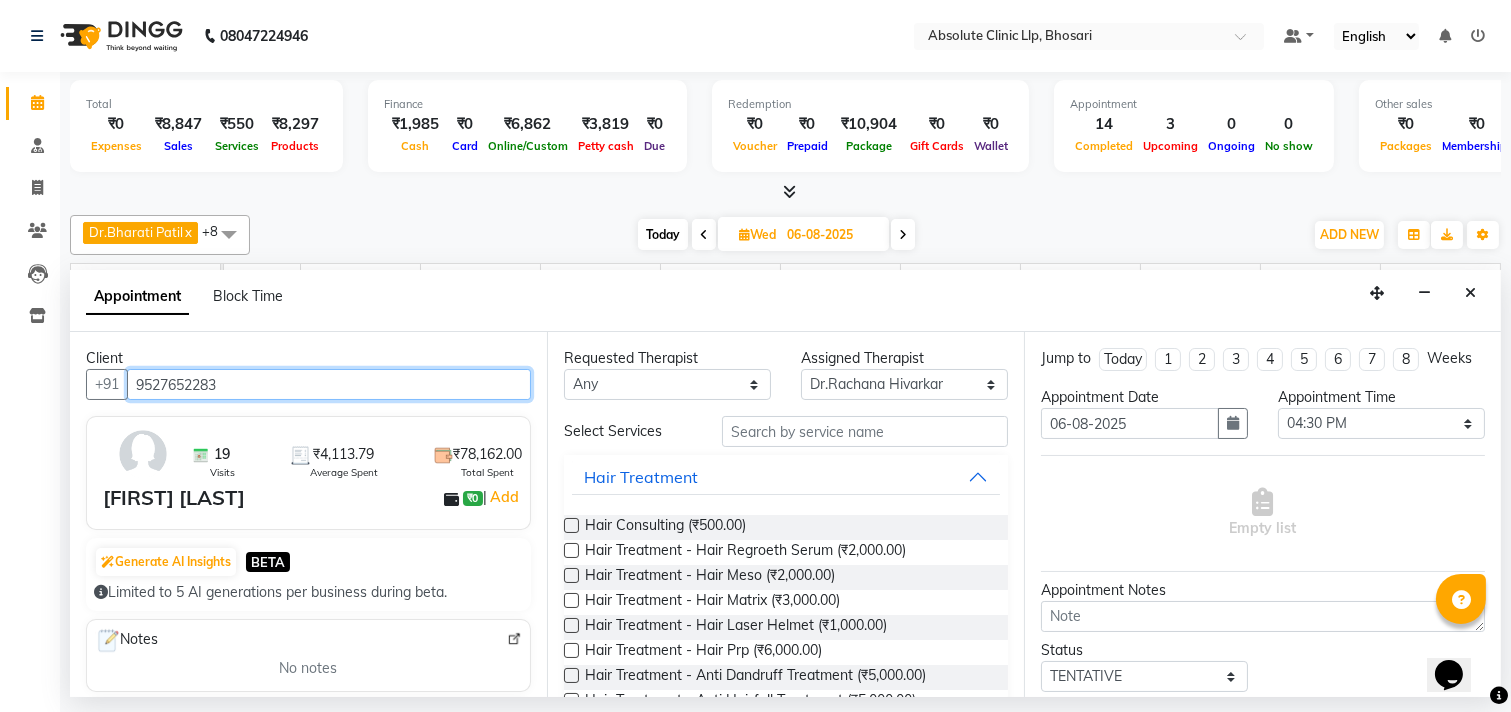 type on "9527652283" 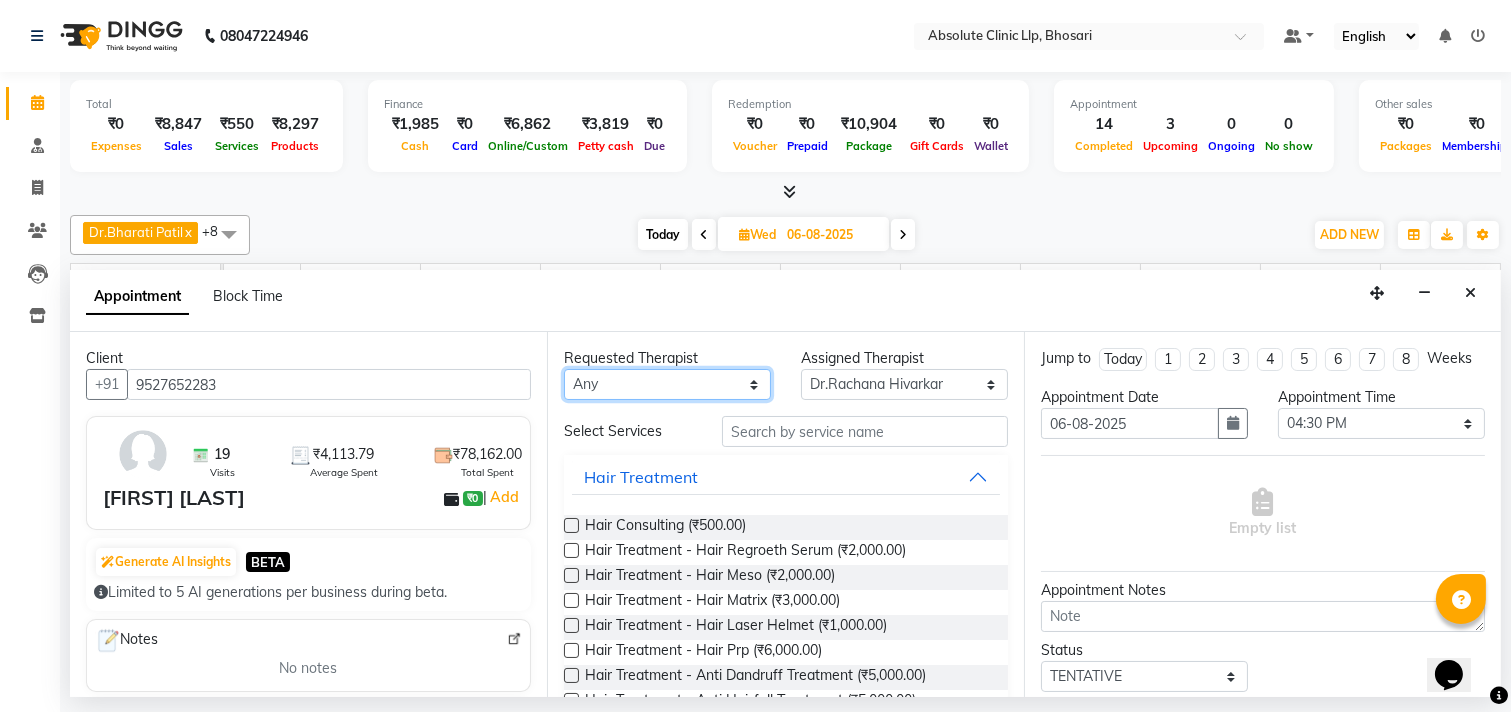click on "Any Anita Gawli	 Dr.Bharati Patil Dr.Dhananjay Patil Dr.Rachana Hivarkar Neha Rokde Priyanka  More Sachin Kale	 Sanjivni Kale	 Sonali Naikre	 Vaishali Chowgule" at bounding box center (667, 384) 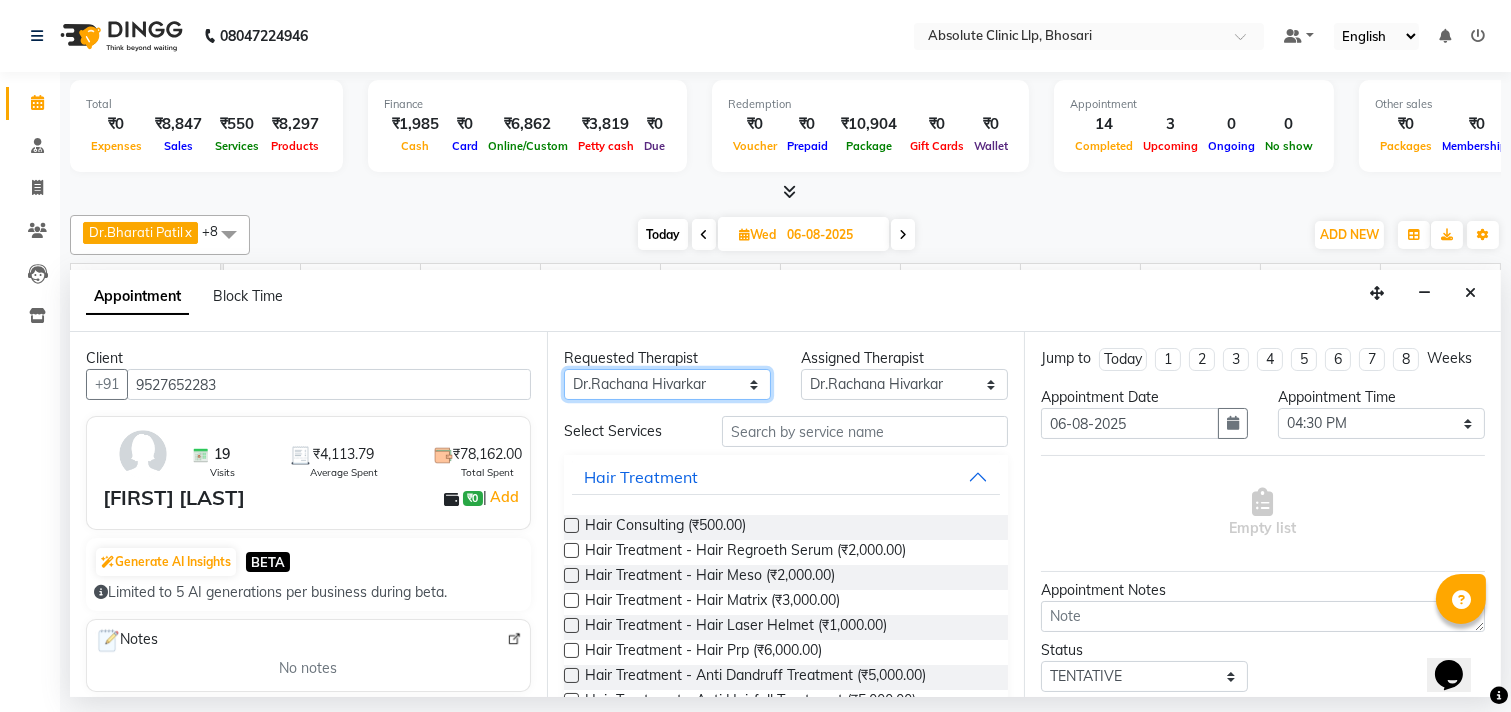 click on "Any Anita Gawli	 Dr.Bharati Patil Dr.Dhananjay Patil Dr.Rachana Hivarkar Neha Rokde Priyanka  More Sachin Kale	 Sanjivni Kale	 Sonali Naikre	 Vaishali Chowgule" at bounding box center [667, 384] 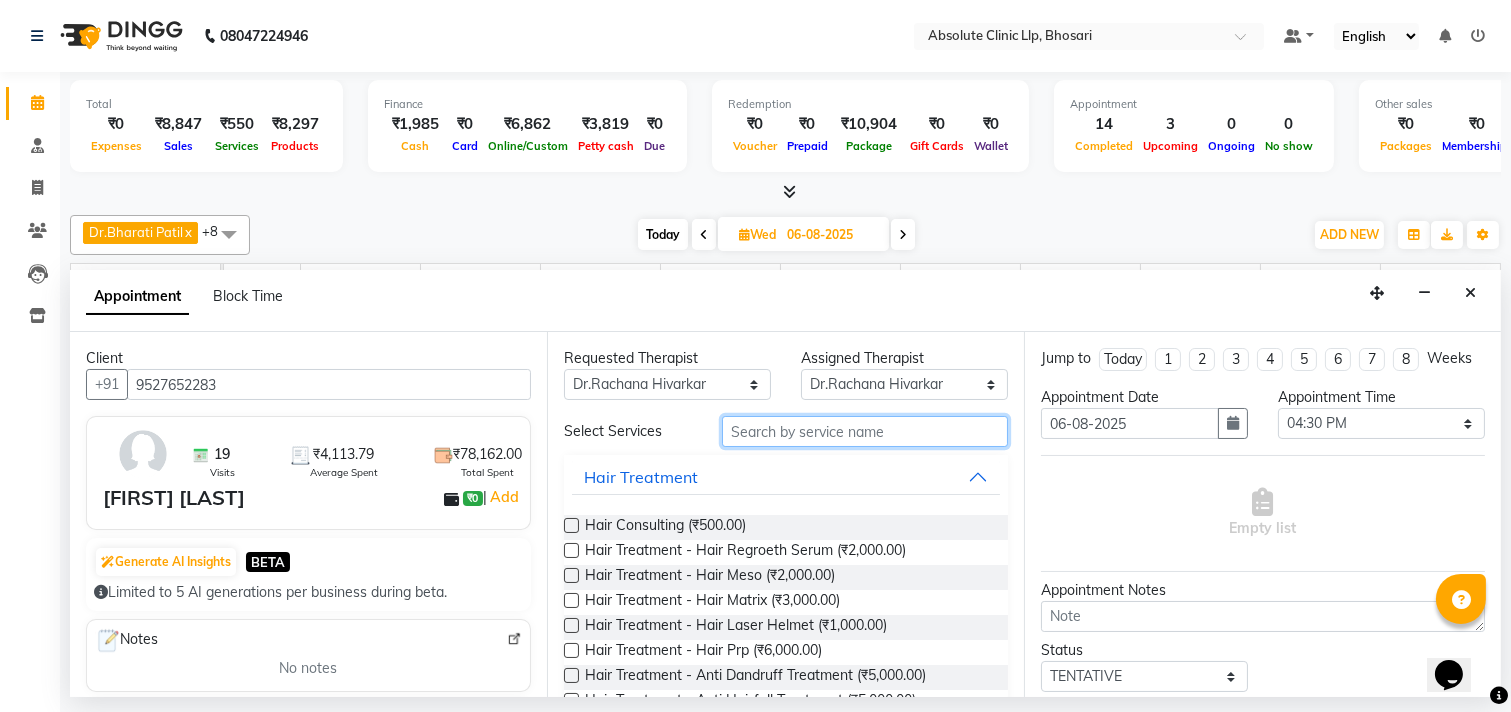 click at bounding box center [865, 431] 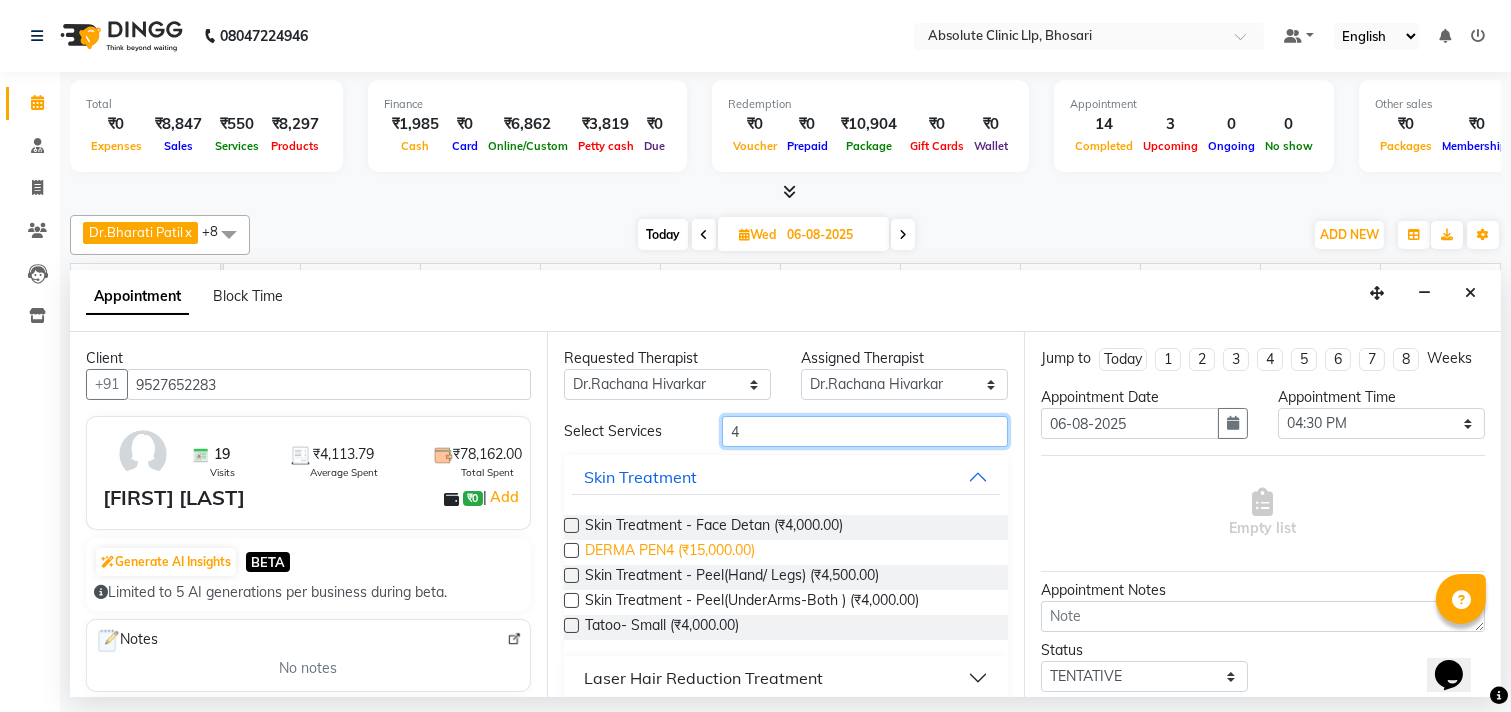 type on "4" 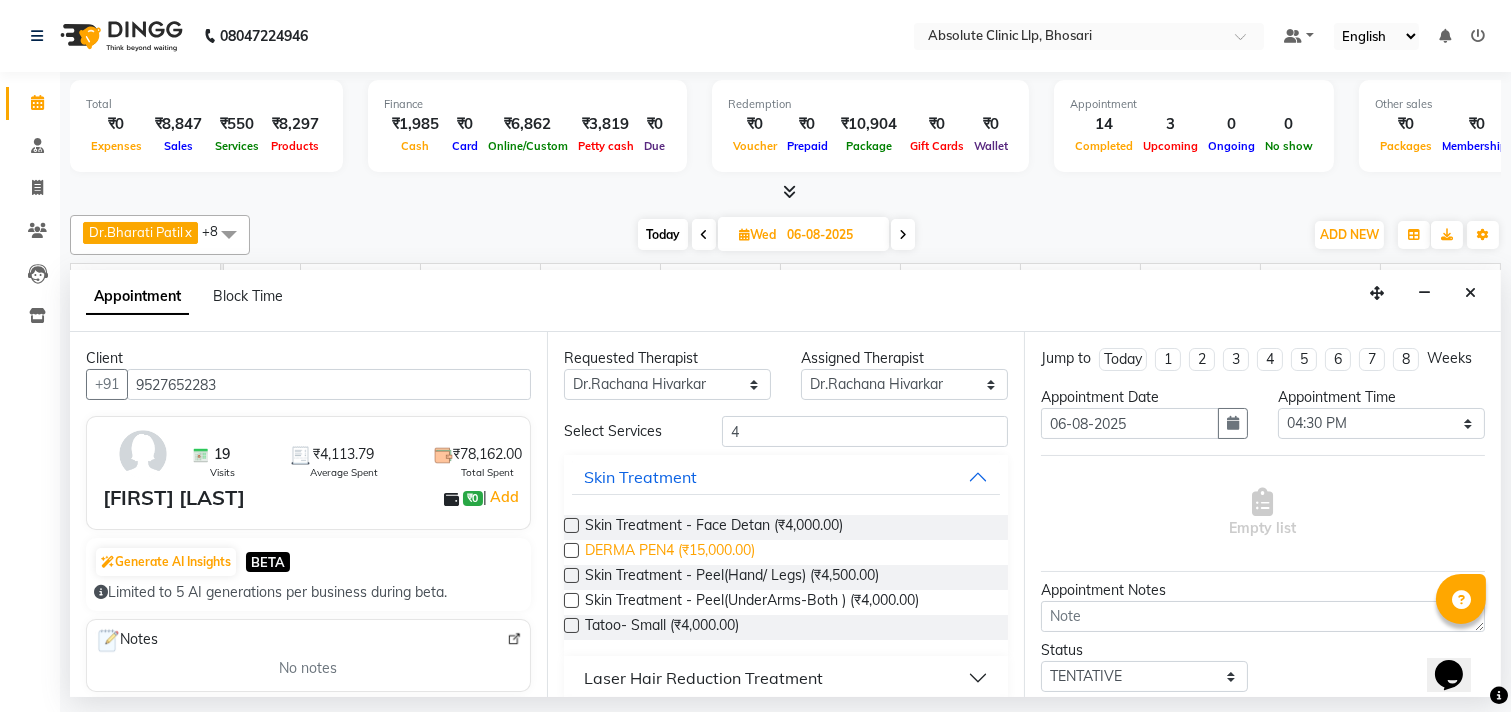 click on "DERMA PEN4 (₹15,000.00)" at bounding box center (670, 552) 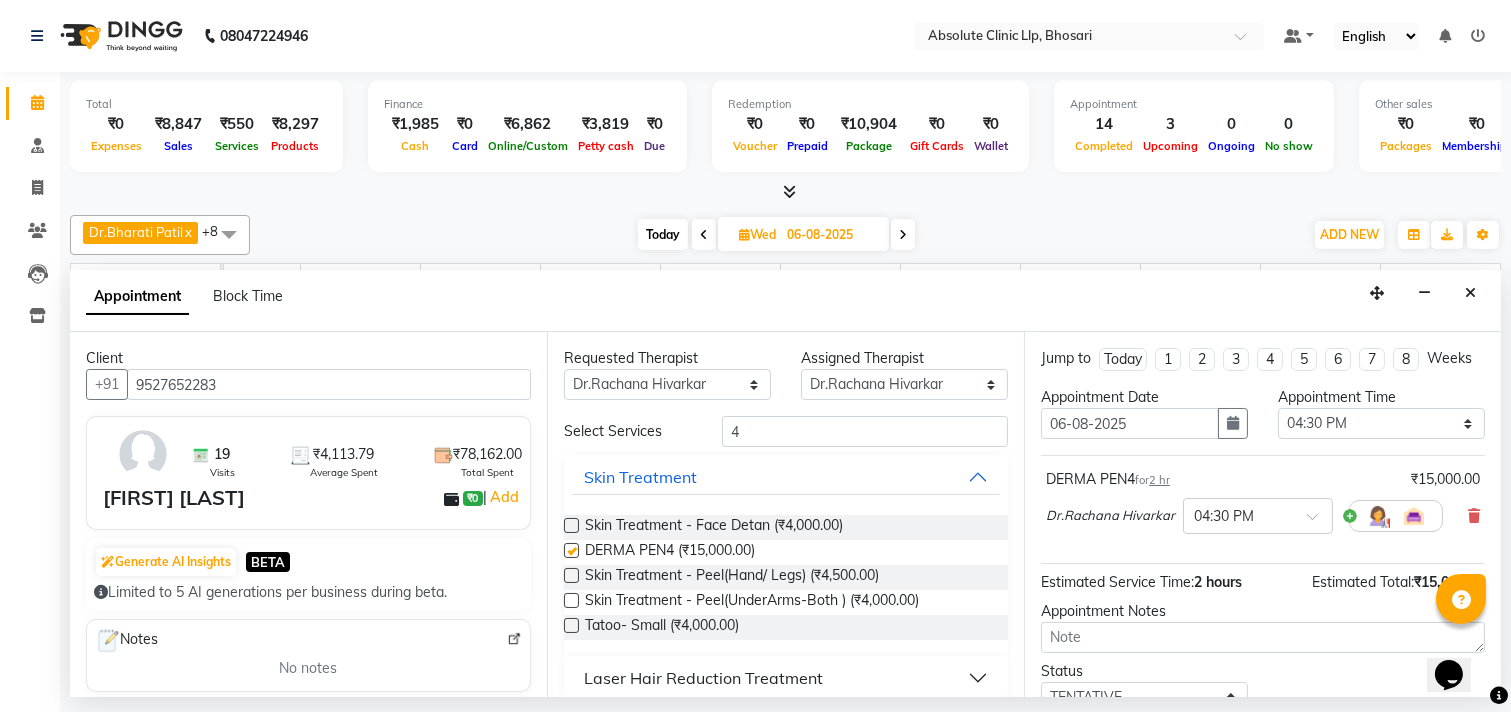 checkbox on "false" 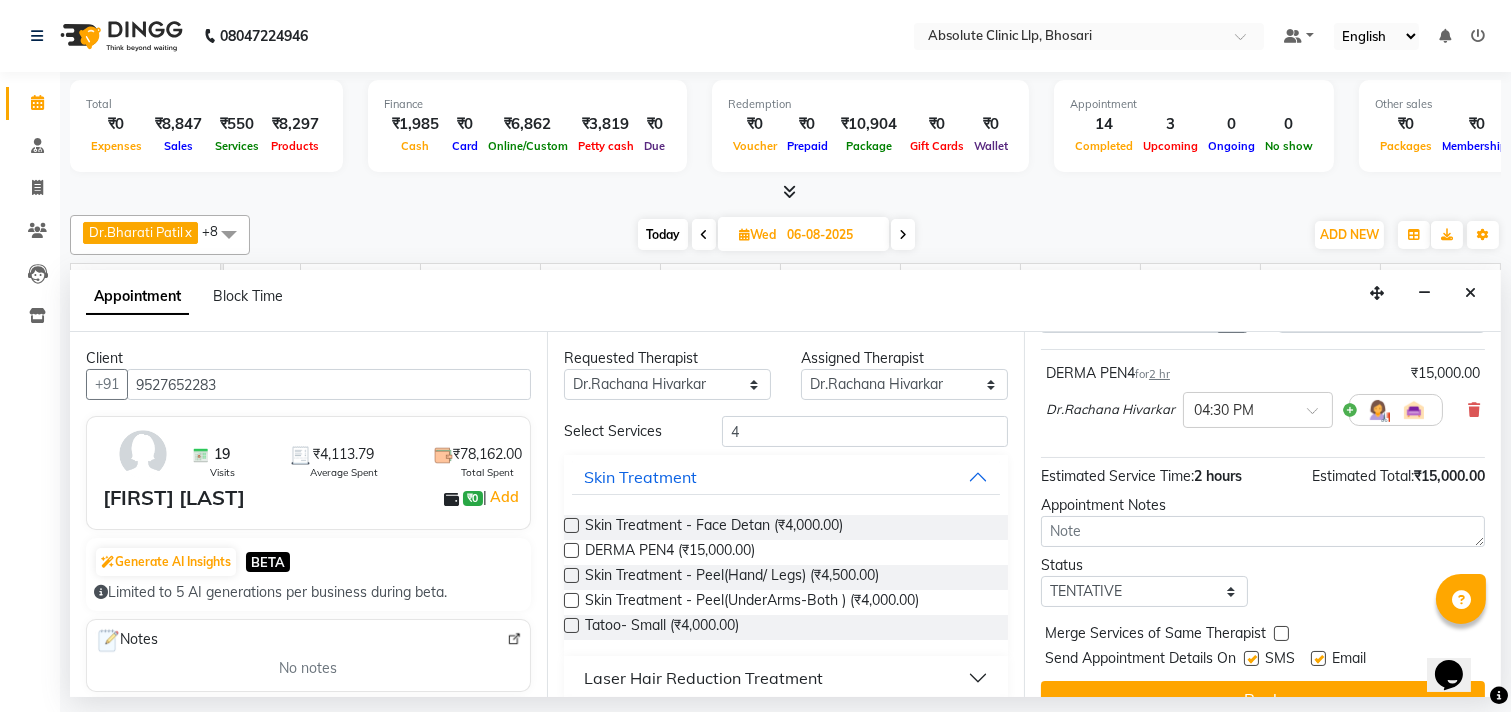 scroll, scrollTop: 161, scrollLeft: 0, axis: vertical 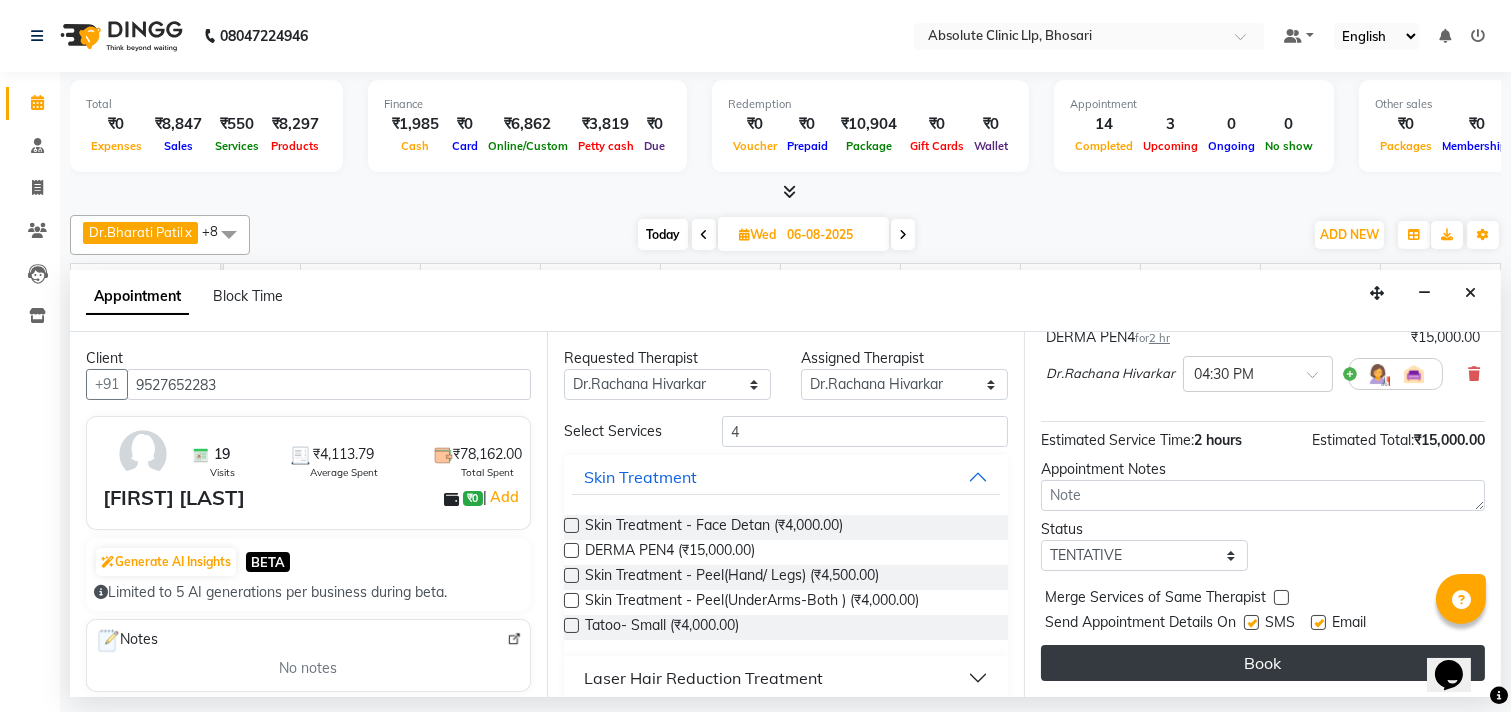 click on "Book" at bounding box center [1263, 663] 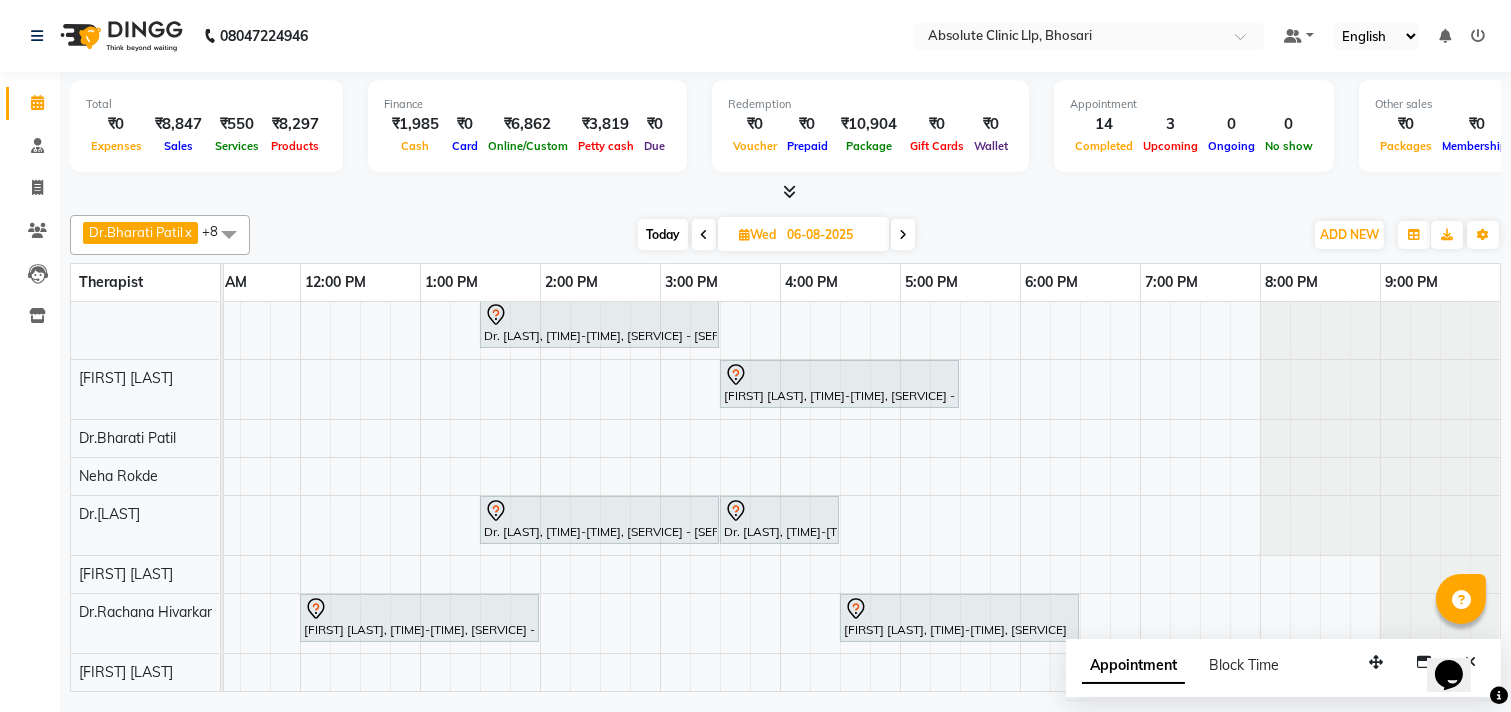 scroll, scrollTop: 204, scrollLeft: 382, axis: both 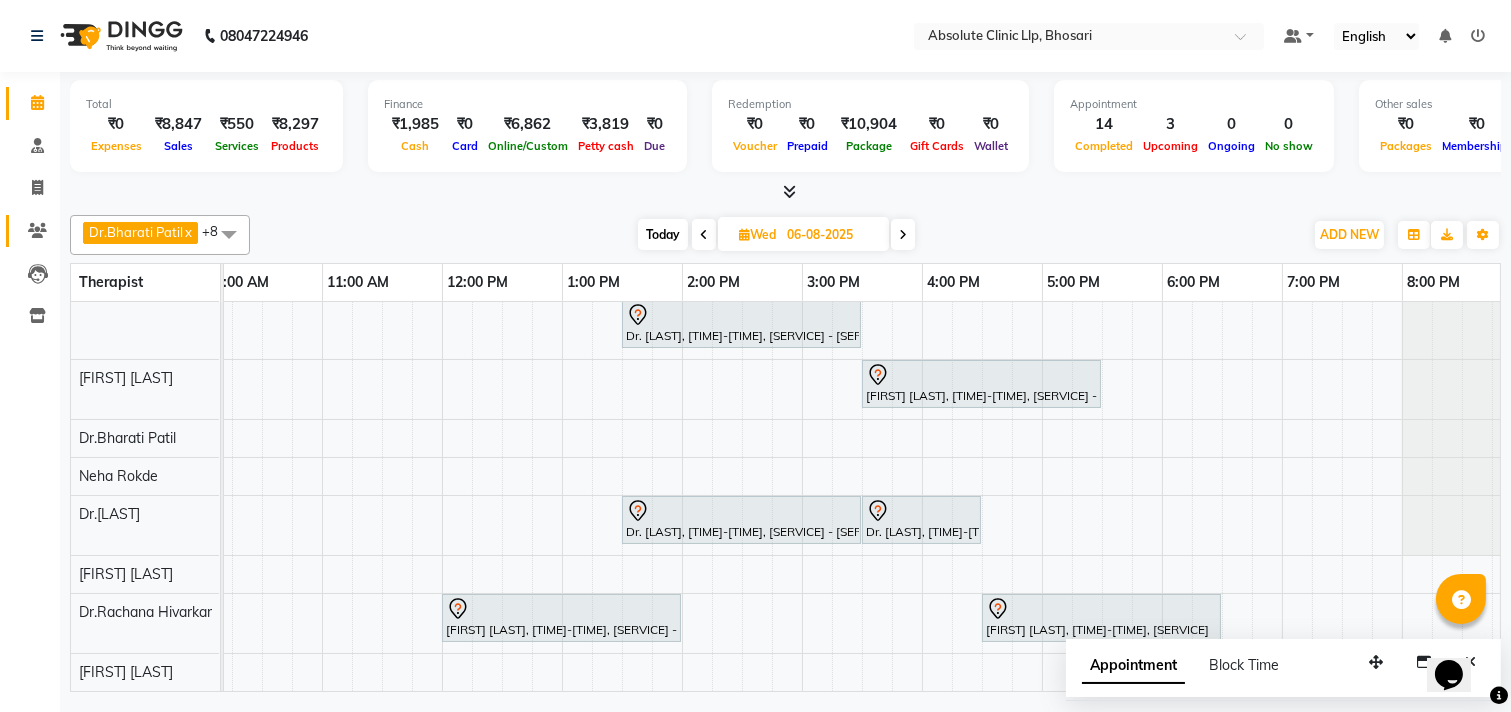 click 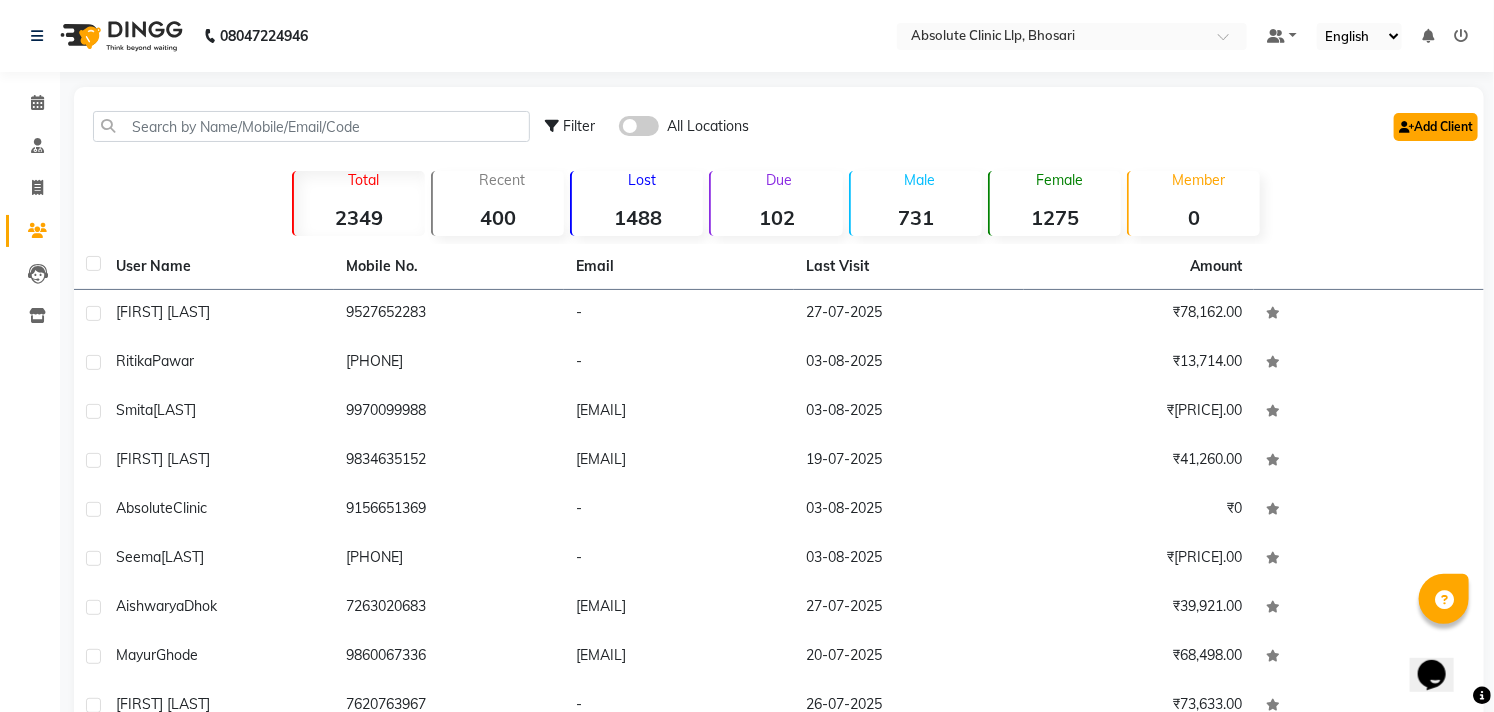 click on "Add Client" 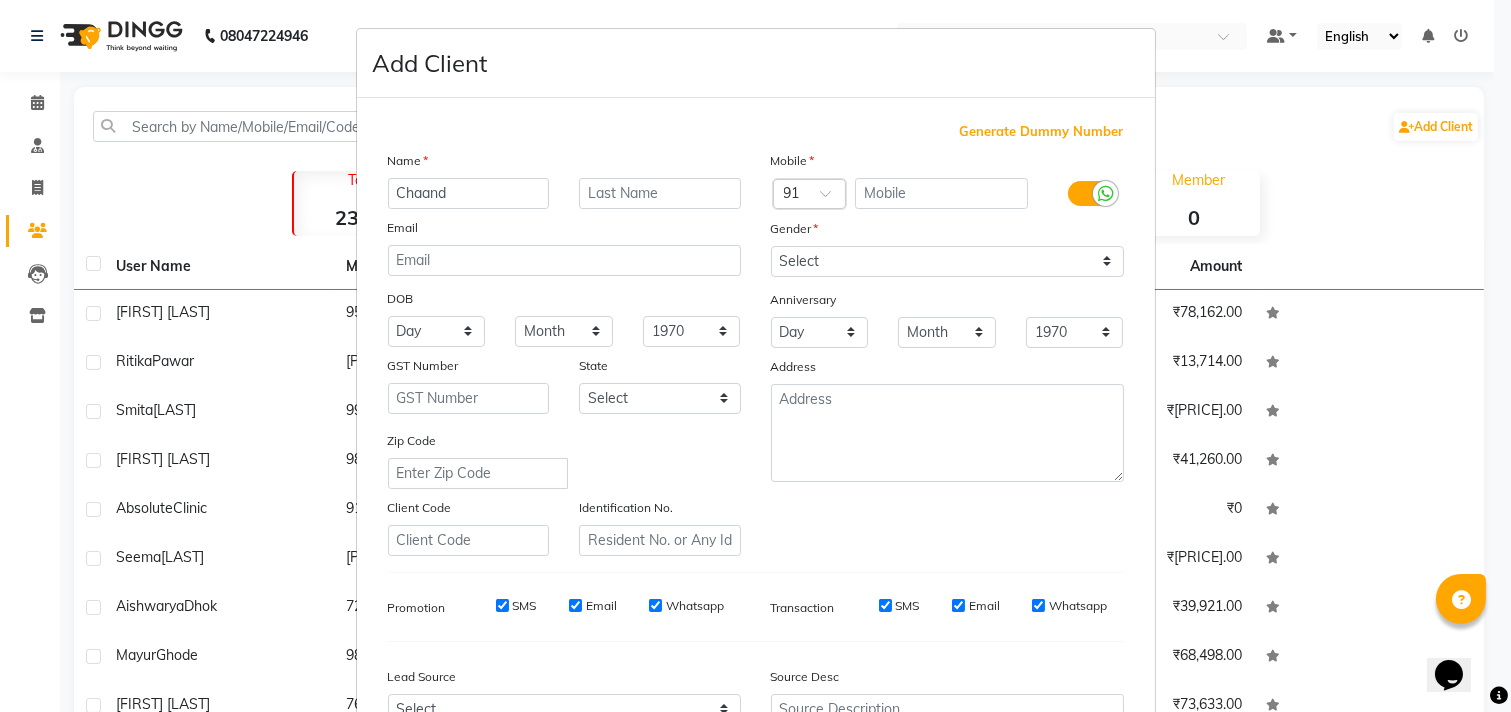 type on "Chaand" 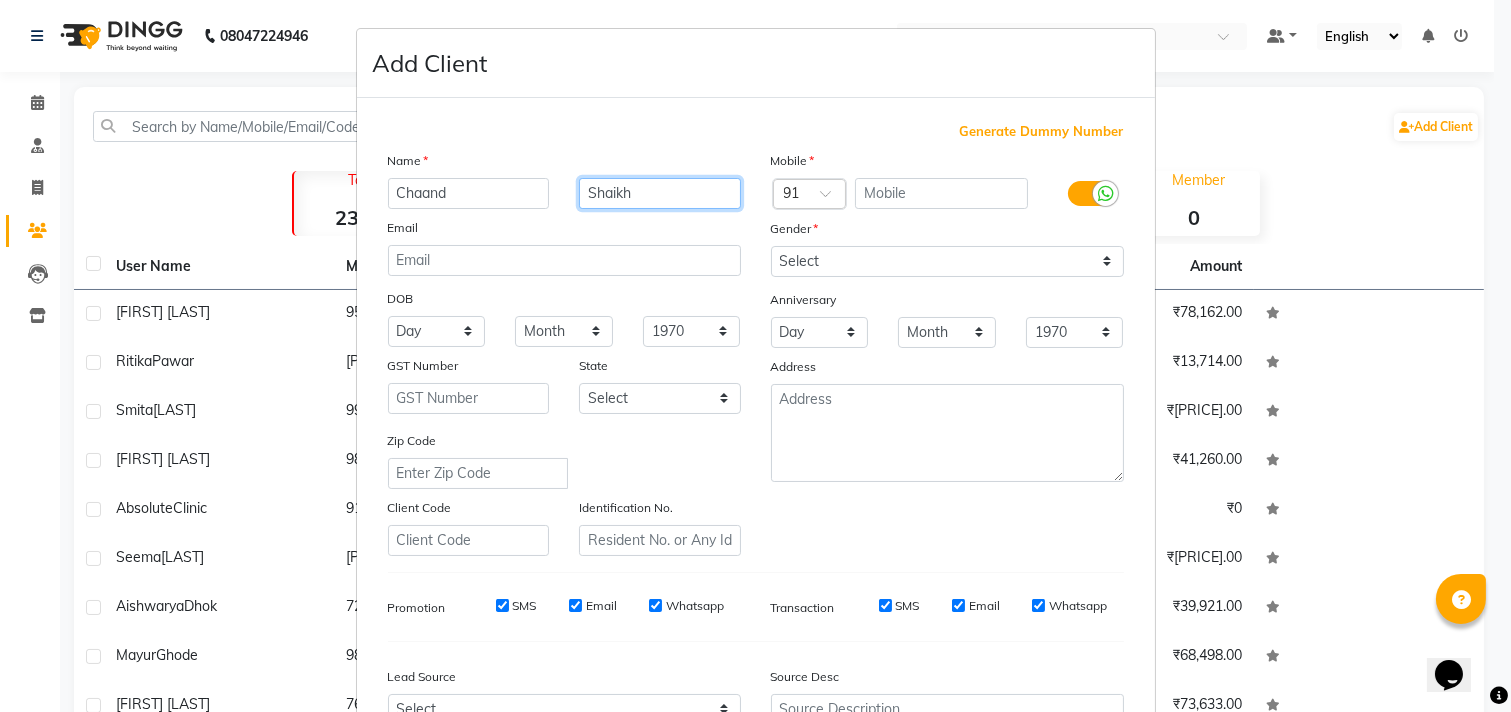 type on "Shaikh" 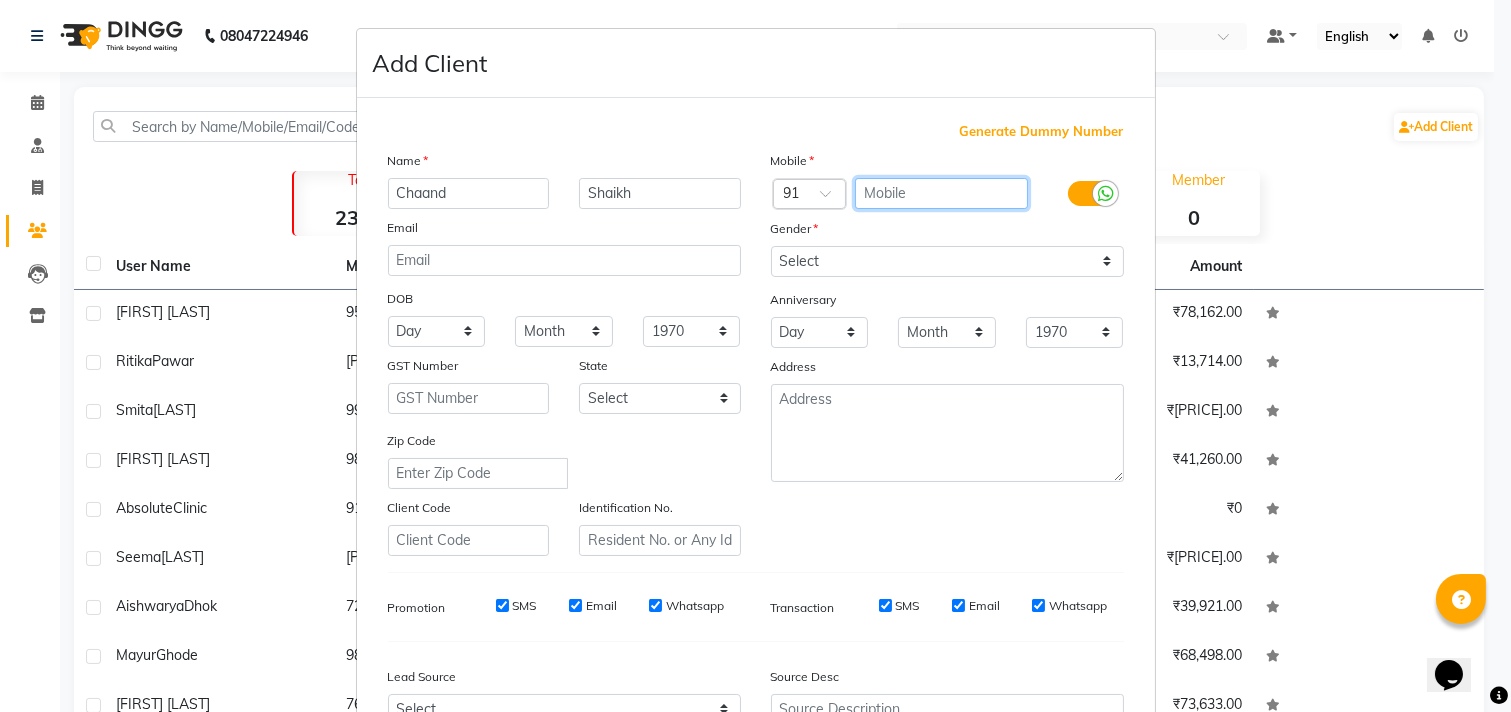 click at bounding box center (941, 193) 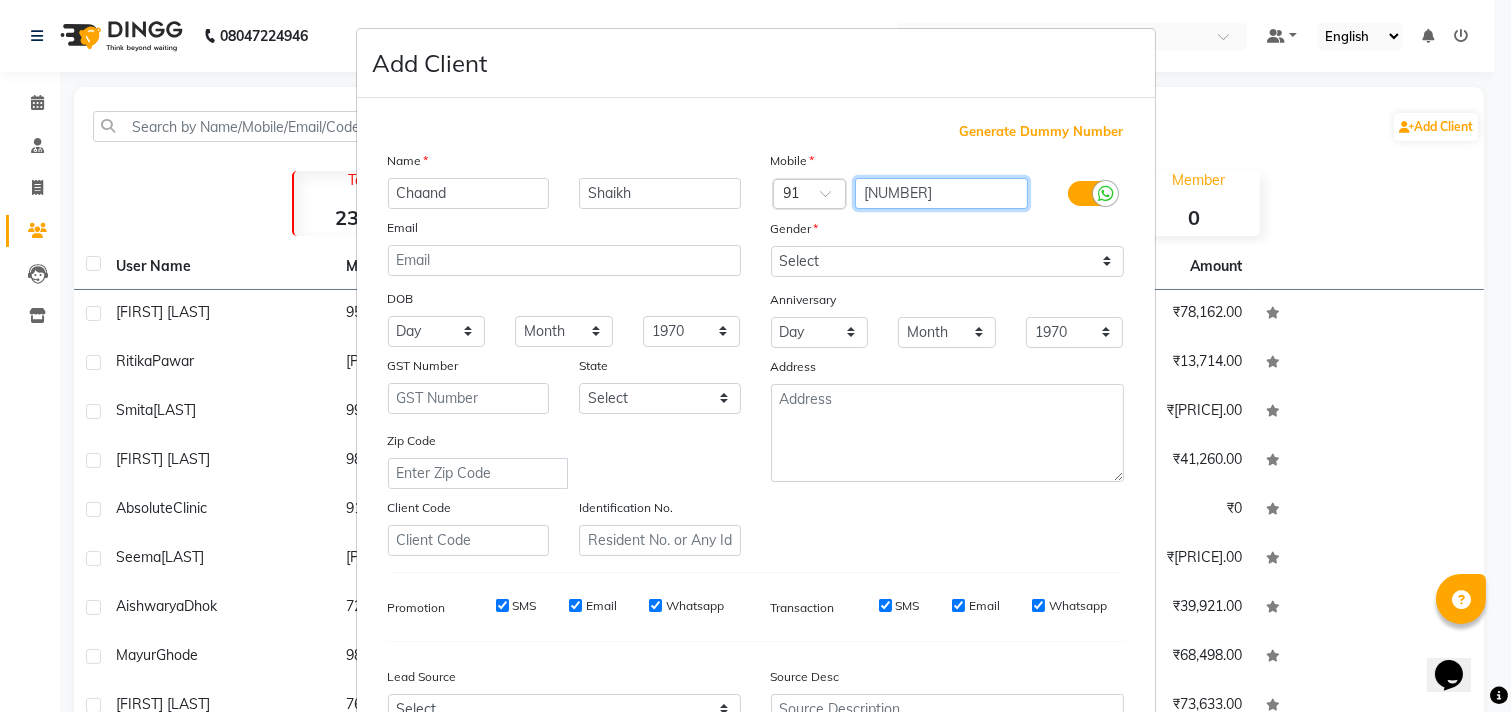 type on "[NUMBER]" 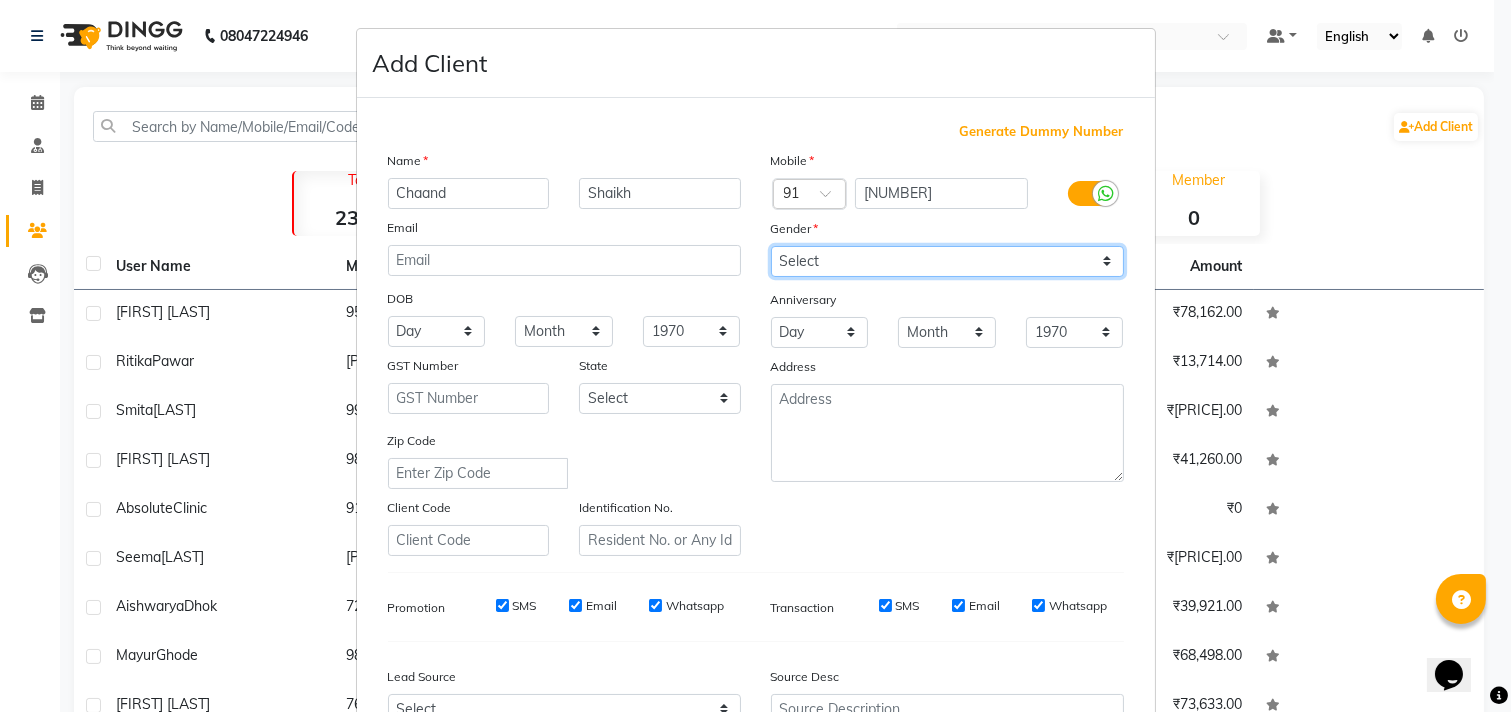click on "Select Male Female Other Prefer Not To Say" at bounding box center (947, 261) 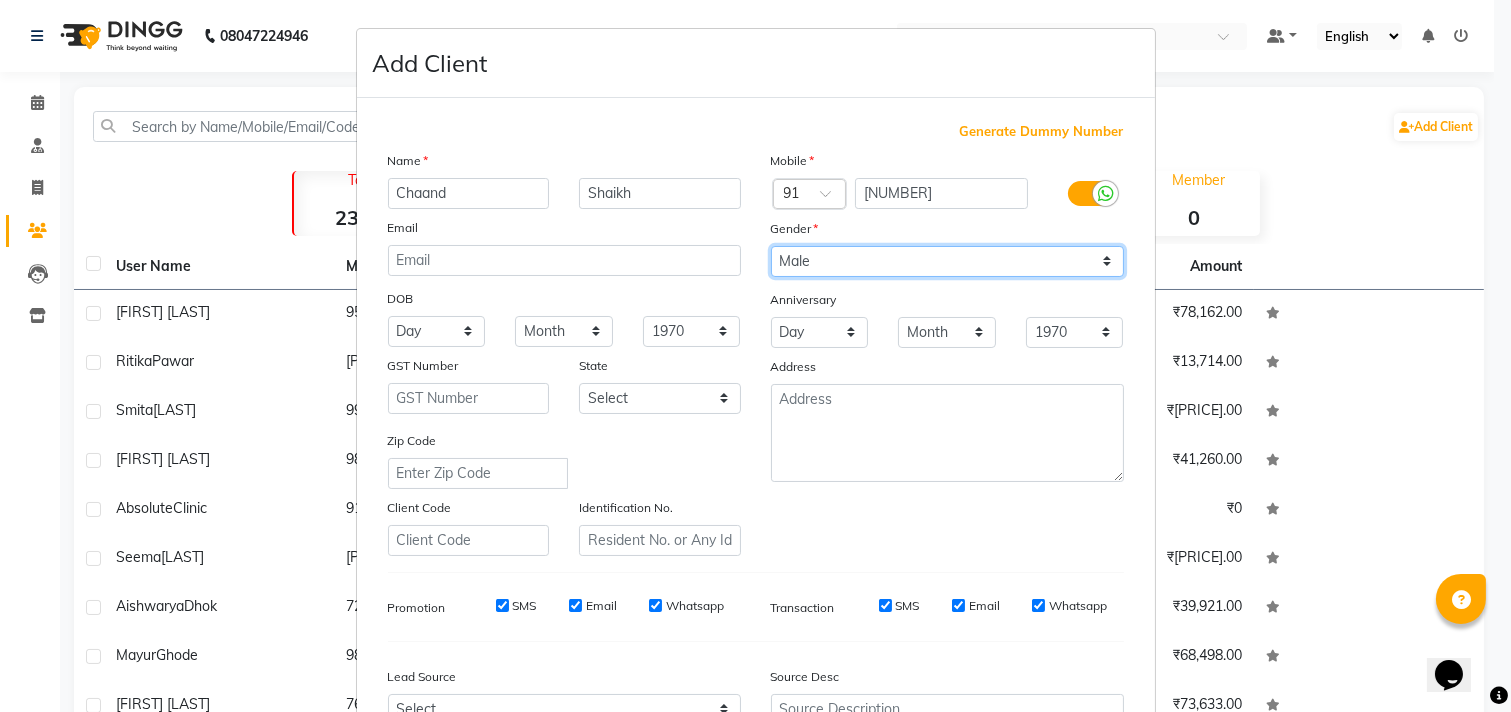 click on "Select Male Female Other Prefer Not To Say" at bounding box center (947, 261) 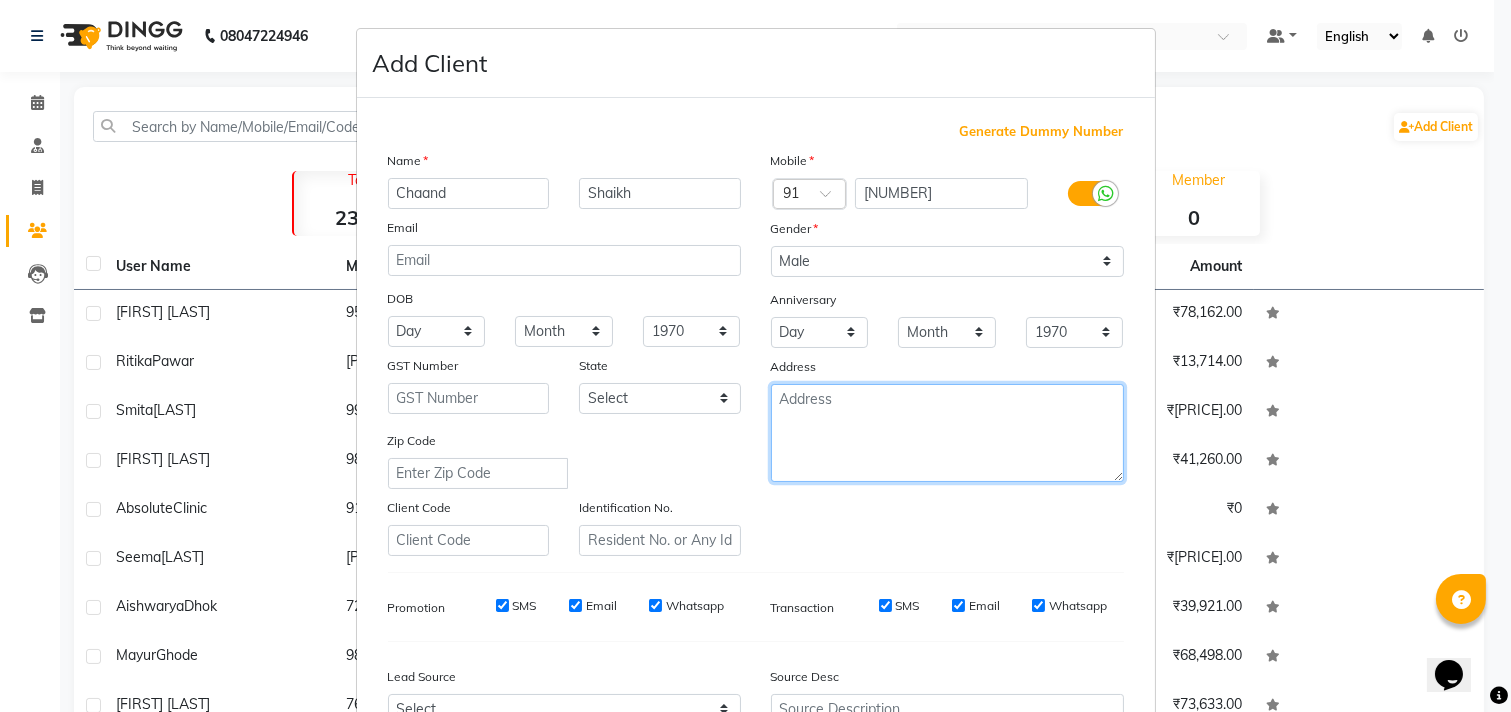 click at bounding box center (947, 433) 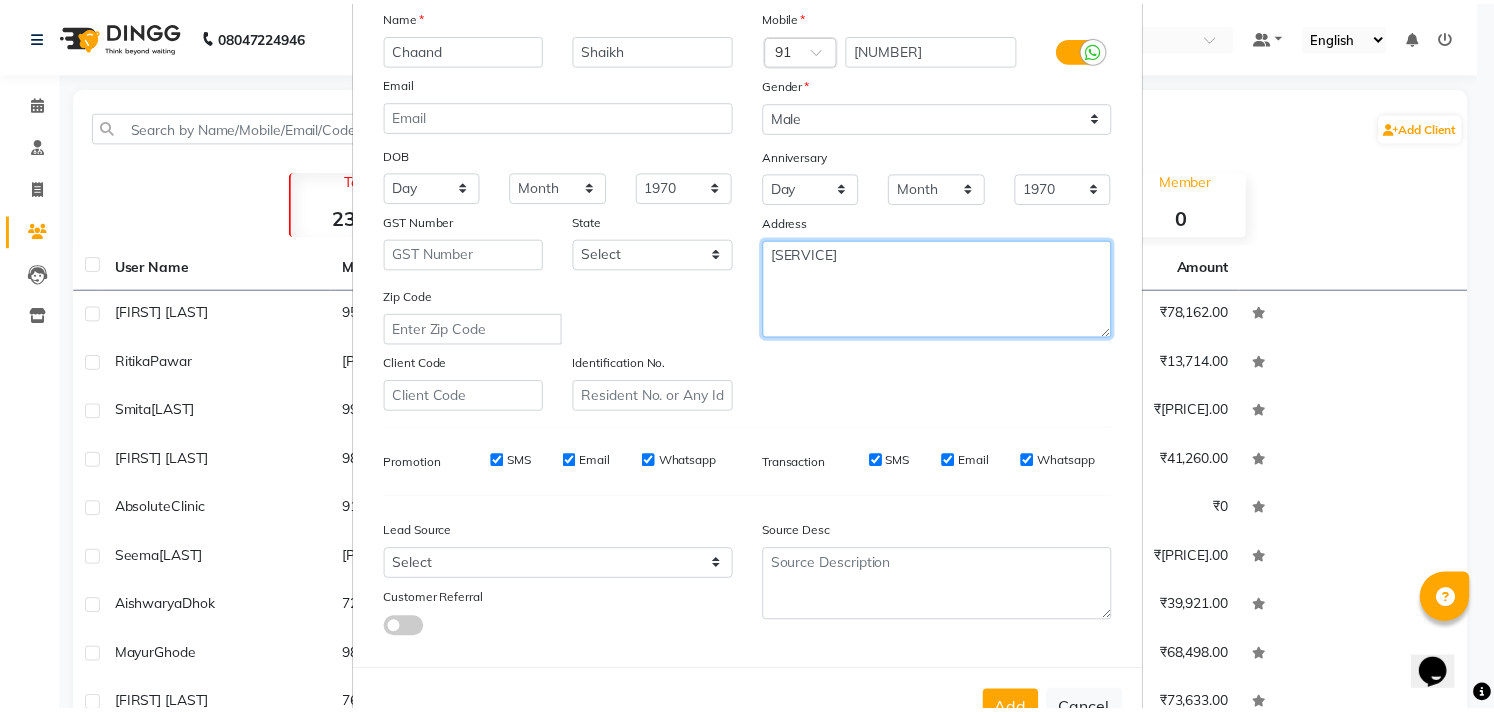 scroll, scrollTop: 212, scrollLeft: 0, axis: vertical 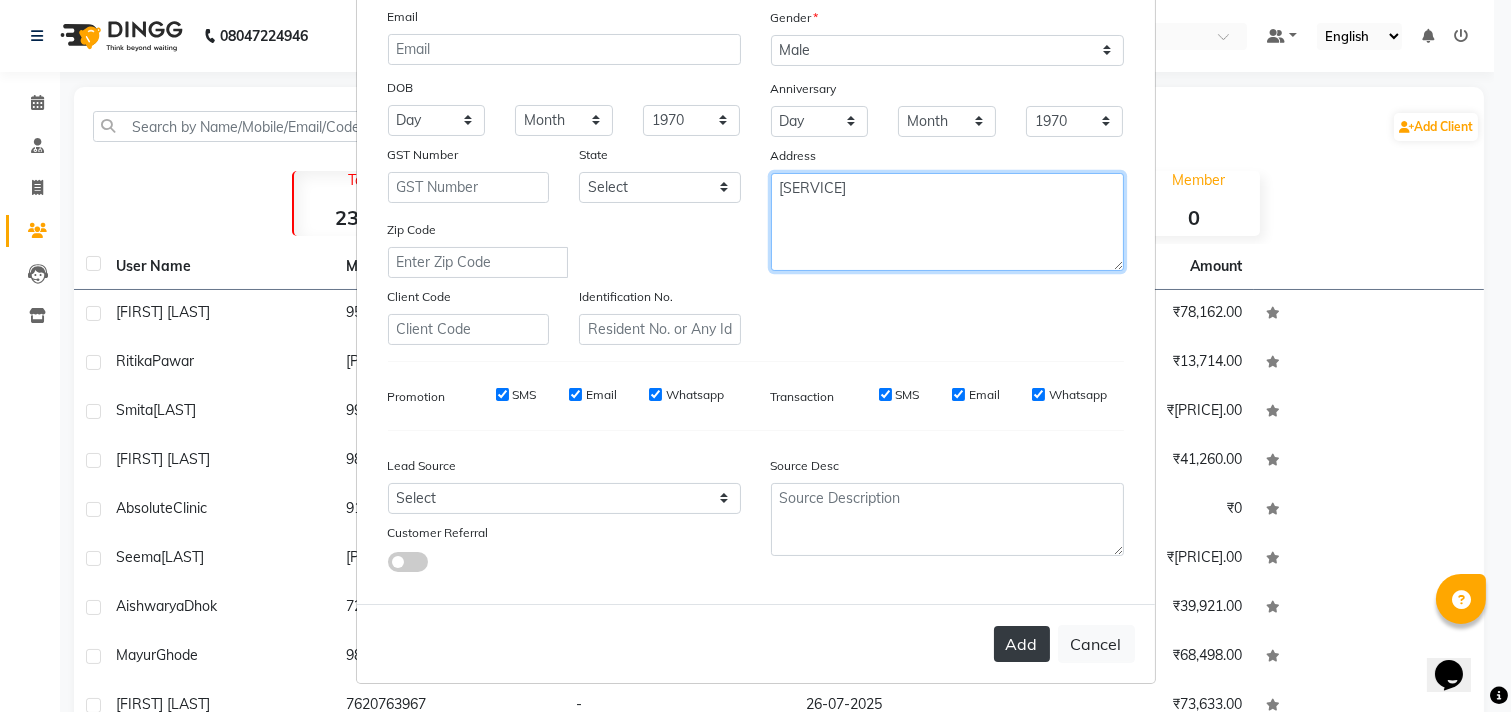 type on "[SERVICE]" 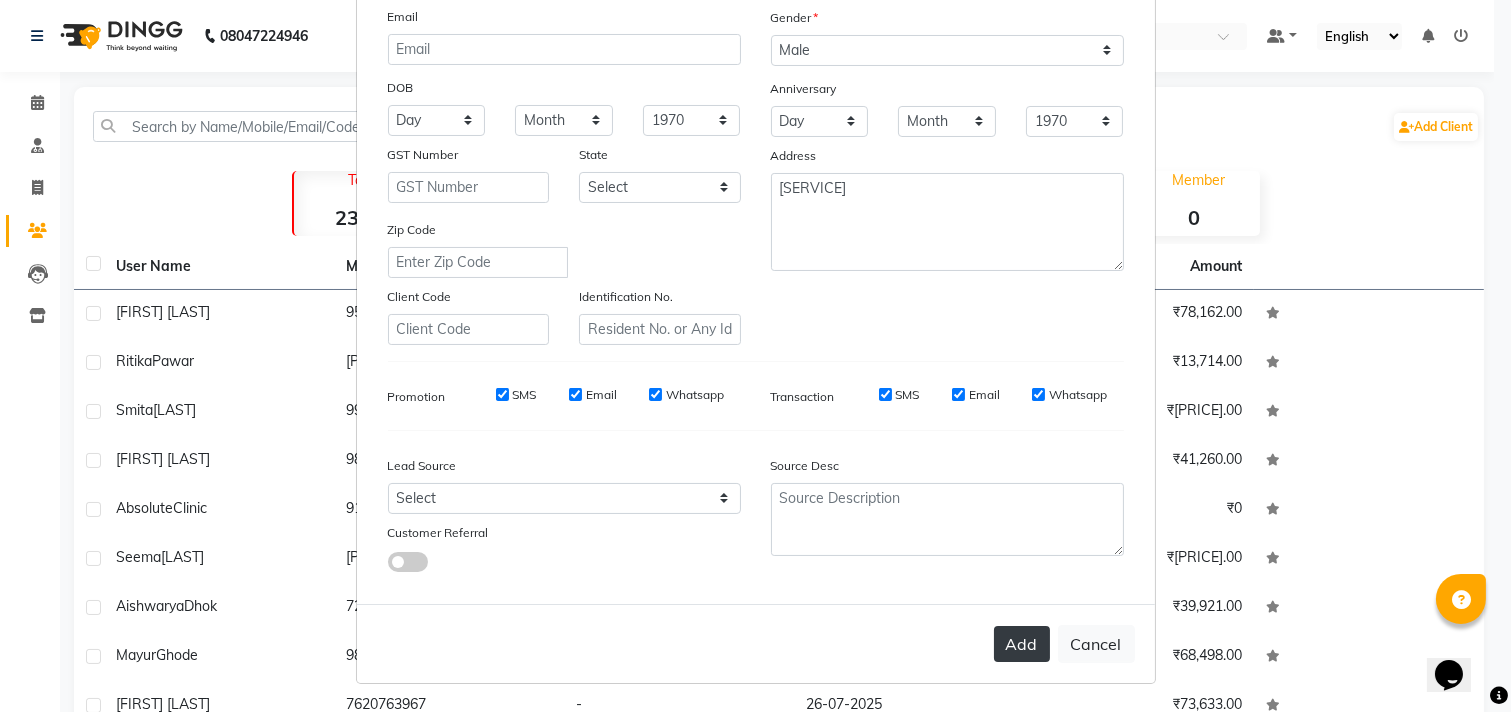 click on "Add" at bounding box center [1022, 644] 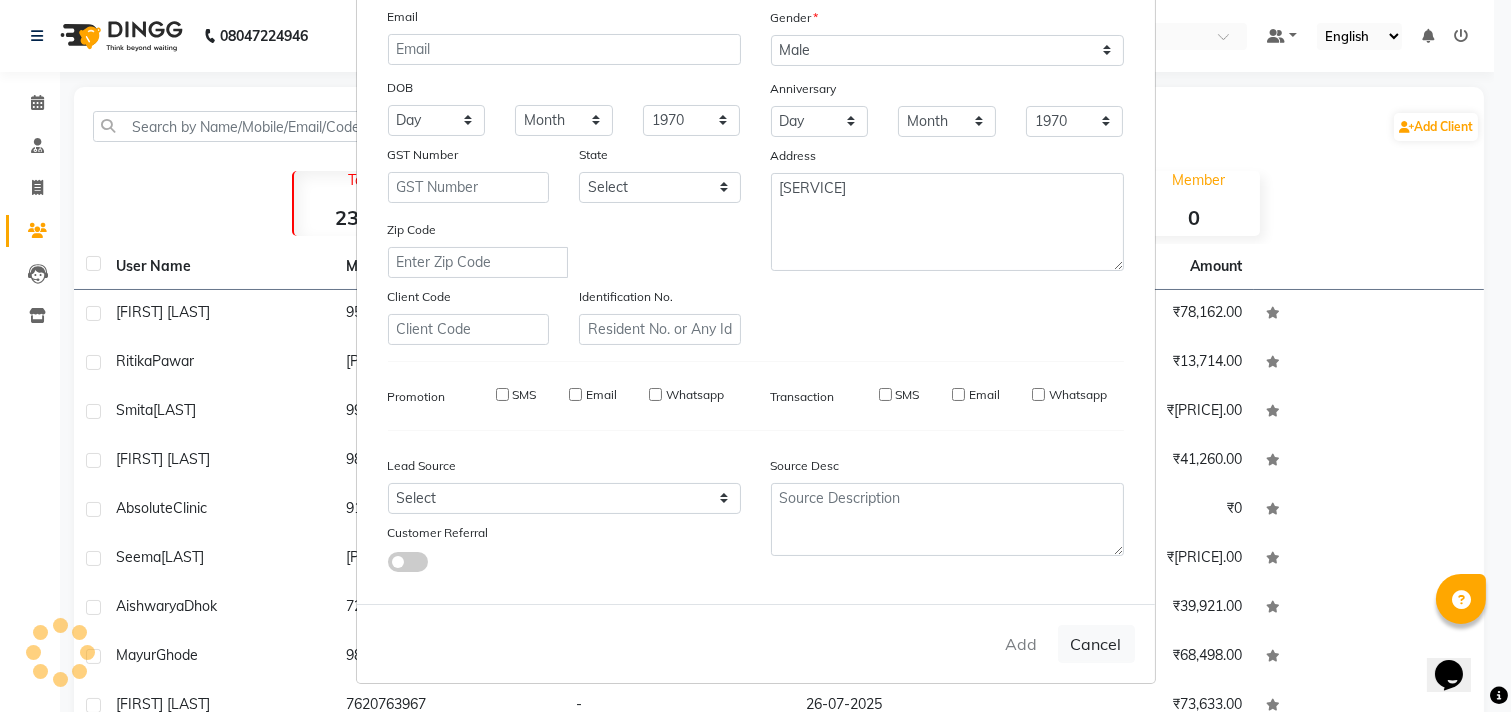 type 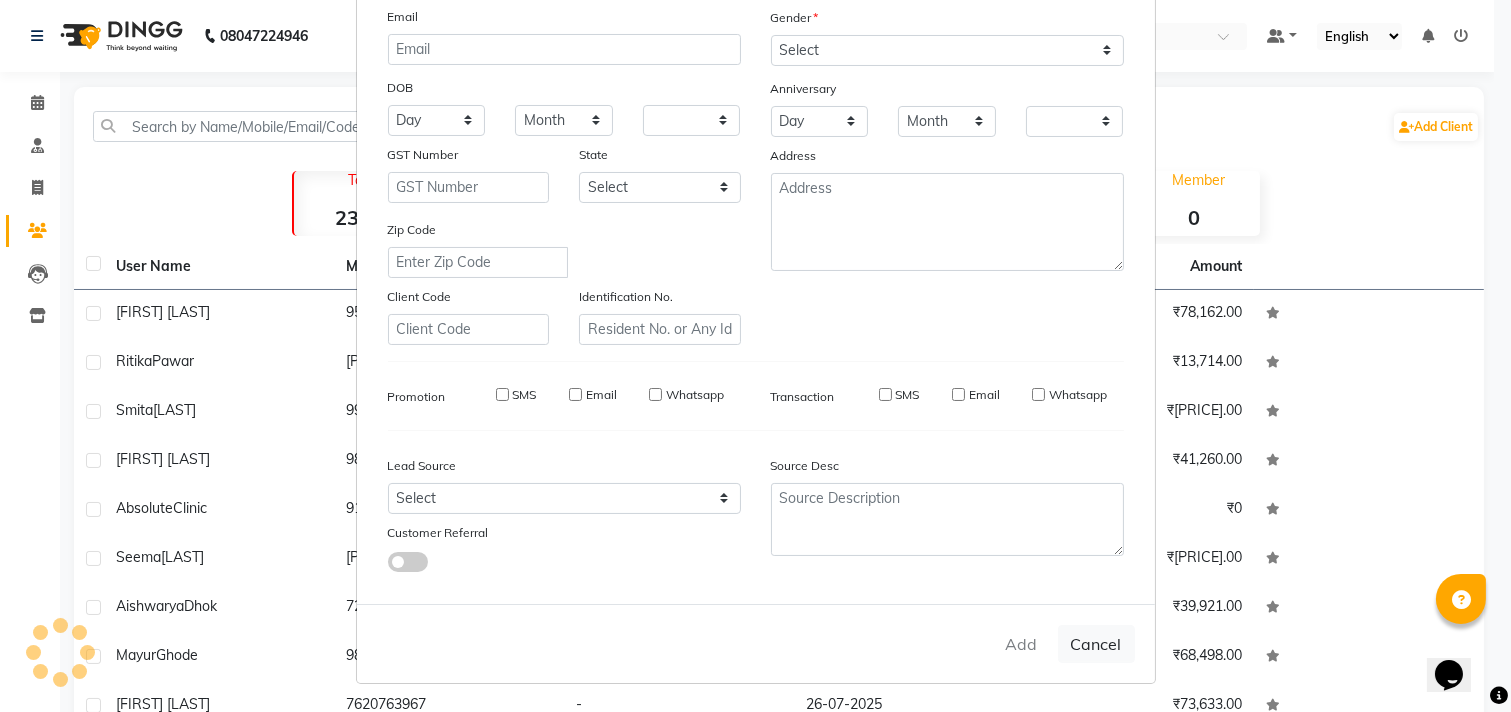 checkbox on "false" 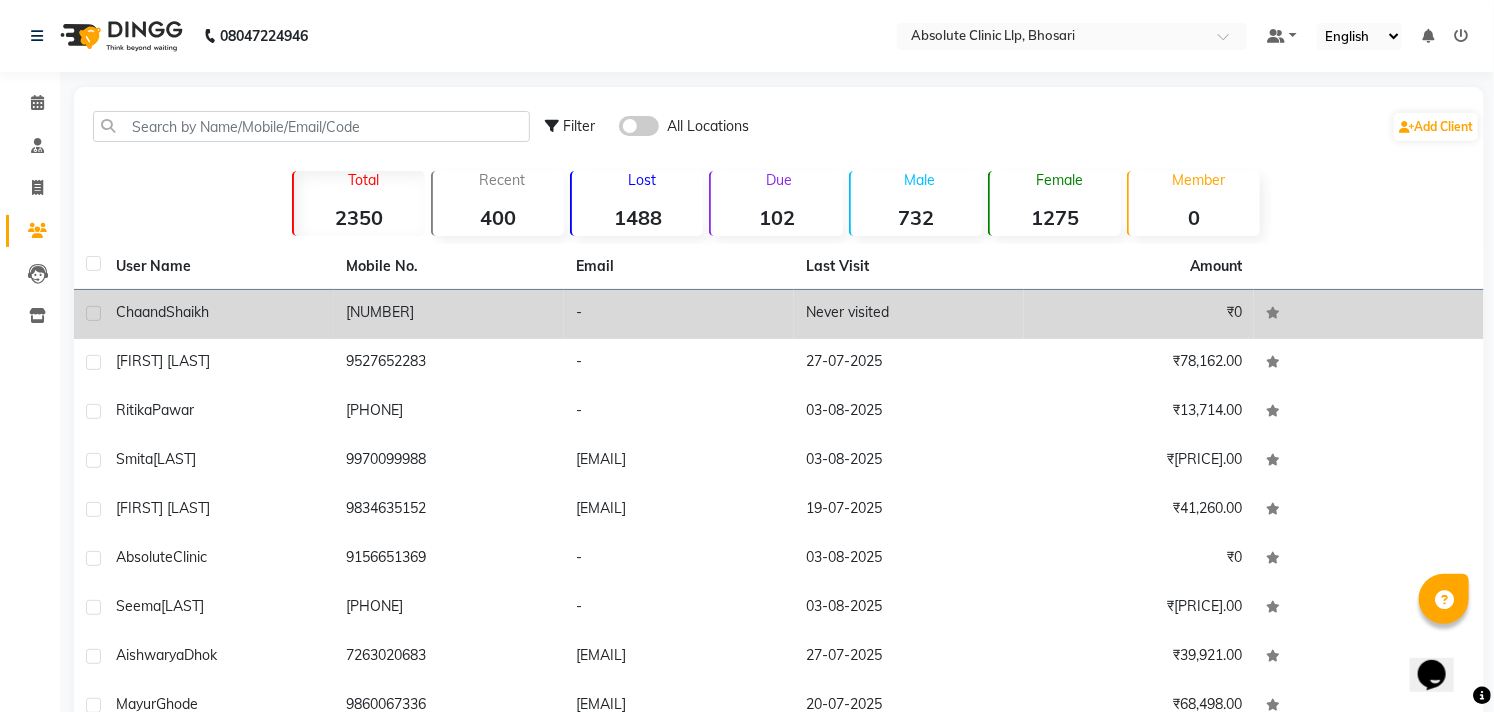 click on "-" 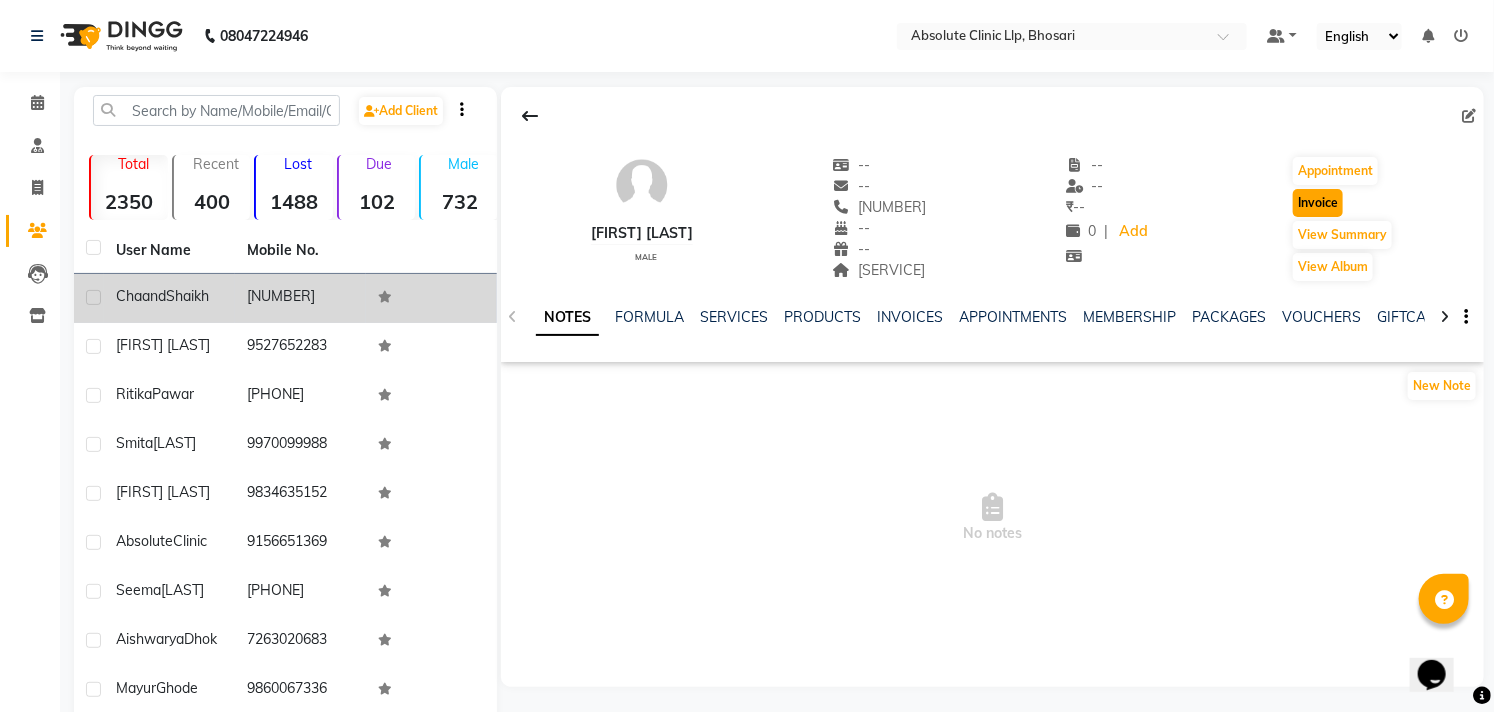 click on "Invoice" 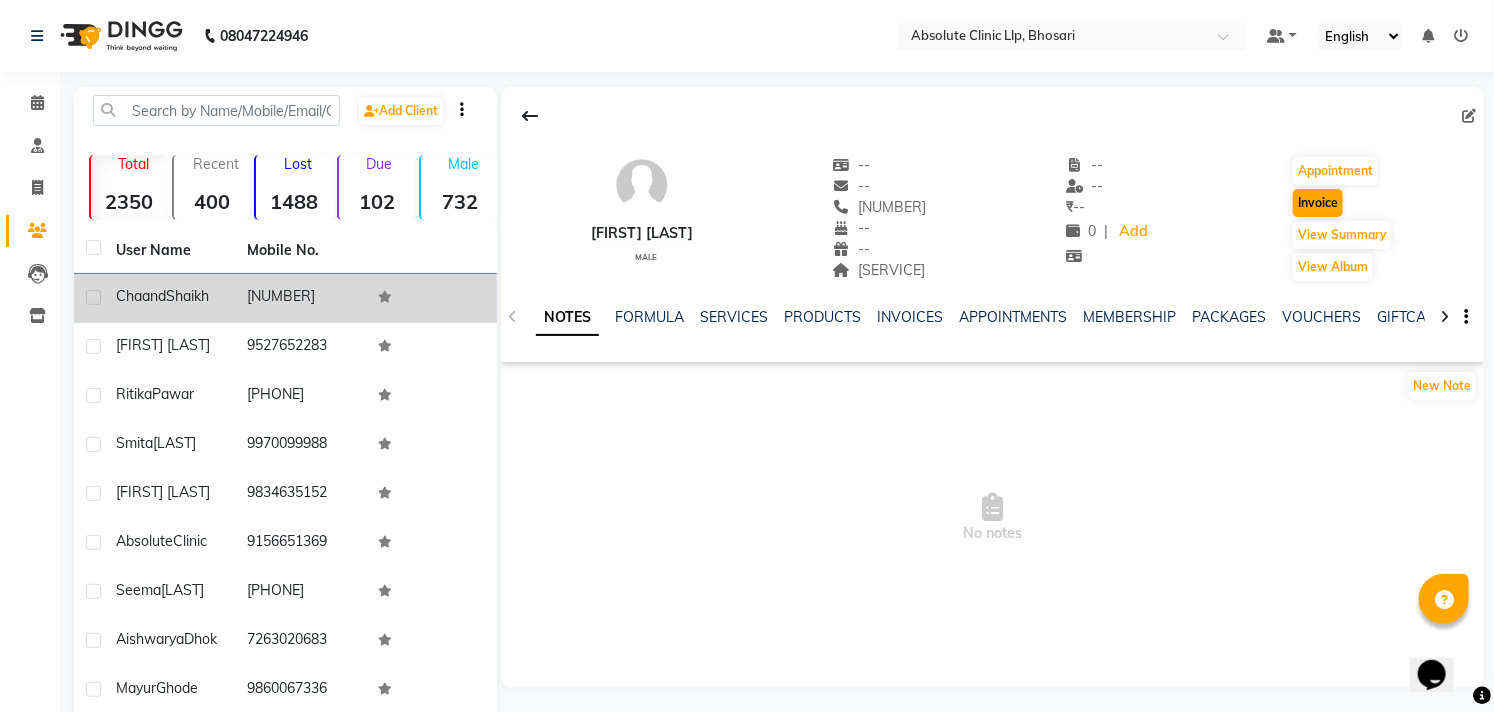 select on "4706" 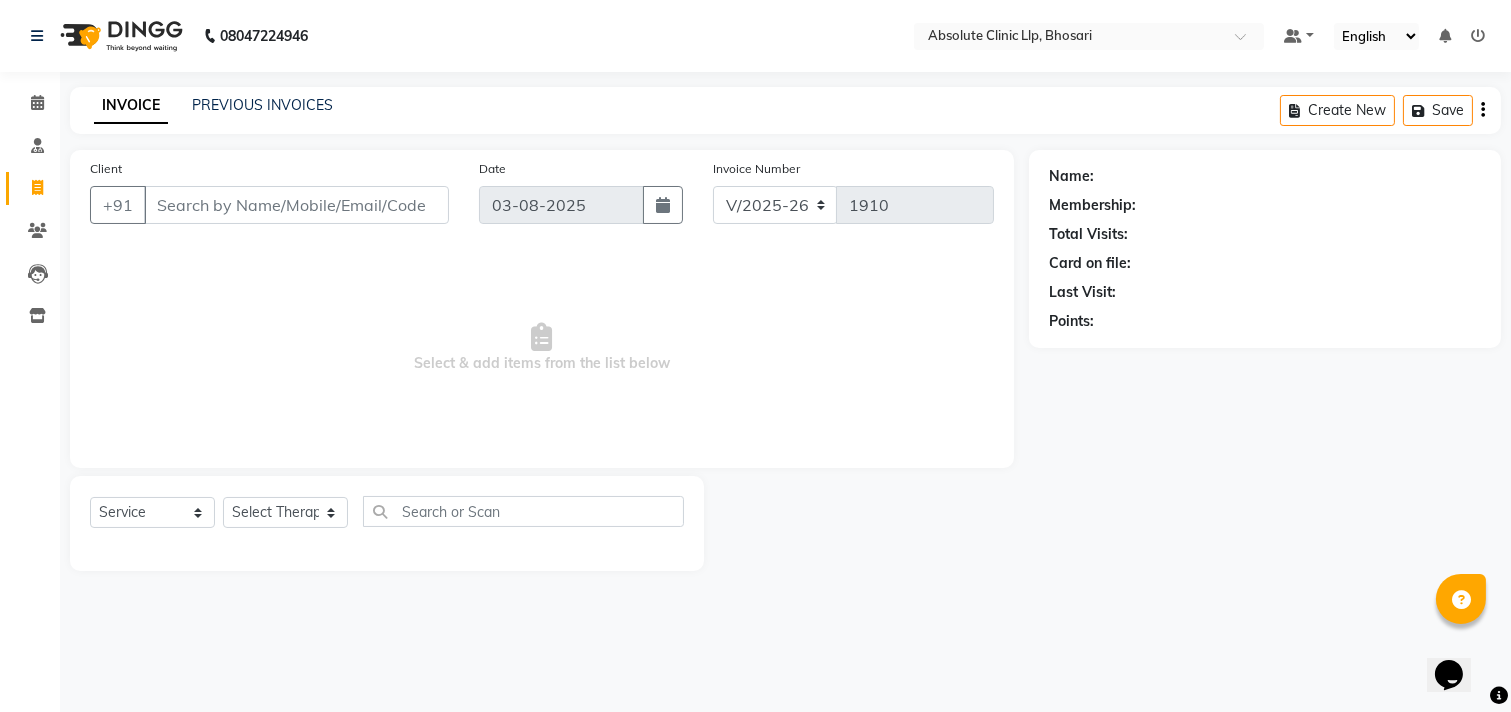 type on "[NUMBER]" 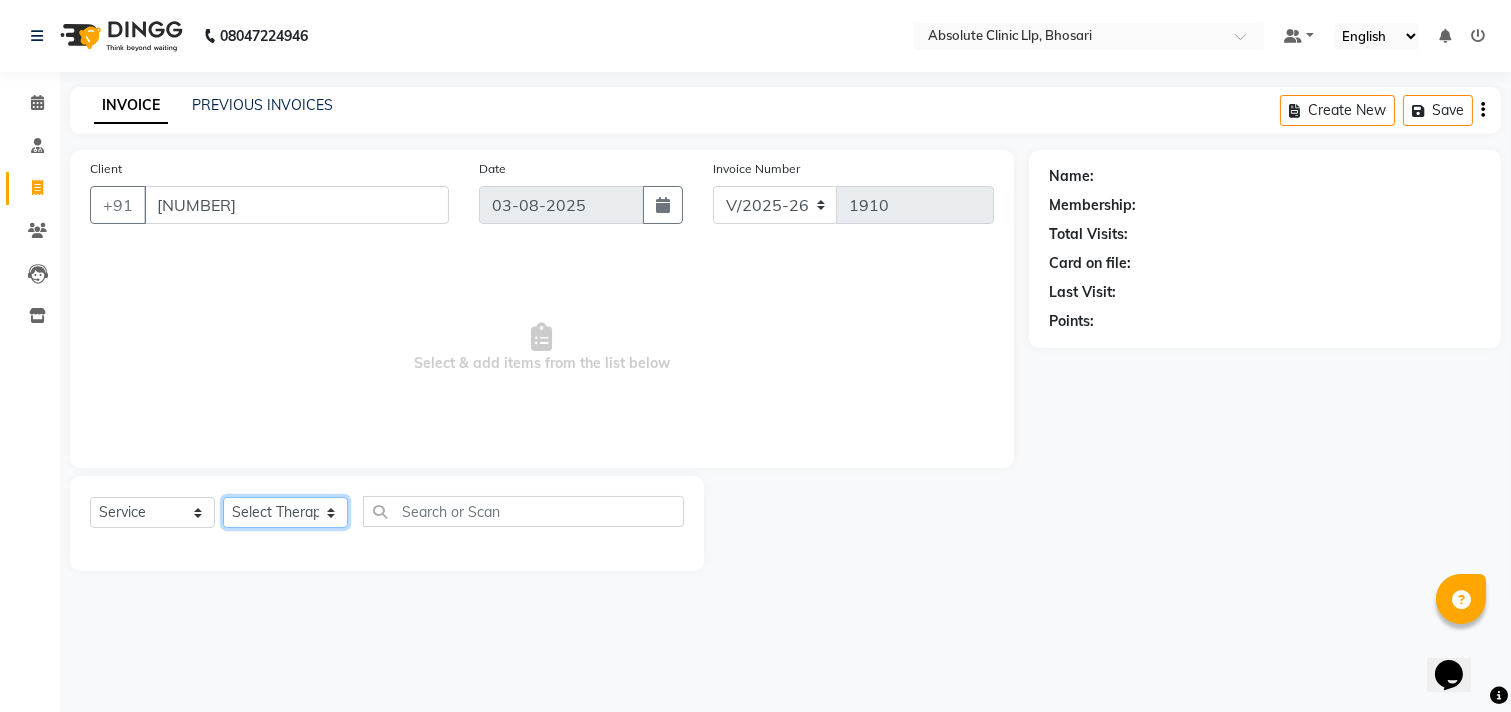 click on "Select Therapist" 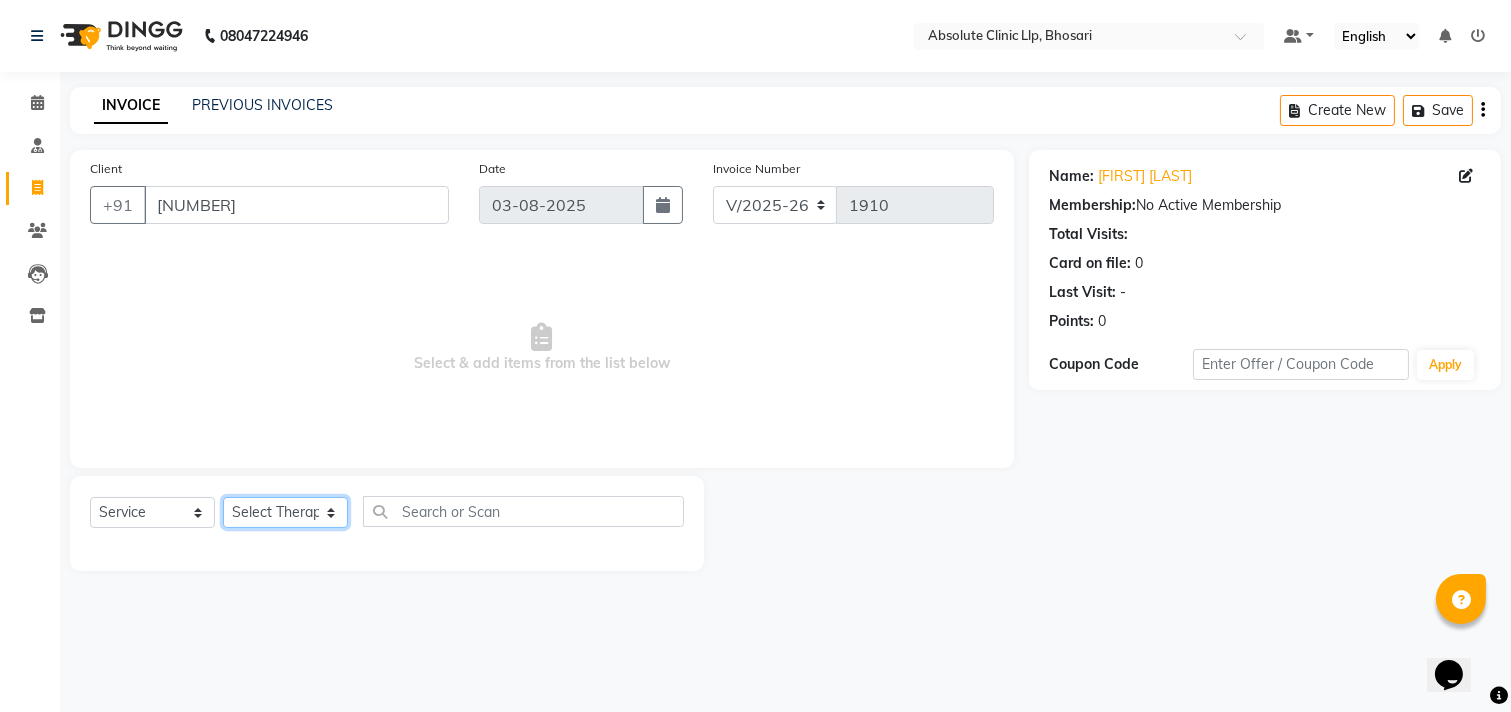 select on "28331" 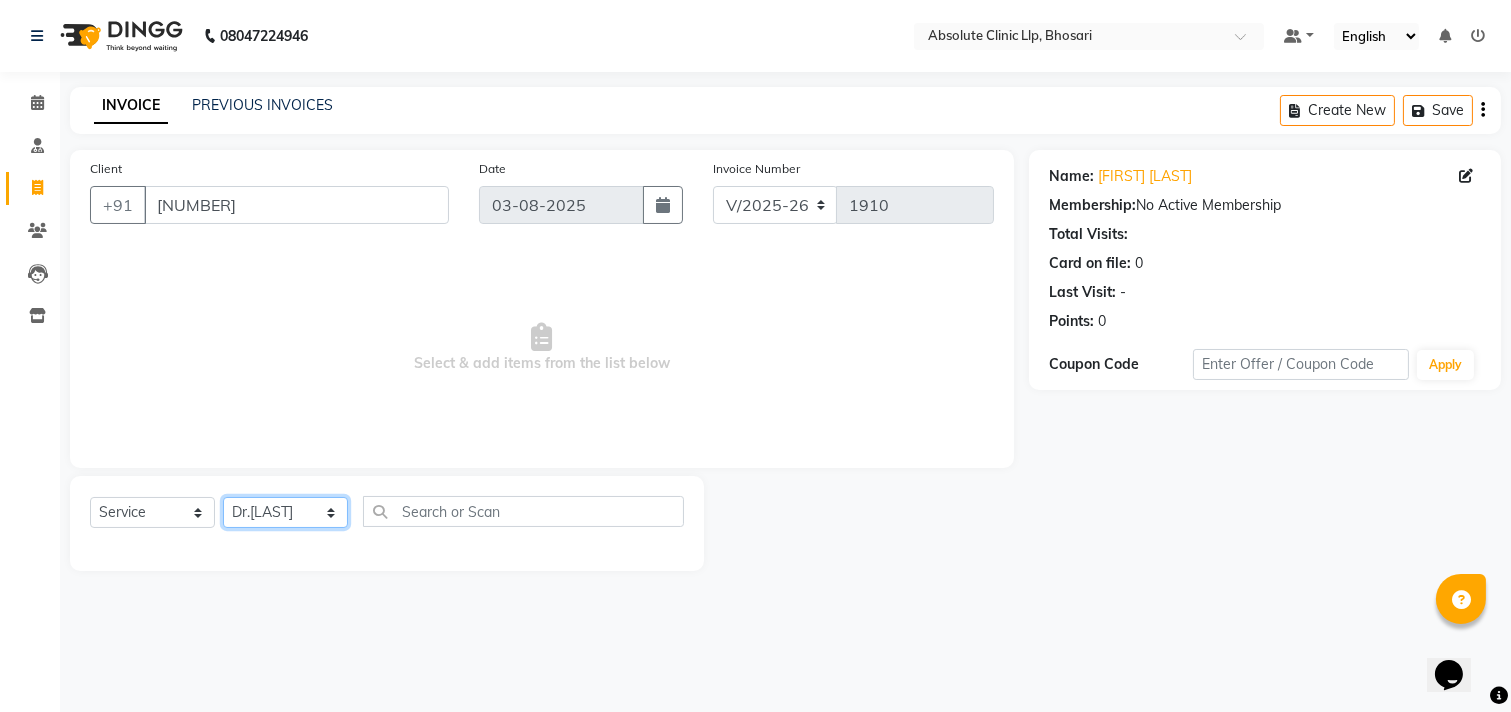 click on "Select Therapist Anita Gawli	 Dr.Bharati Patil Dr.Dhananjay Patil Dr.Rachana Hivarkar Gaurav Raaj Neha Rokde Priyanka  More RECEPTION-phuge prima Sachin Kale	 Sanjivni Kale	 Shekhar Chavan Sonali Naikre	 Vaishali Chowgule" 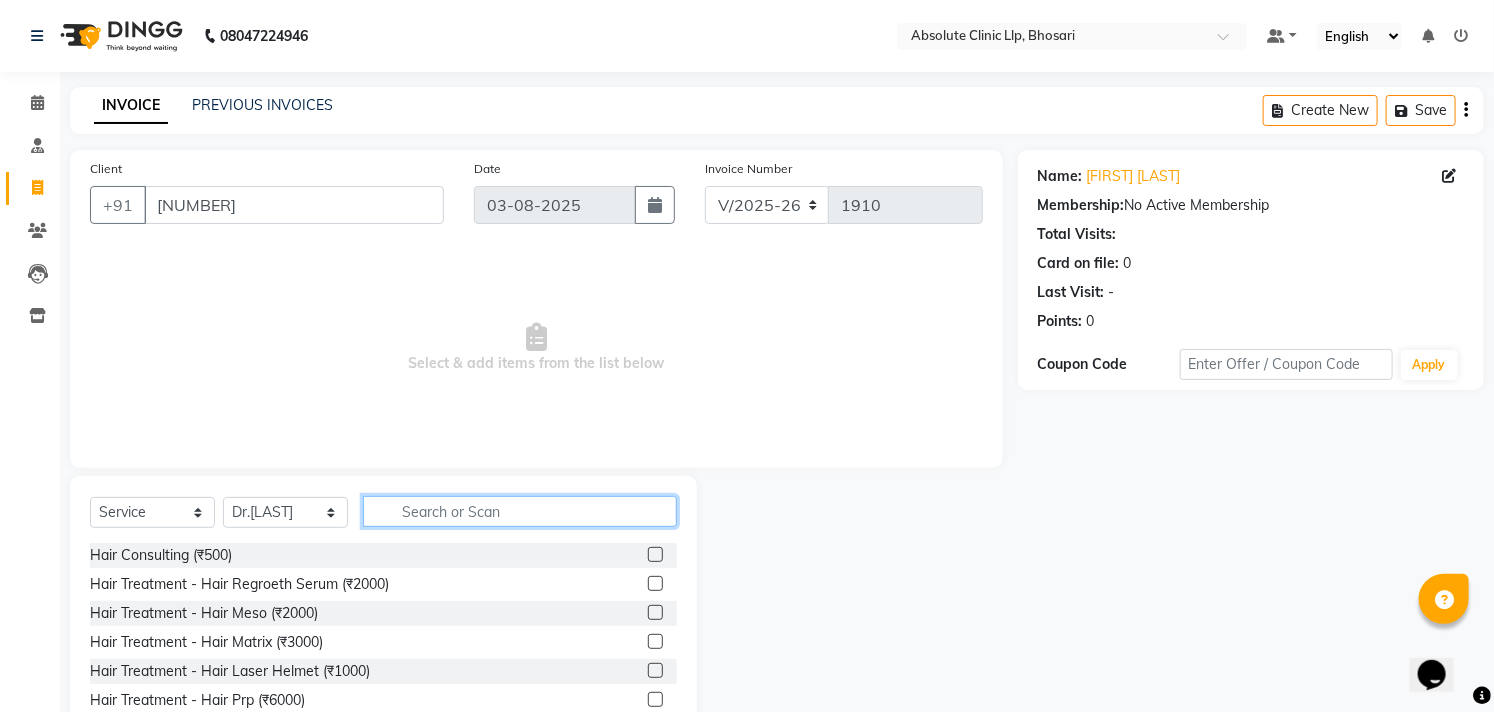 click 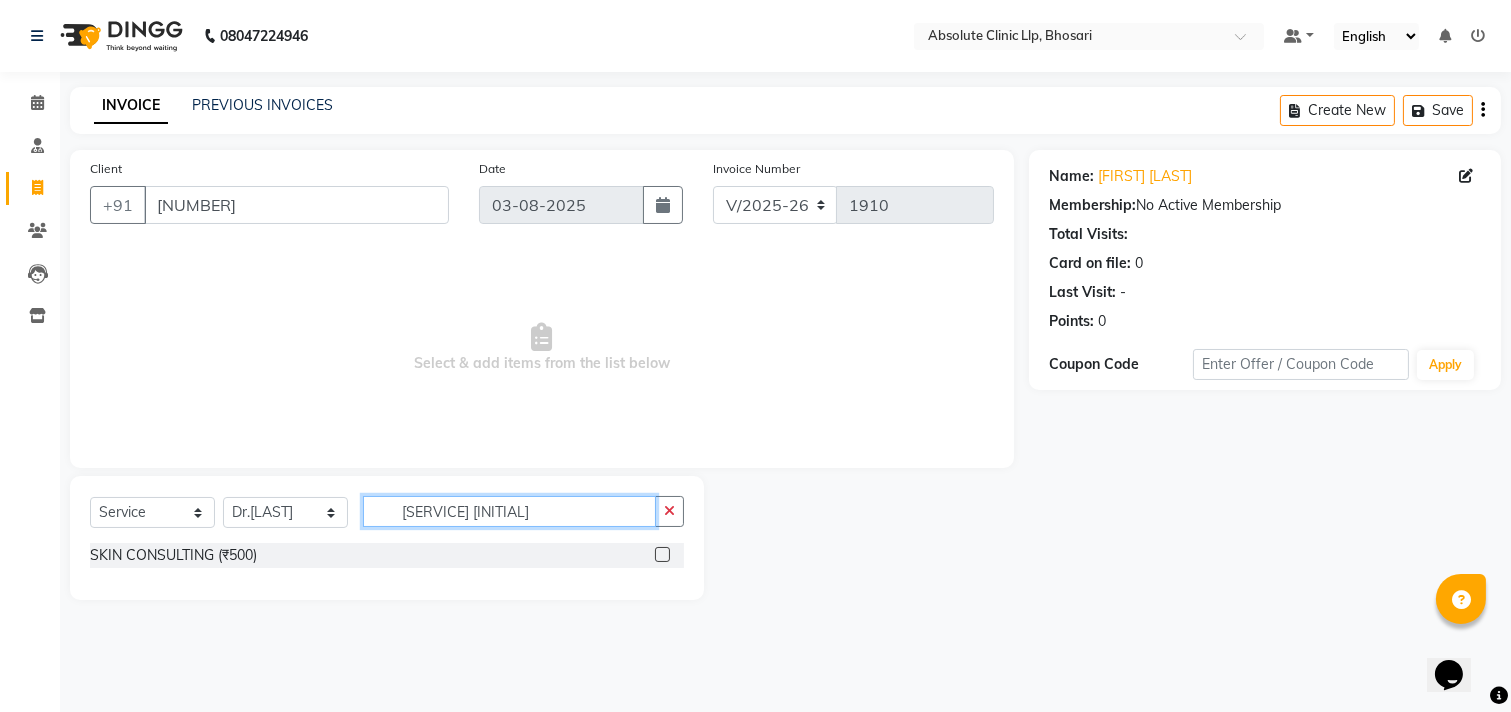 type on "[SERVICE] [INITIAL]" 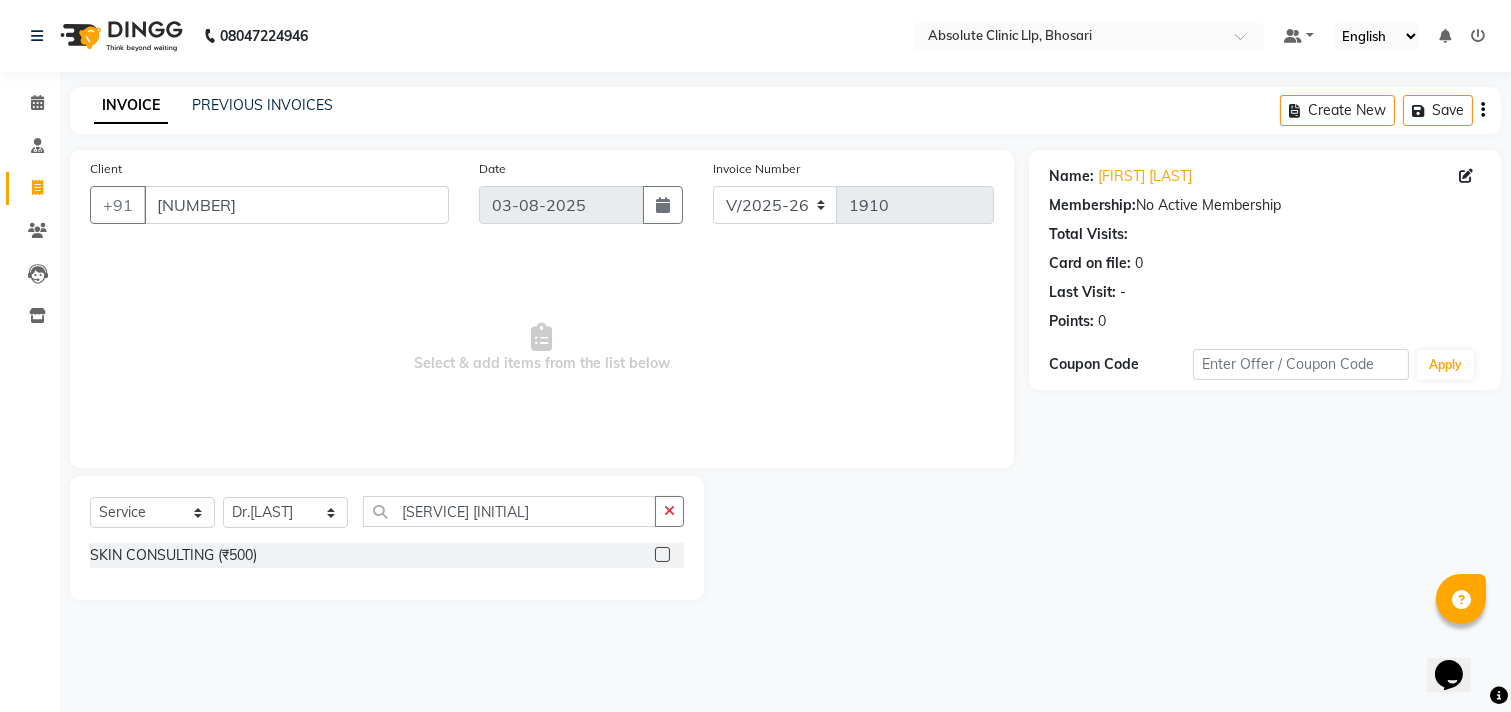 click 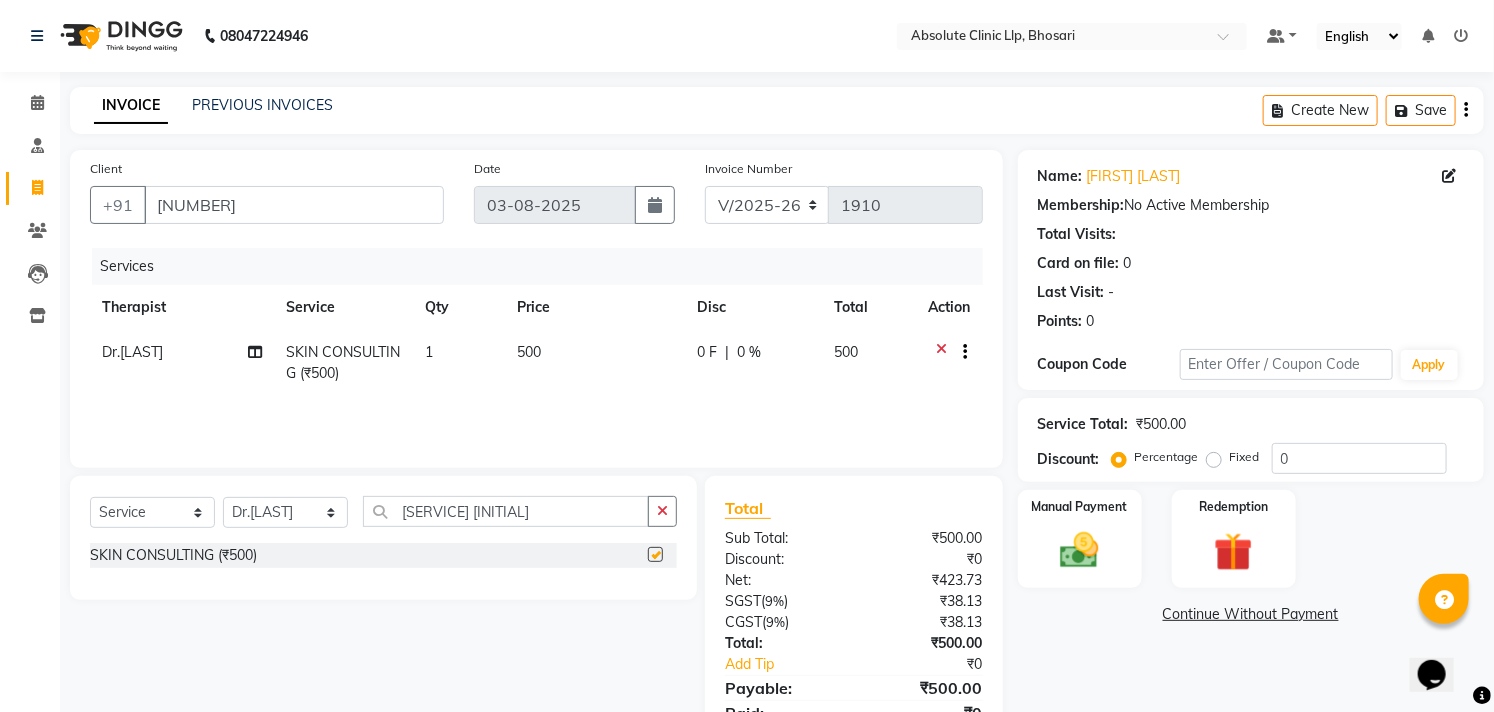 checkbox on "false" 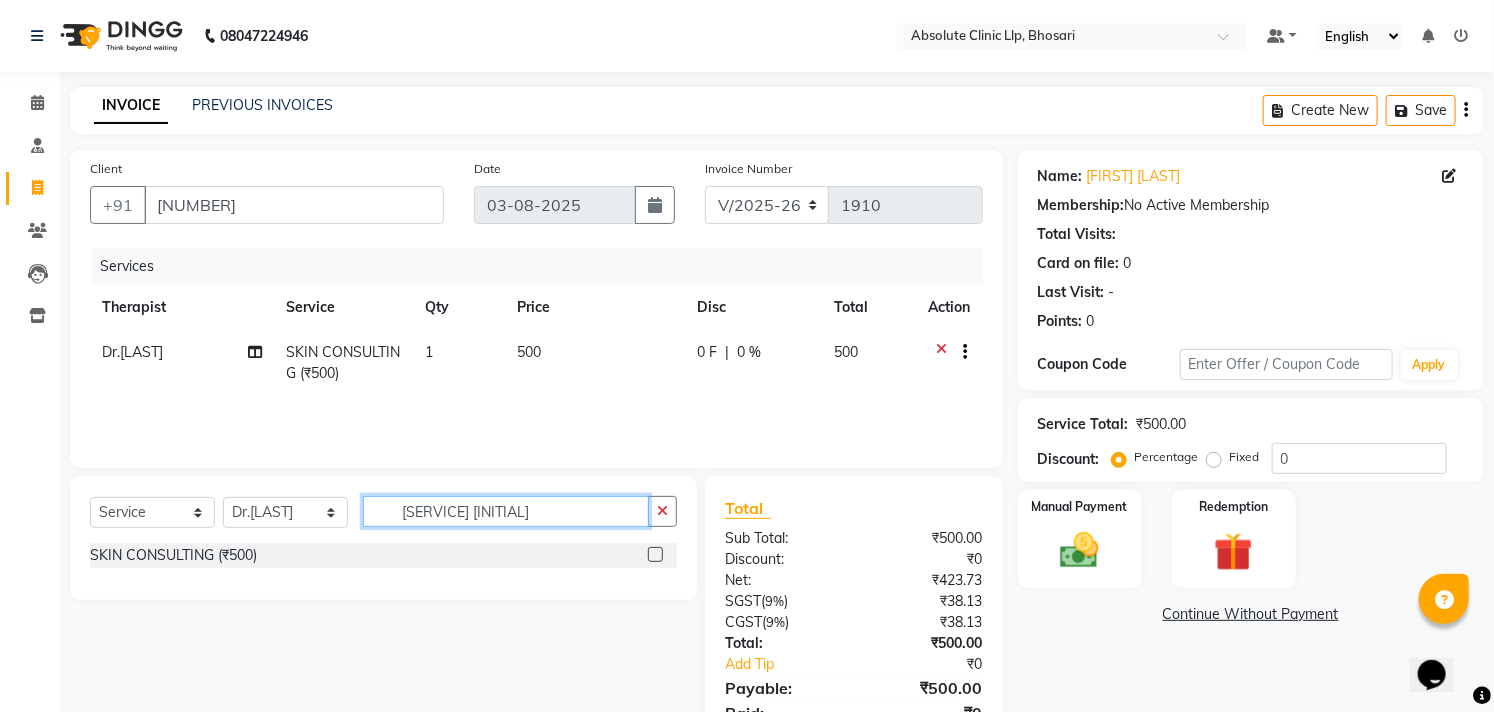 drag, startPoint x: 486, startPoint y: 513, endPoint x: 432, endPoint y: 511, distance: 54.037025 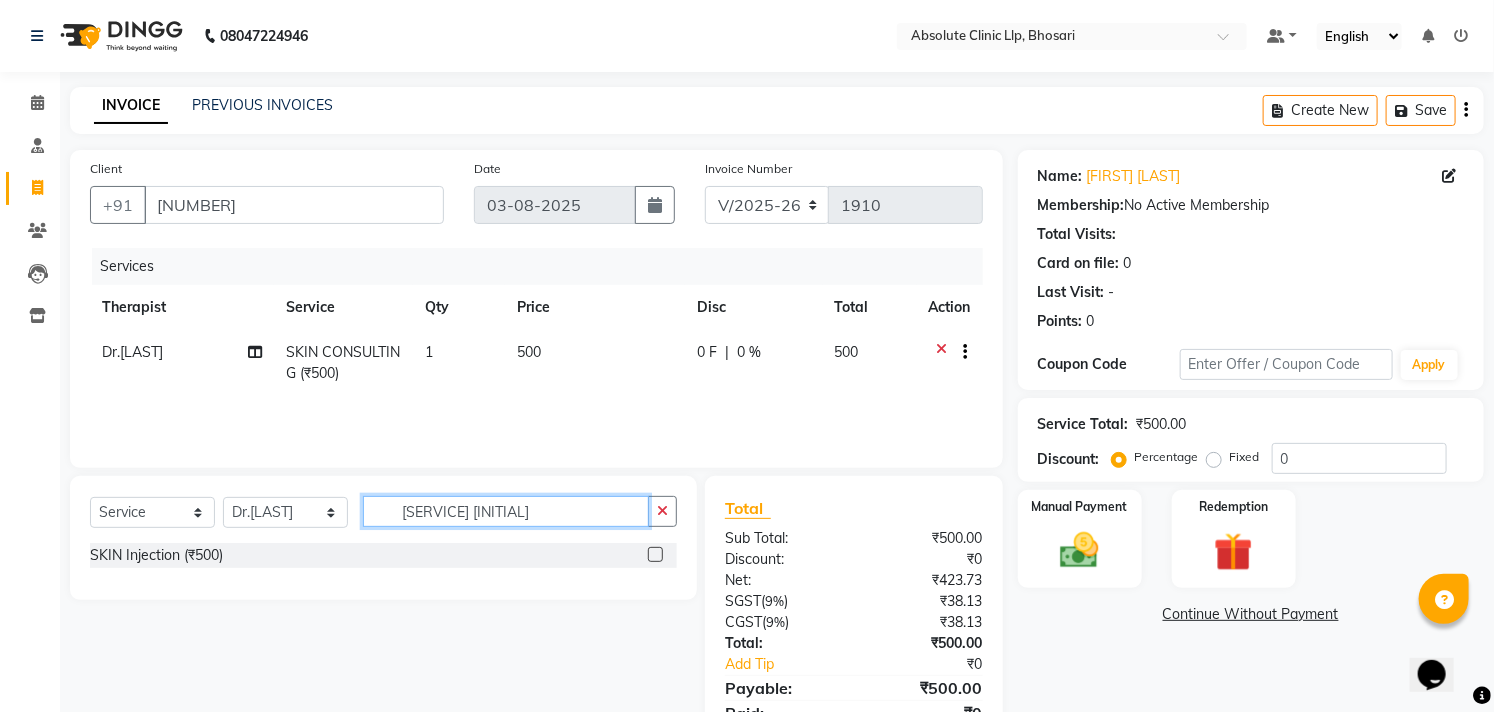 type on "[SERVICE] [INITIAL]" 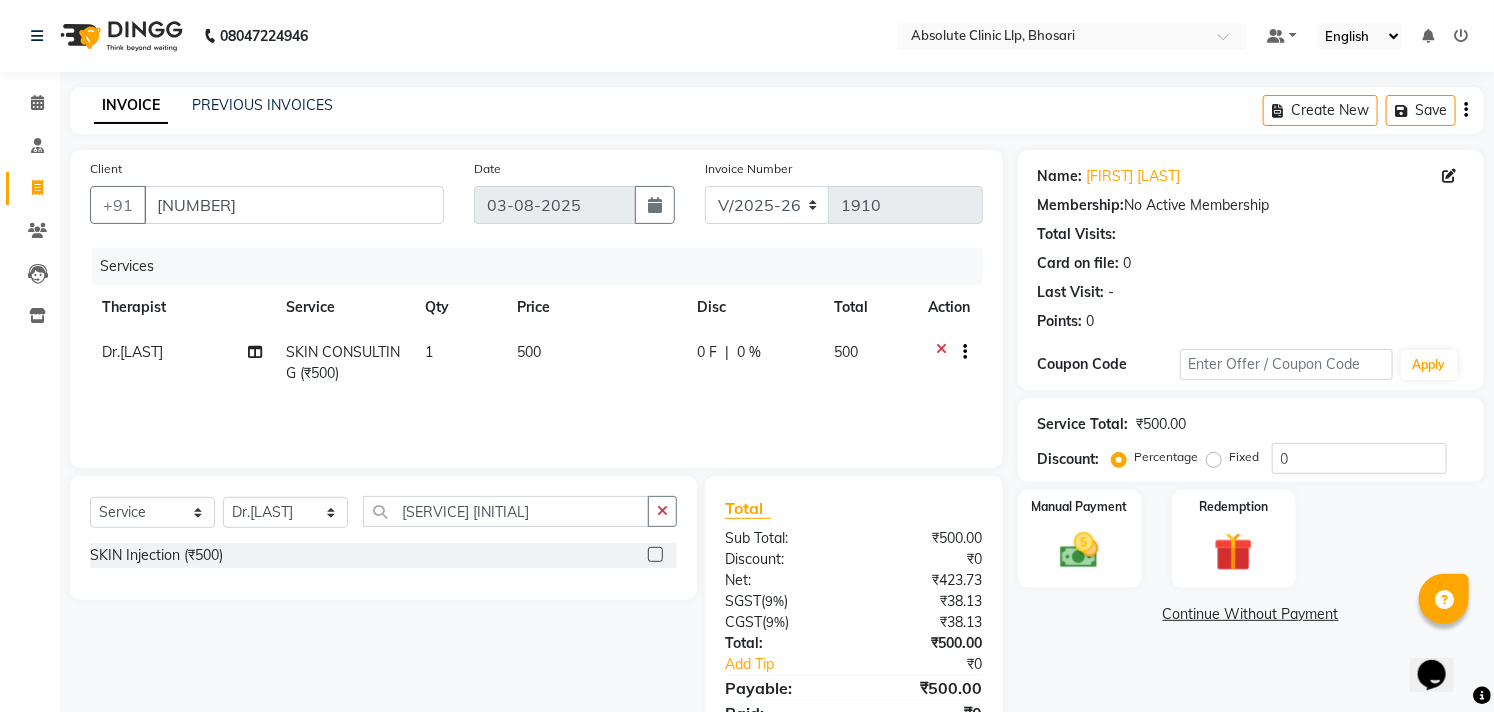 click 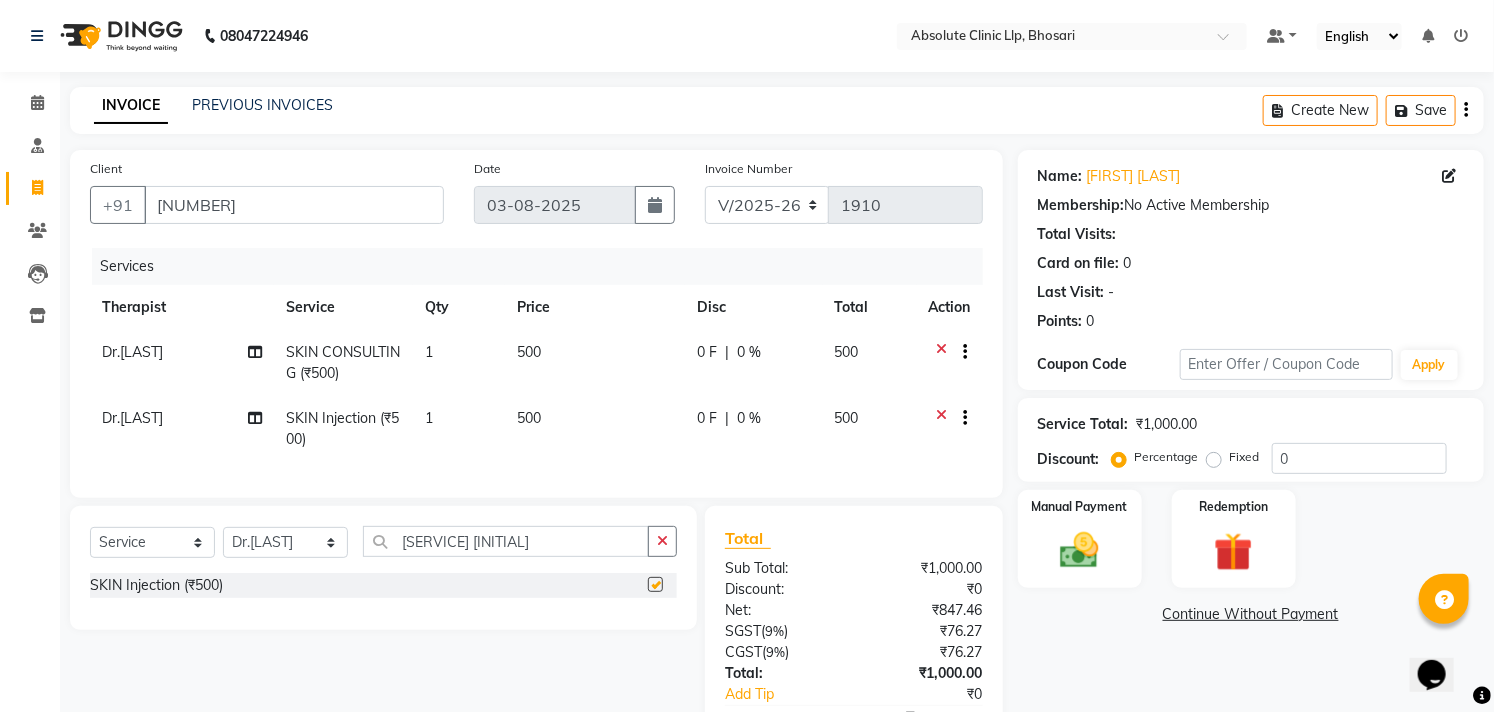 checkbox on "false" 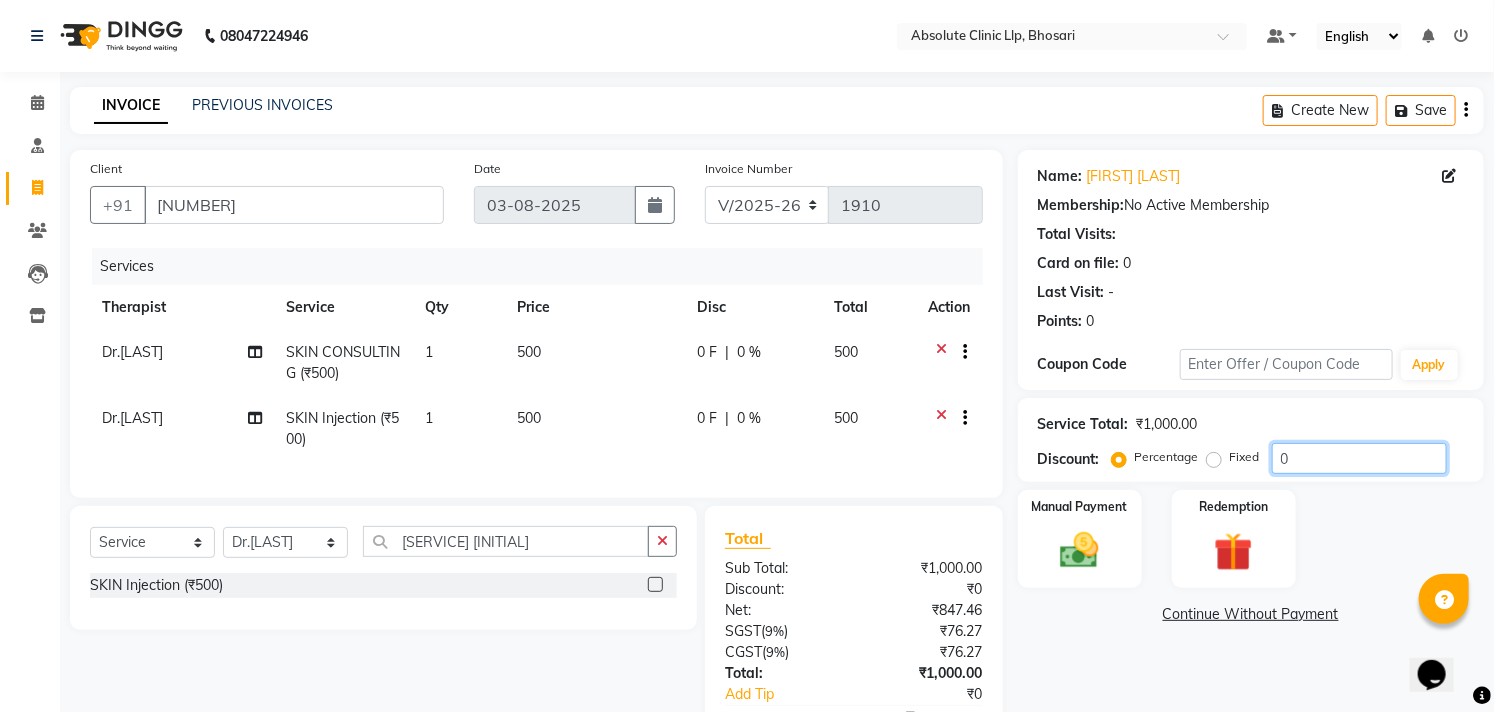click on "0" 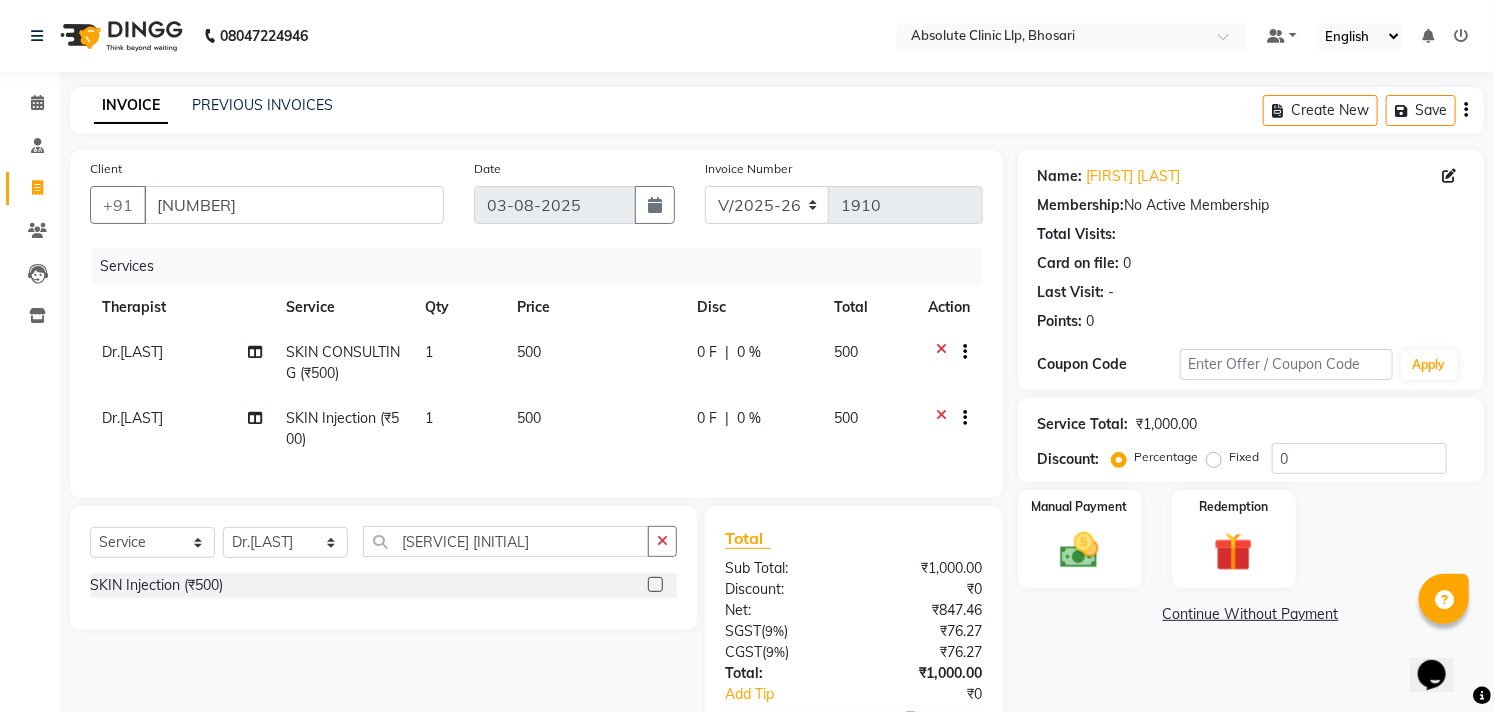 click on "Fixed" 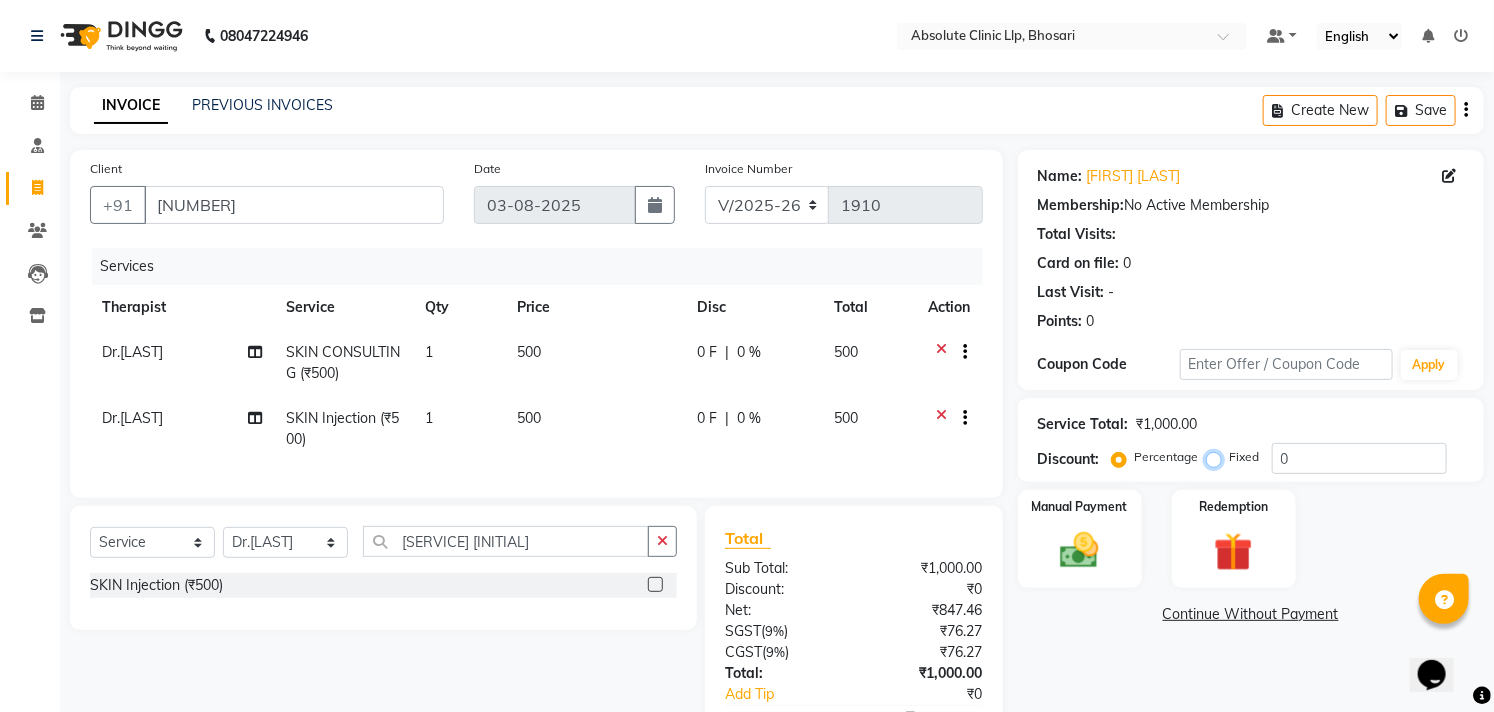 click on "Fixed" at bounding box center (1218, 457) 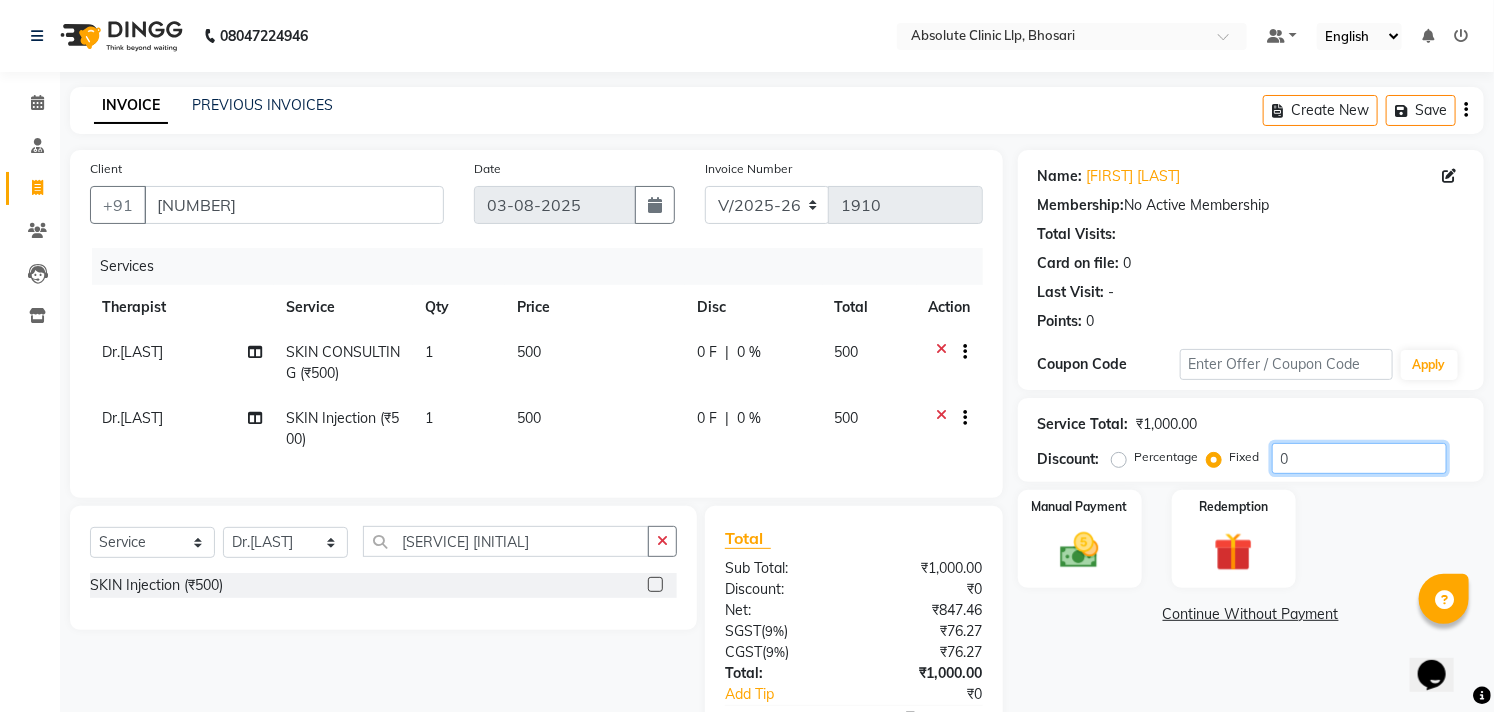 click on "0" 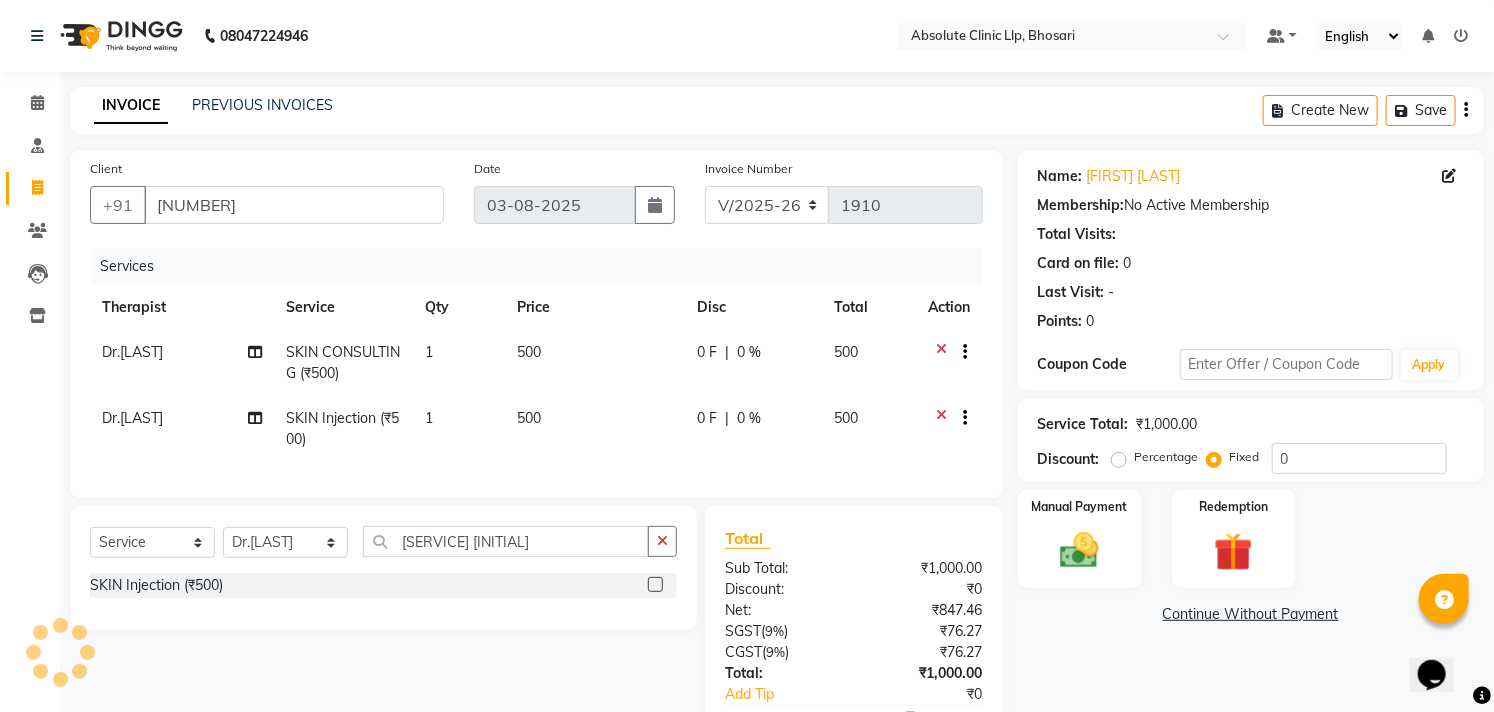 click on "INVOICE PREVIOUS INVOICES Create New   Save" 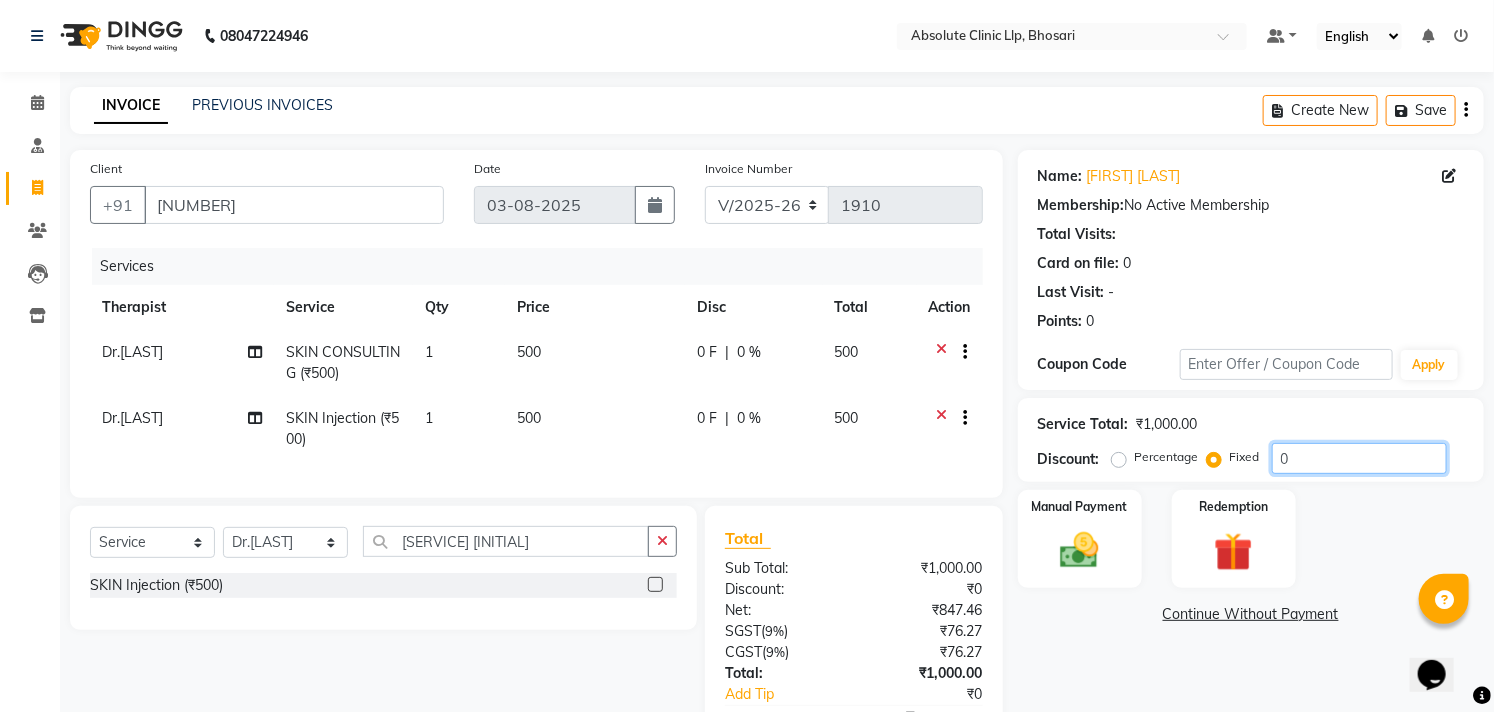 click on "0" 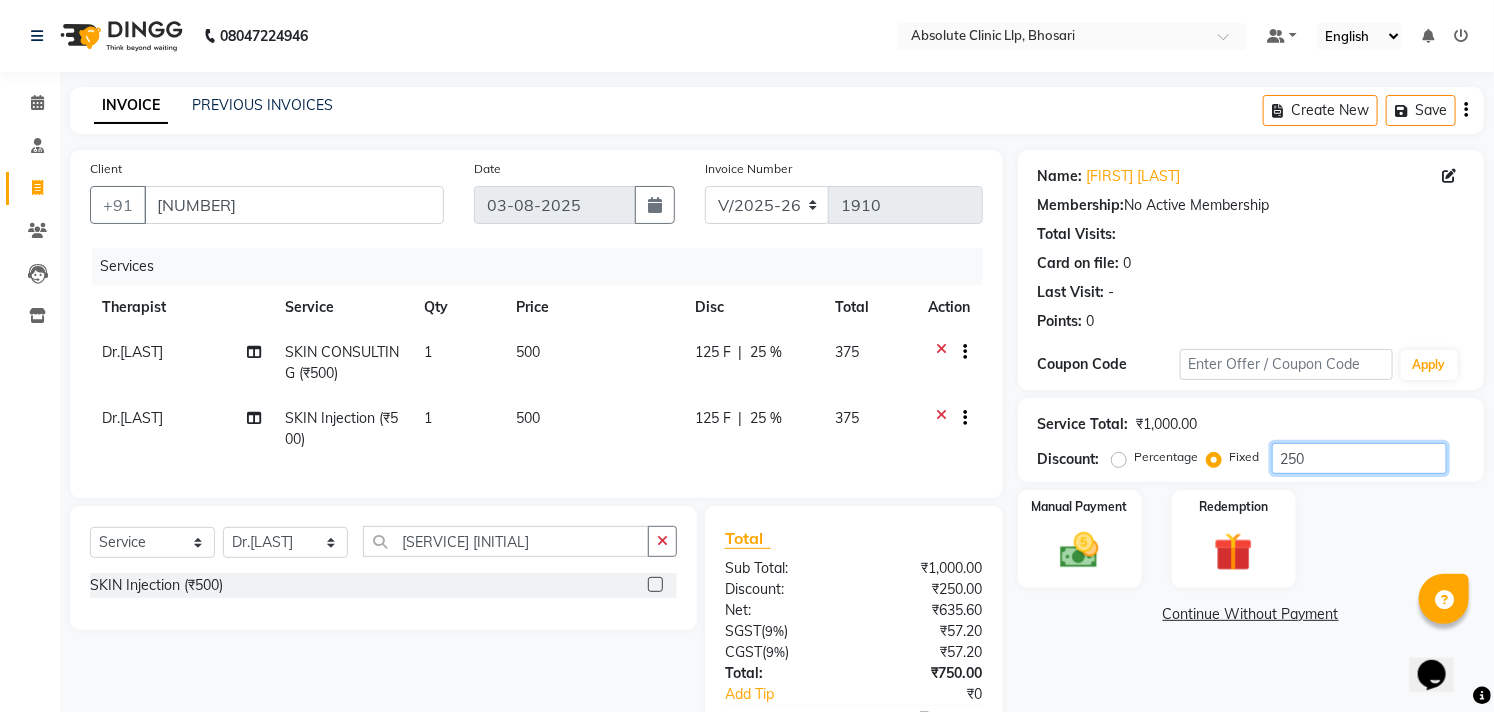 click on "250" 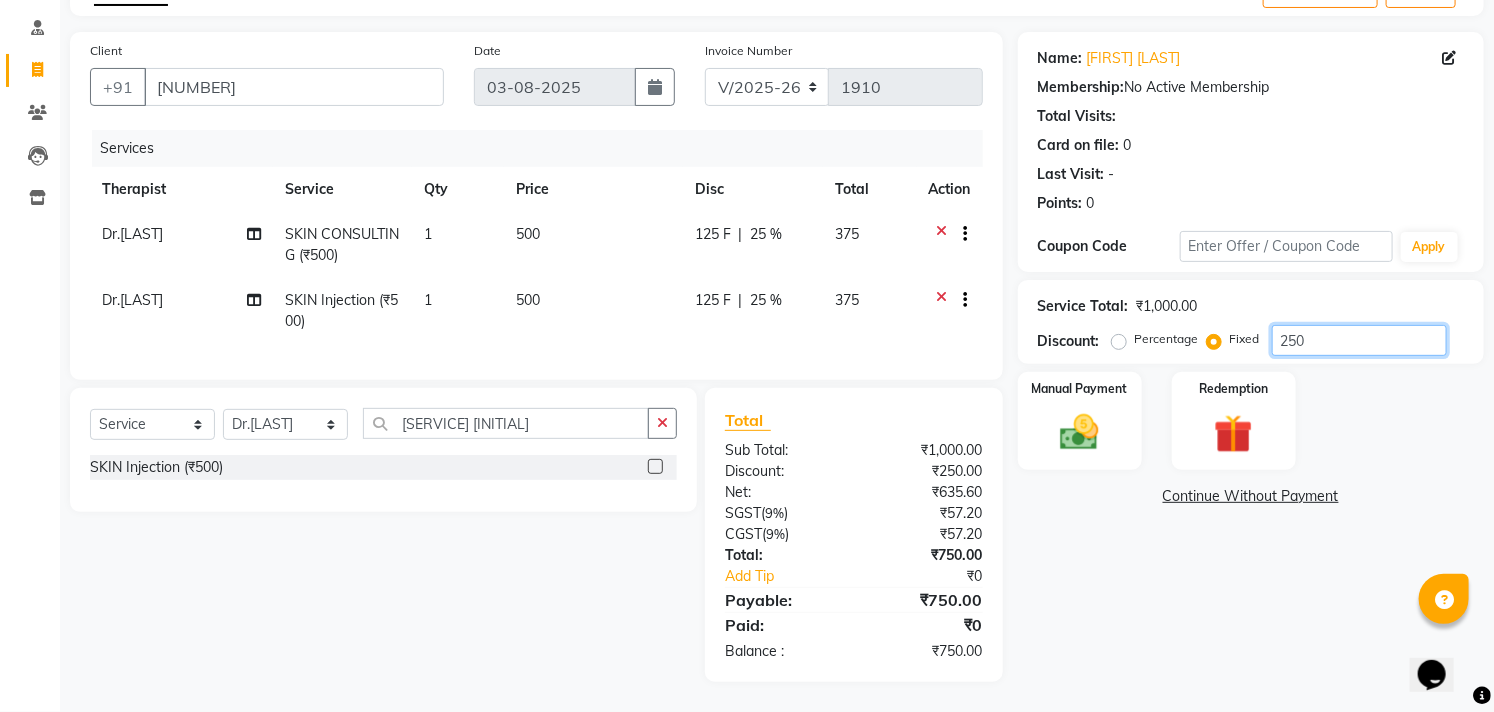 scroll, scrollTop: 134, scrollLeft: 0, axis: vertical 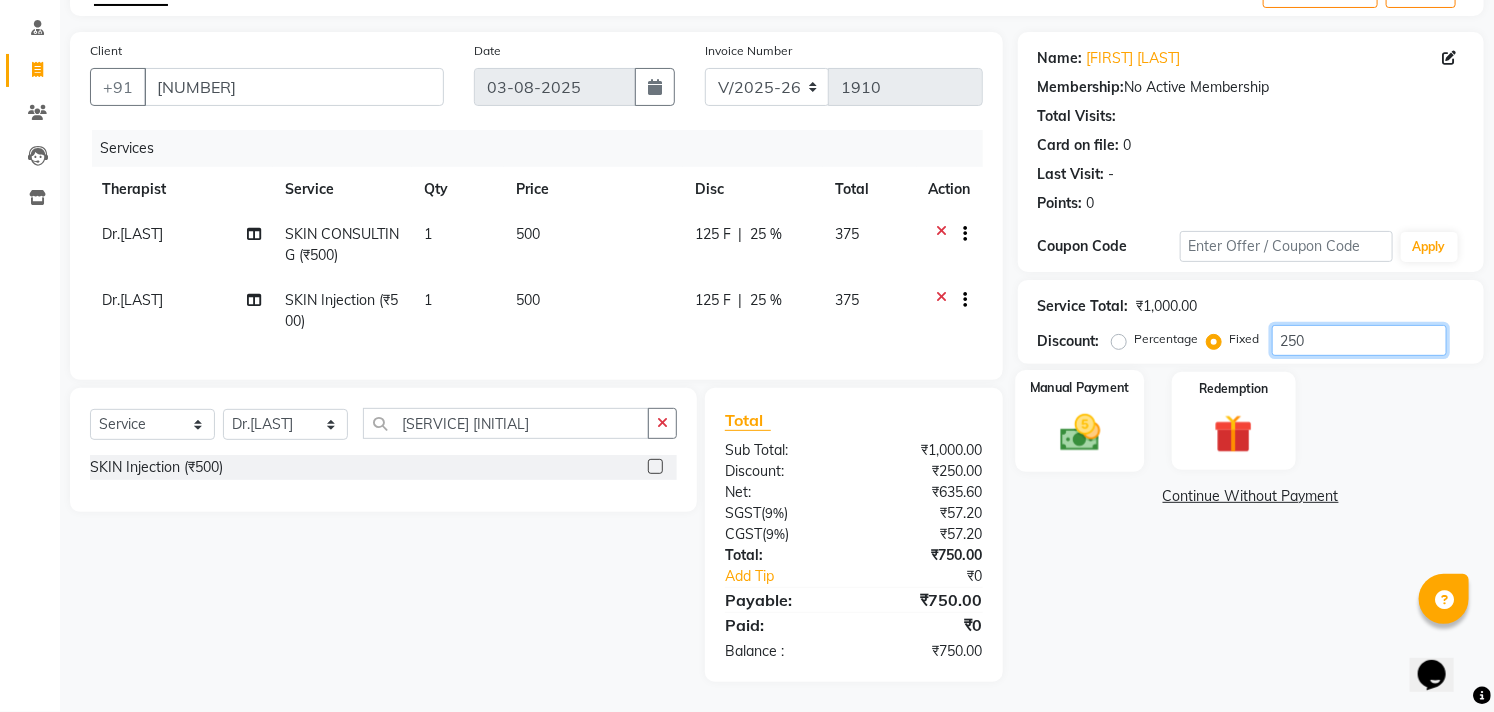 type on "250" 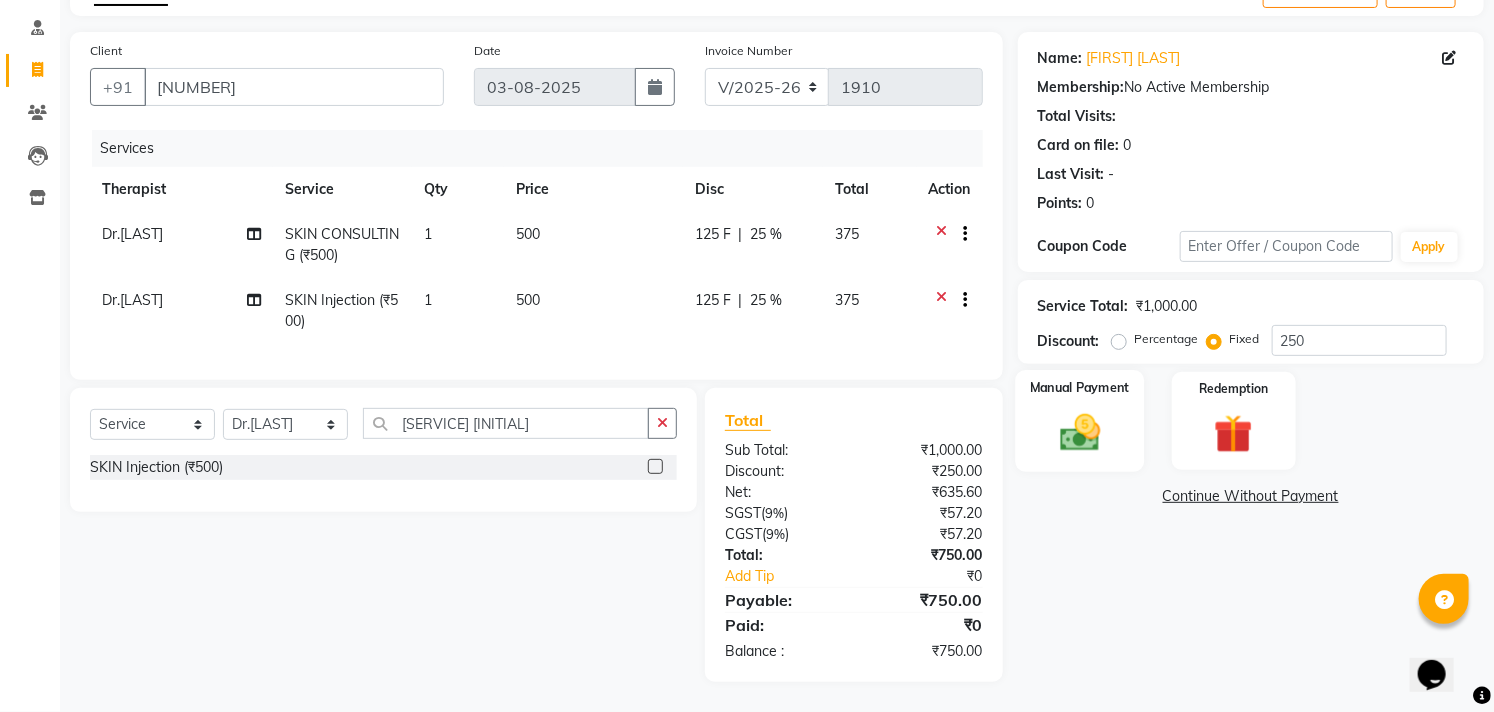 click 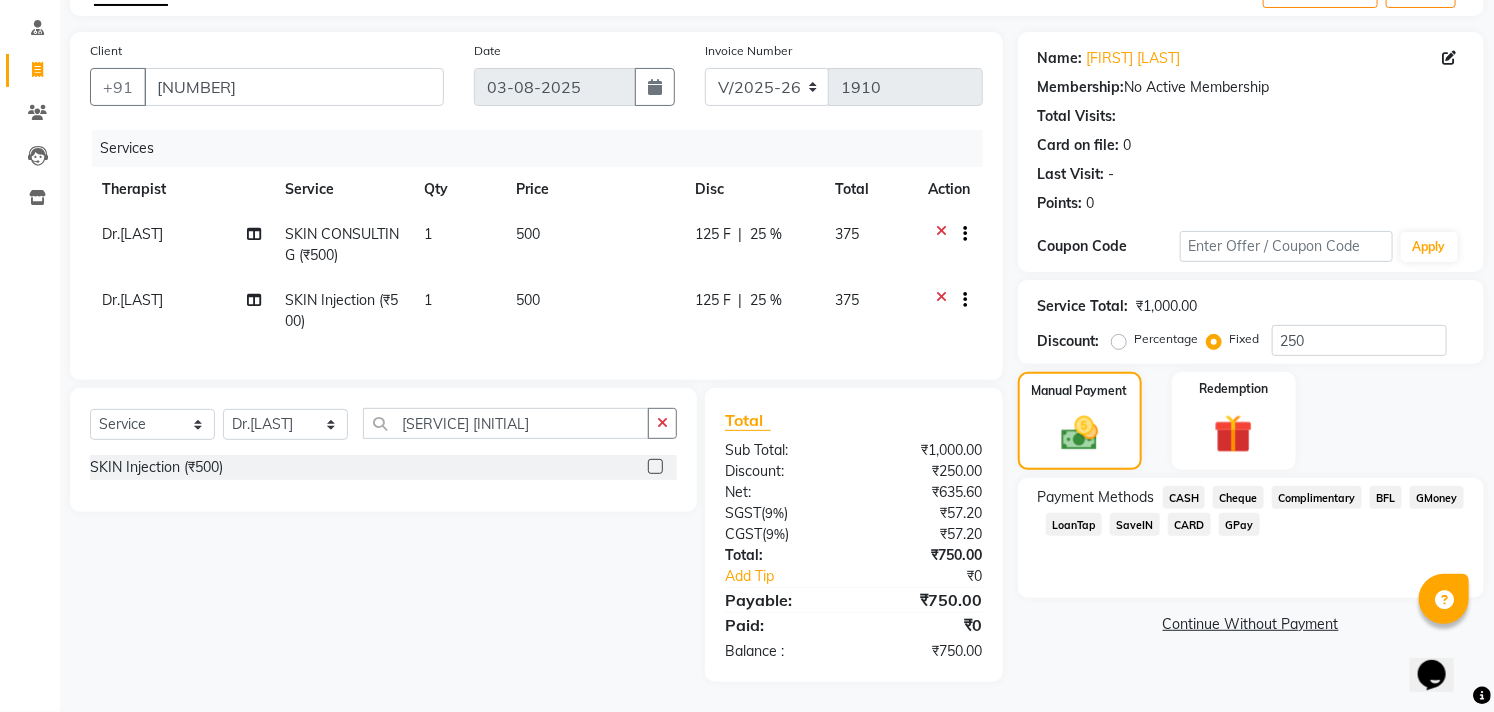 click on "CASH" 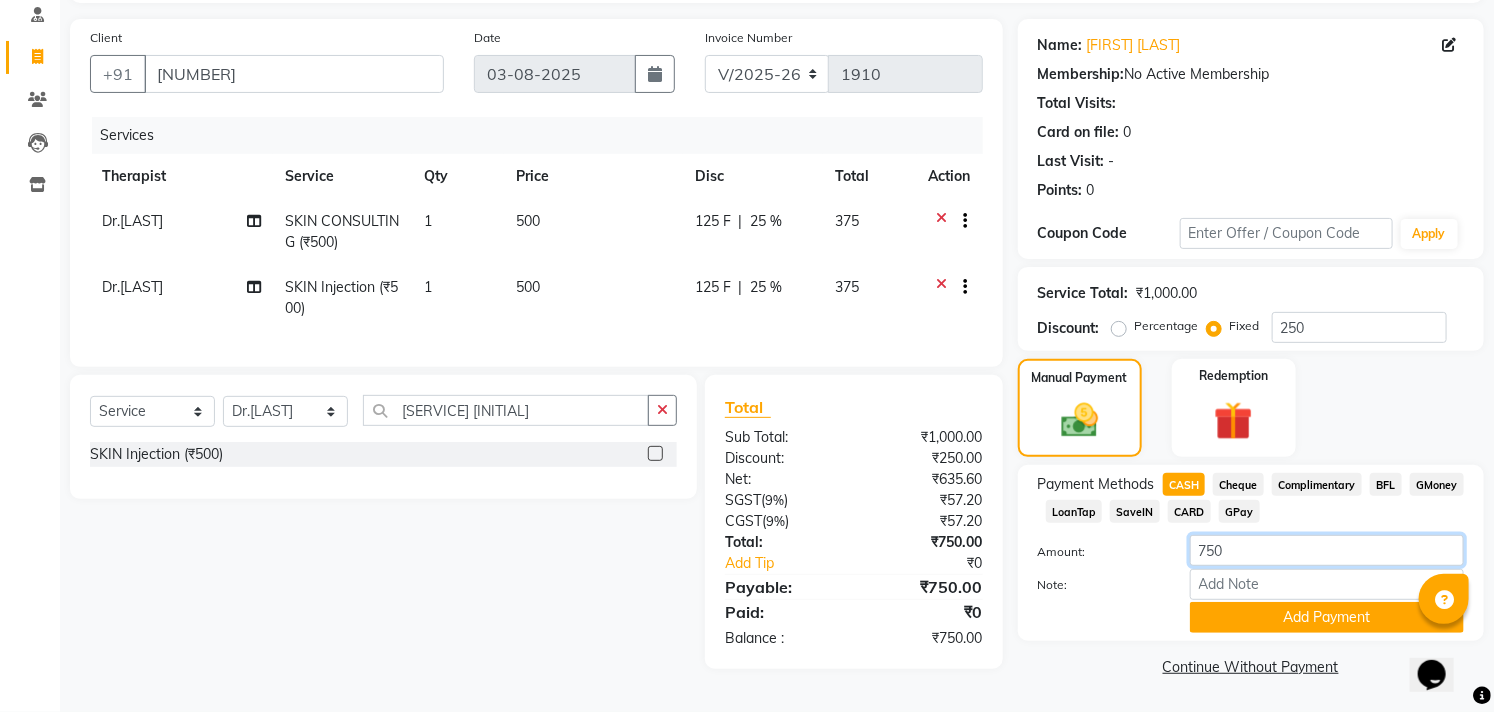 click on "750" 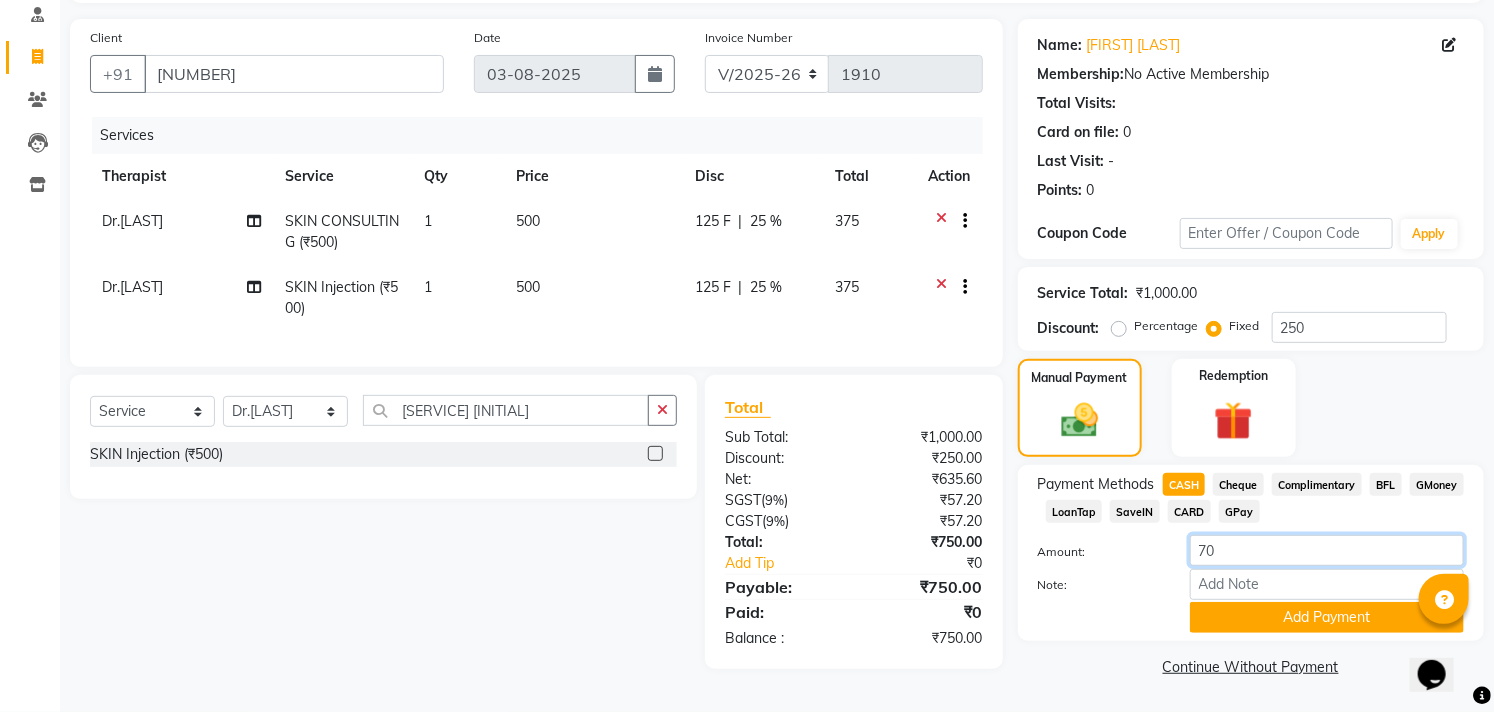 type on "700" 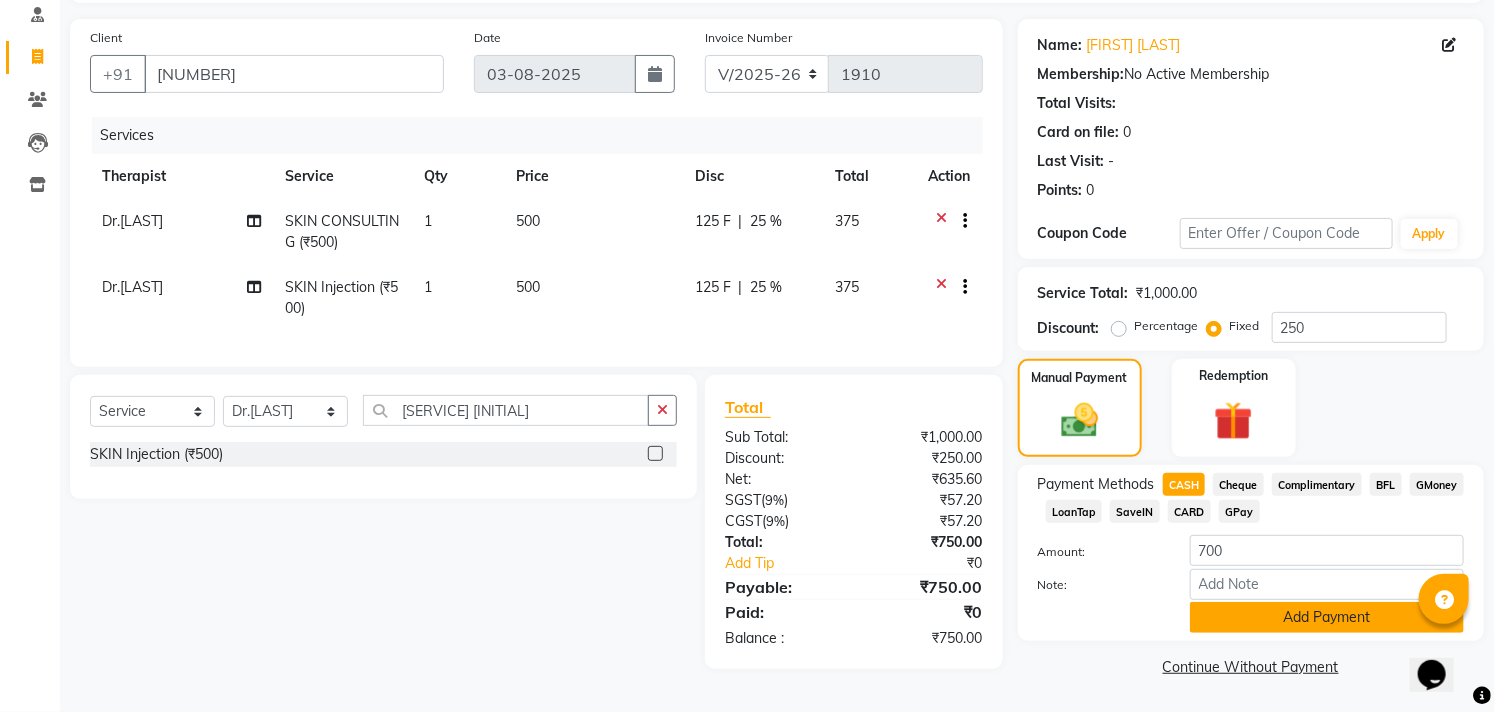 click on "Add Payment" 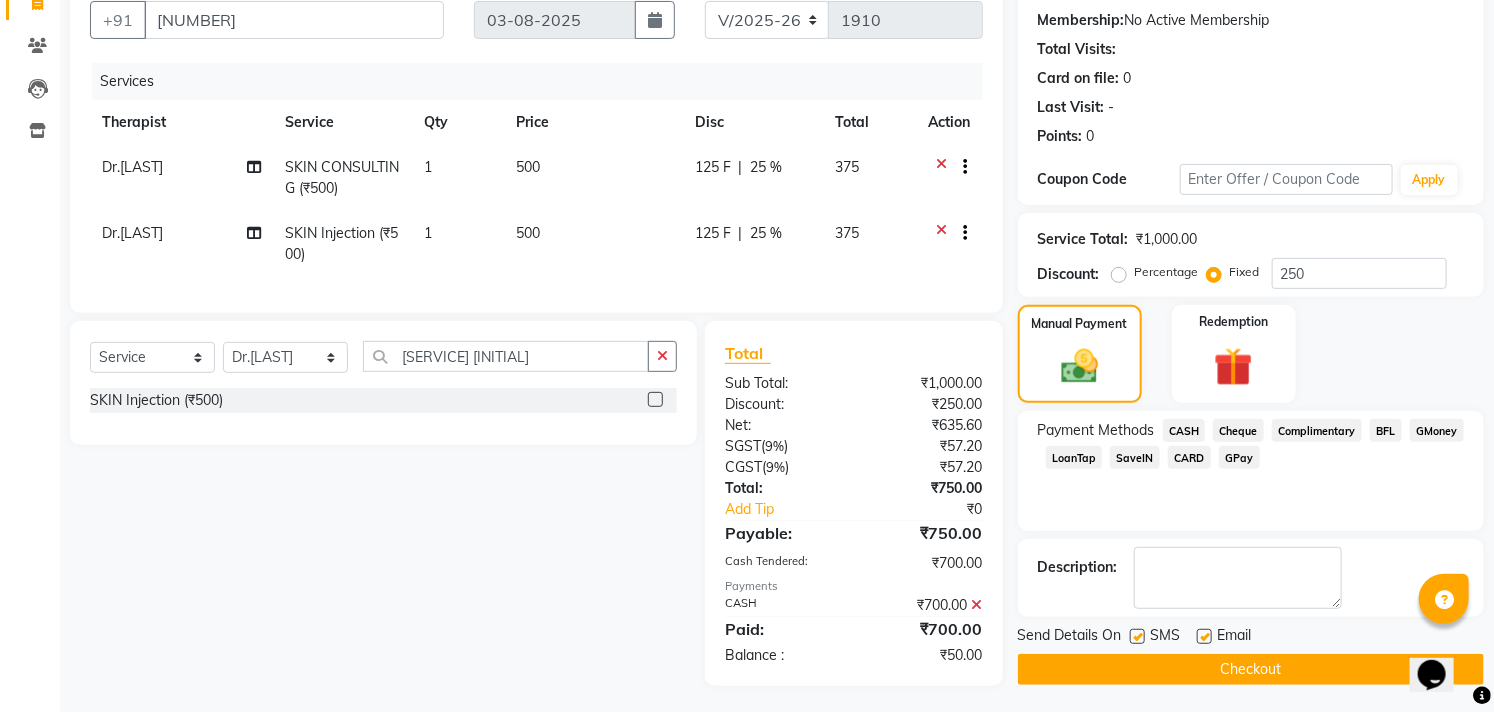 scroll, scrollTop: 205, scrollLeft: 0, axis: vertical 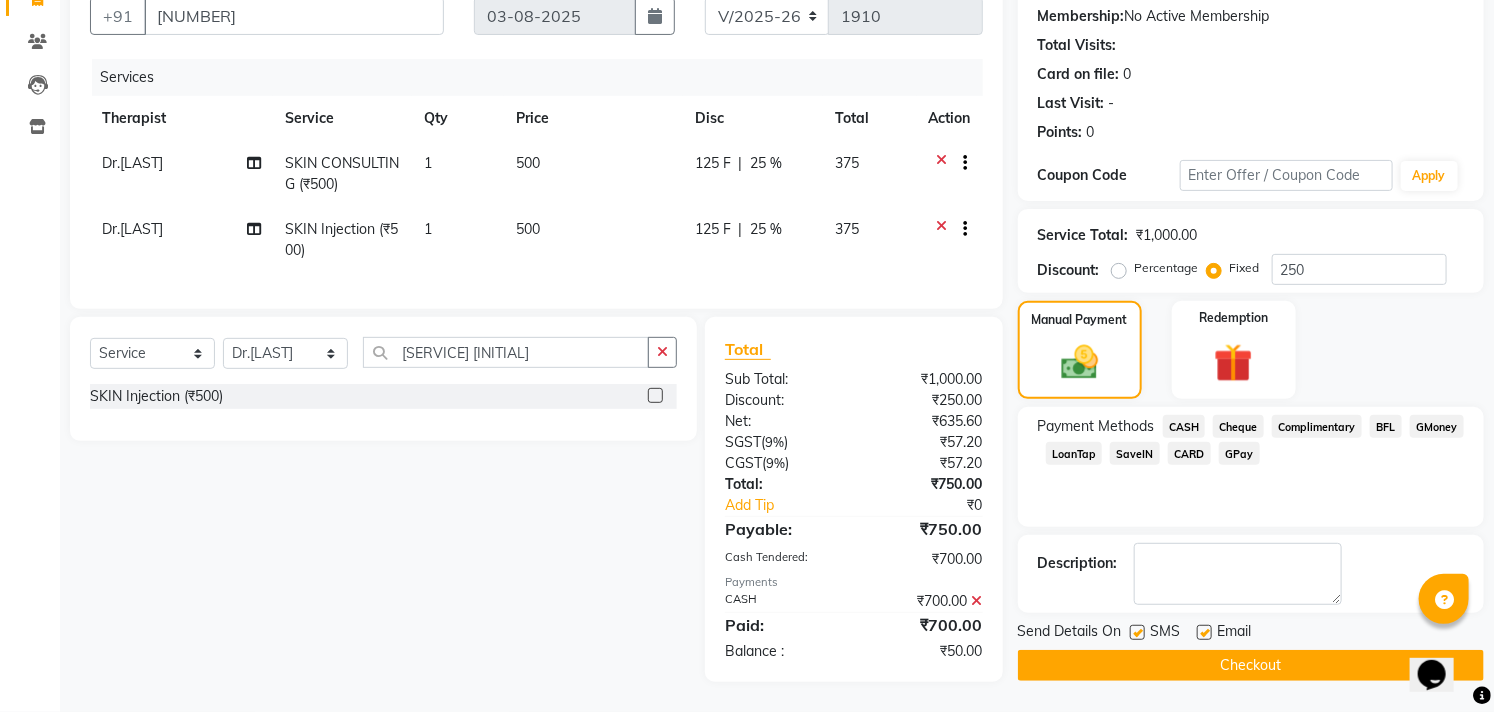 click on "GPay" 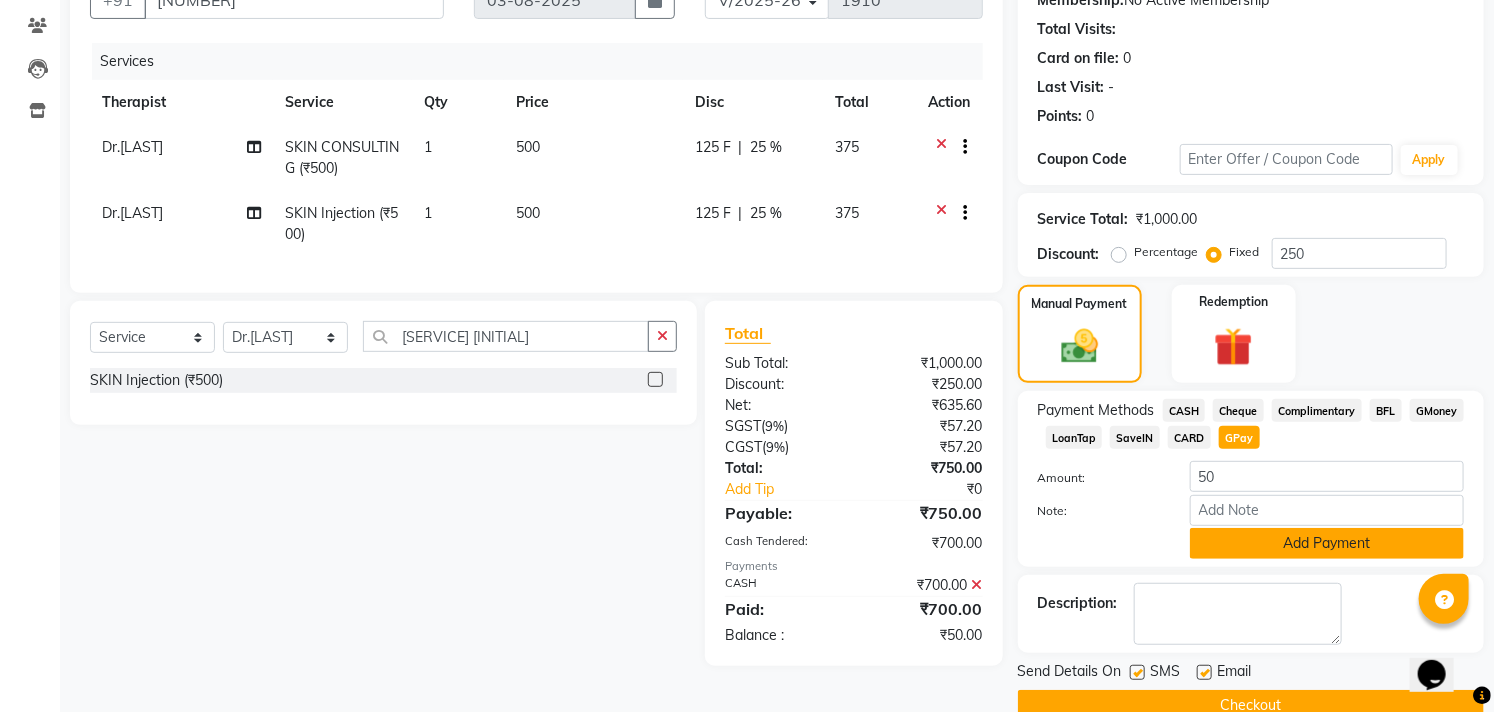 click on "Add Payment" 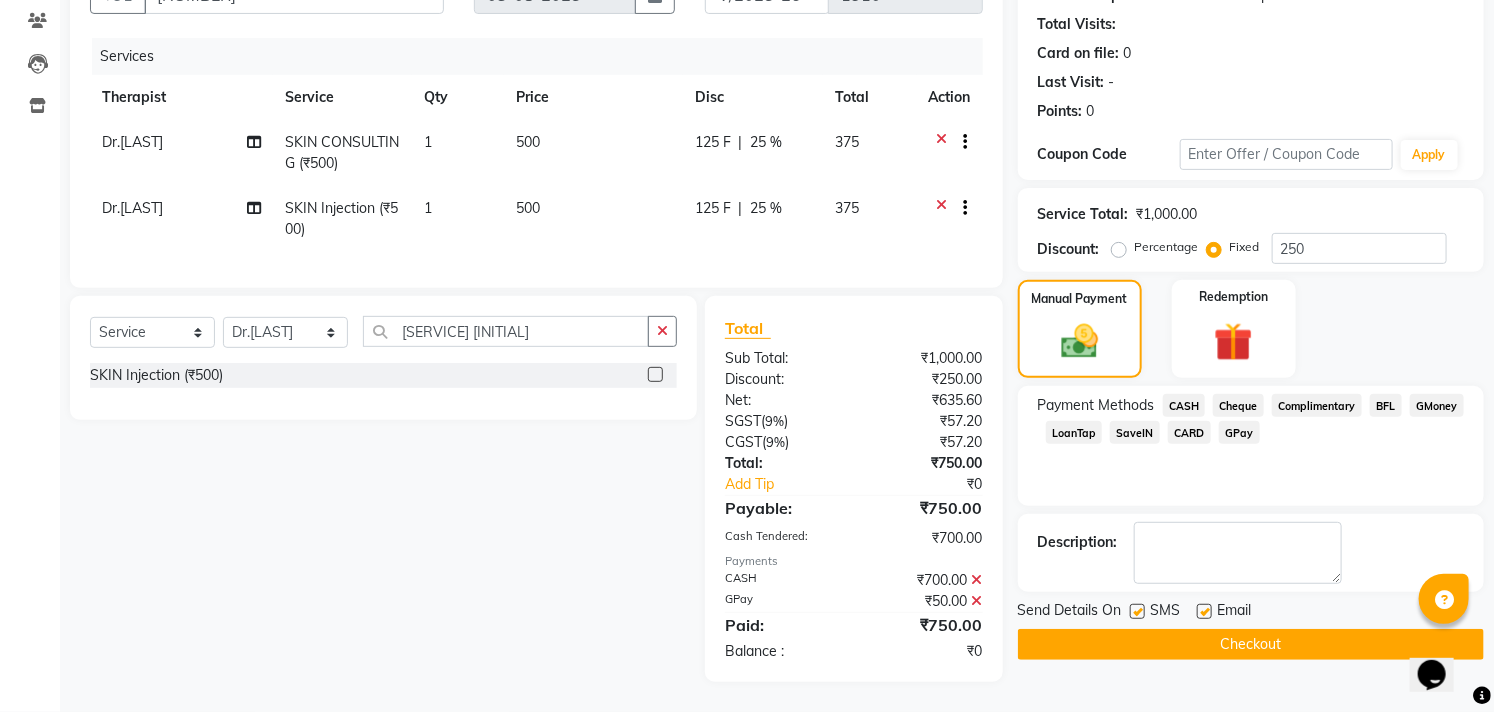 scroll, scrollTop: 226, scrollLeft: 0, axis: vertical 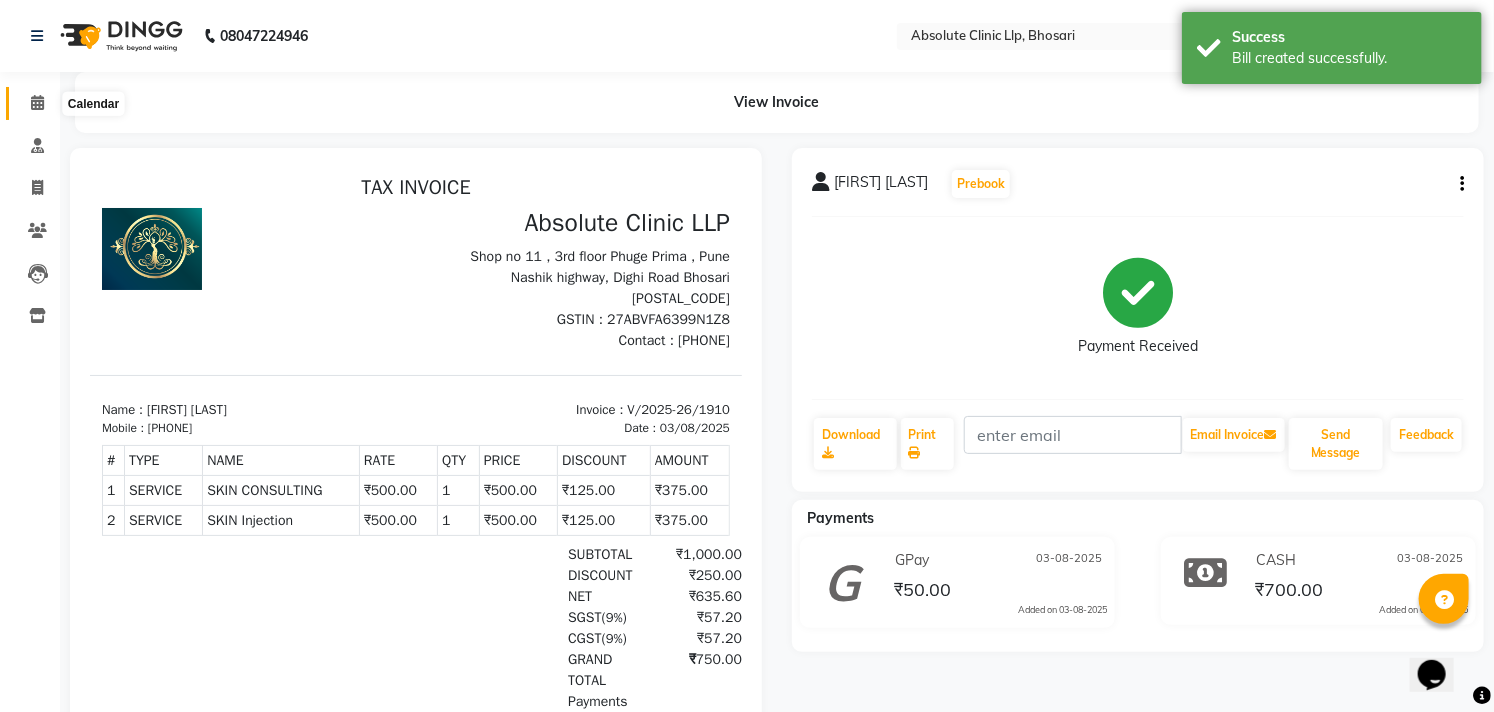 click 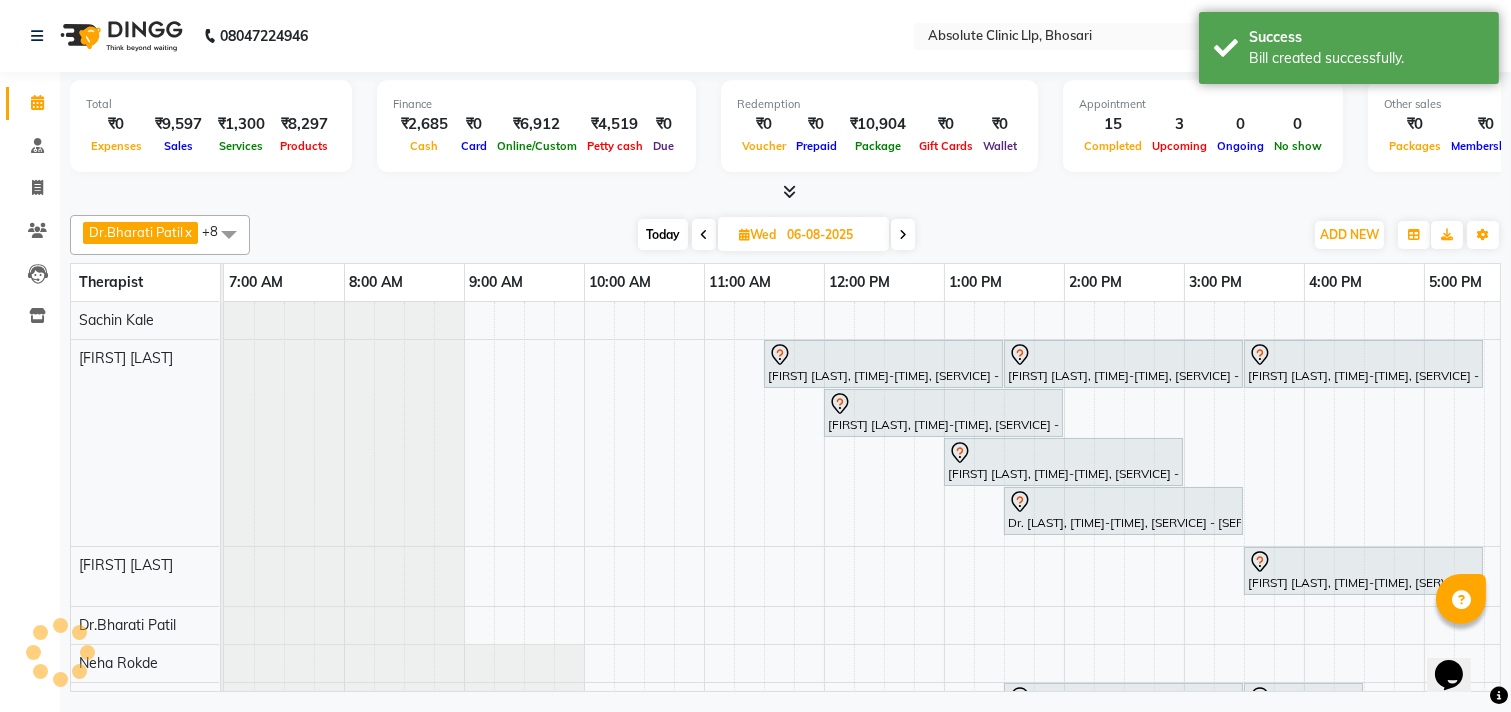 scroll, scrollTop: 0, scrollLeft: 0, axis: both 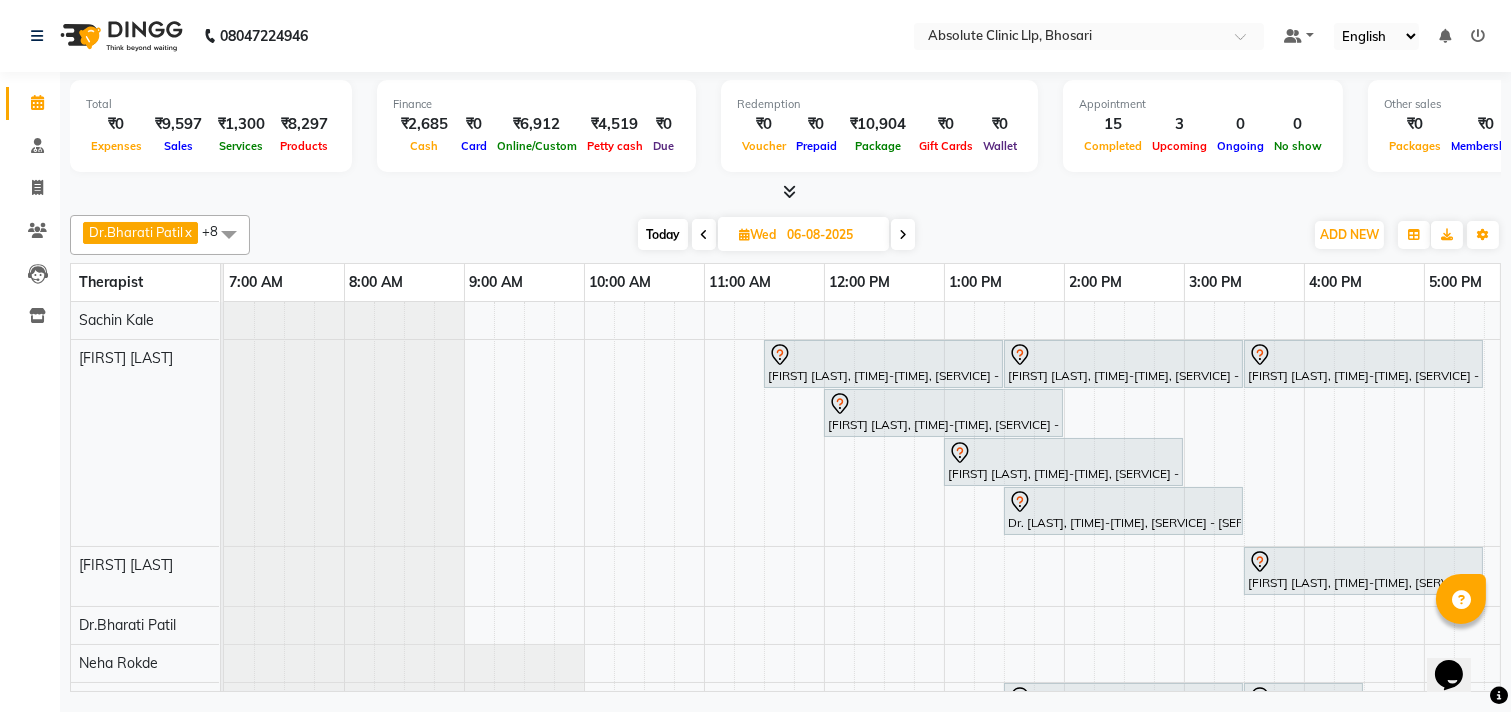 click at bounding box center (744, 234) 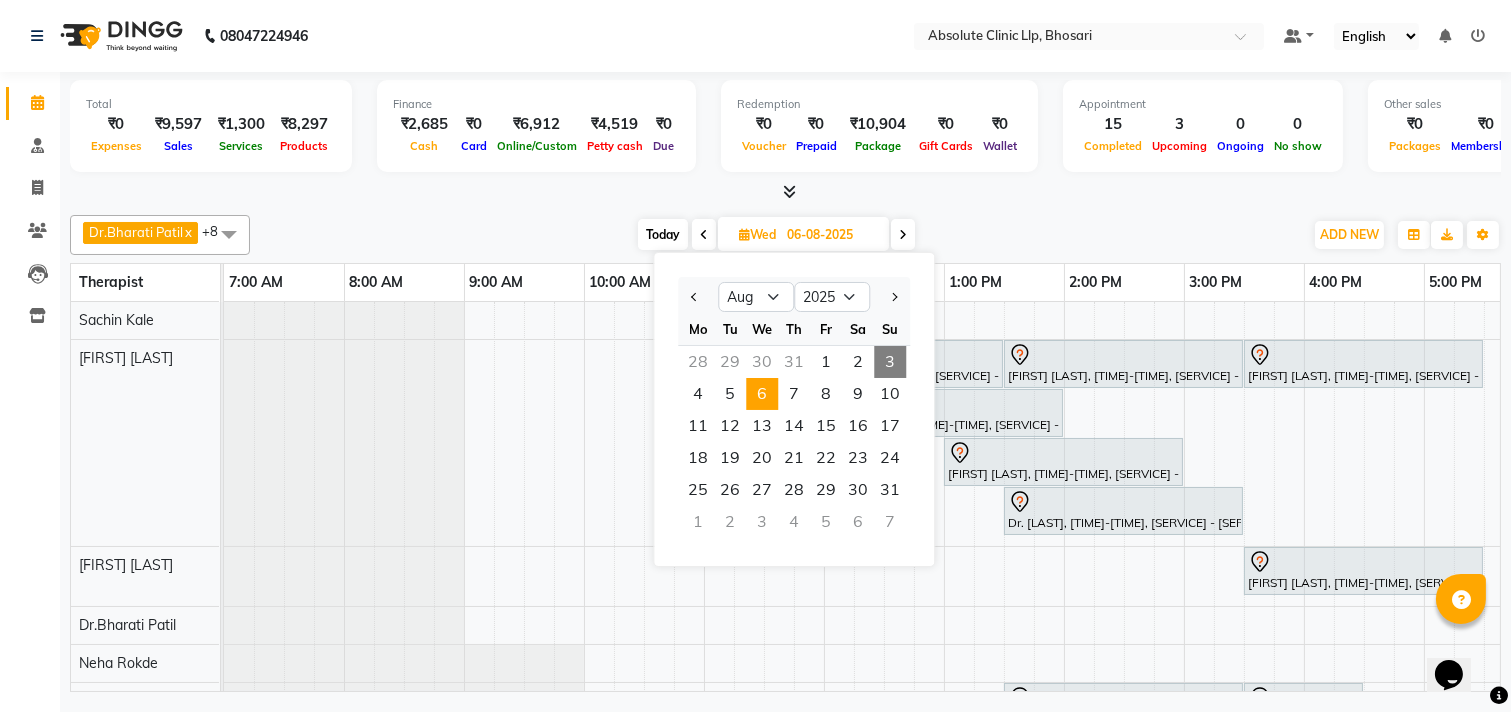 click on "3" at bounding box center [890, 362] 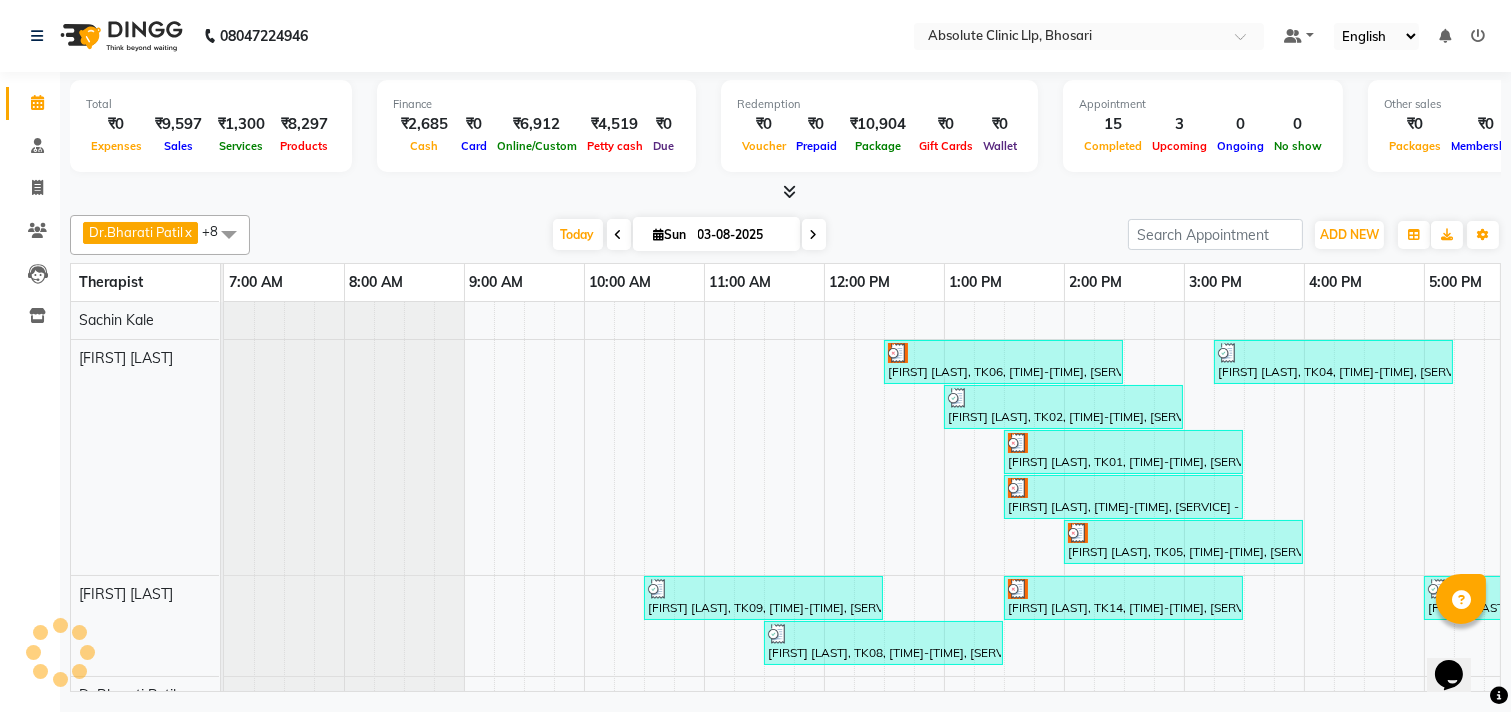 scroll, scrollTop: 0, scrollLeft: 524, axis: horizontal 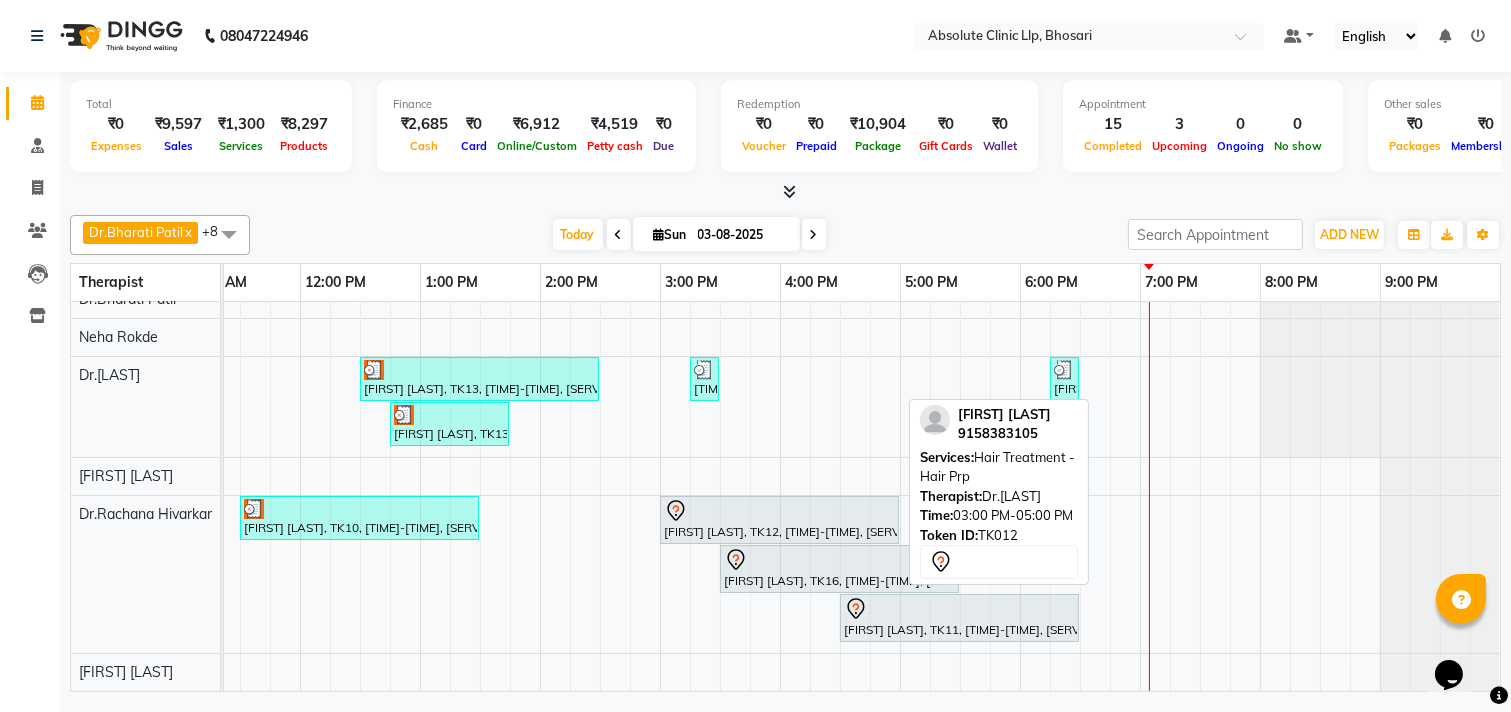 click at bounding box center (779, 511) 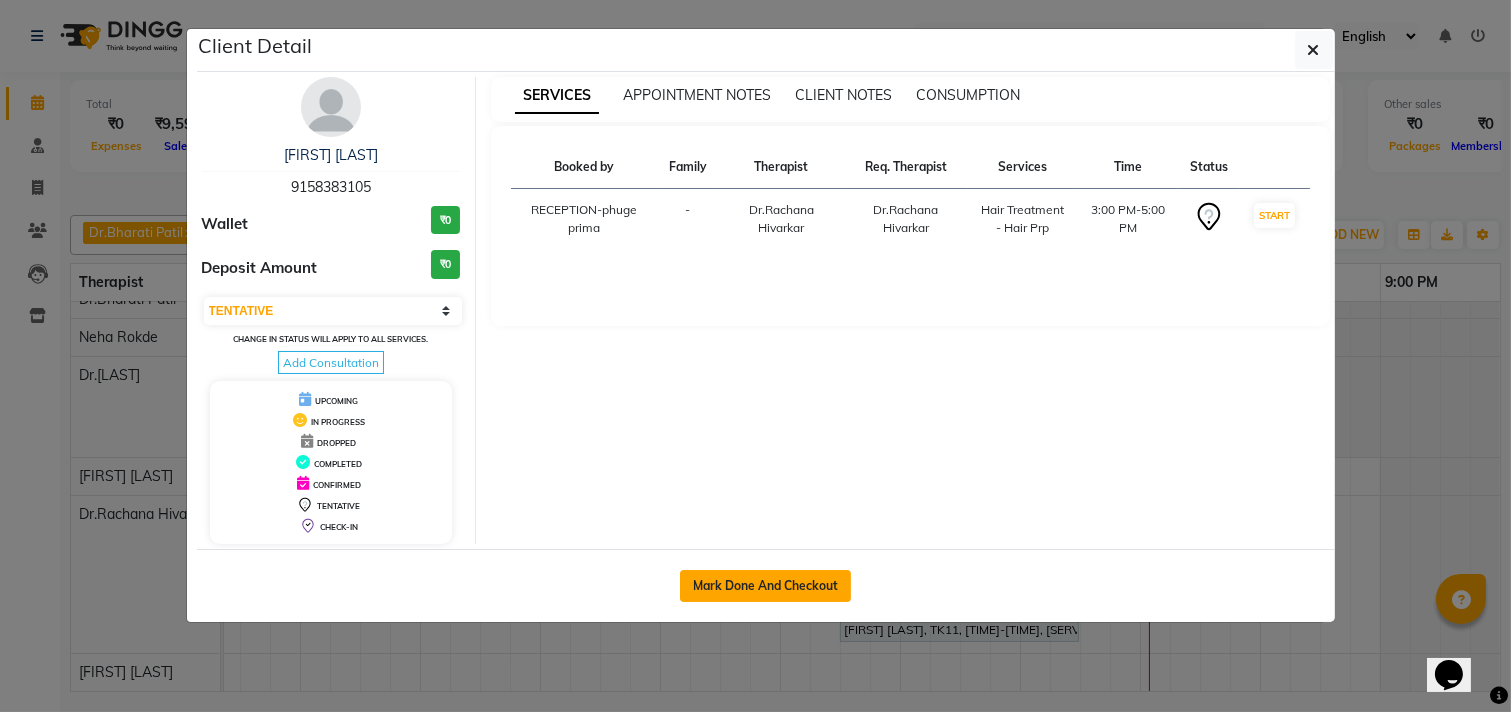 click on "Mark Done And Checkout" 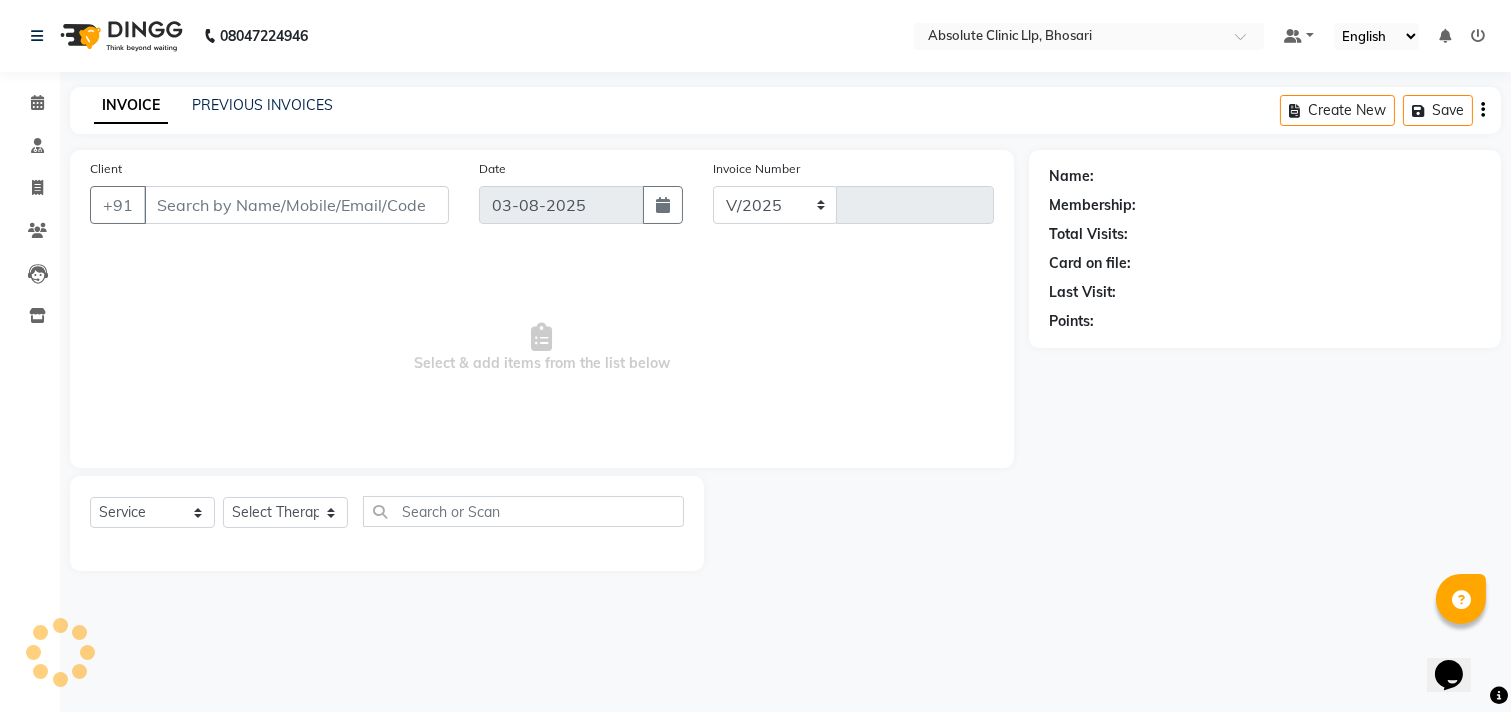 select on "4706" 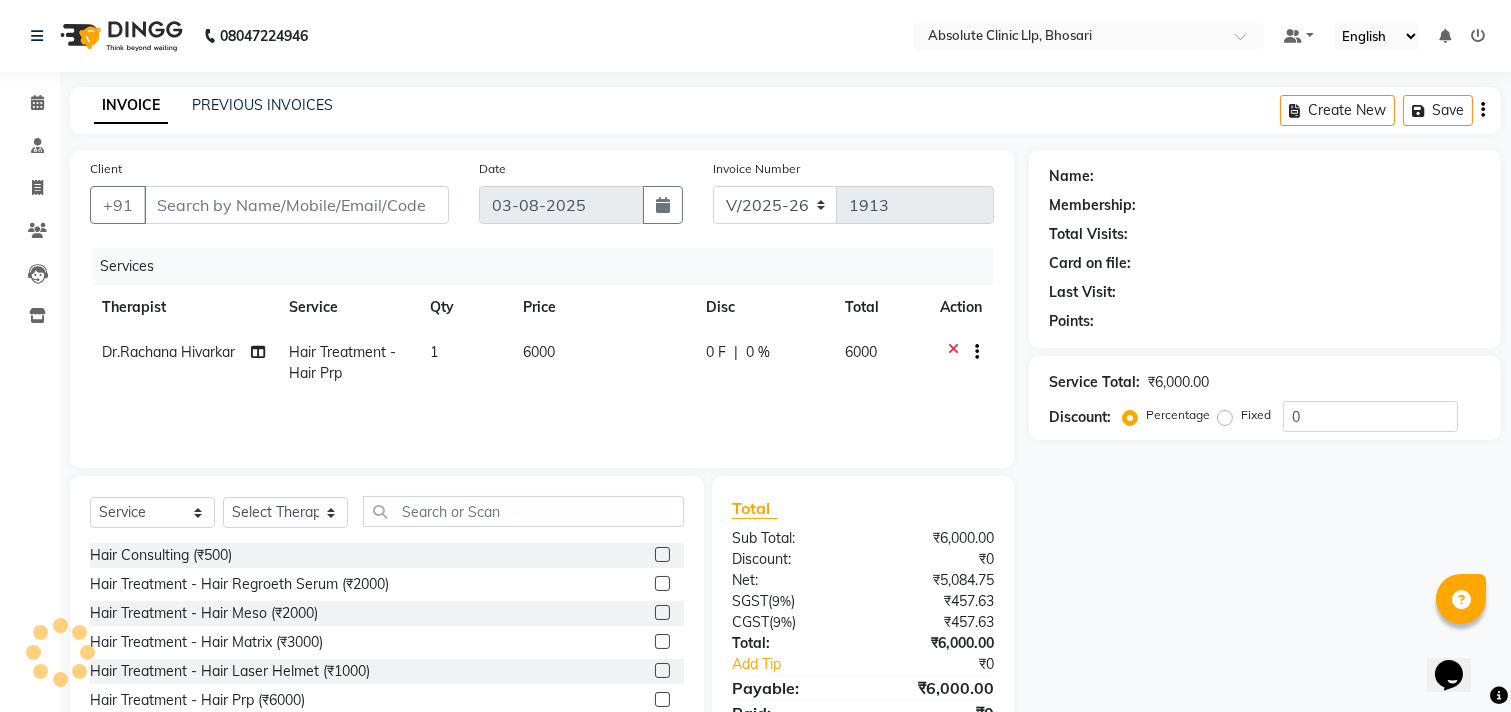 type on "9158383105" 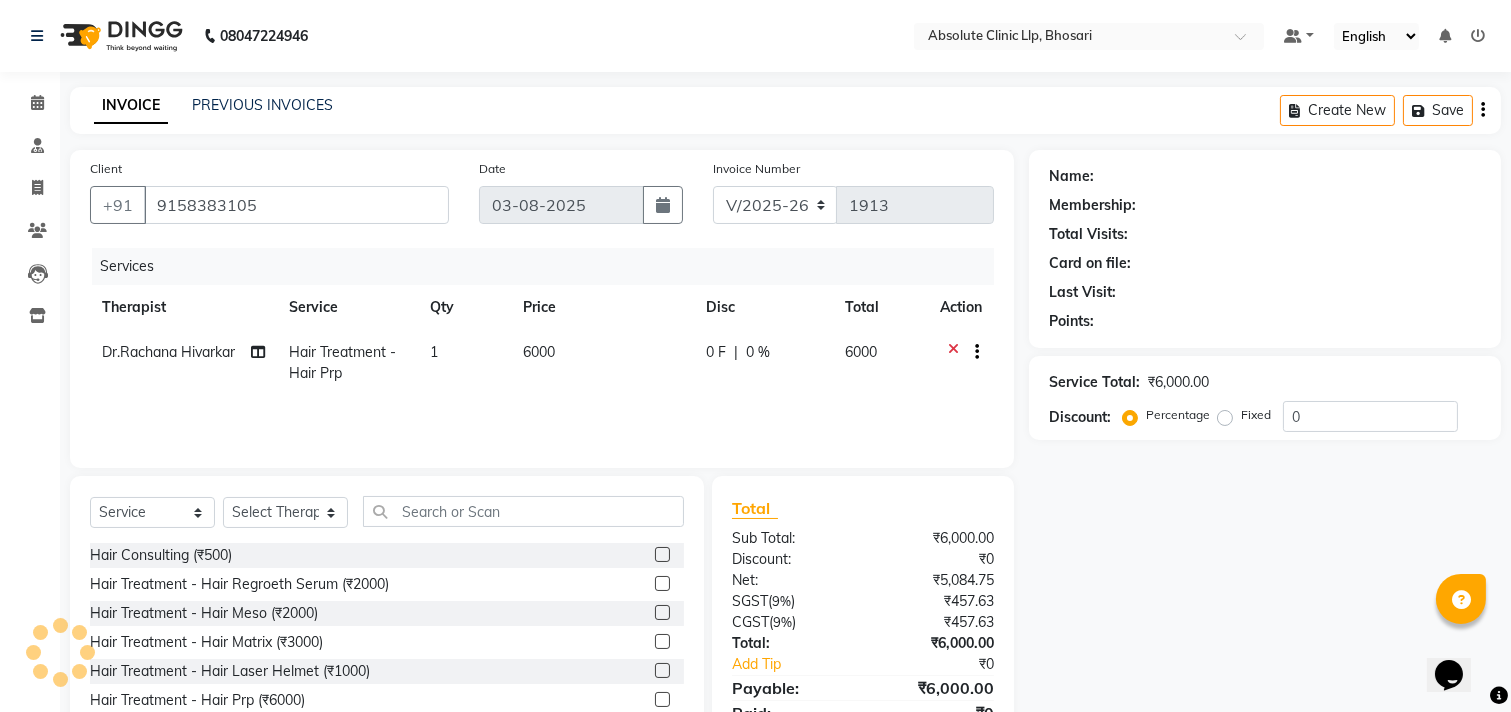 select on "70435" 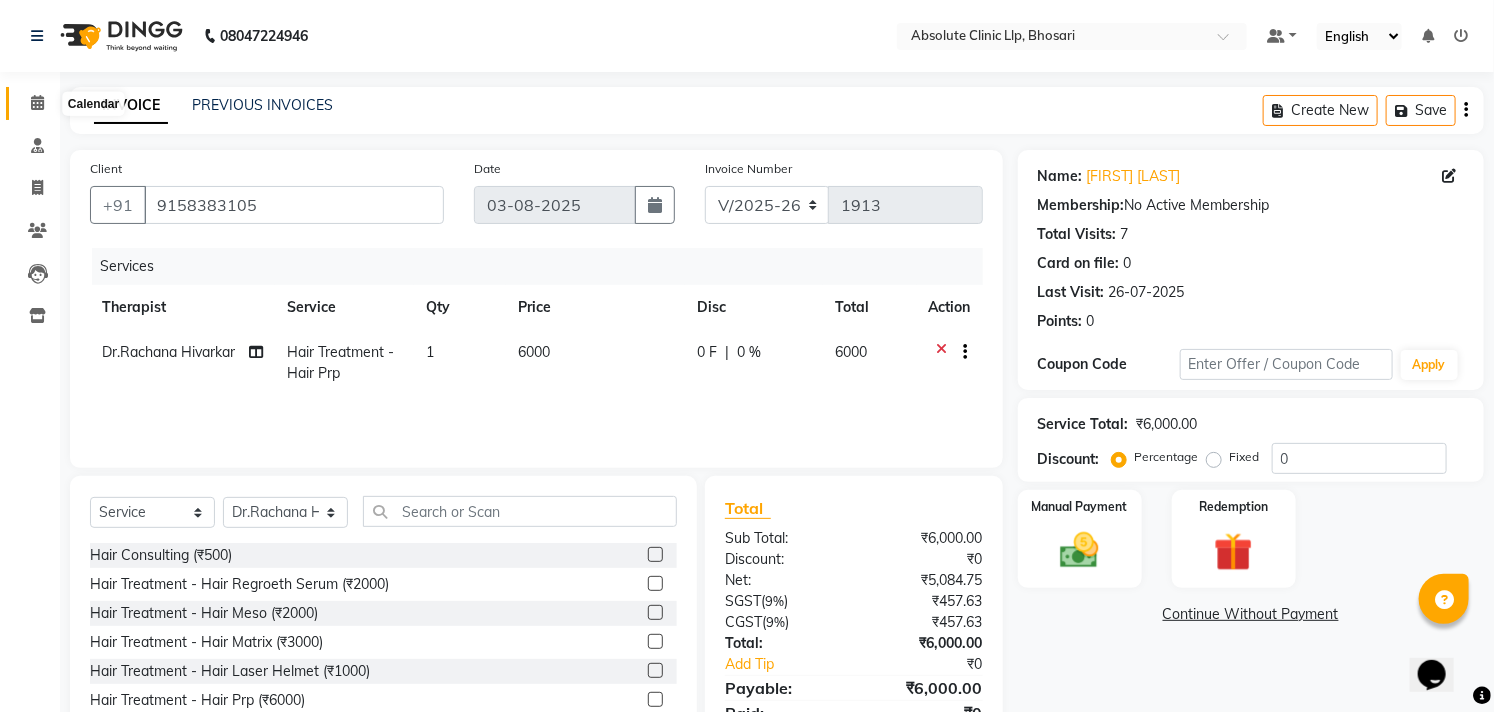 click 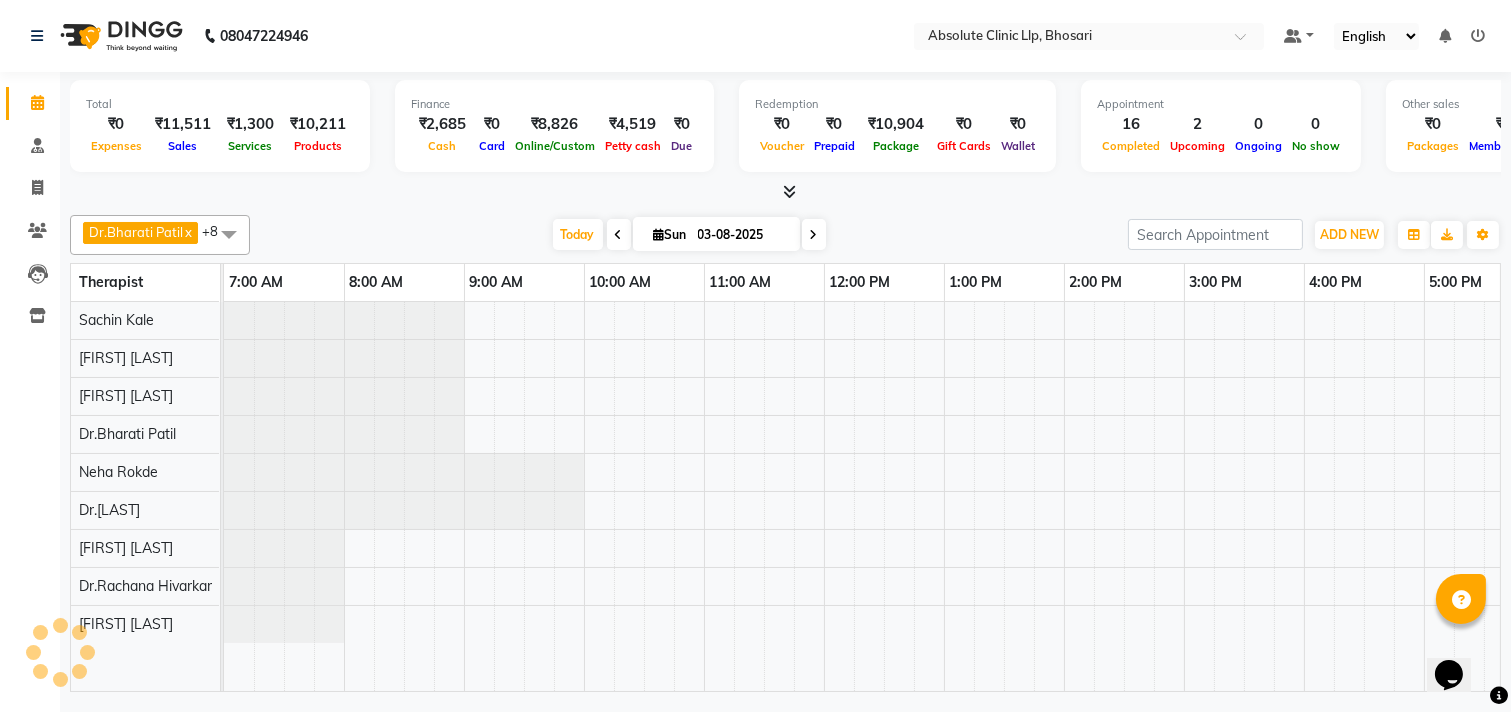 scroll, scrollTop: 0, scrollLeft: 524, axis: horizontal 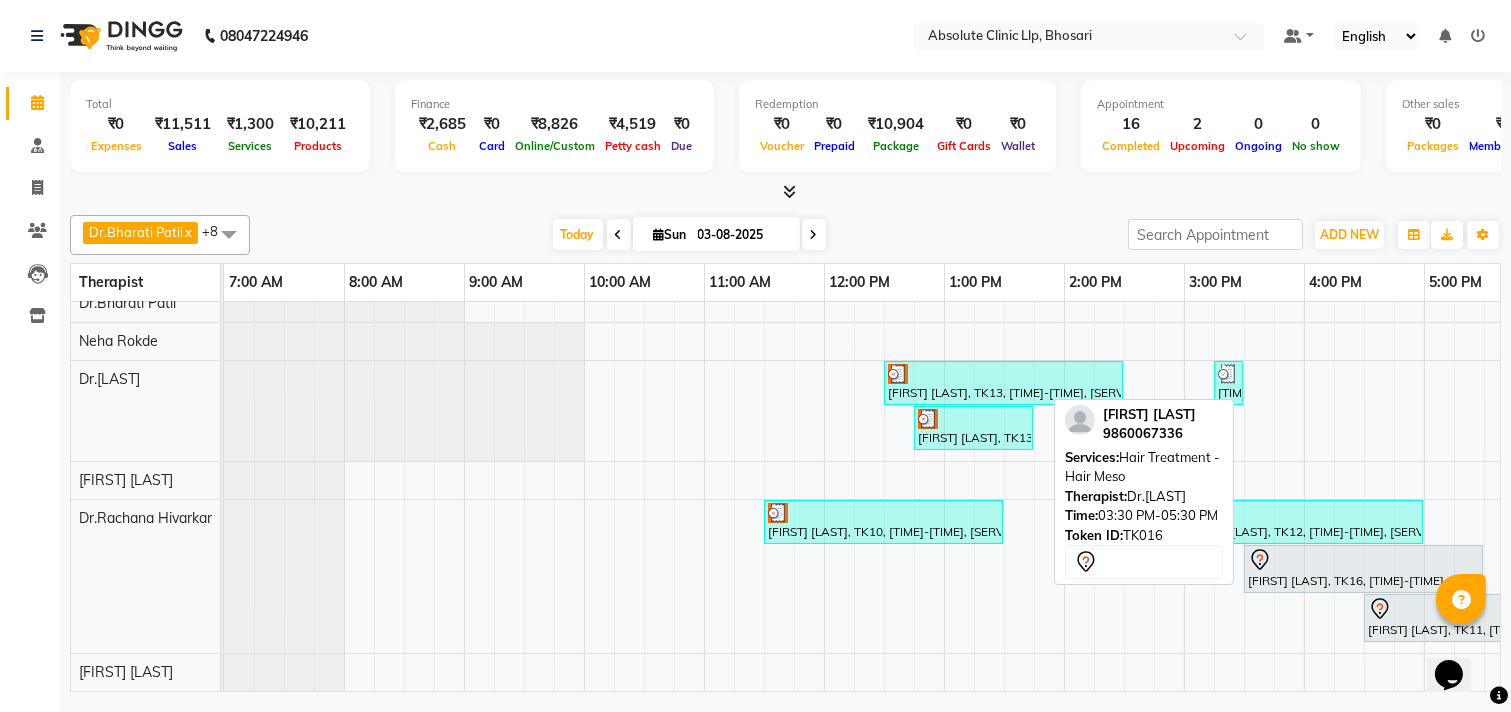 click at bounding box center [1363, 560] 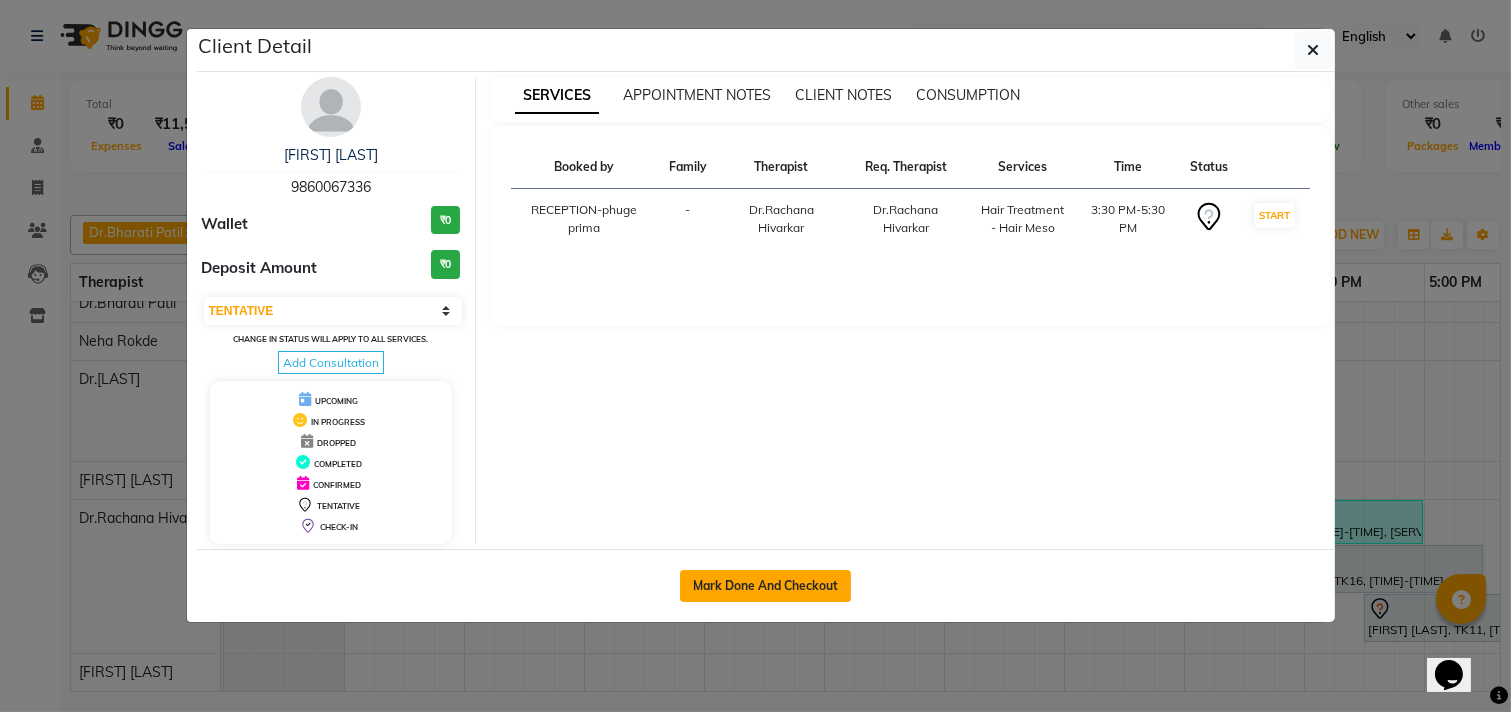click on "Mark Done And Checkout" 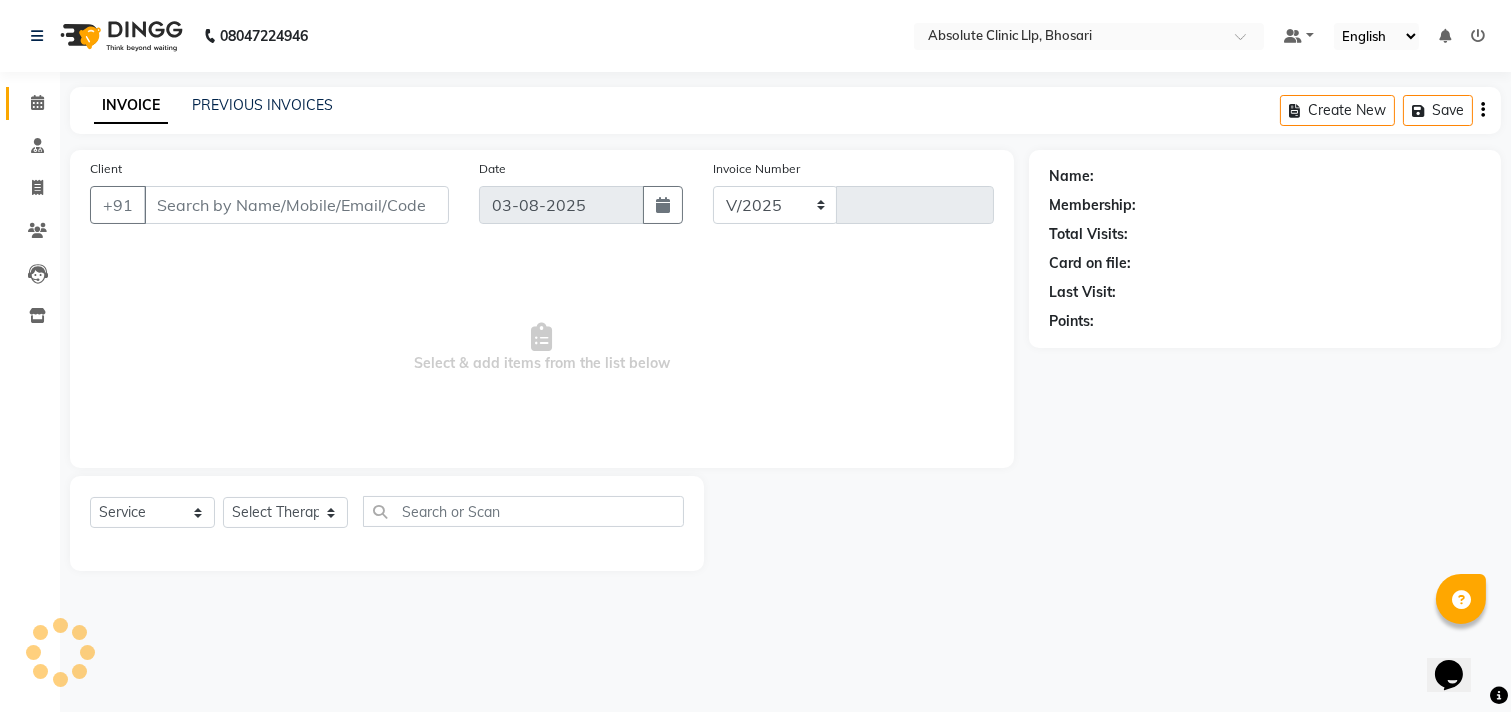 select on "4706" 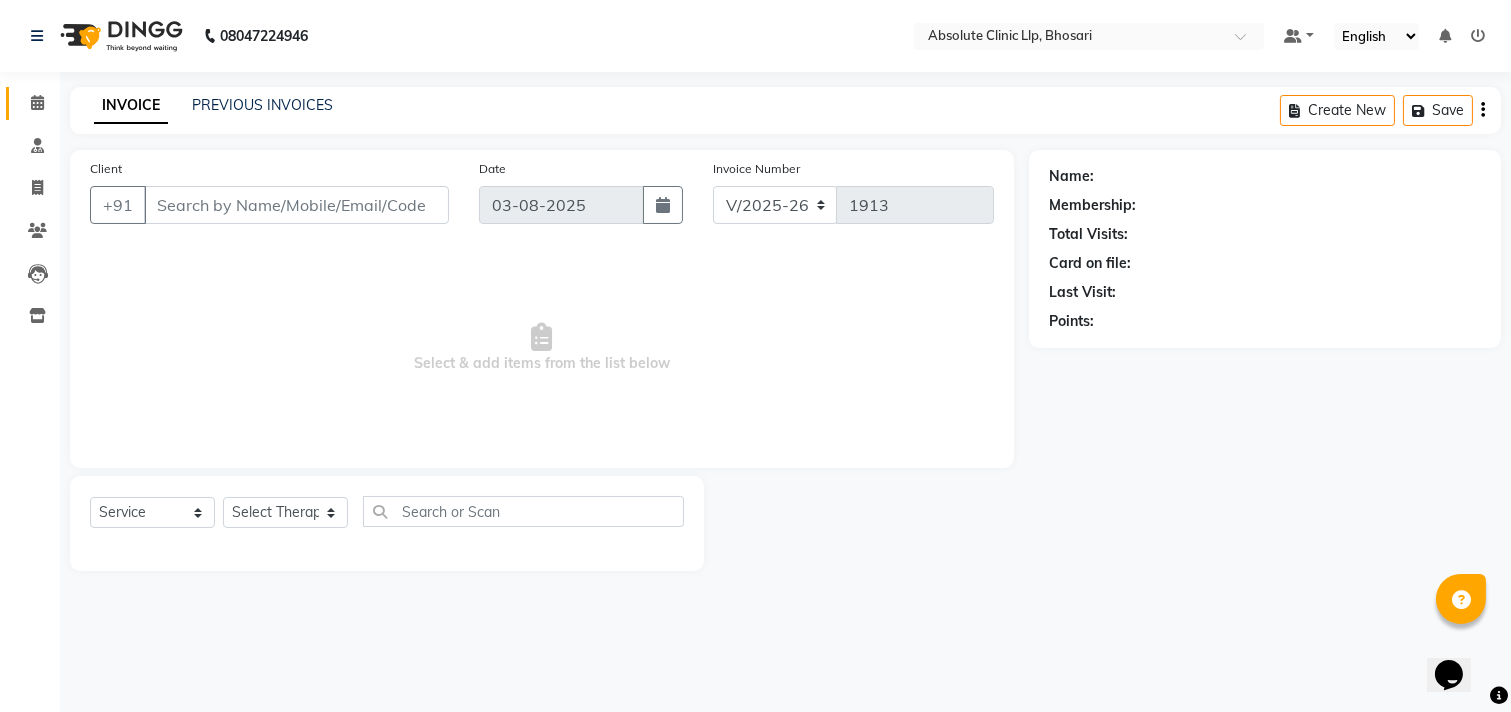 type on "9860067336" 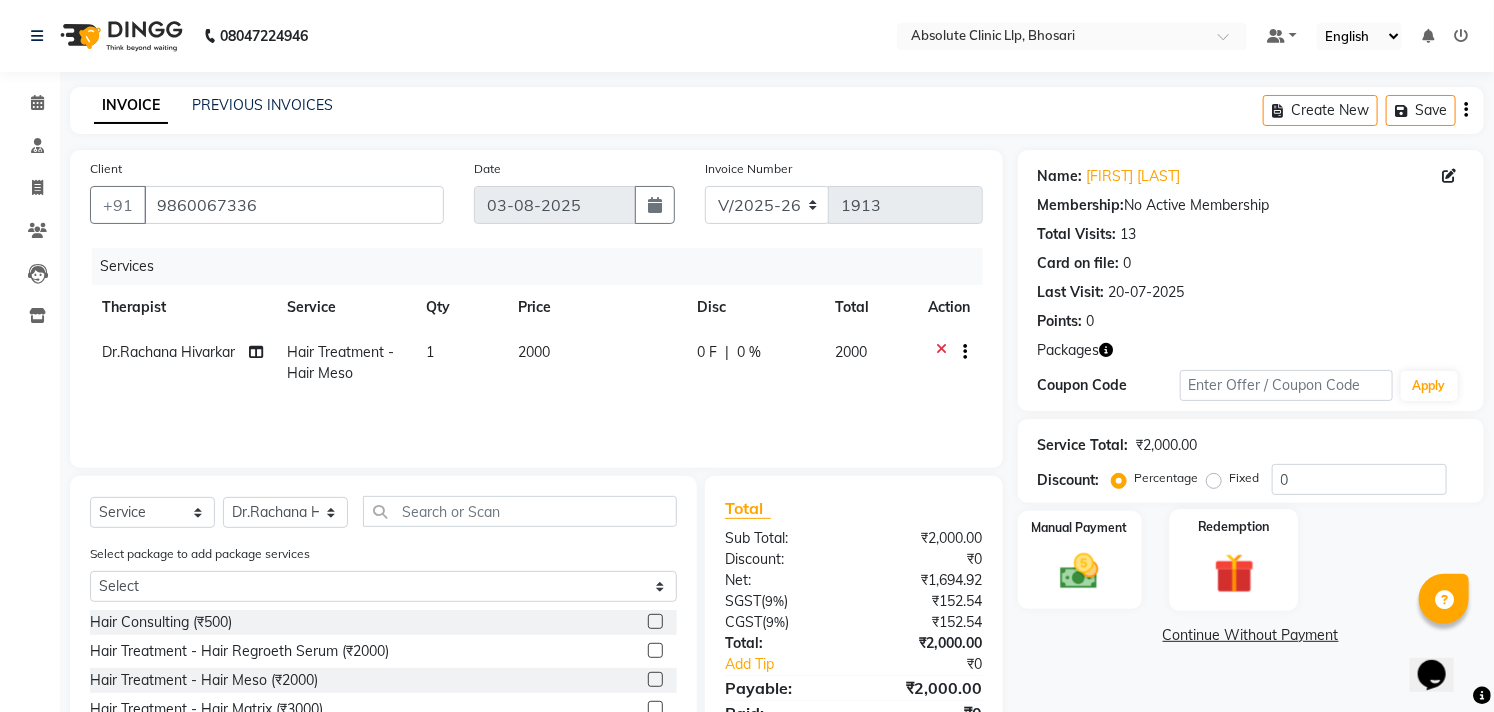 click 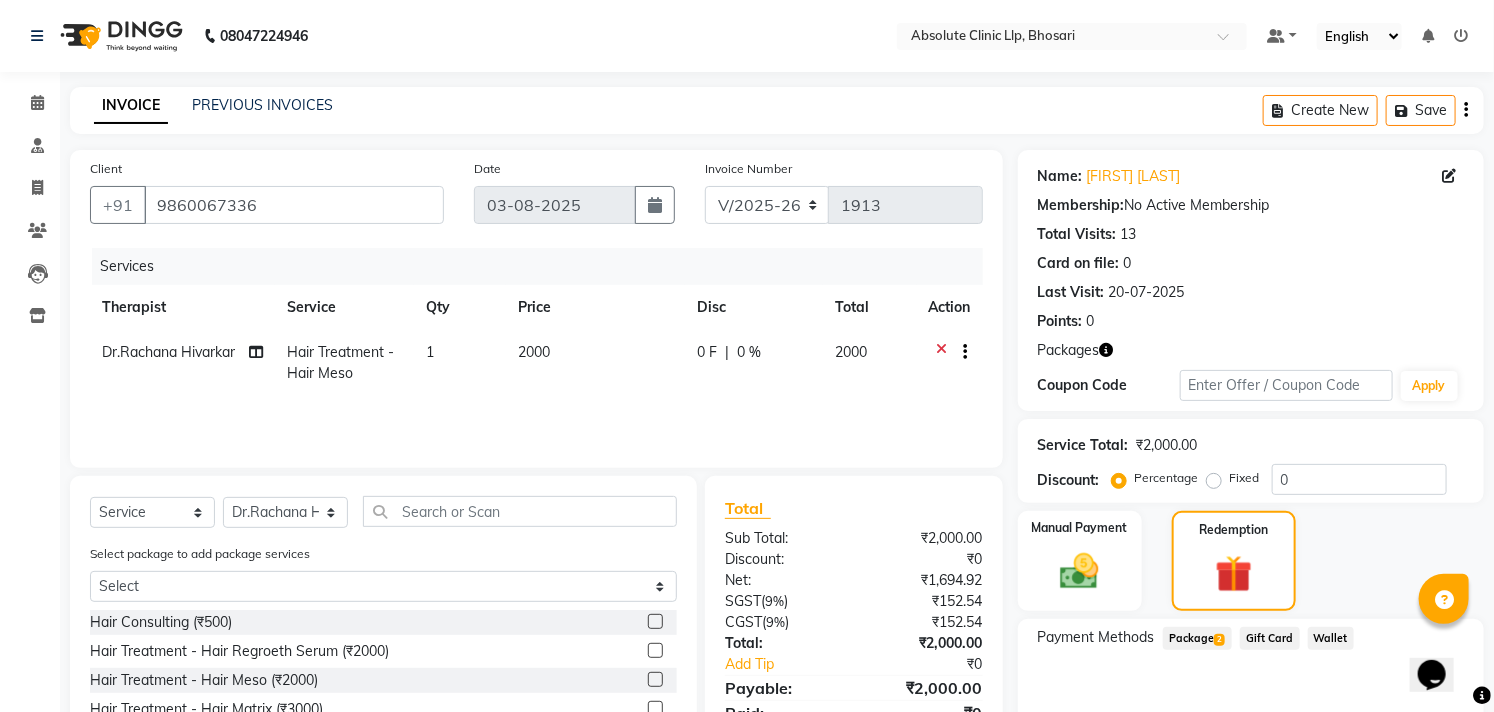 click on "2" 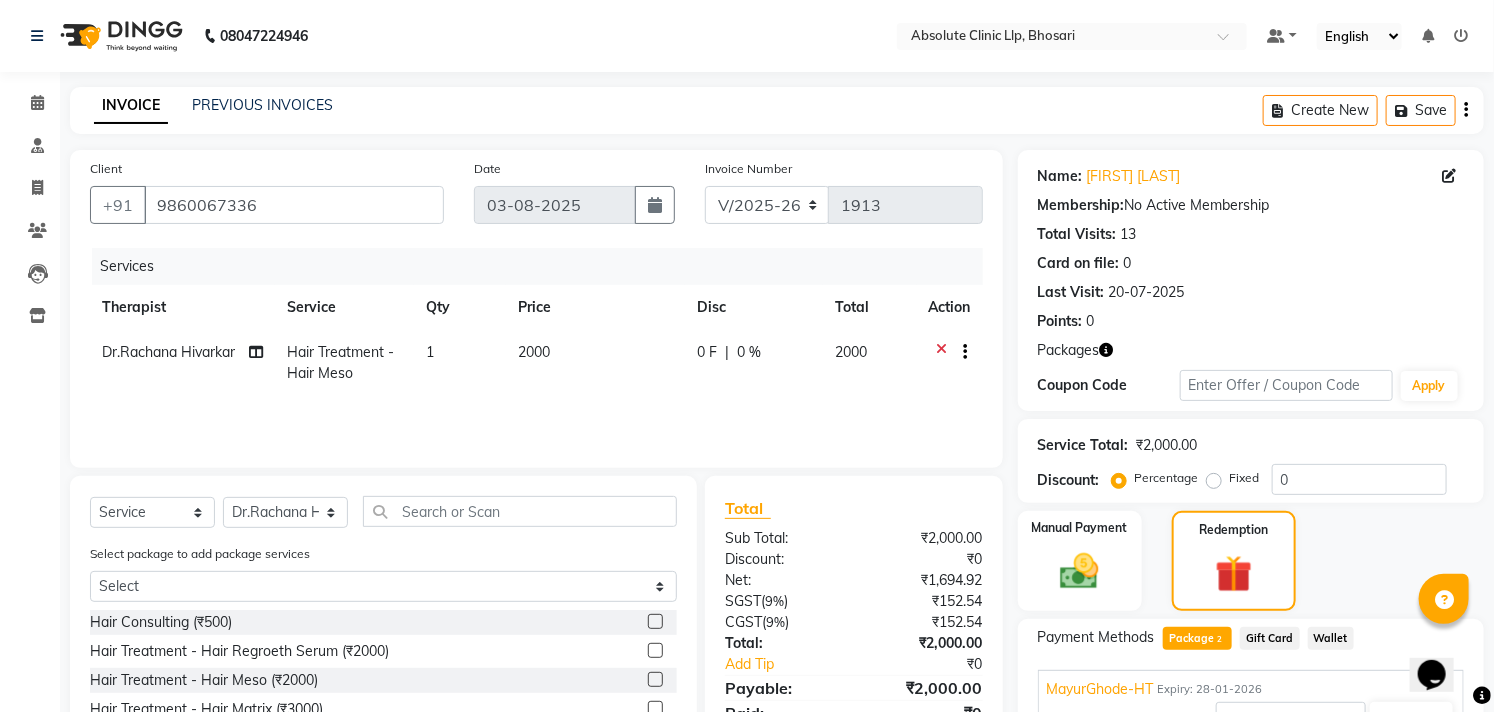 scroll, scrollTop: 210, scrollLeft: 0, axis: vertical 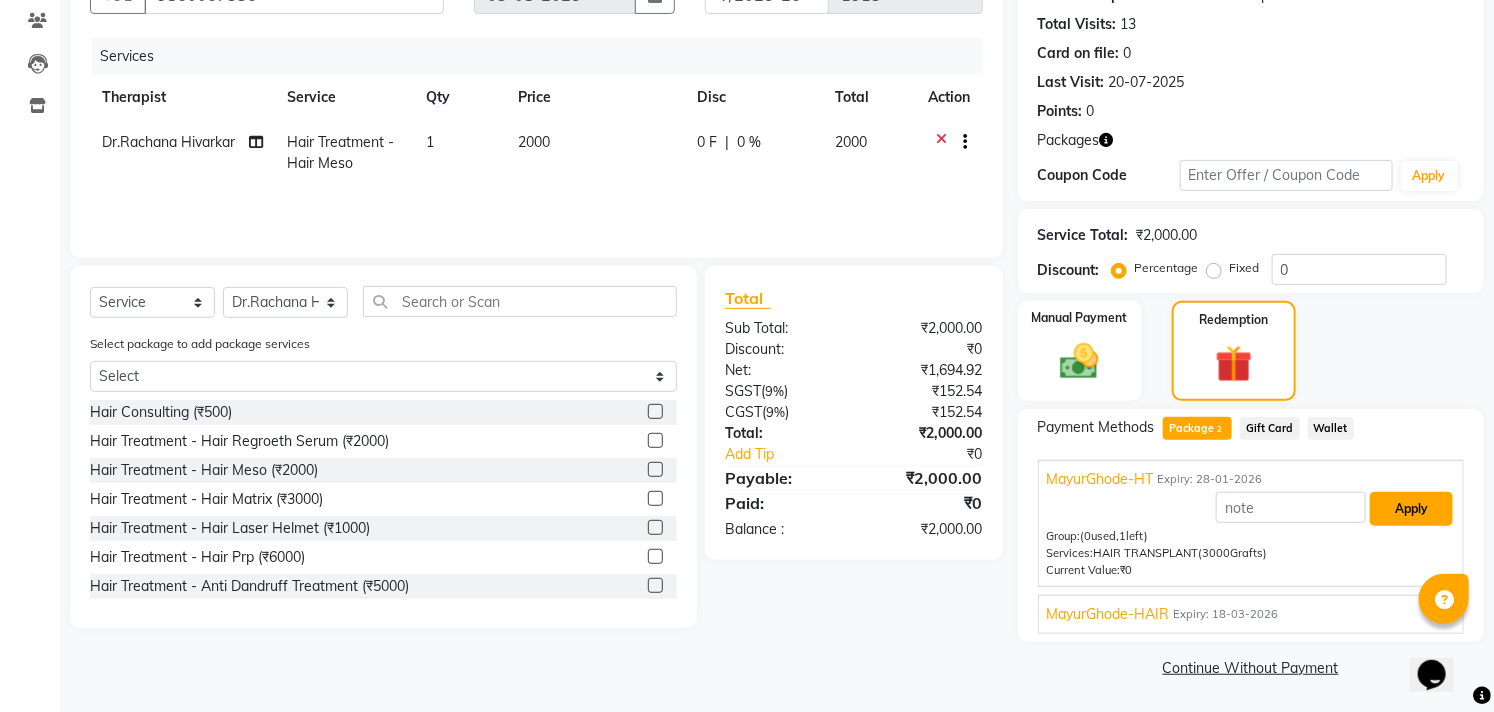 click on "Apply" at bounding box center (1411, 509) 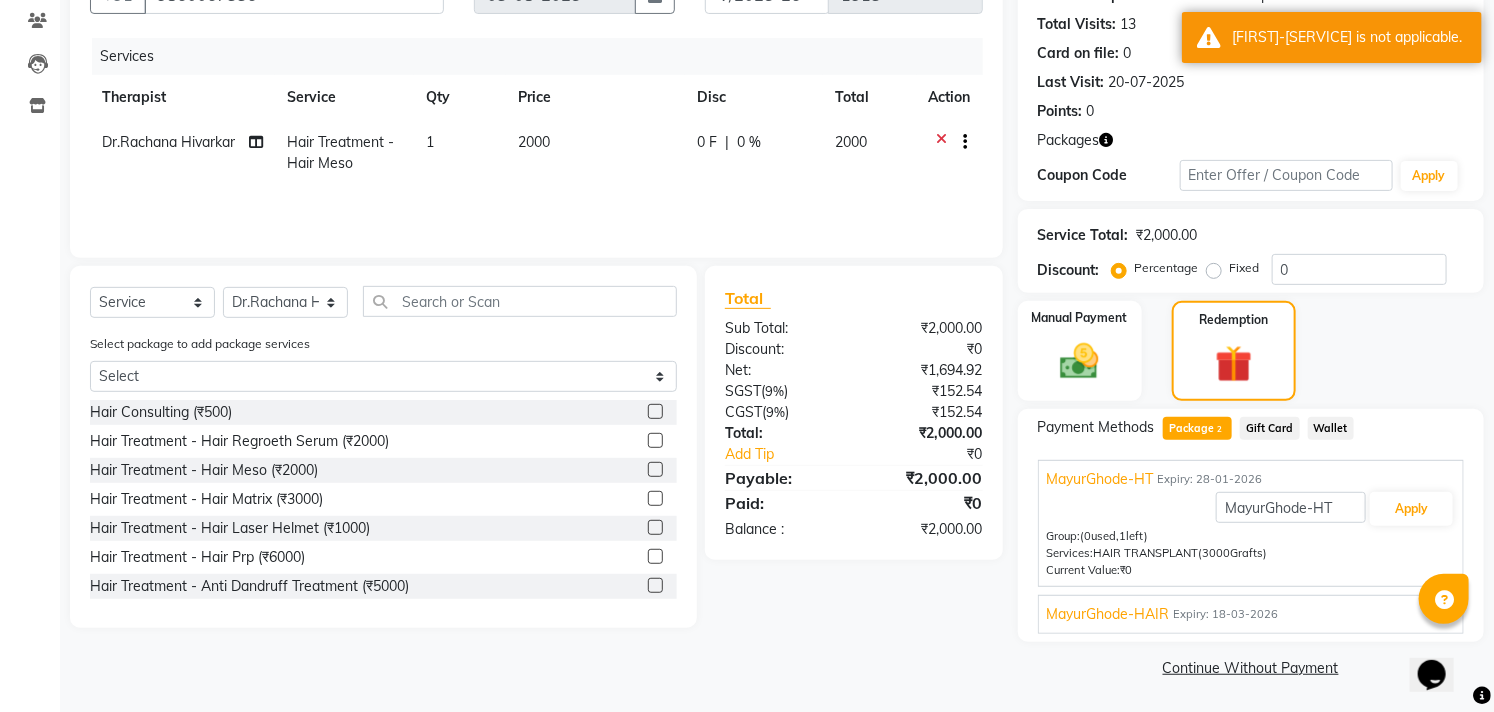 click on "MayurGhode-HAIR" at bounding box center [1108, 614] 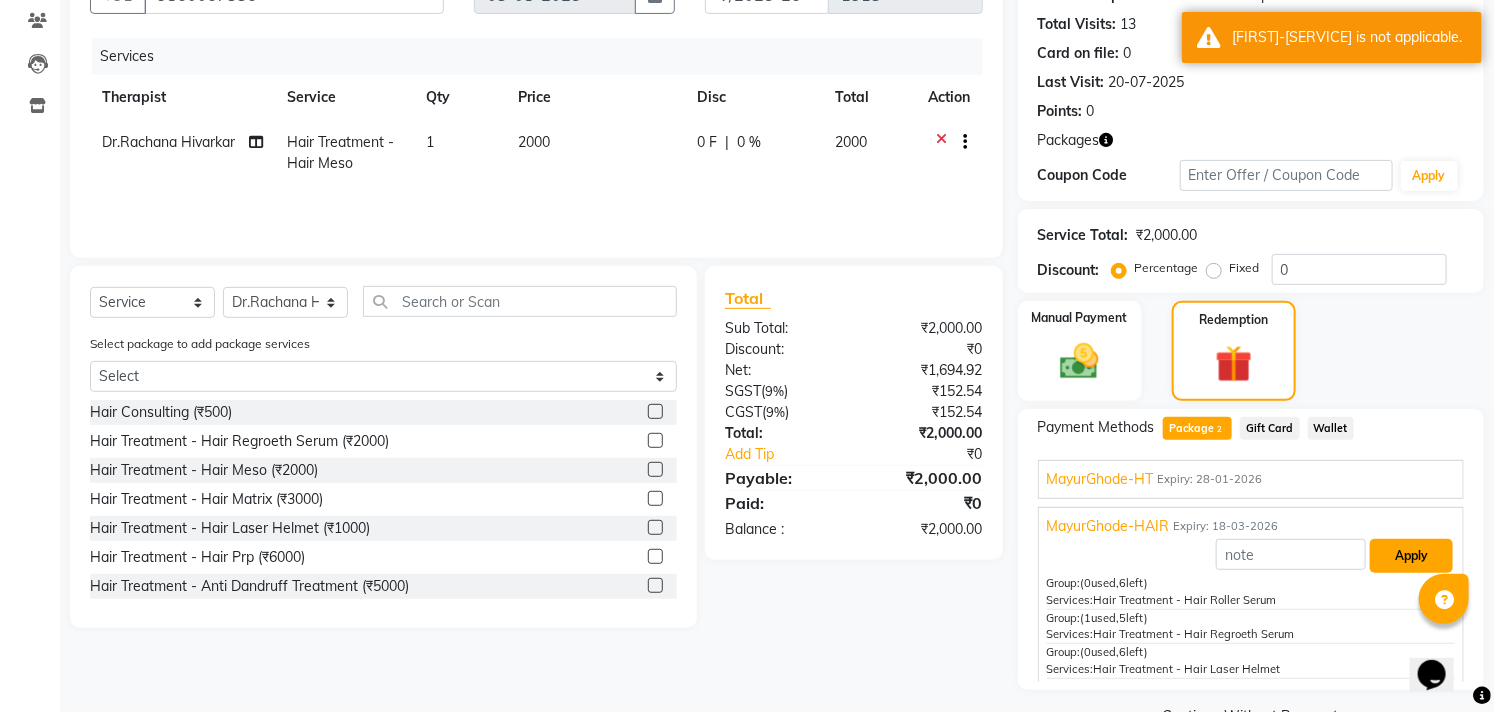 click on "Apply" at bounding box center [1411, 556] 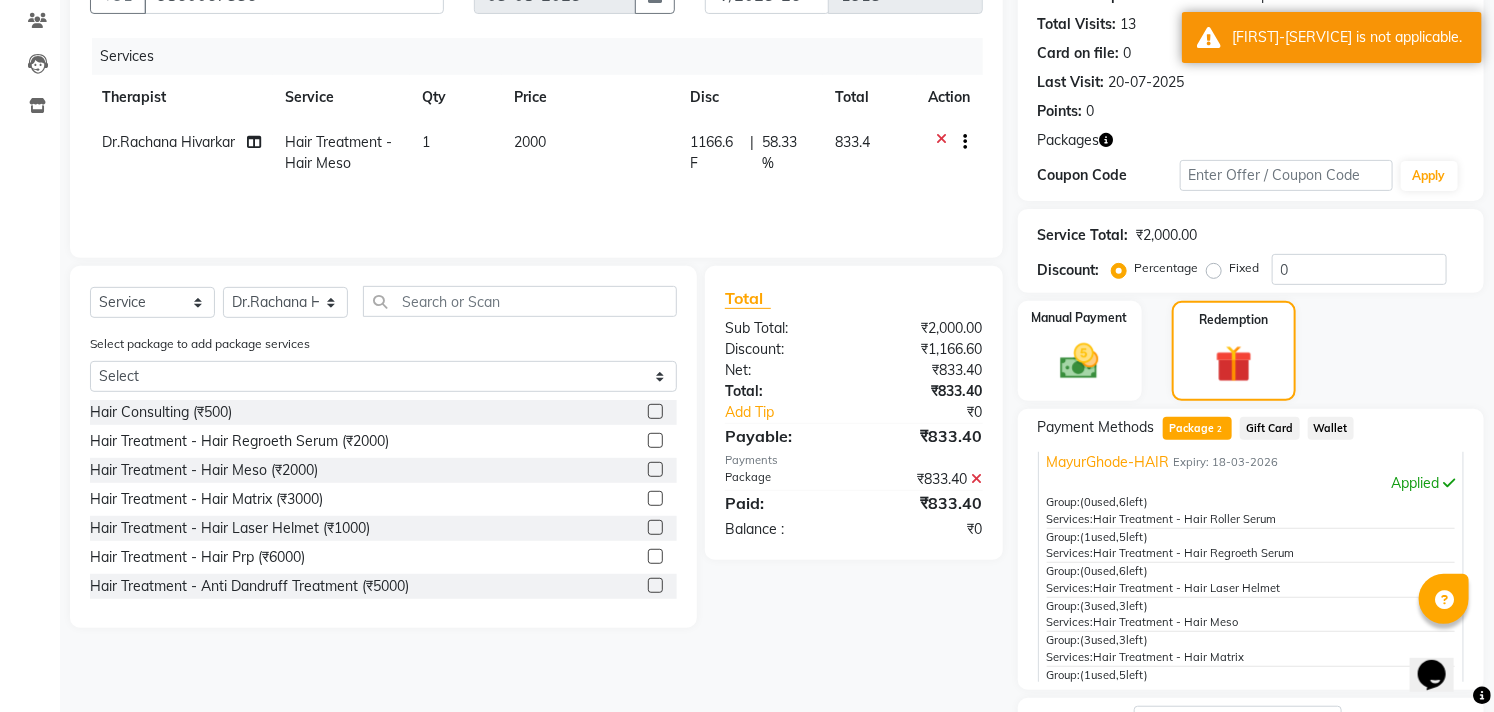 scroll, scrollTop: 108, scrollLeft: 0, axis: vertical 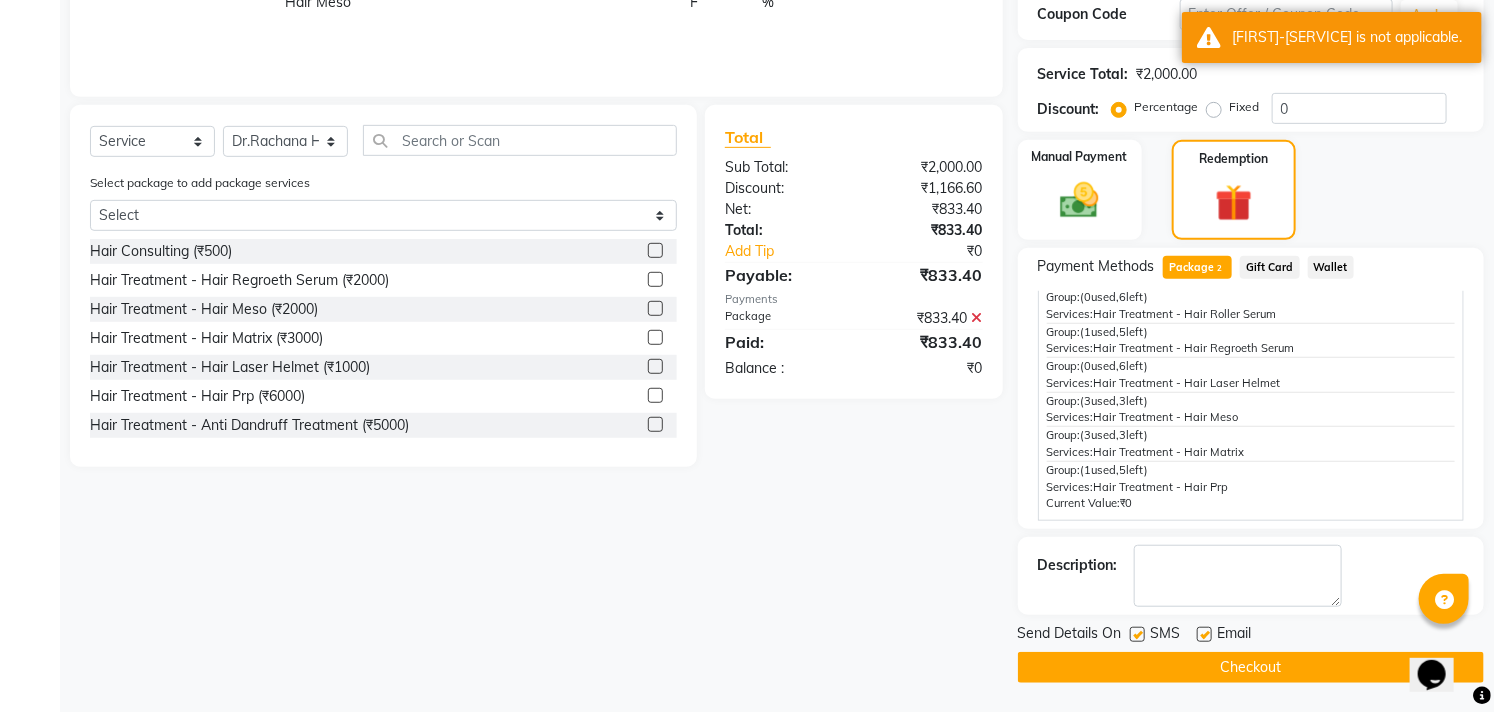 click on "Checkout" 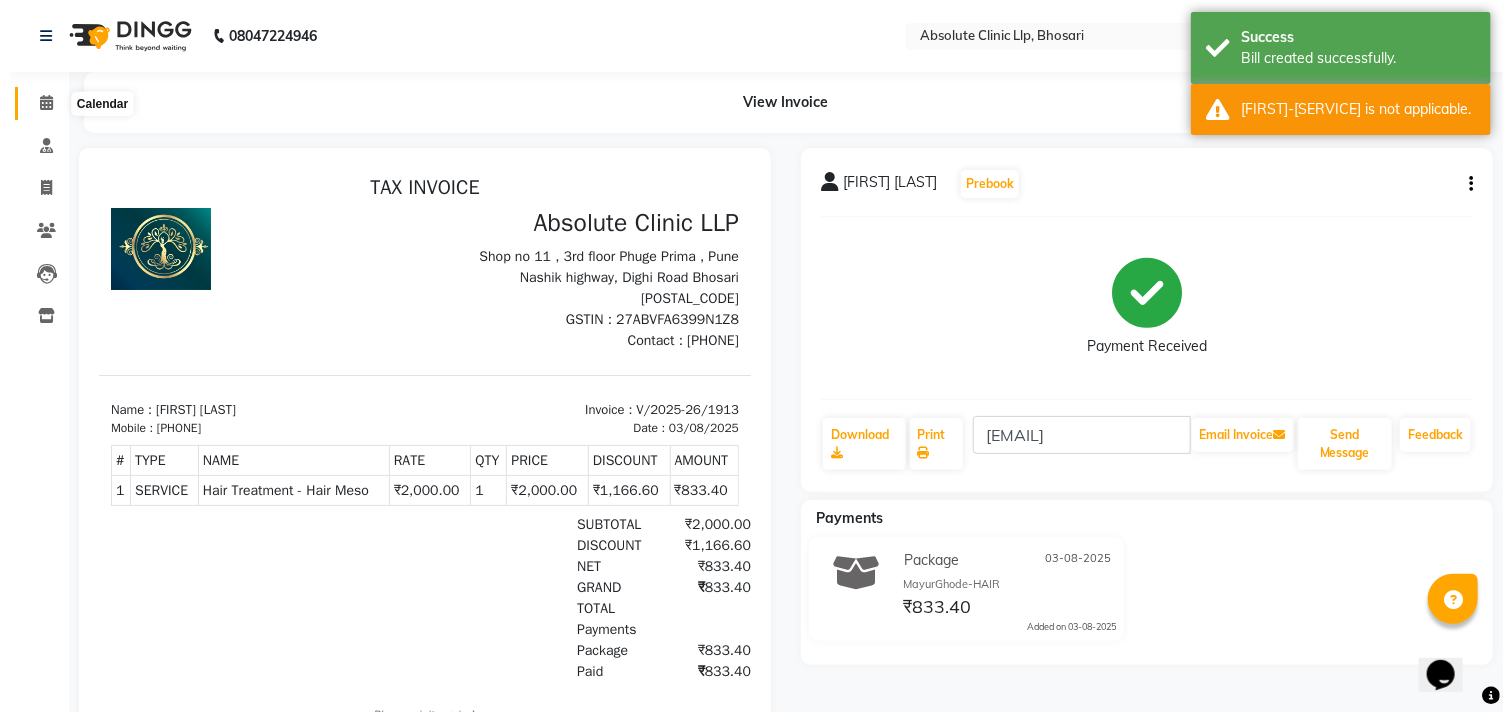 scroll, scrollTop: 0, scrollLeft: 0, axis: both 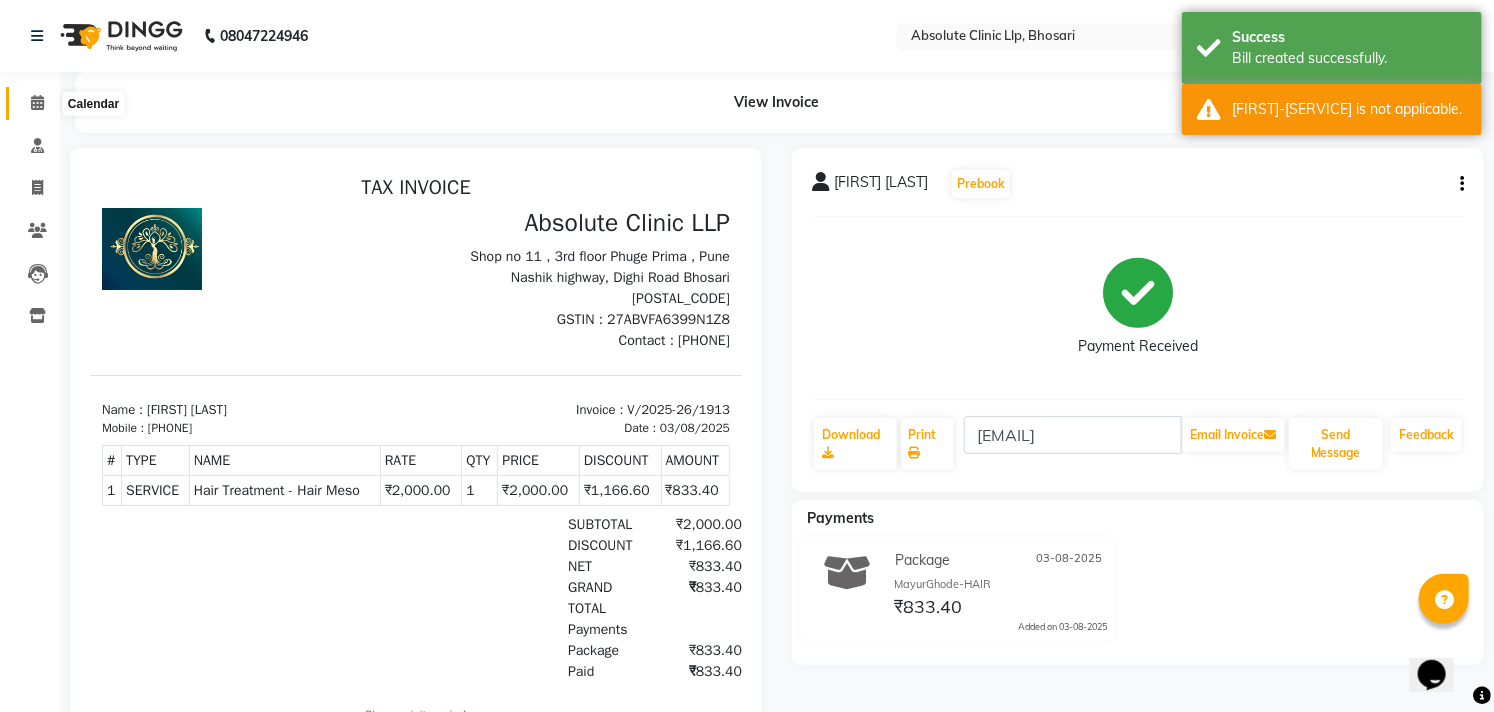 click 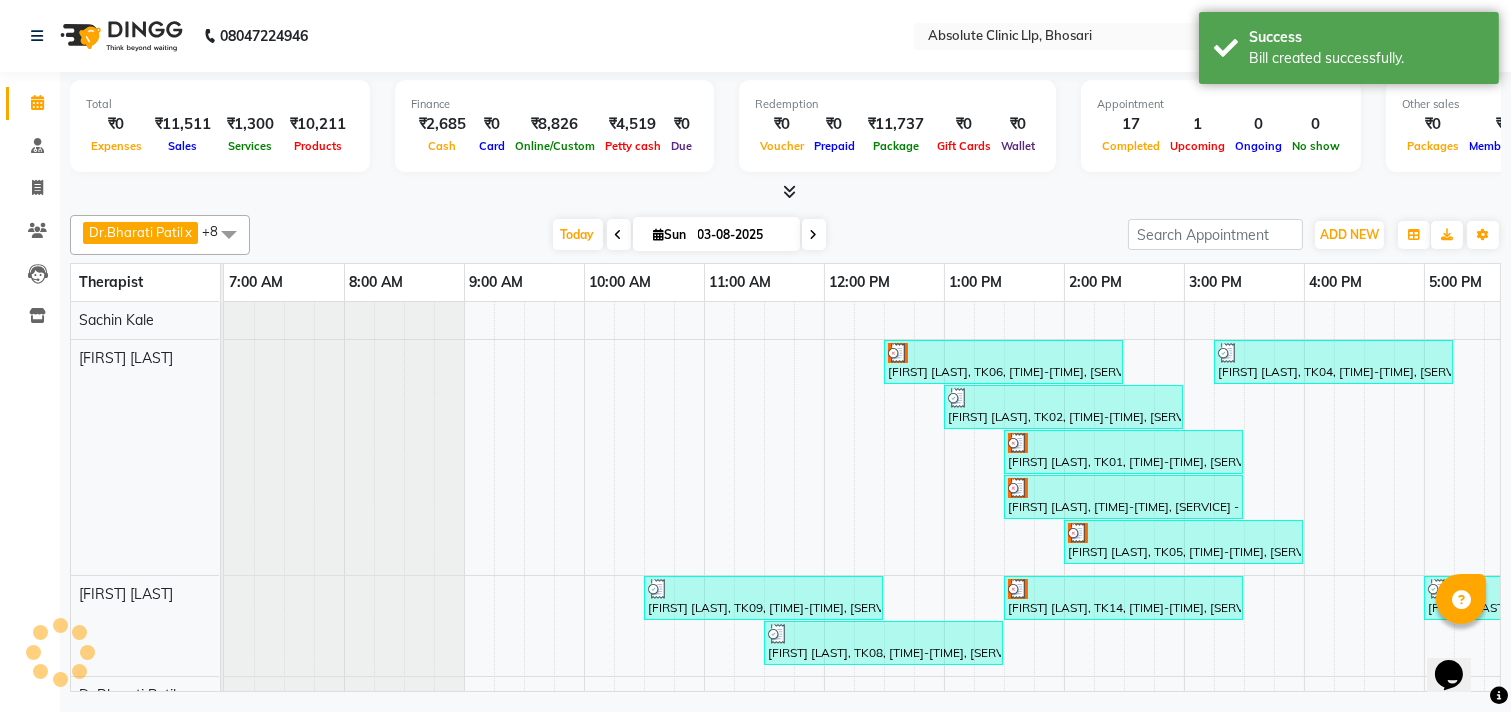 scroll, scrollTop: 0, scrollLeft: 0, axis: both 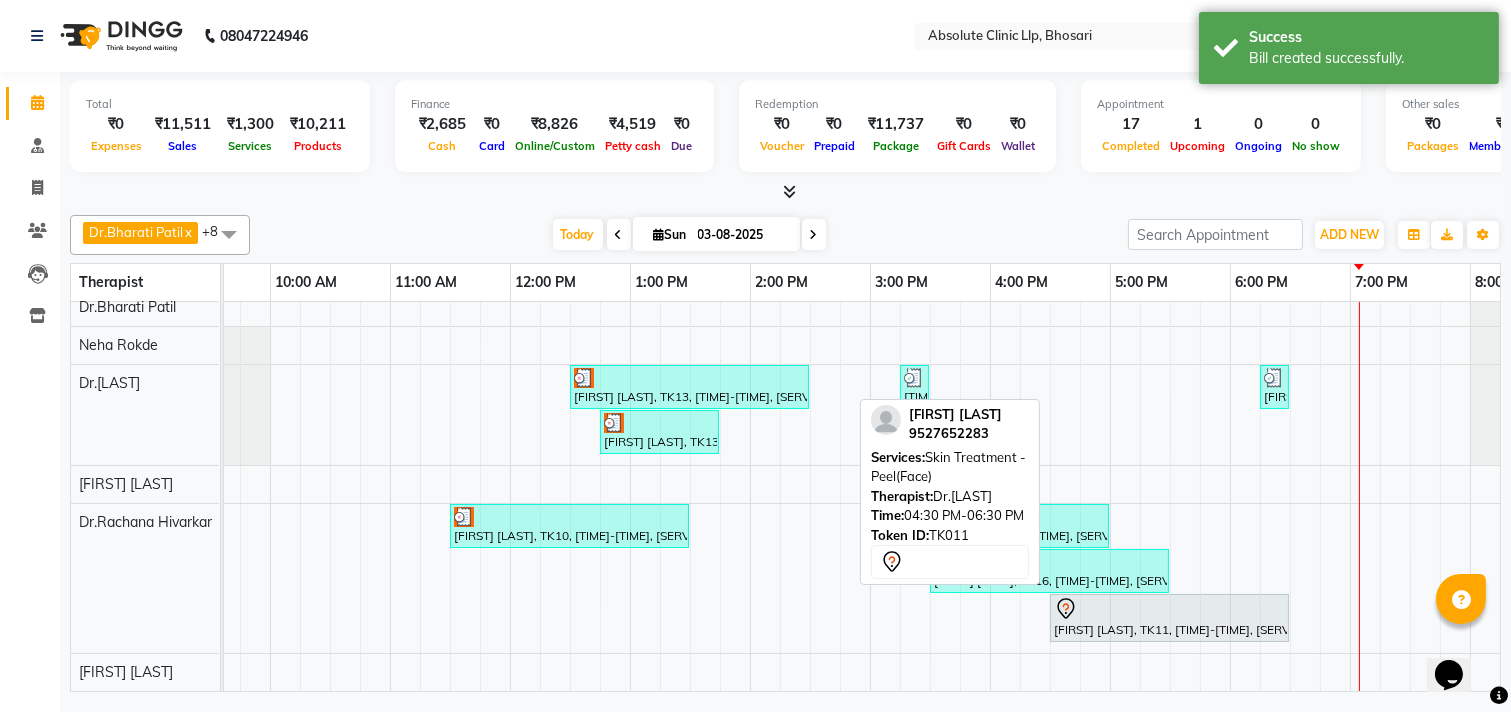 click at bounding box center [1169, 609] 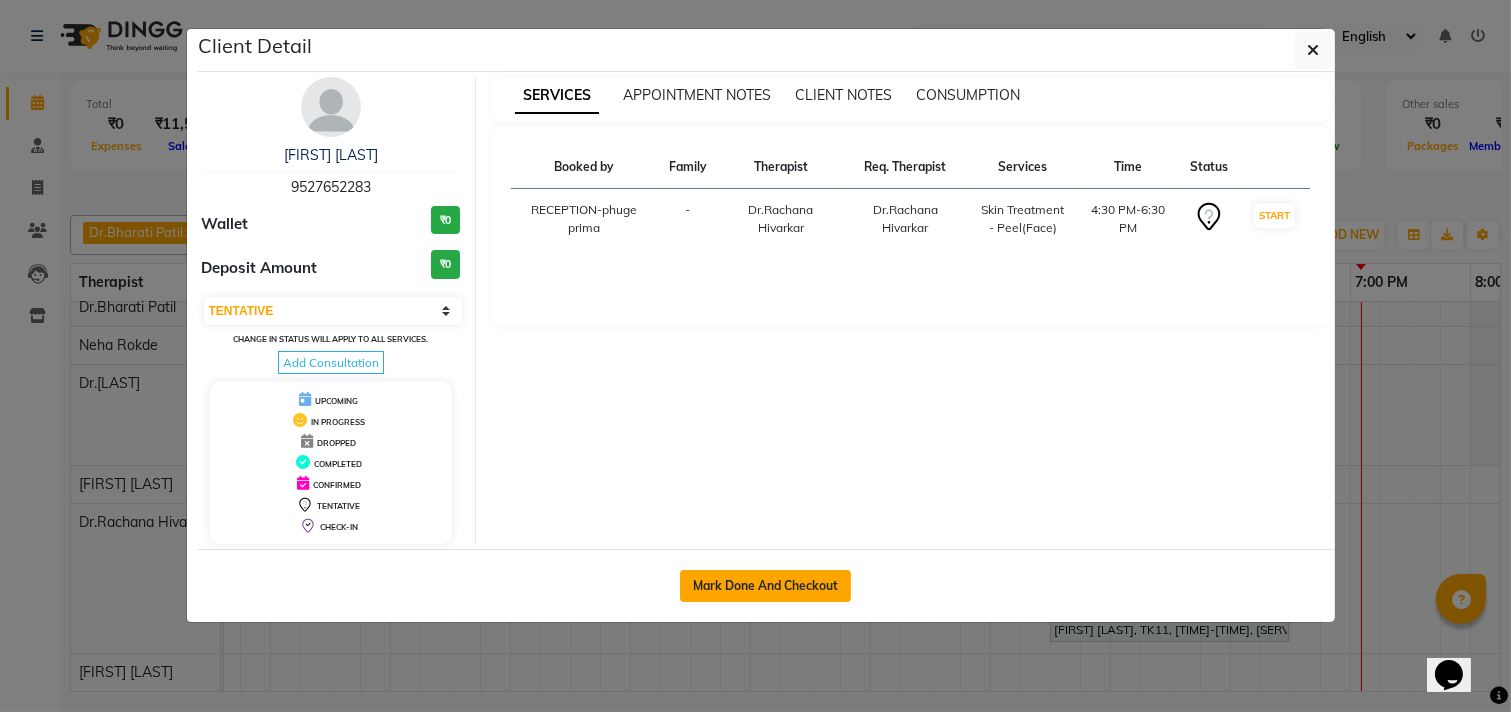 click on "Mark Done And Checkout" 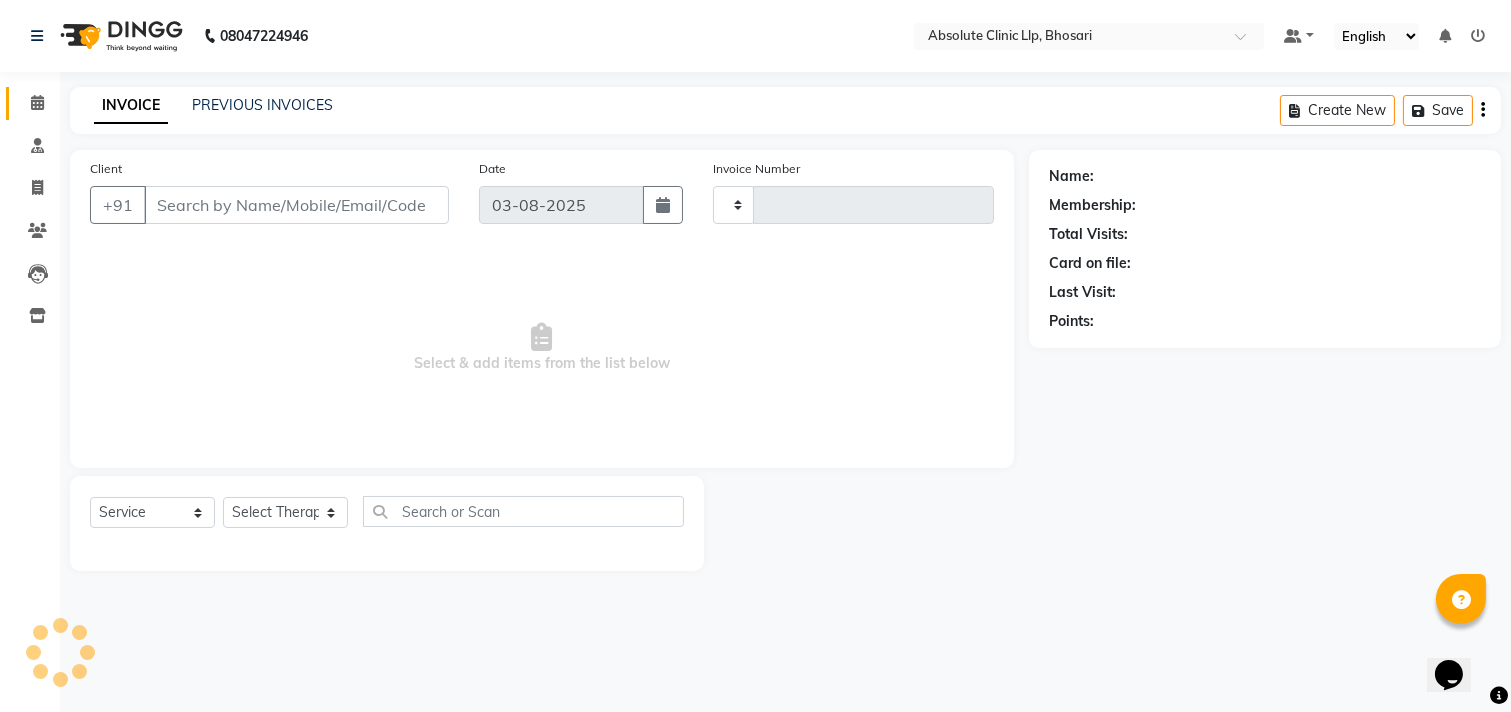 type on "1914" 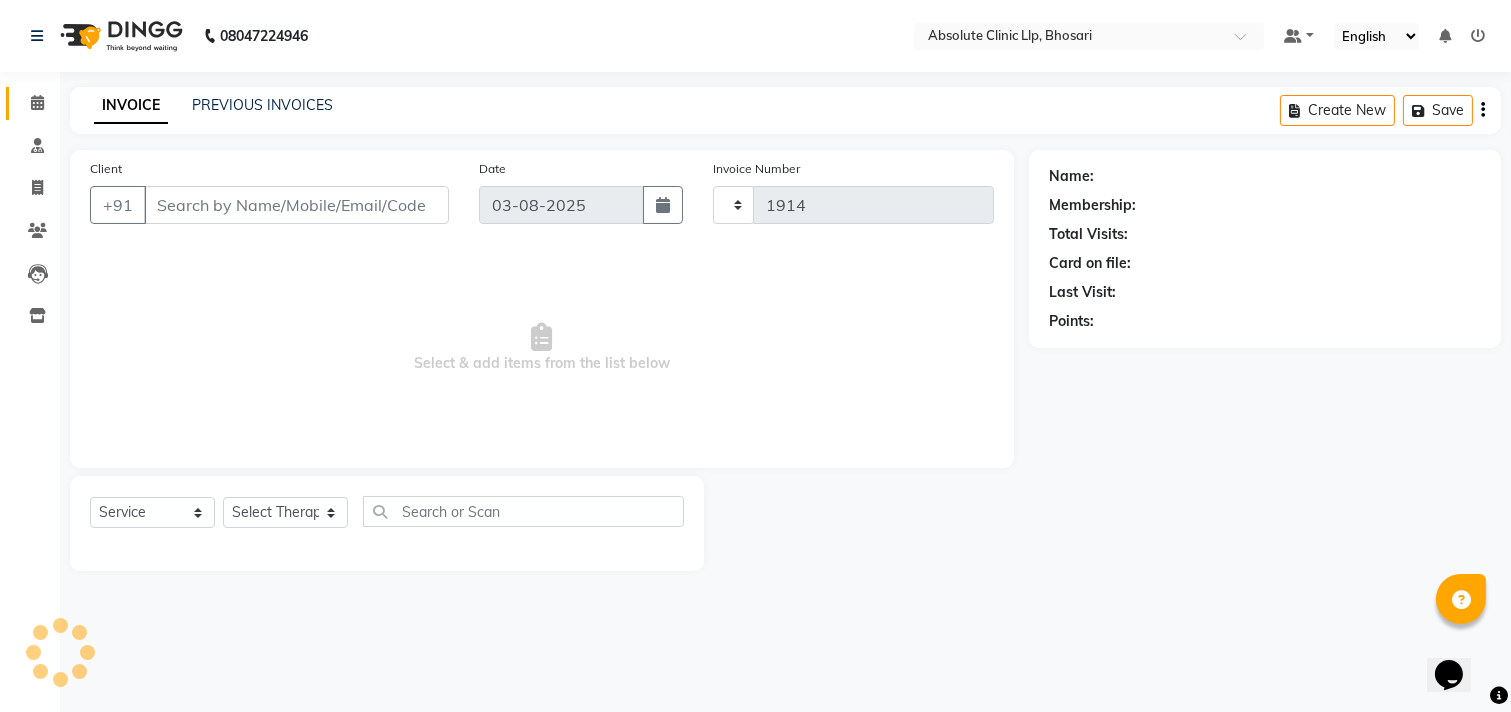 select on "4706" 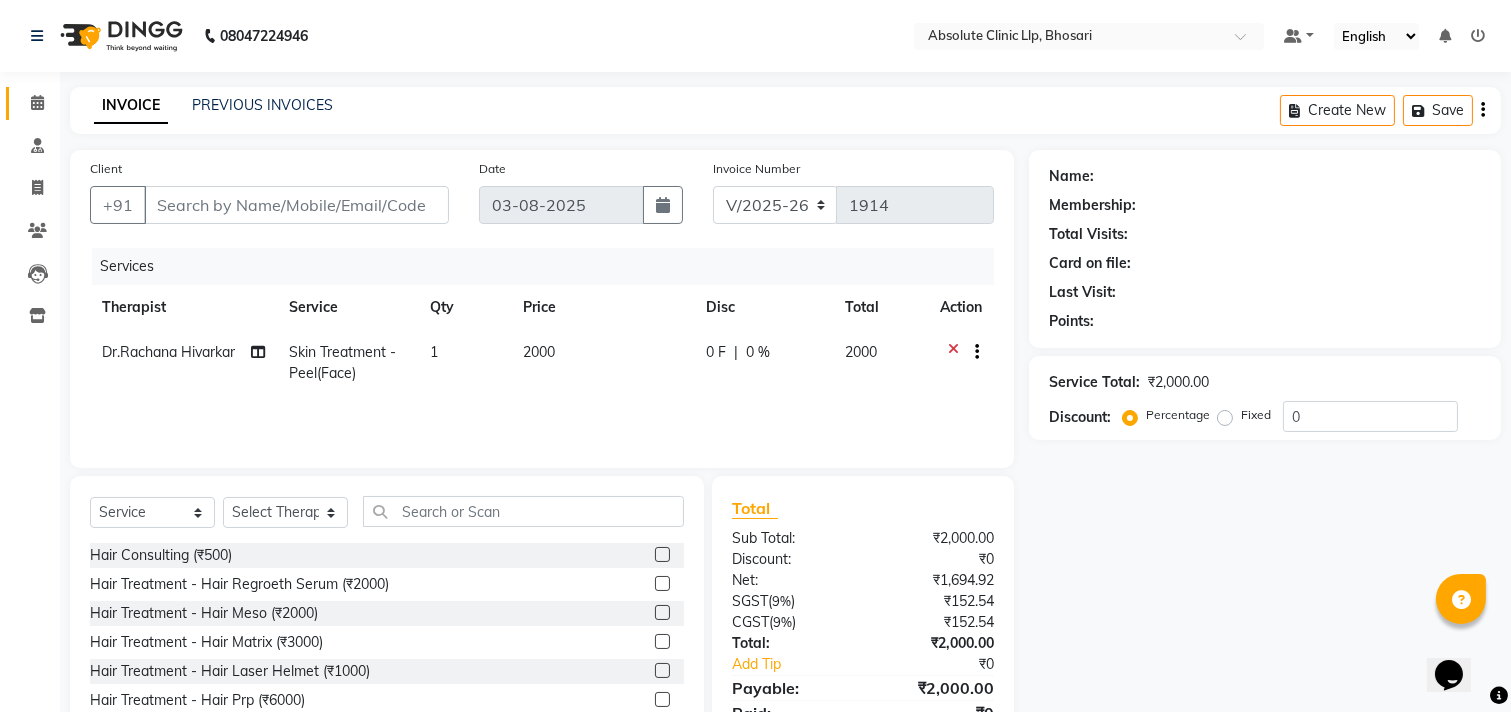 type on "9527652283" 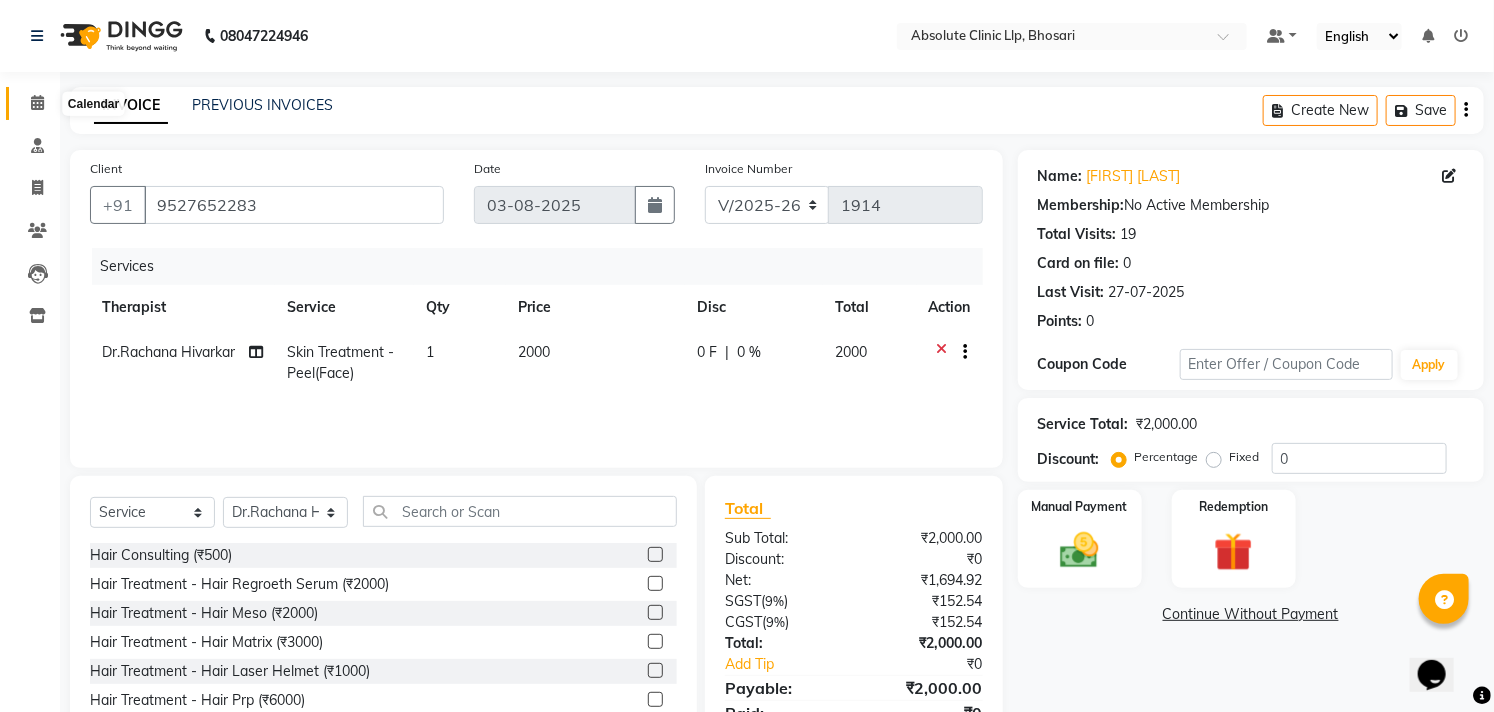 click 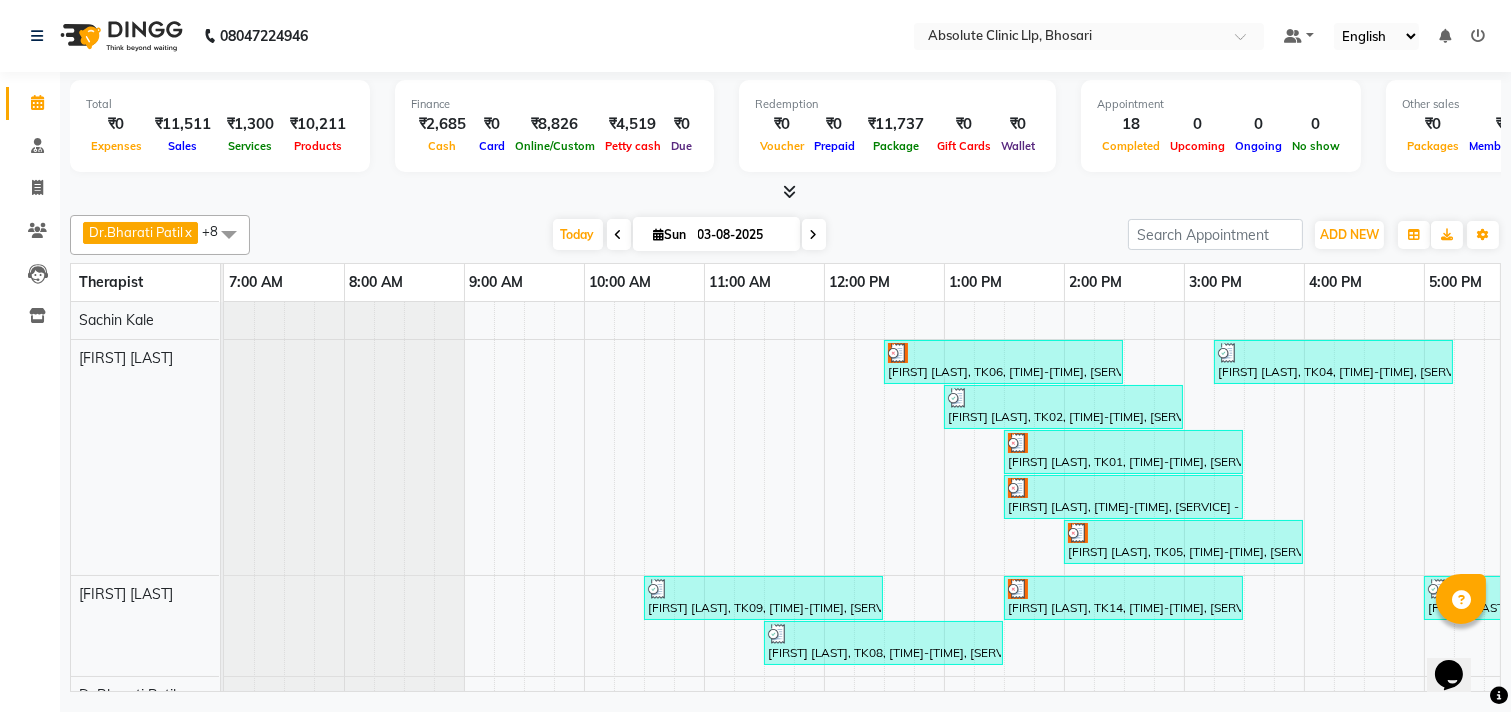 scroll, scrollTop: 401, scrollLeft: 0, axis: vertical 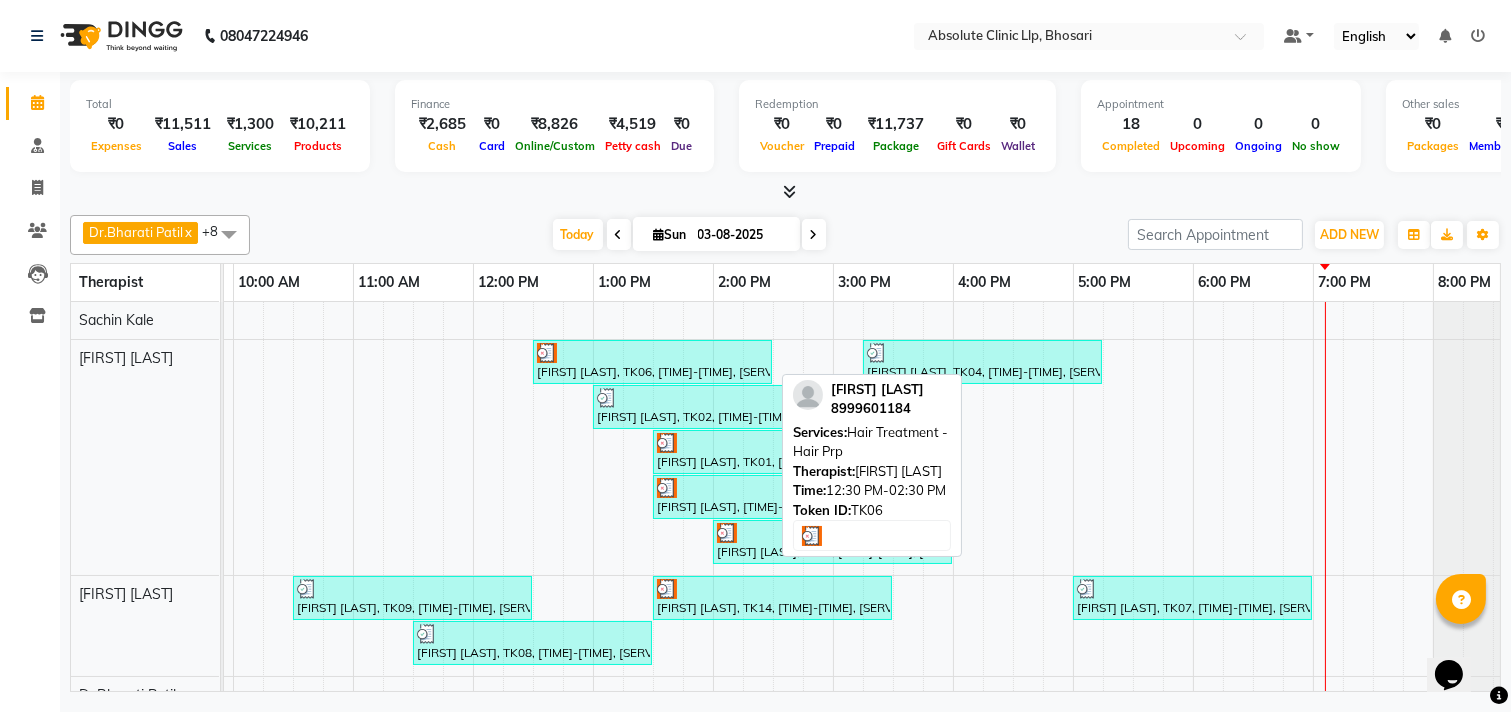 click on "[FIRST] [LAST], TK06, [TIME]-[TIME], [SERVICE] - [SERVICE]" at bounding box center [652, 362] 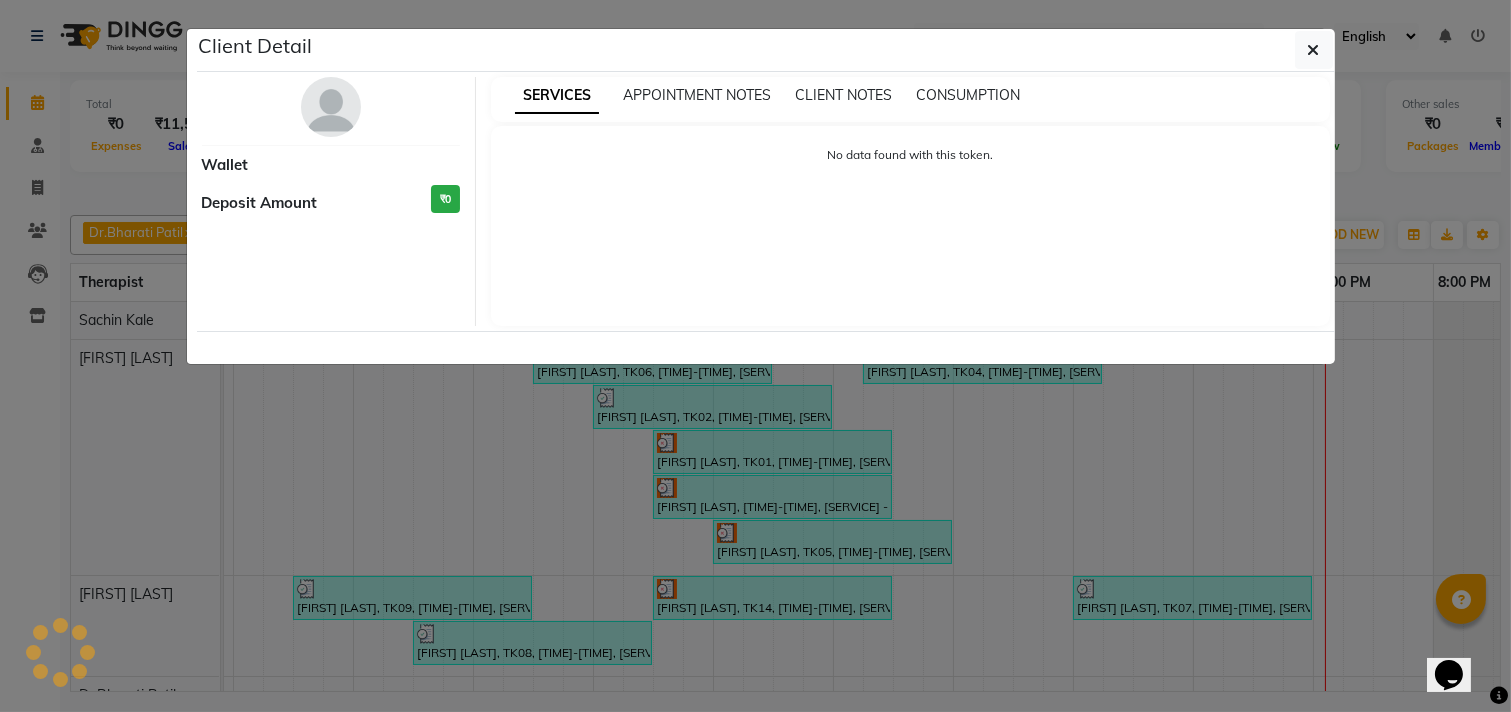 select on "3" 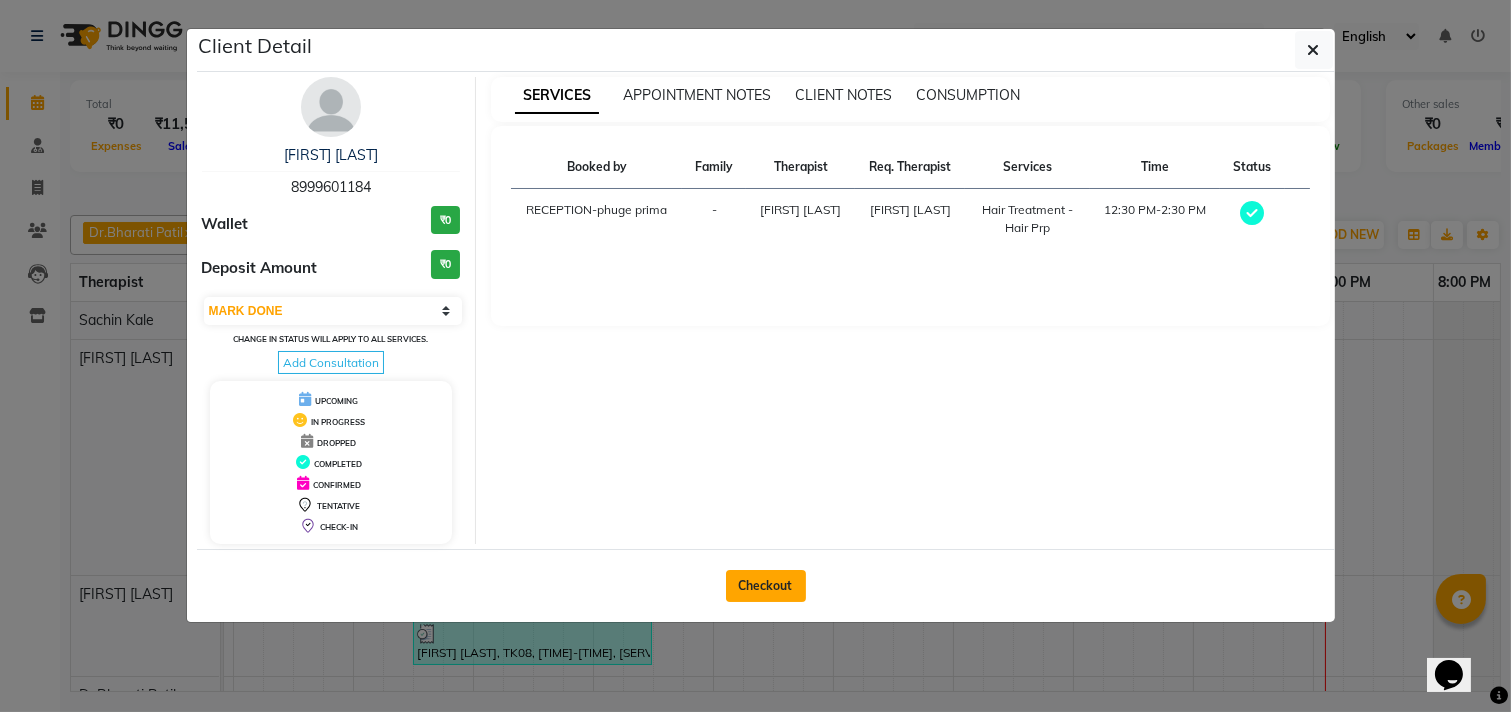 click on "Checkout" 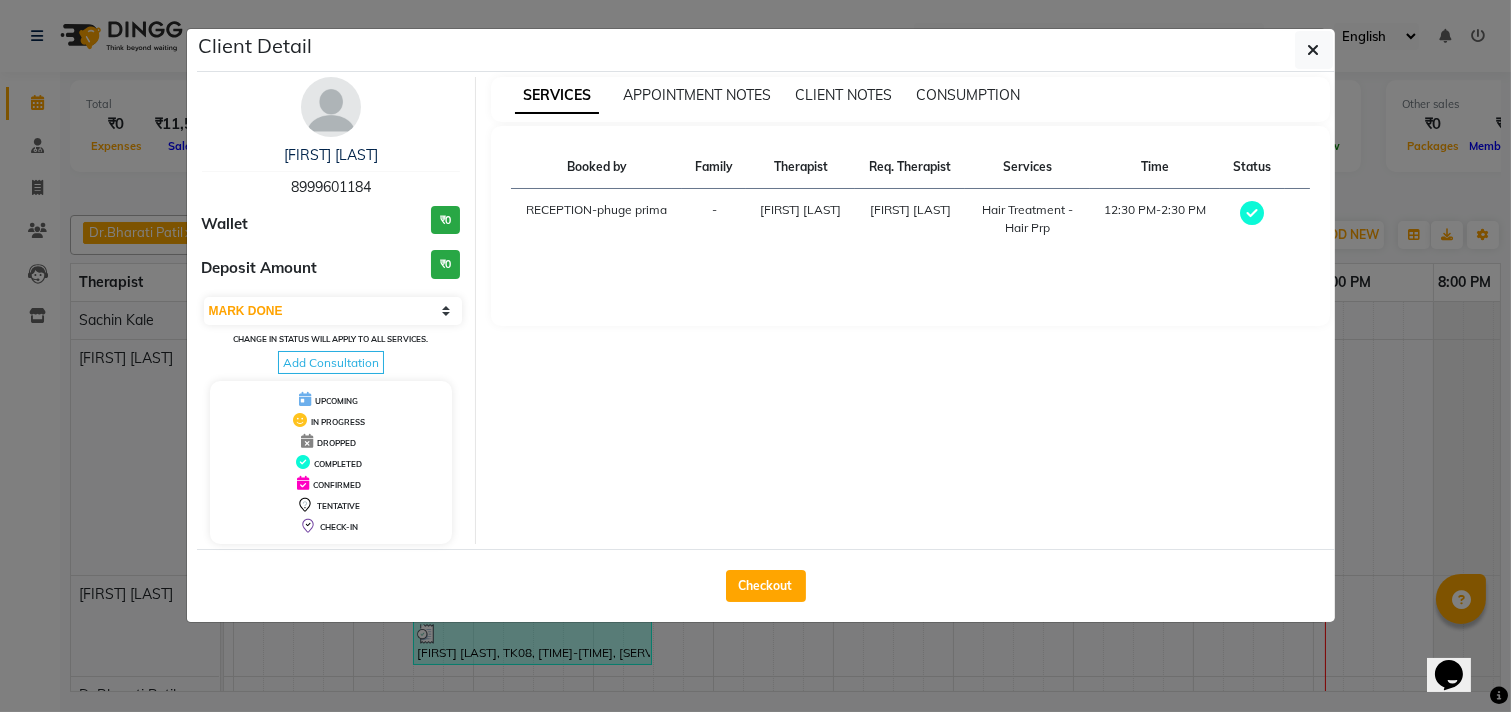 select on "service" 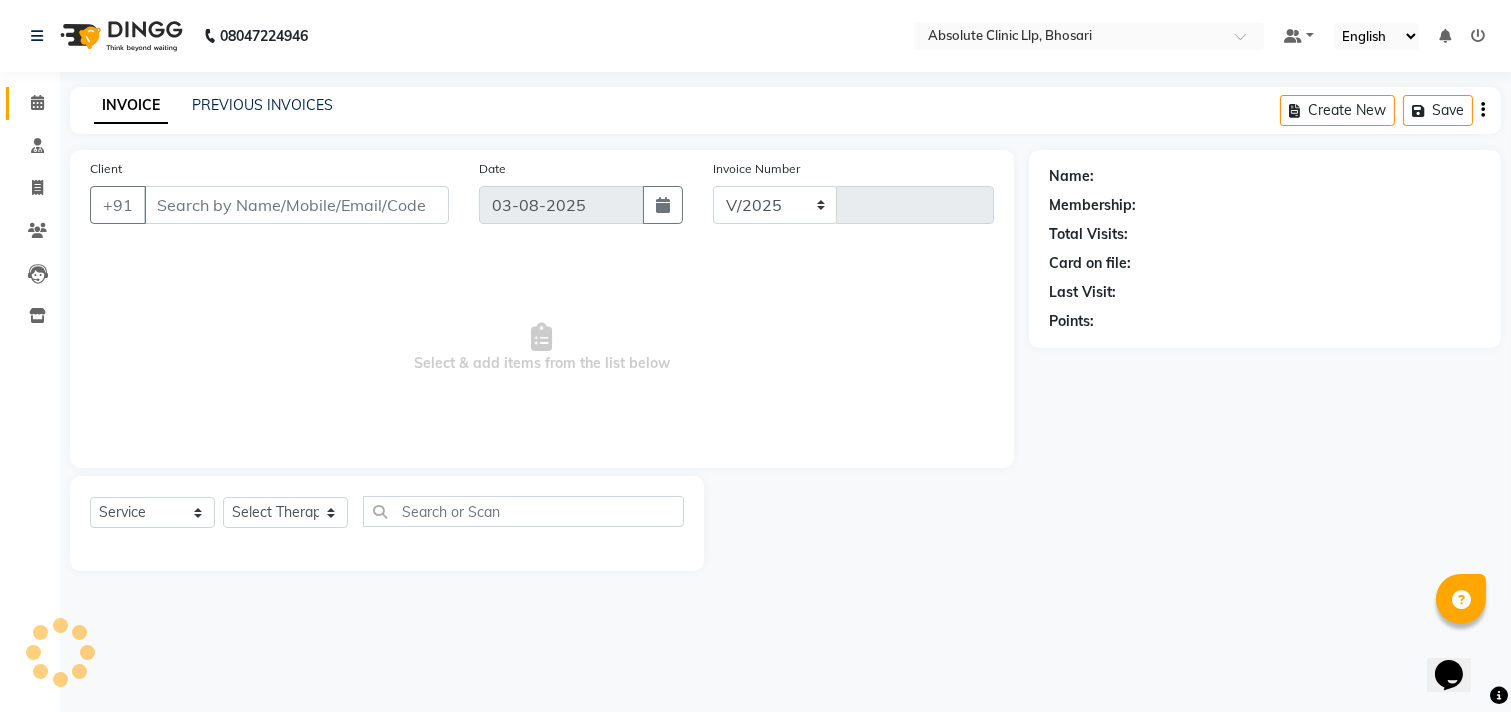 select on "4706" 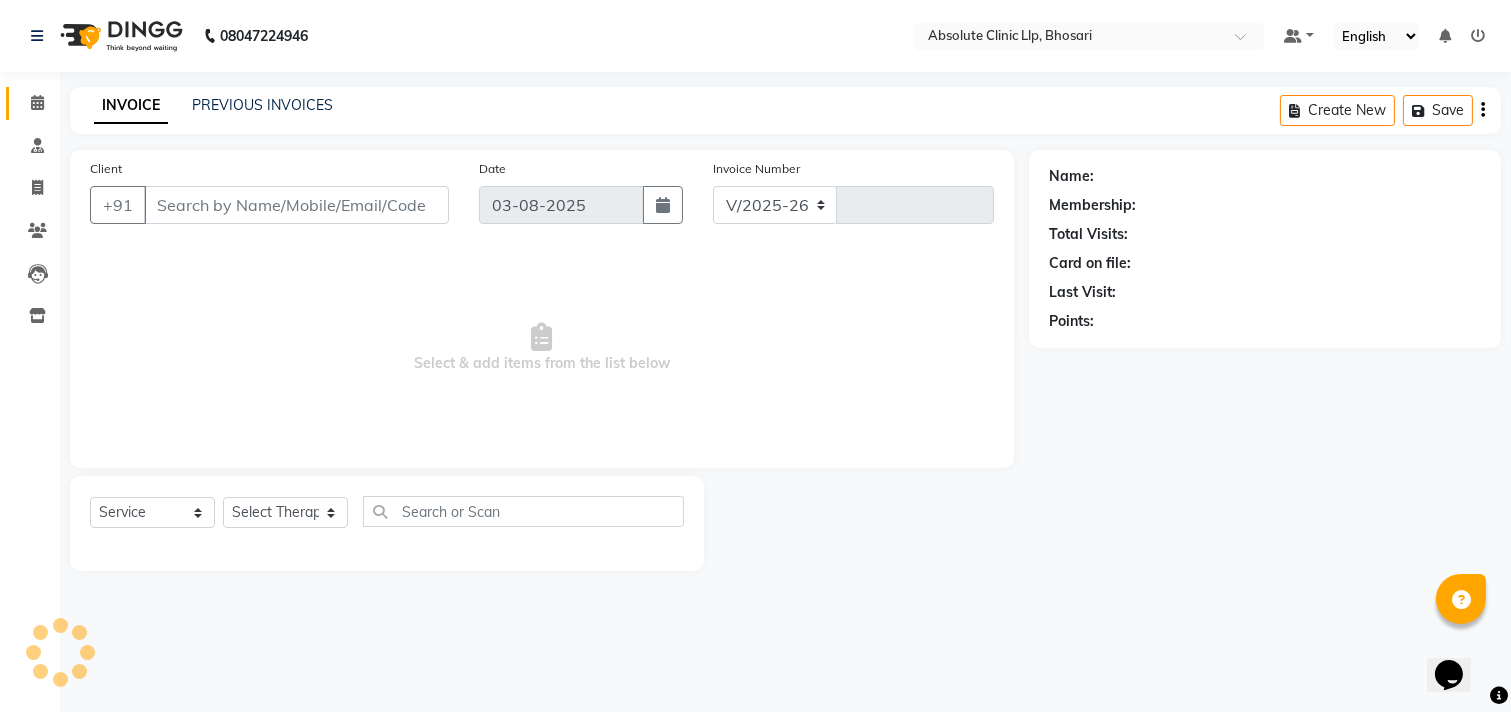 type on "1914" 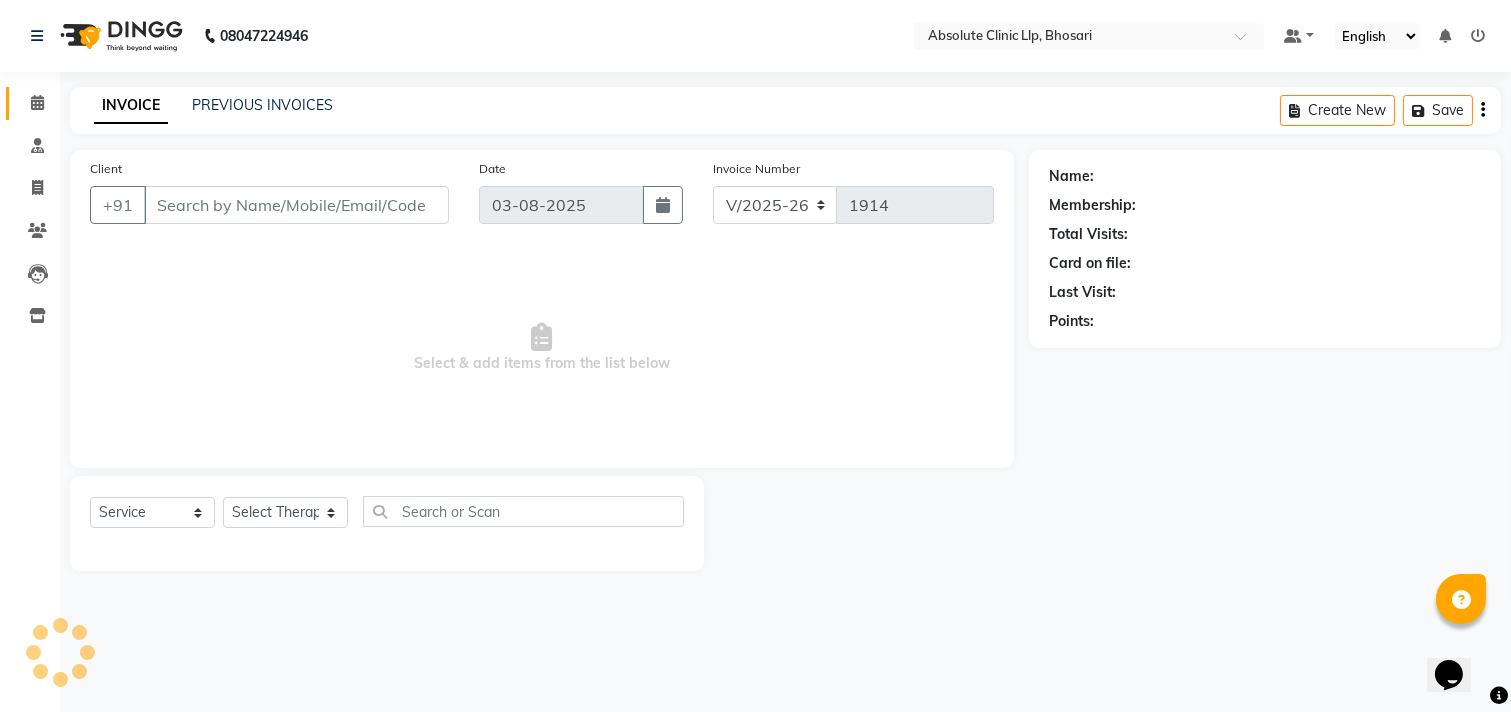 type on "8999601184" 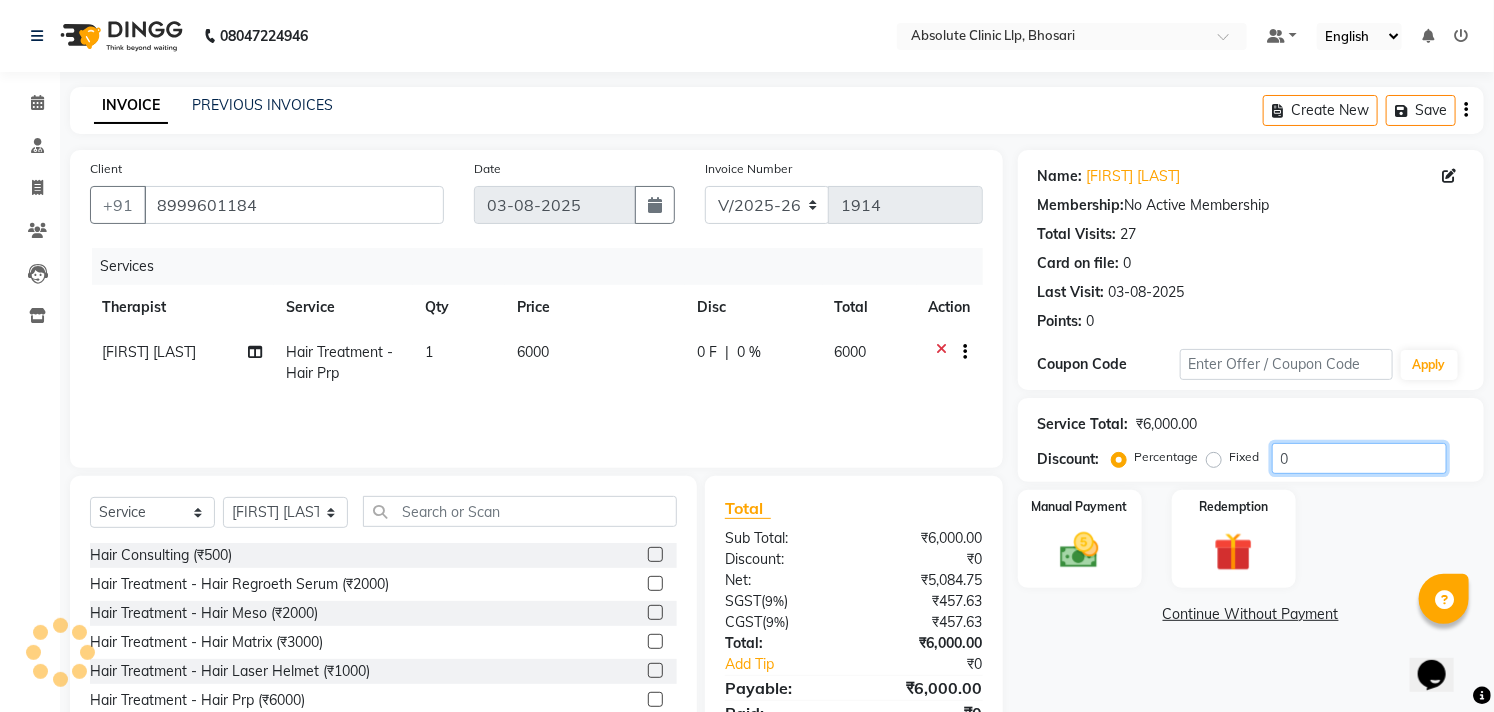 click on "0" 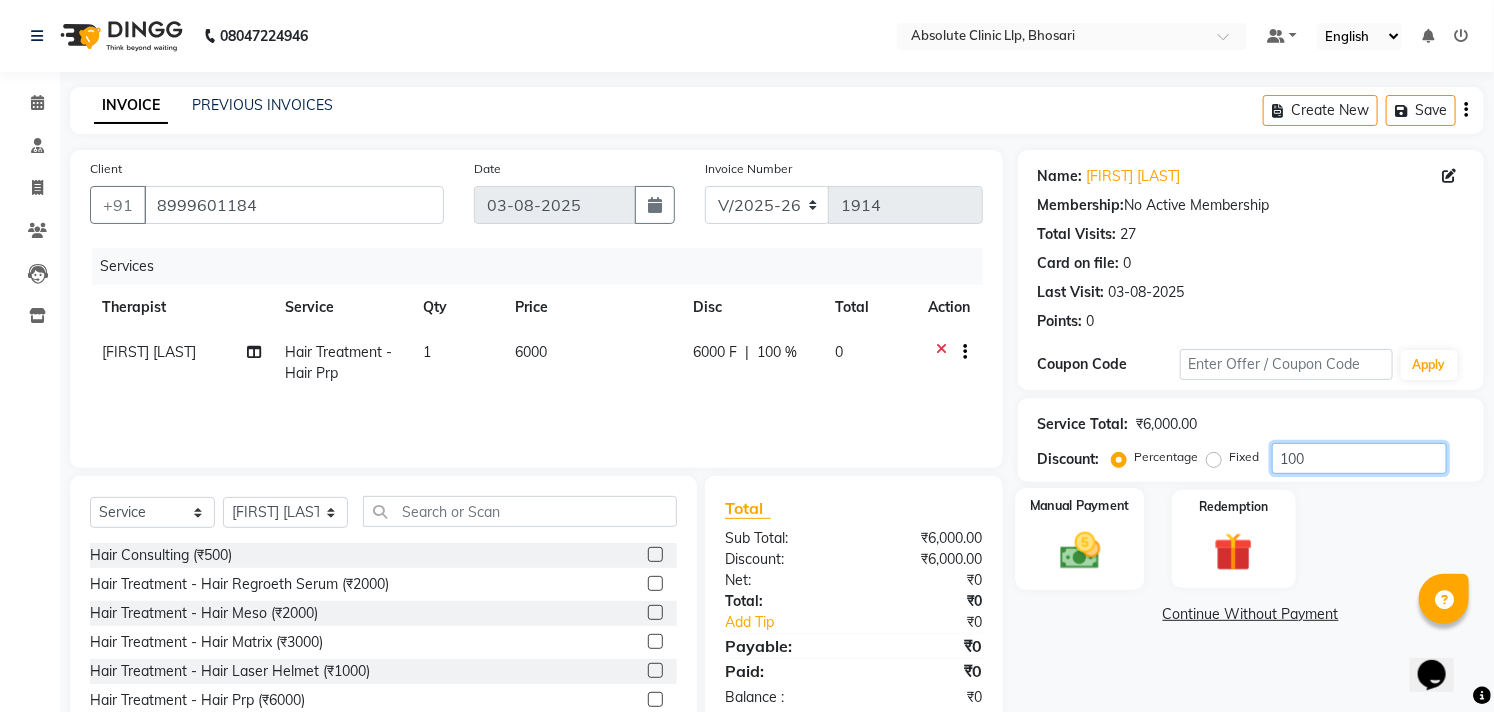 scroll, scrollTop: 88, scrollLeft: 0, axis: vertical 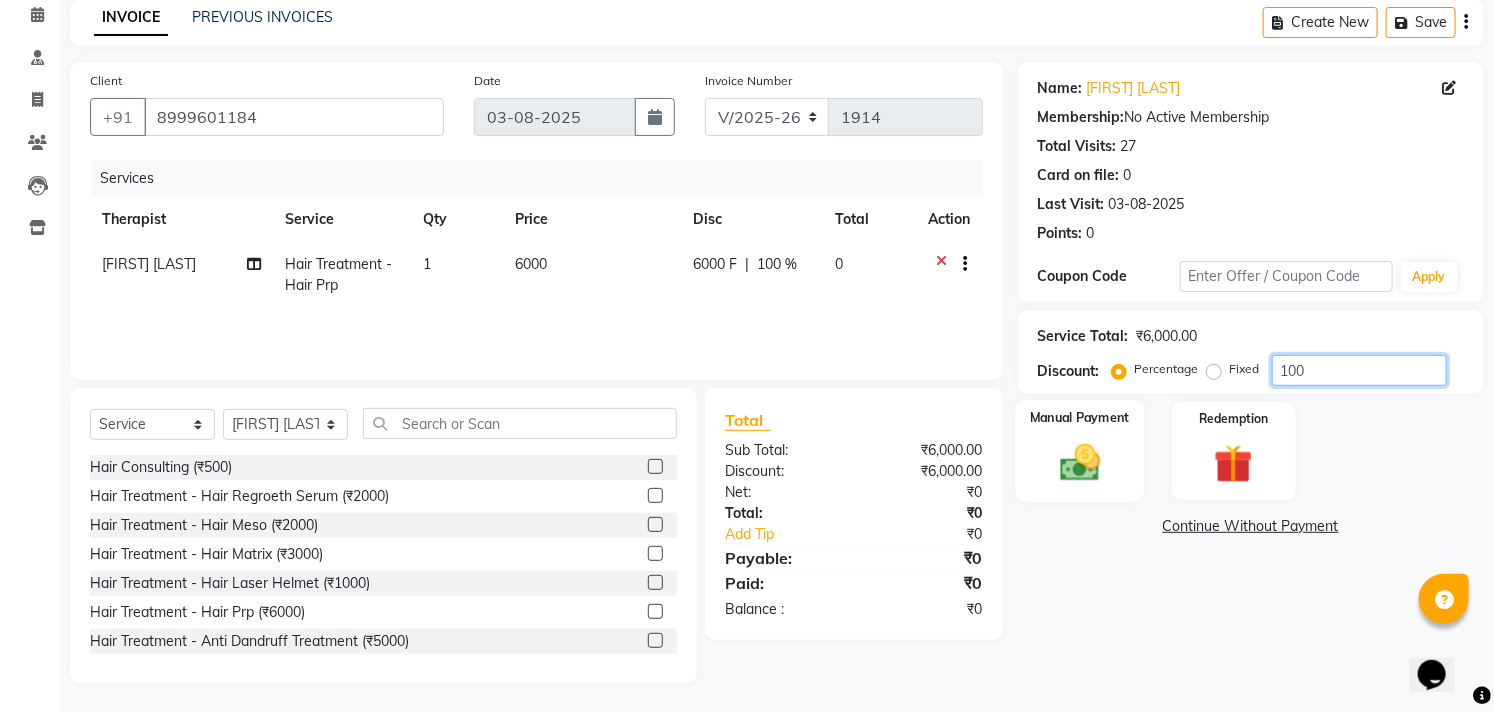 type on "100" 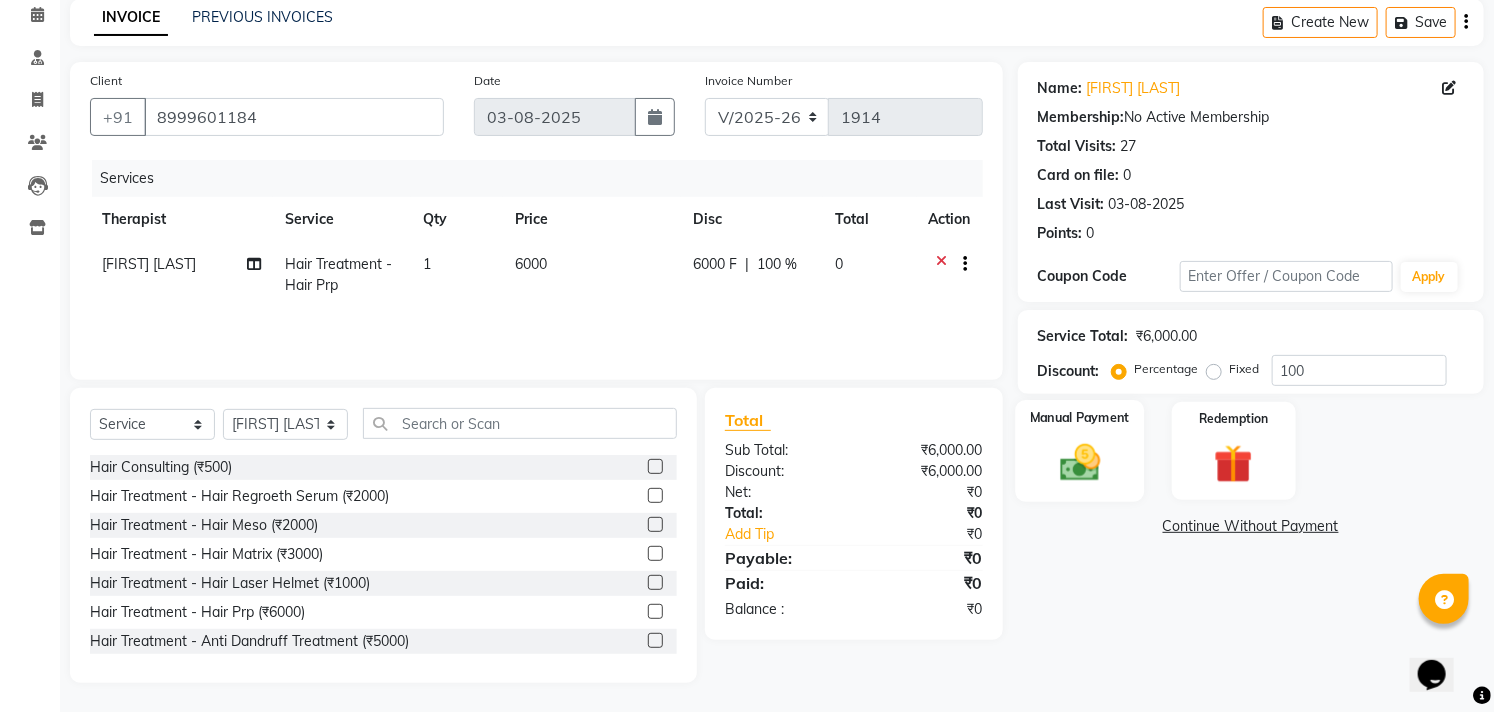 click 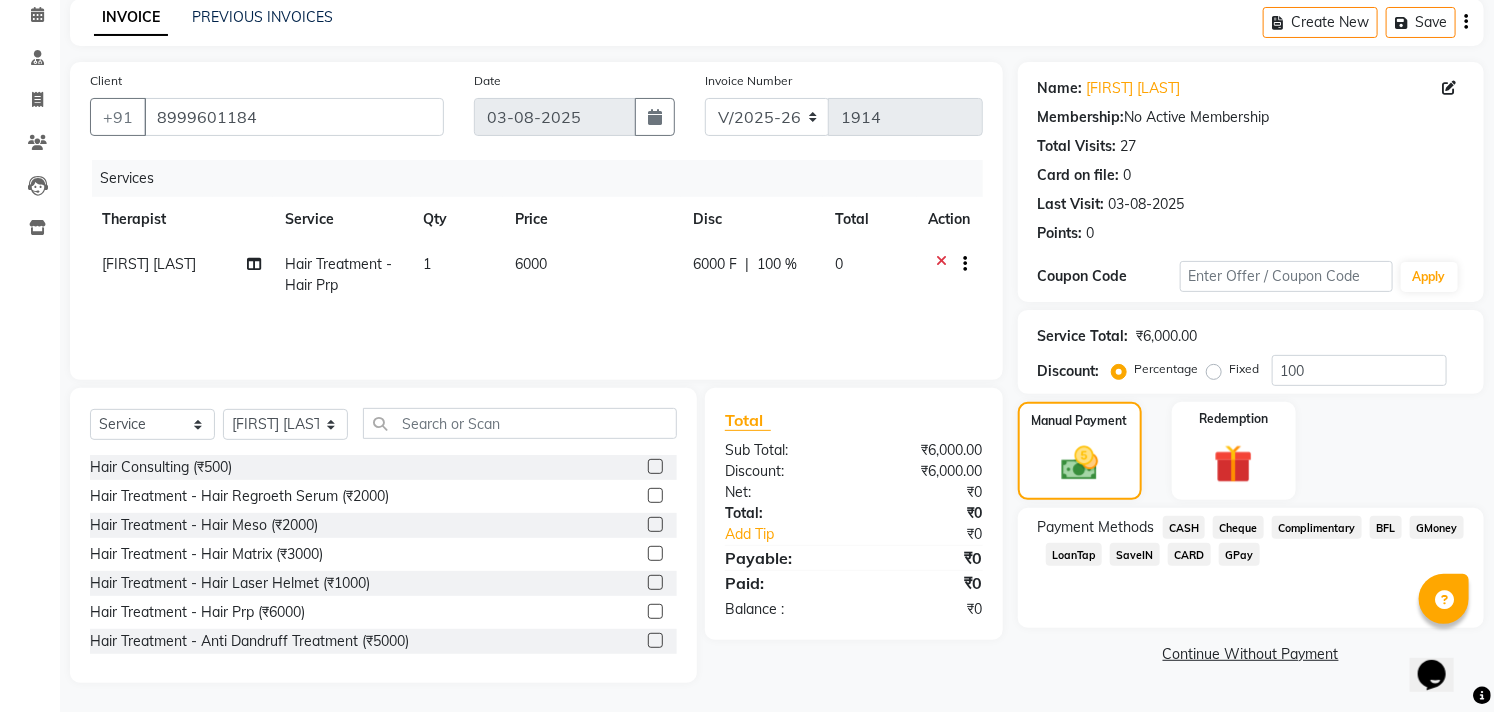 click on "CASH" 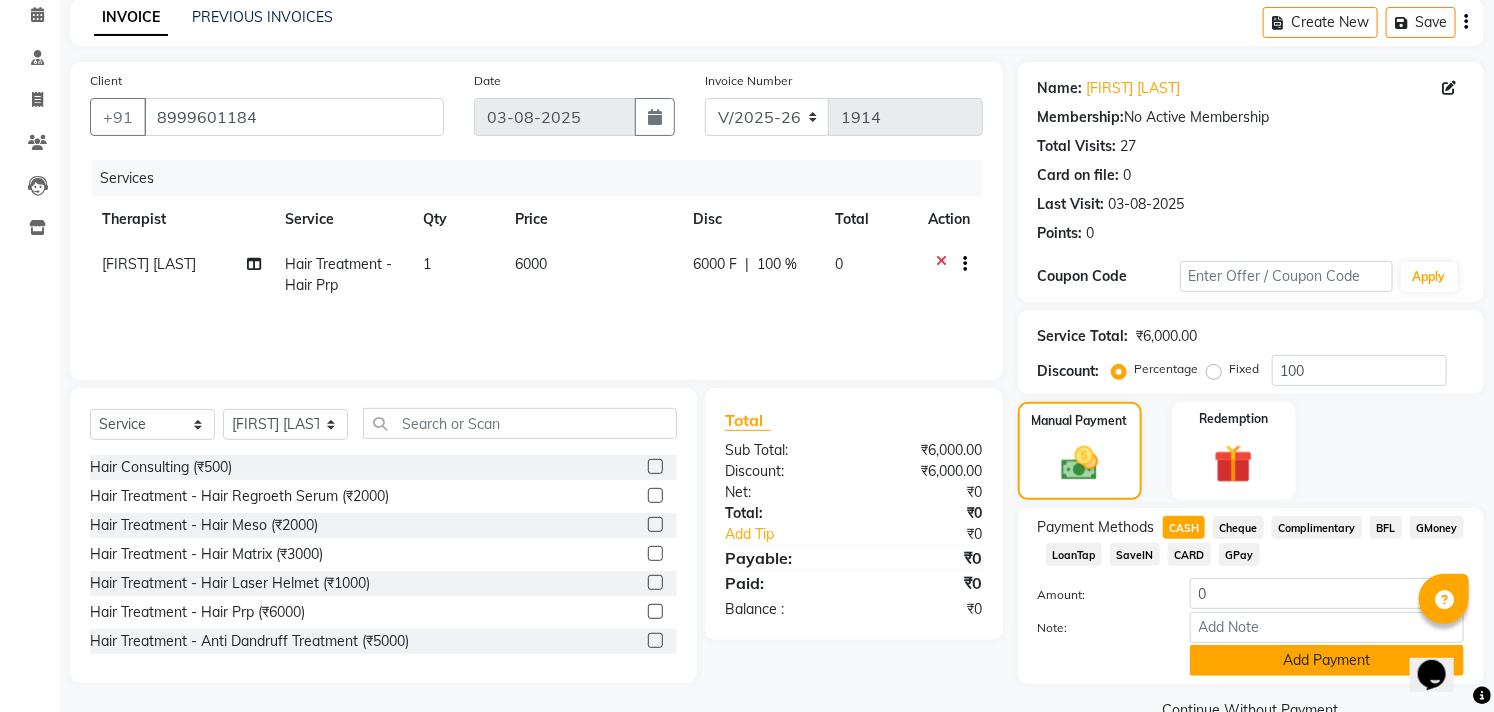 click on "Add Payment" 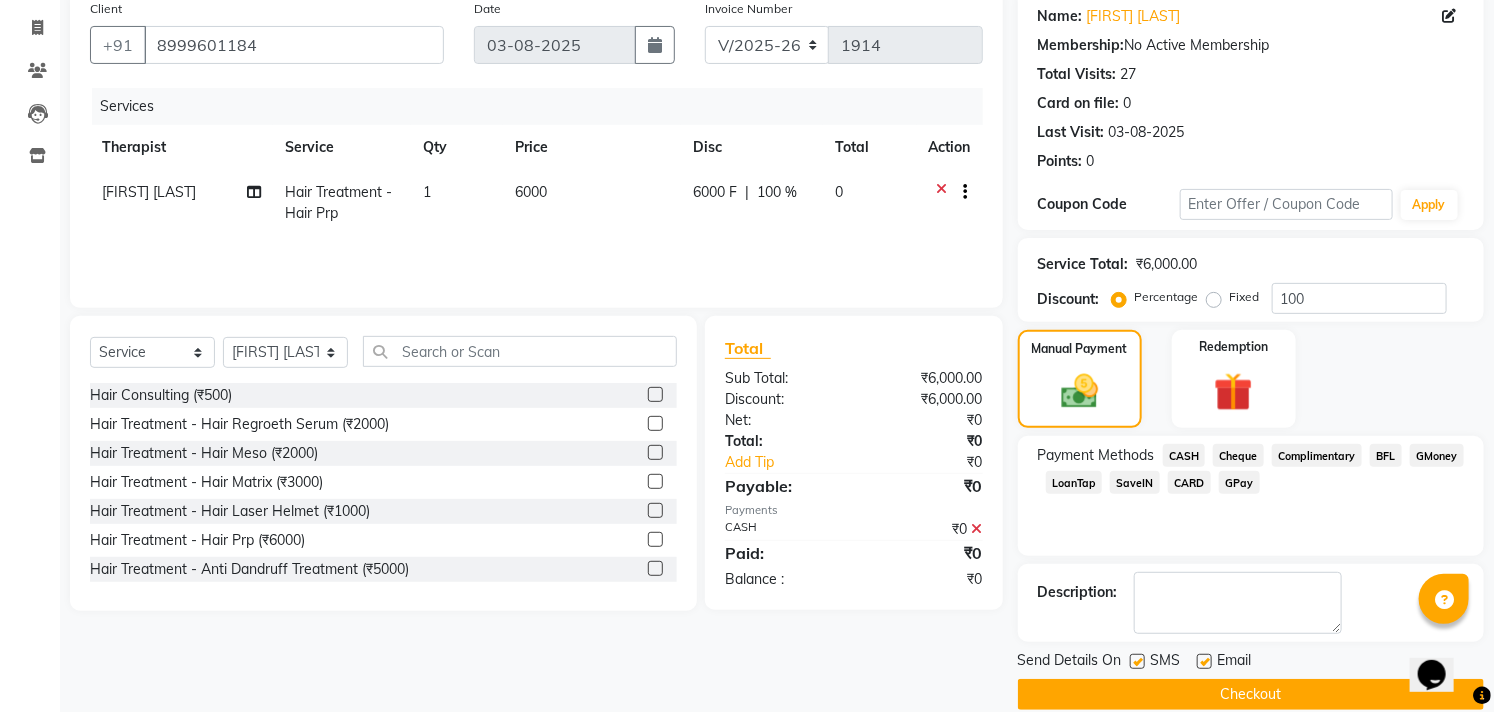 scroll, scrollTop: 187, scrollLeft: 0, axis: vertical 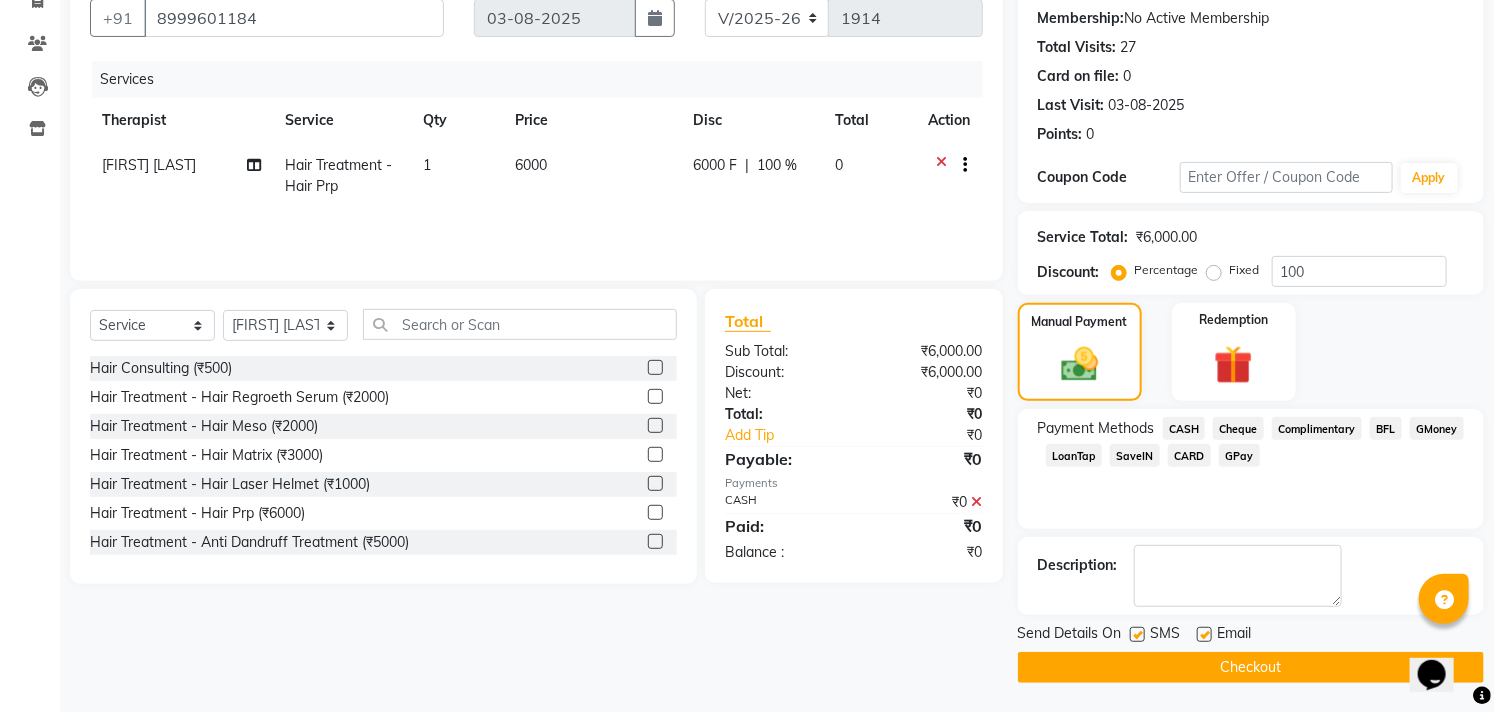 click on "Checkout" 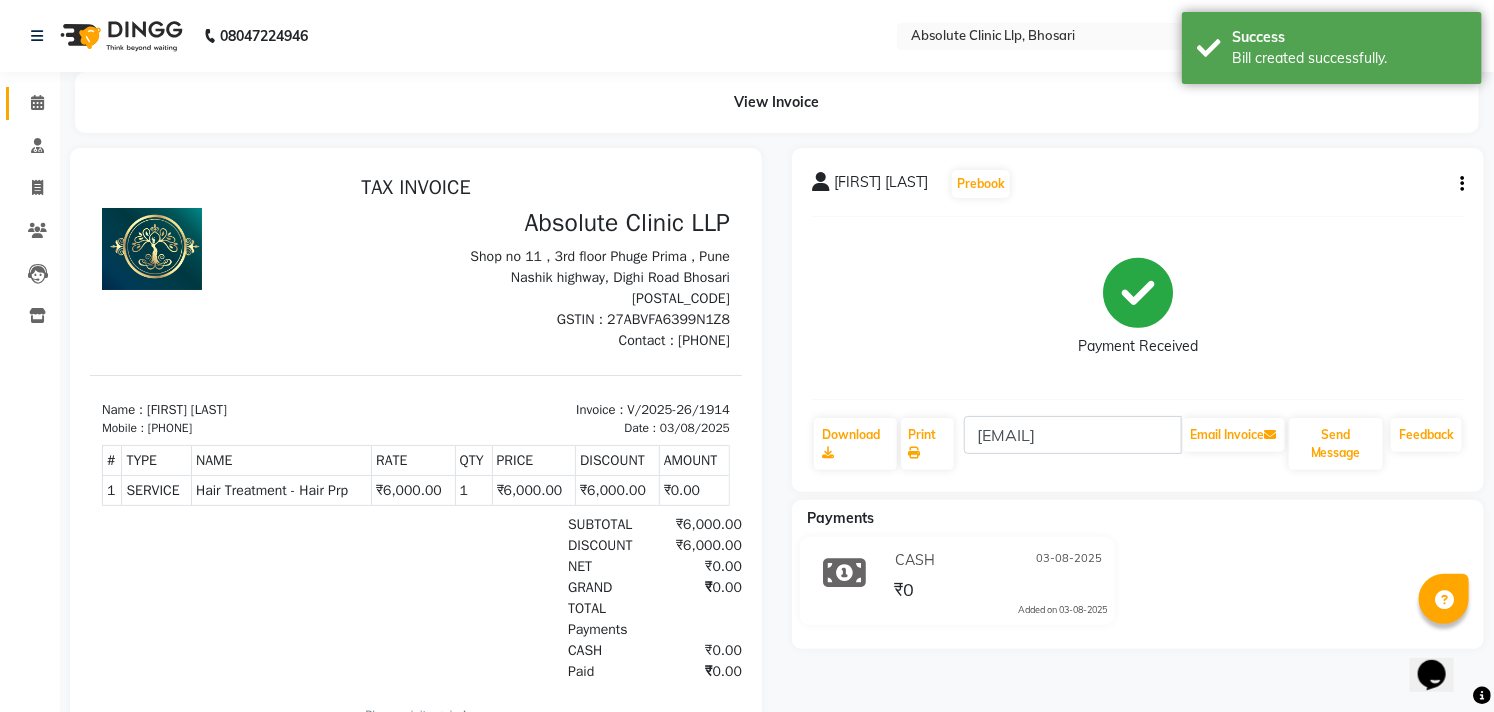 scroll, scrollTop: 0, scrollLeft: 0, axis: both 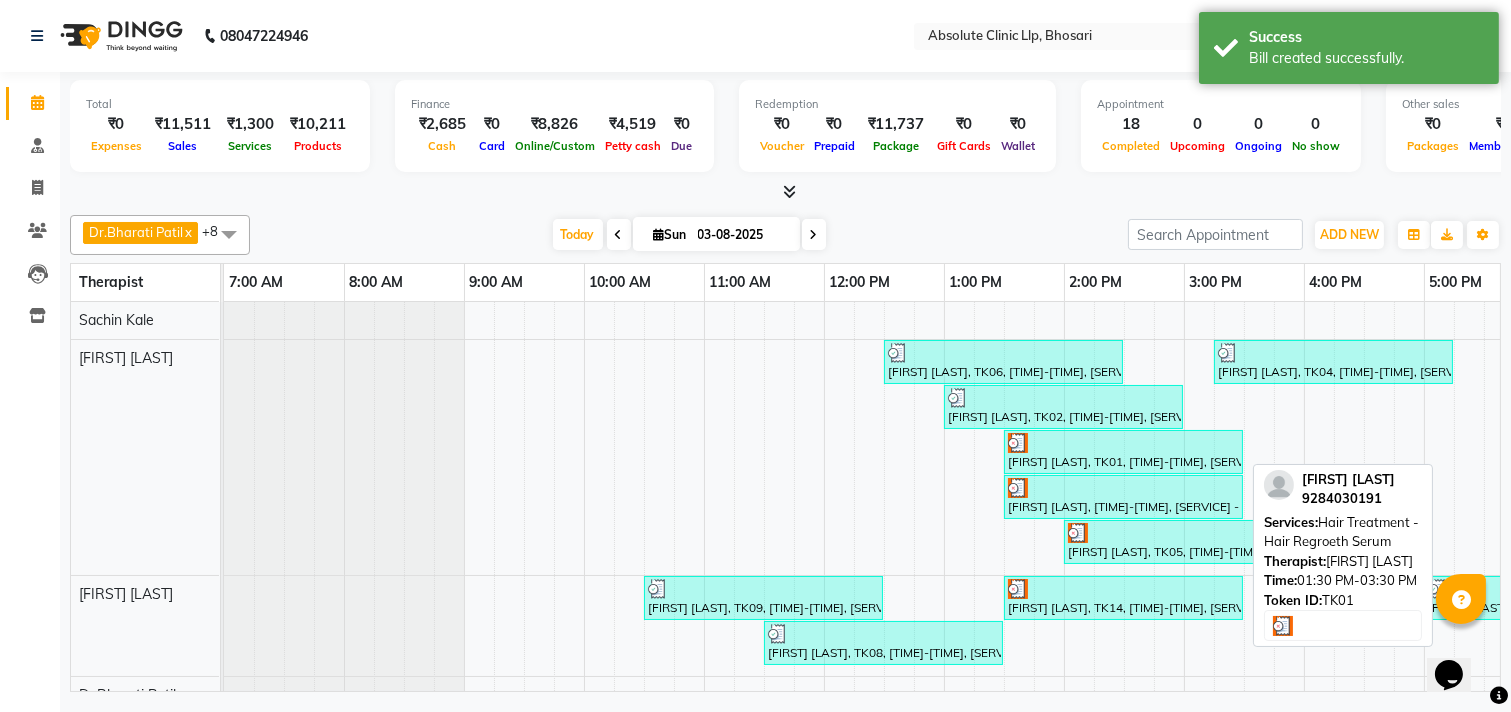 click on "[FIRST] [LAST], TK01, [TIME]-[TIME], [SERVICE] - [SERVICE]" at bounding box center [1123, 452] 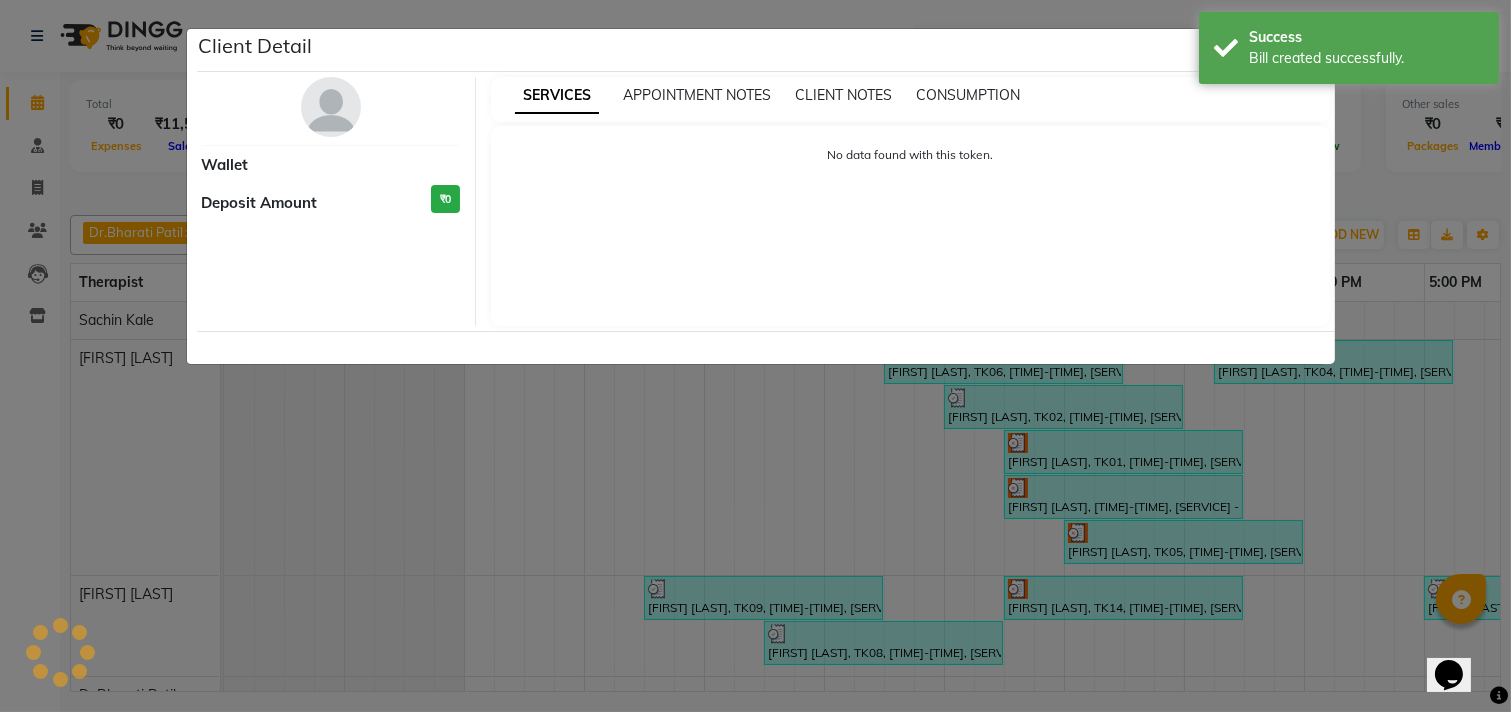 select on "3" 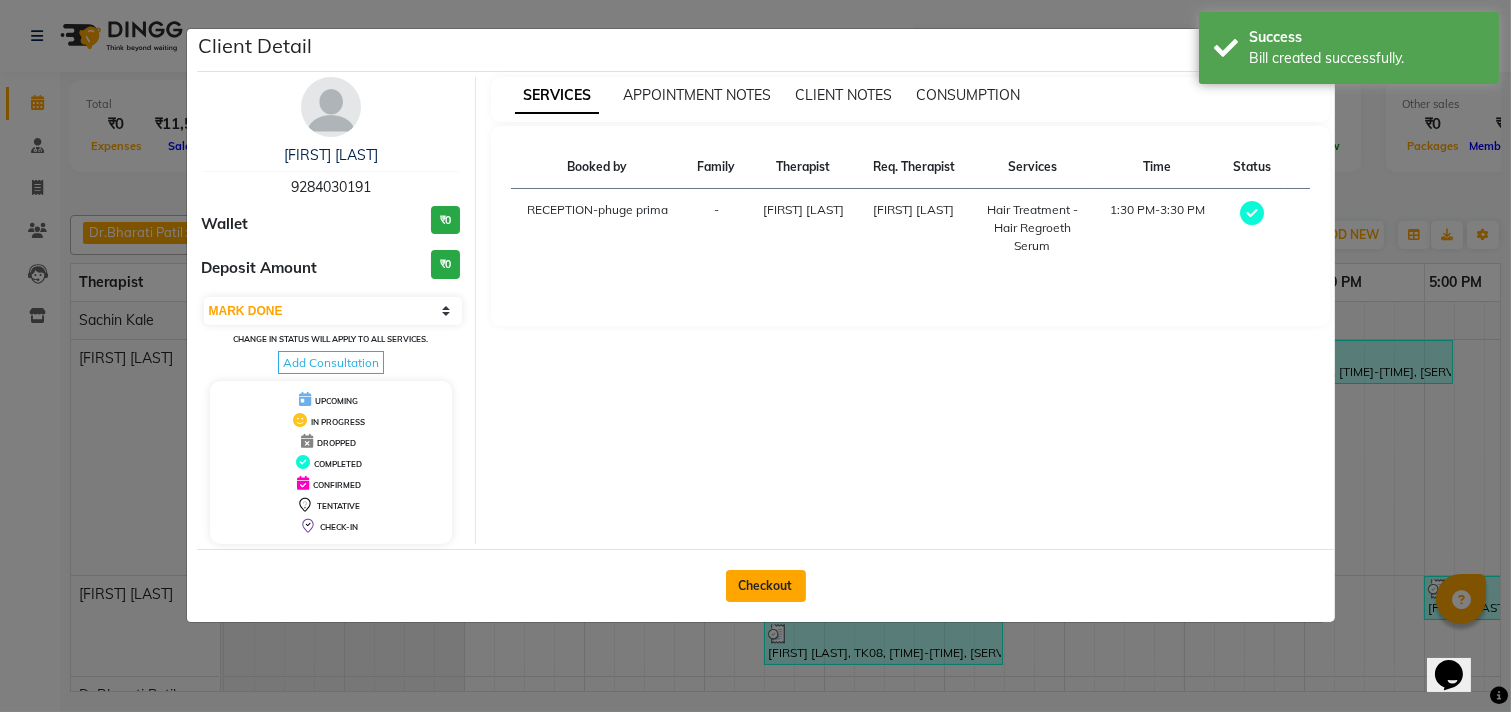 click on "Checkout" 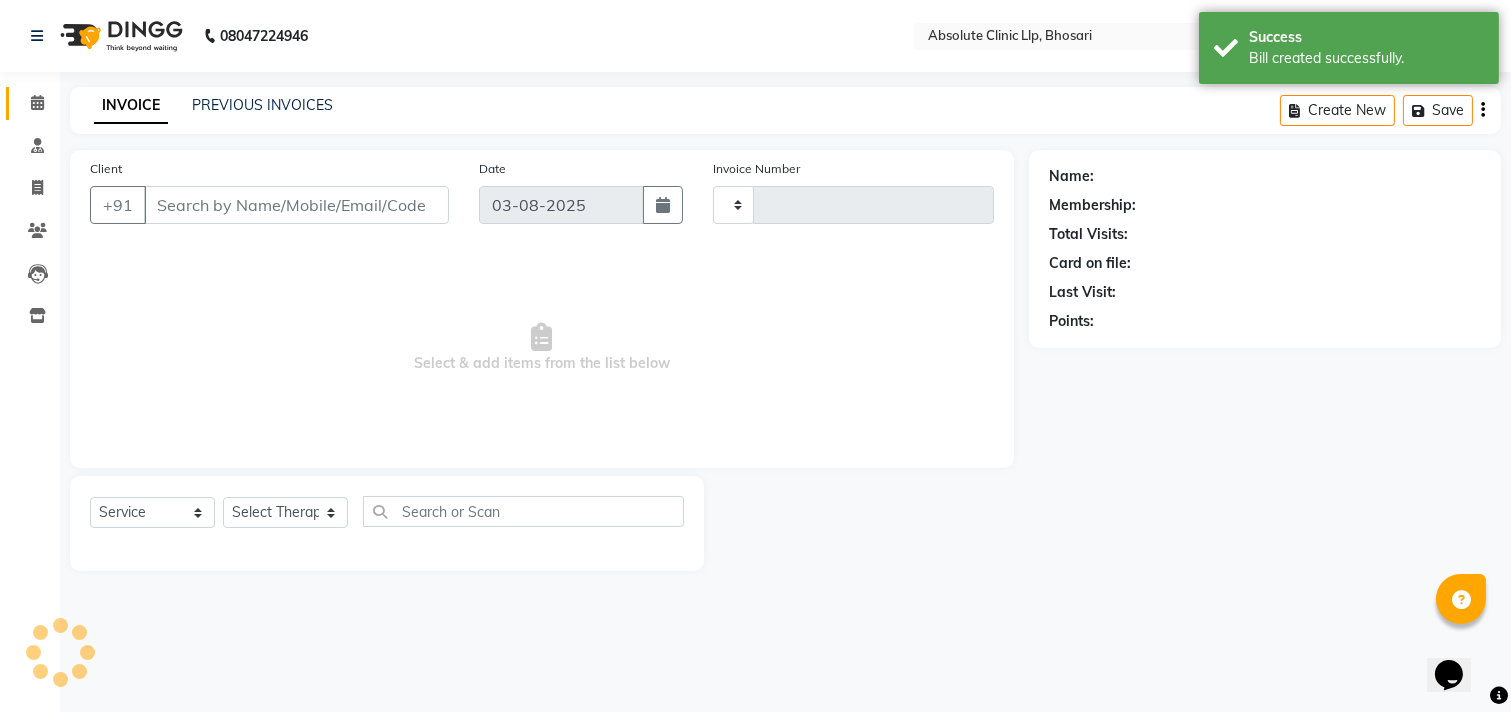 type on "1915" 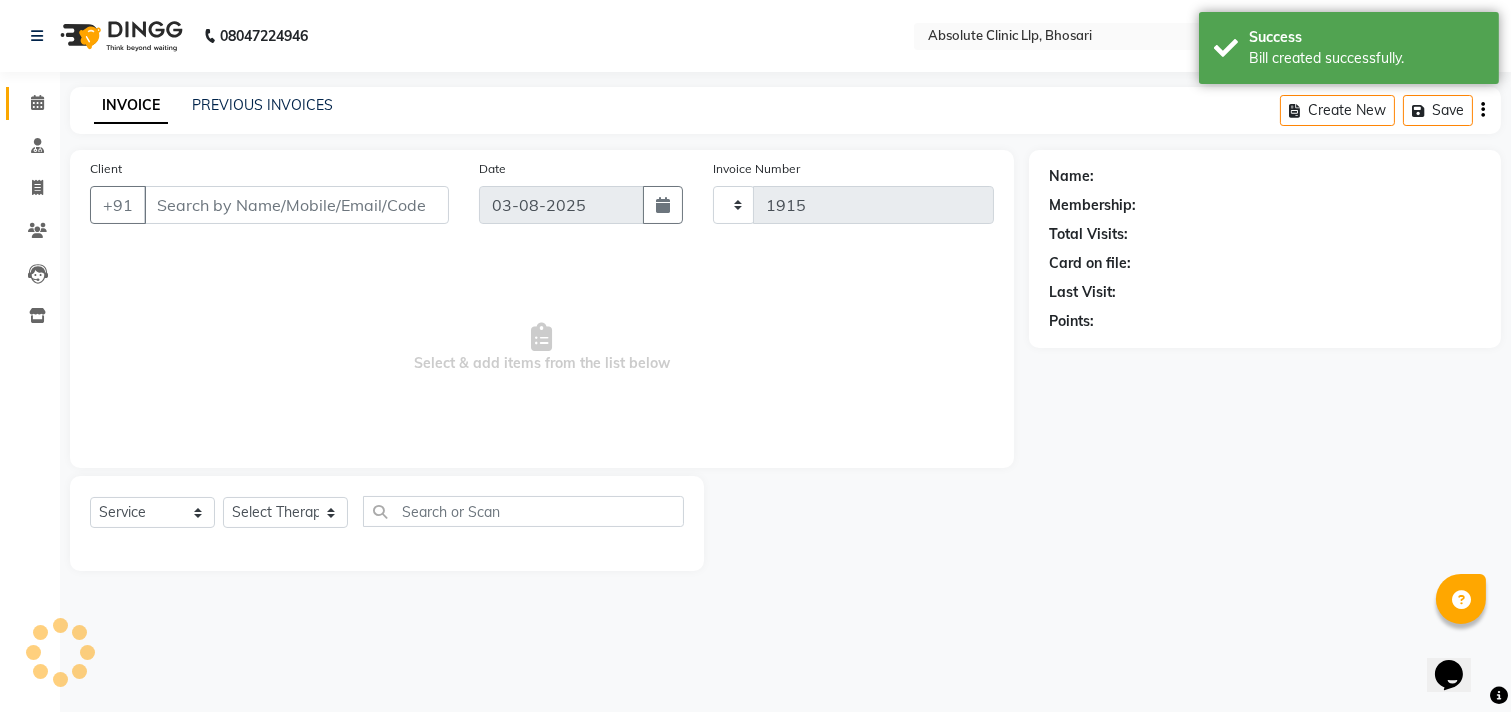select on "4706" 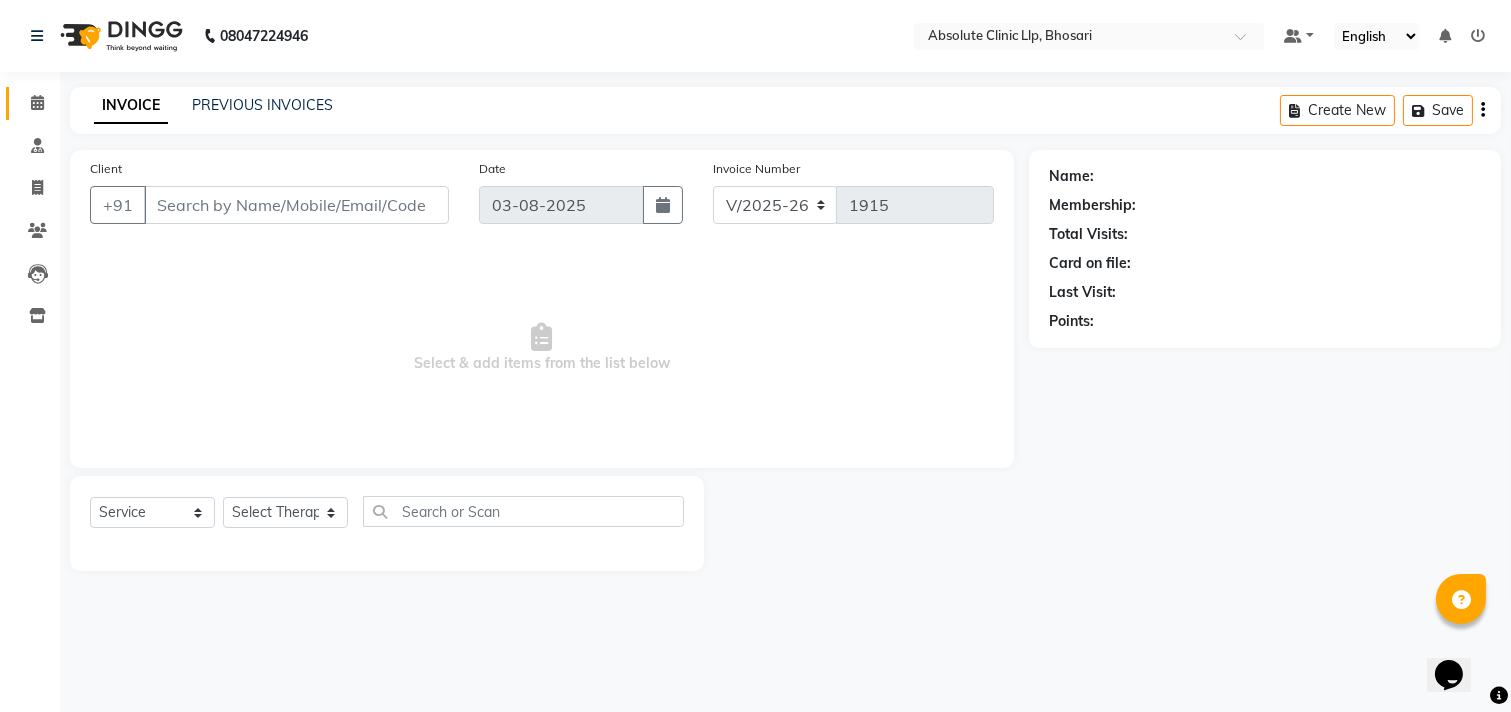 type on "9284030191" 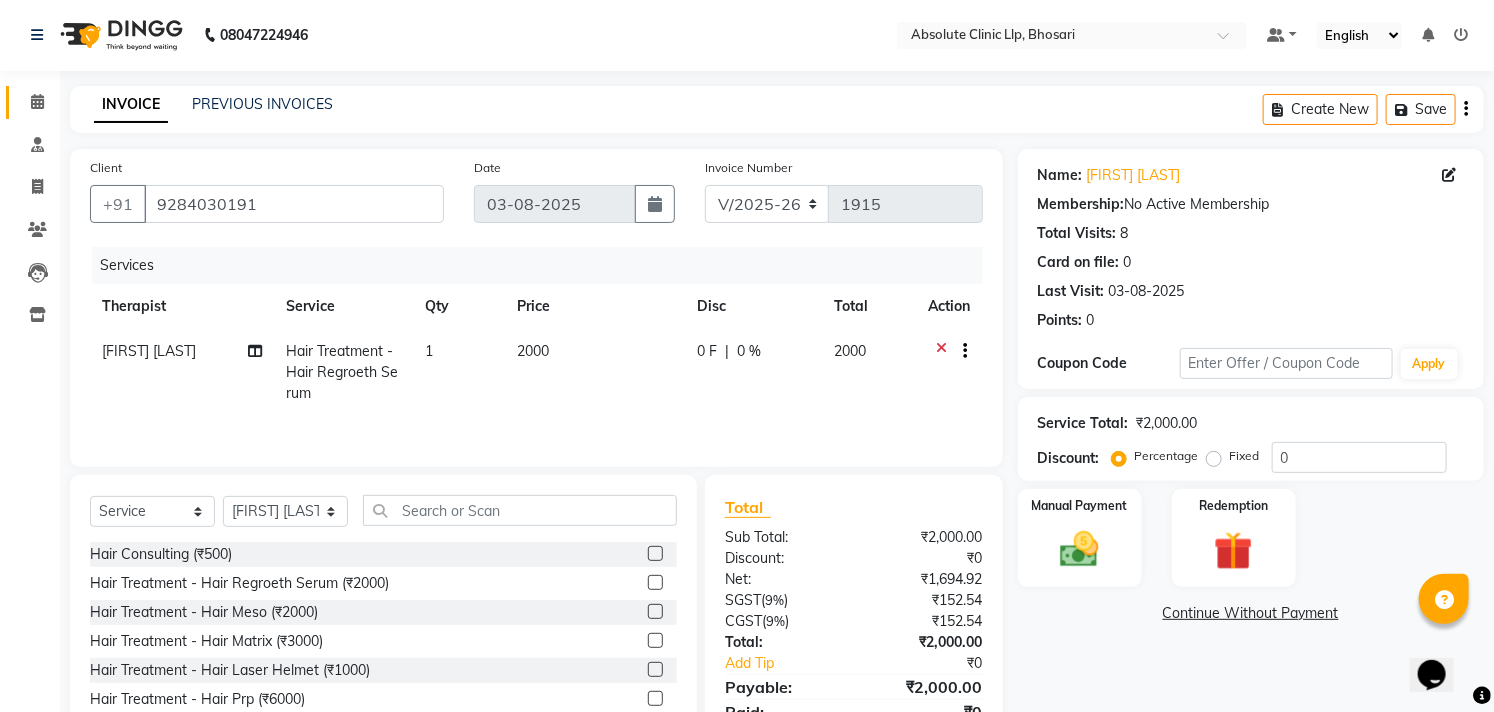 scroll, scrollTop: 91, scrollLeft: 0, axis: vertical 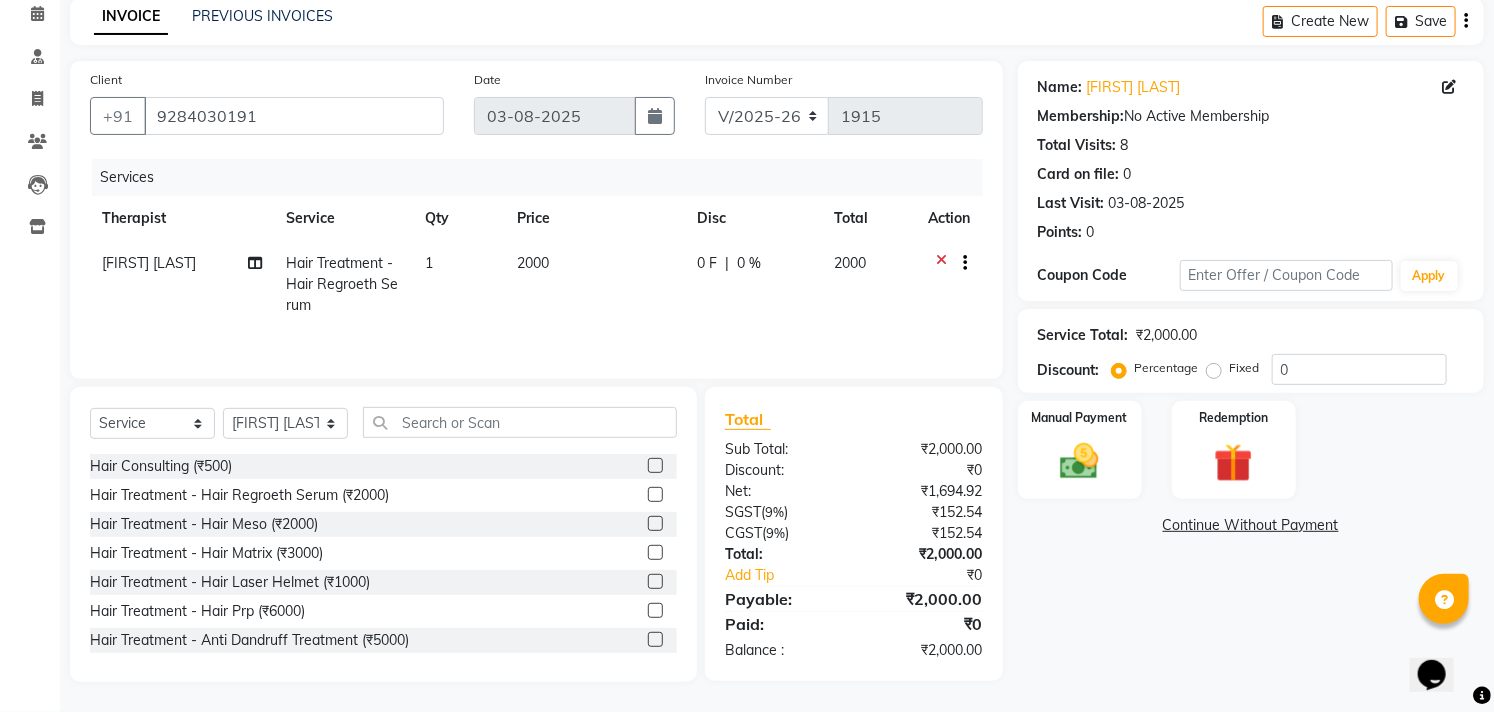 click on "Service Total:  ₹2,000.00  Discount:  Percentage   Fixed  0" 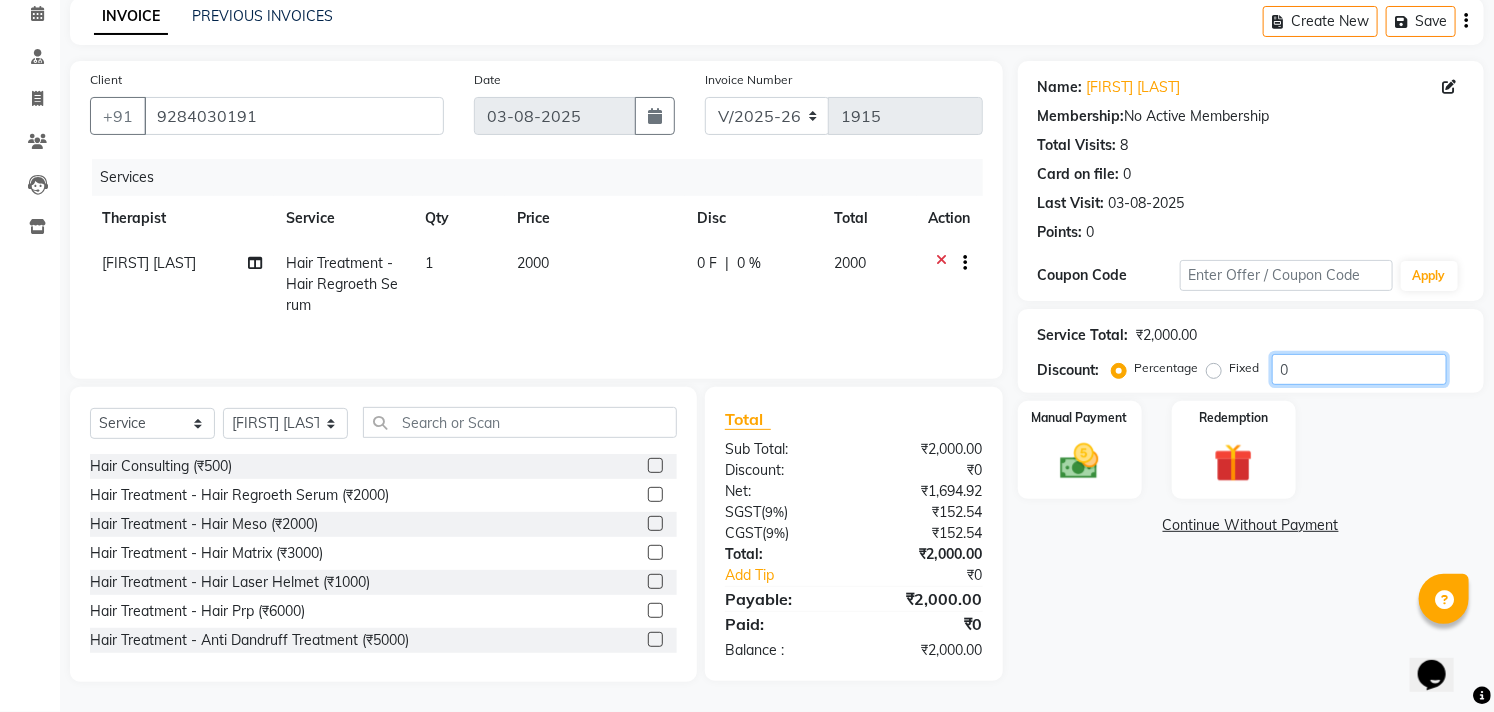 click on "0" 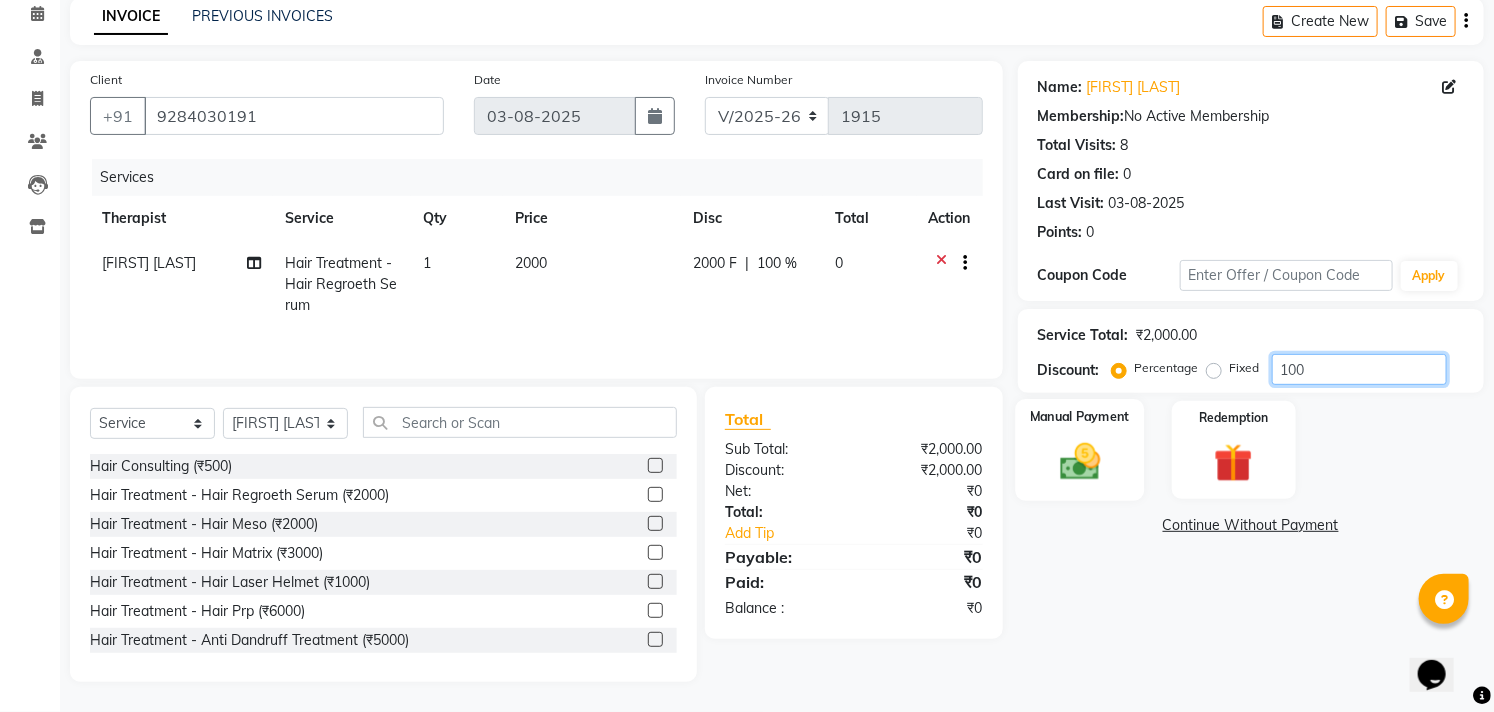 type on "100" 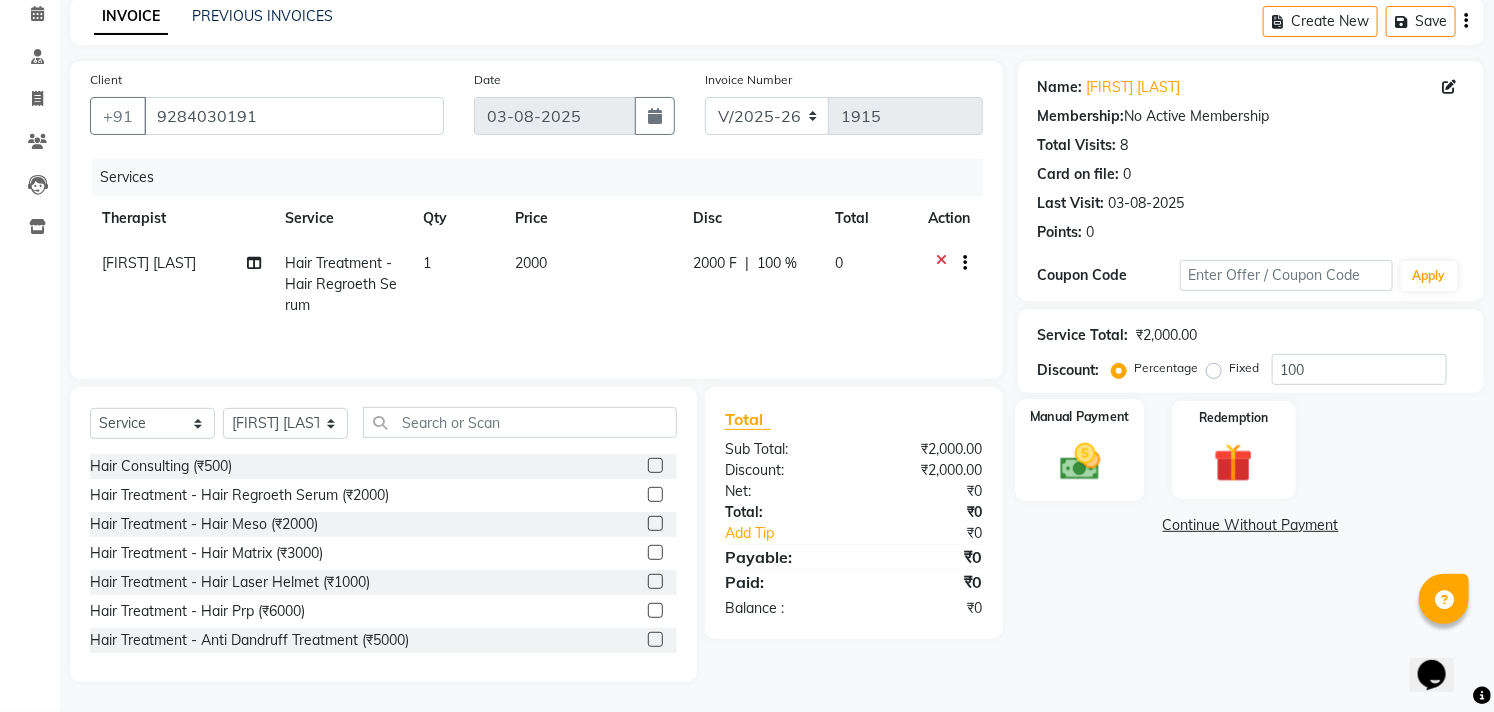 click 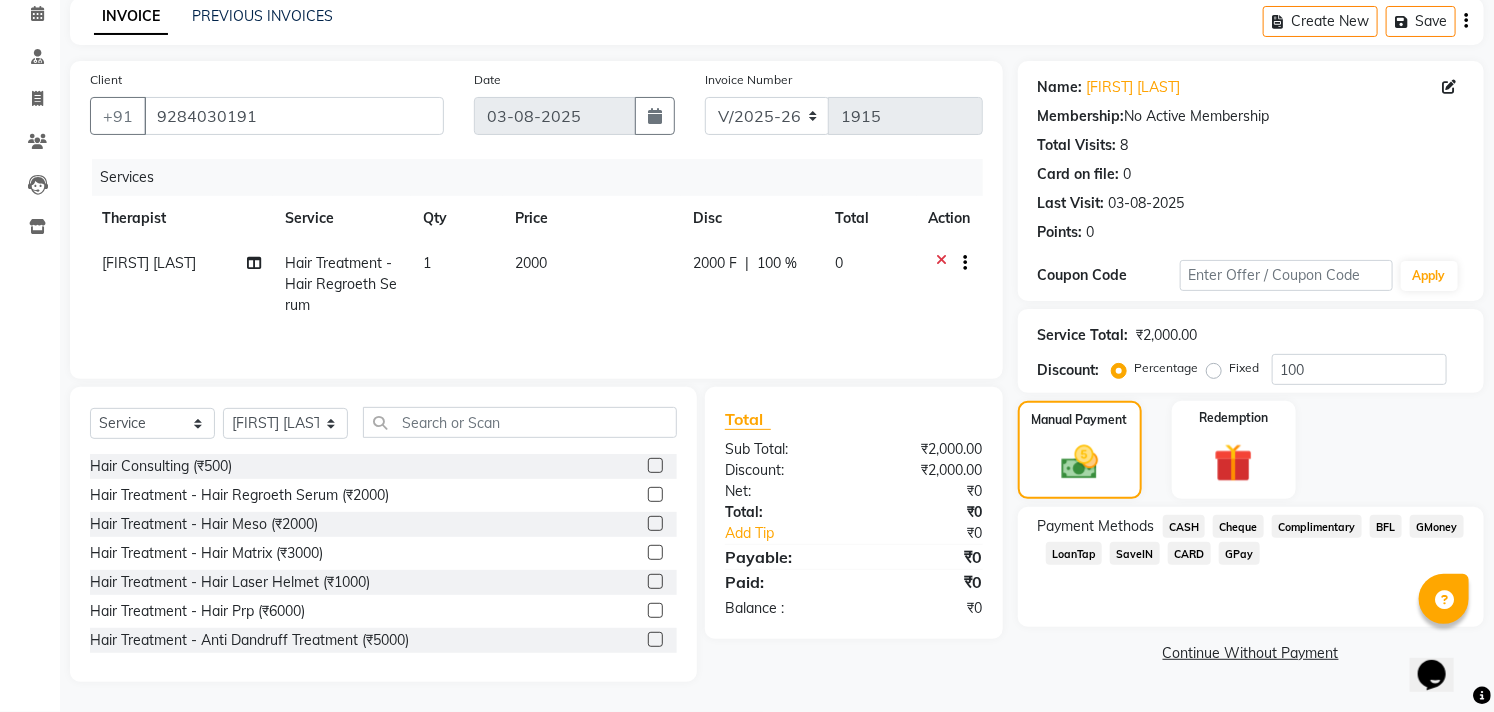 click on "CASH" 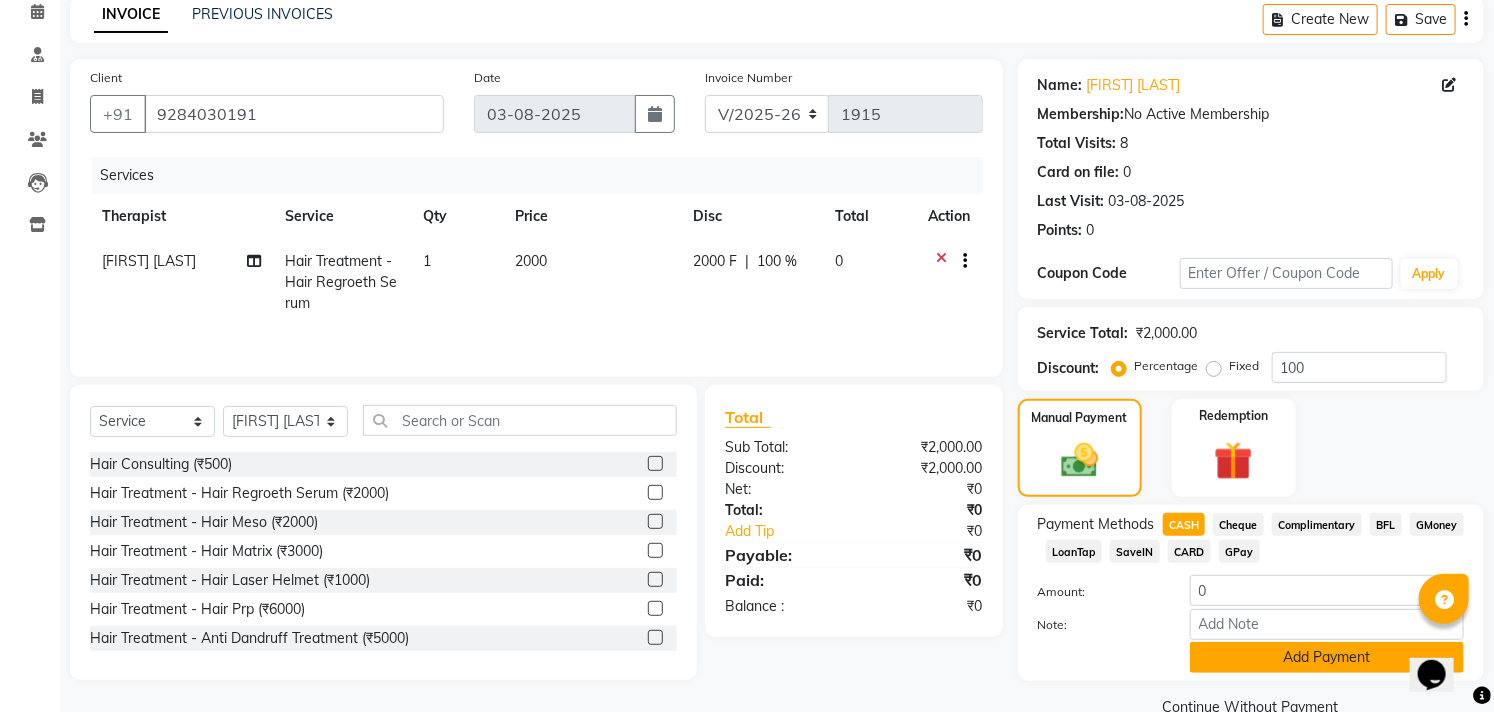 click on "Add Payment" 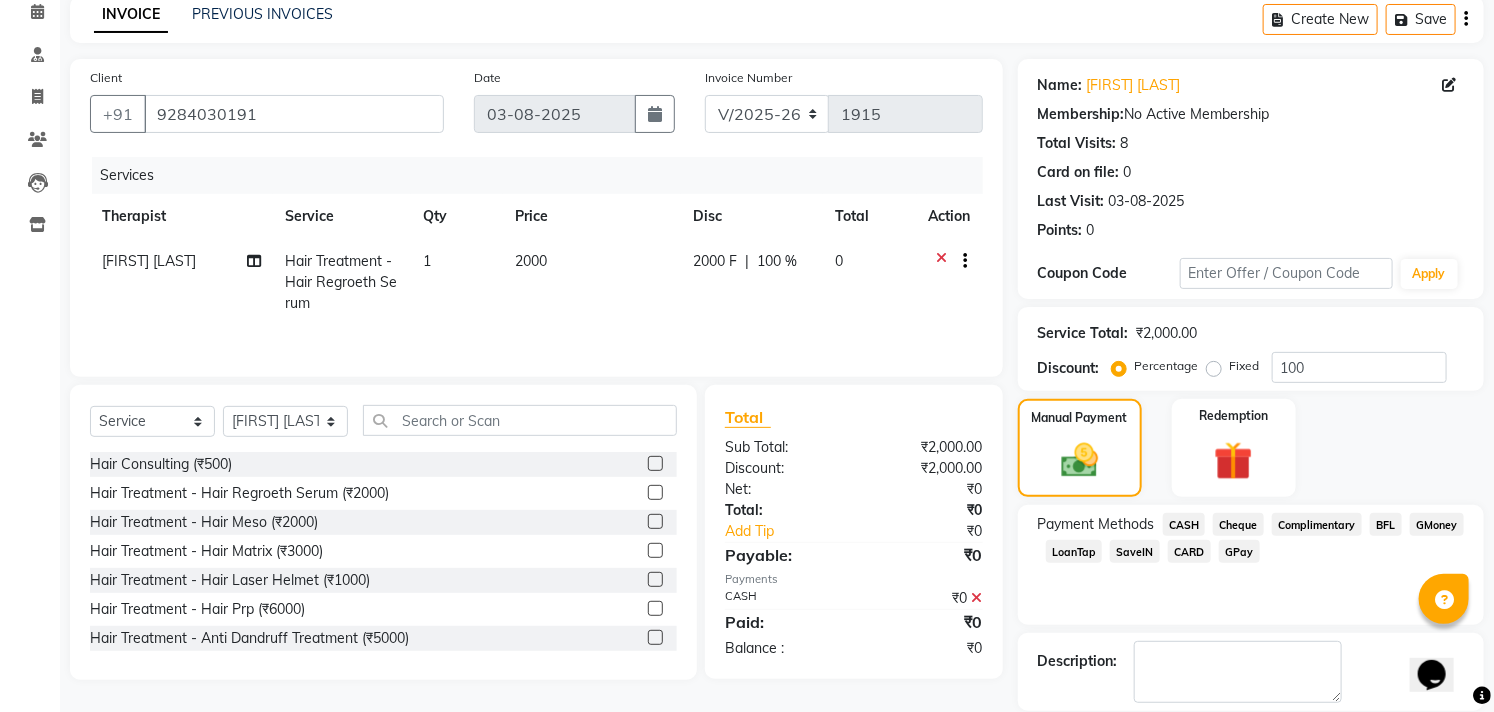scroll, scrollTop: 187, scrollLeft: 0, axis: vertical 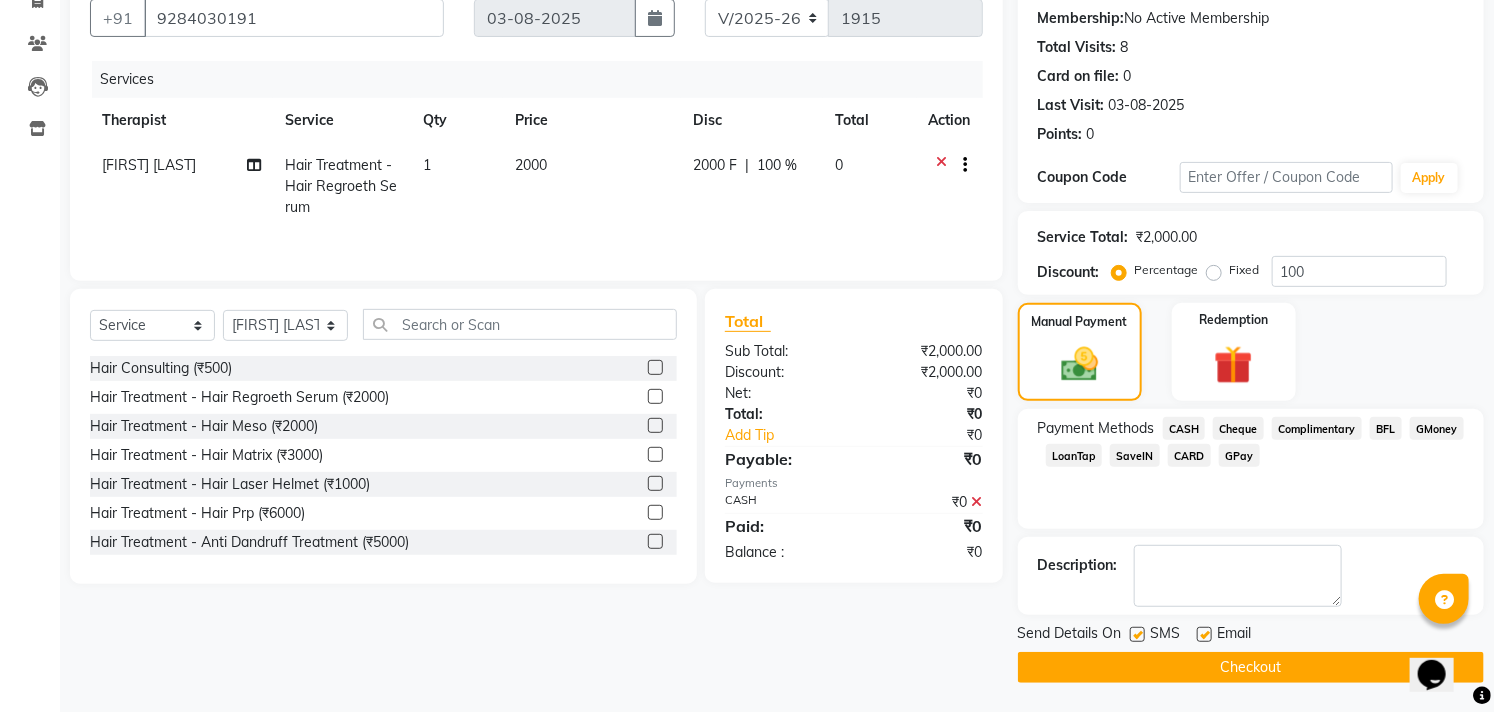 click on "Checkout" 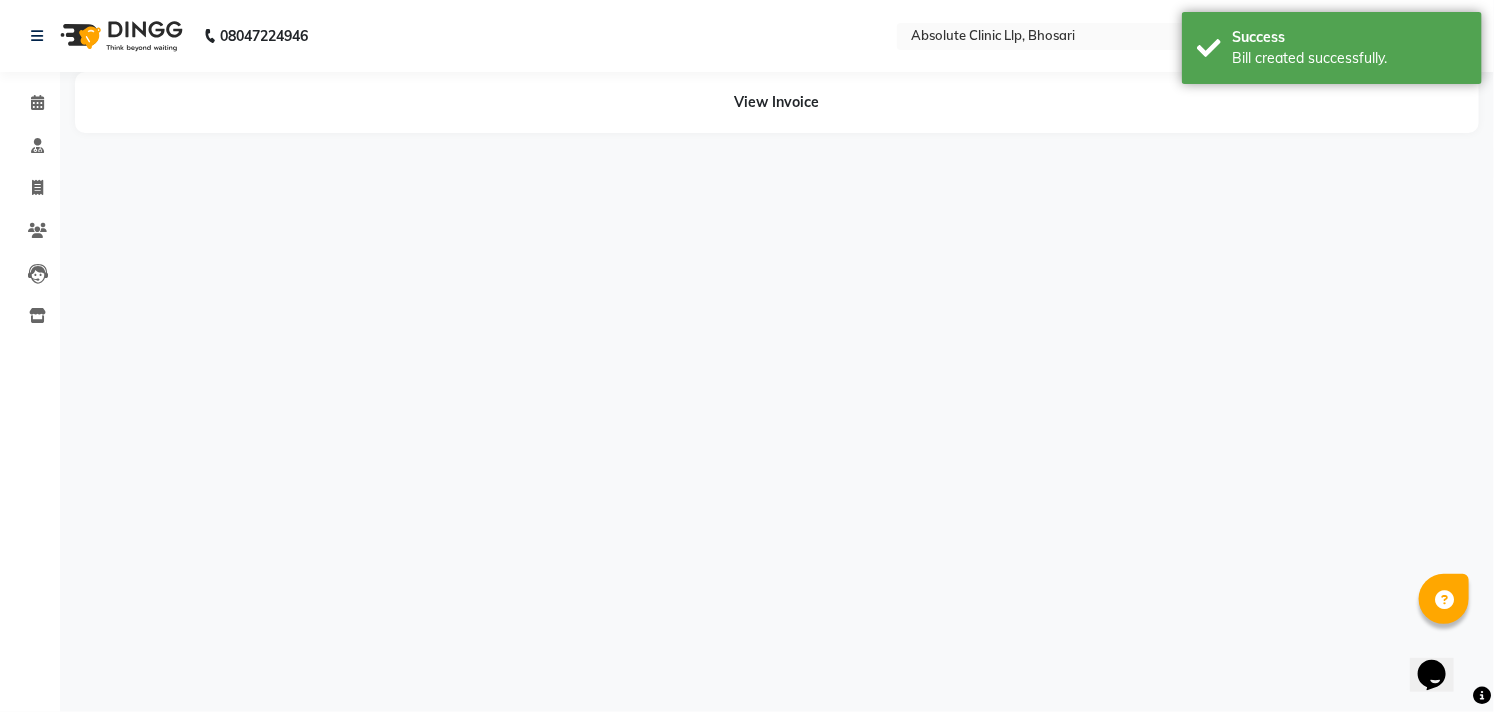 scroll, scrollTop: 0, scrollLeft: 0, axis: both 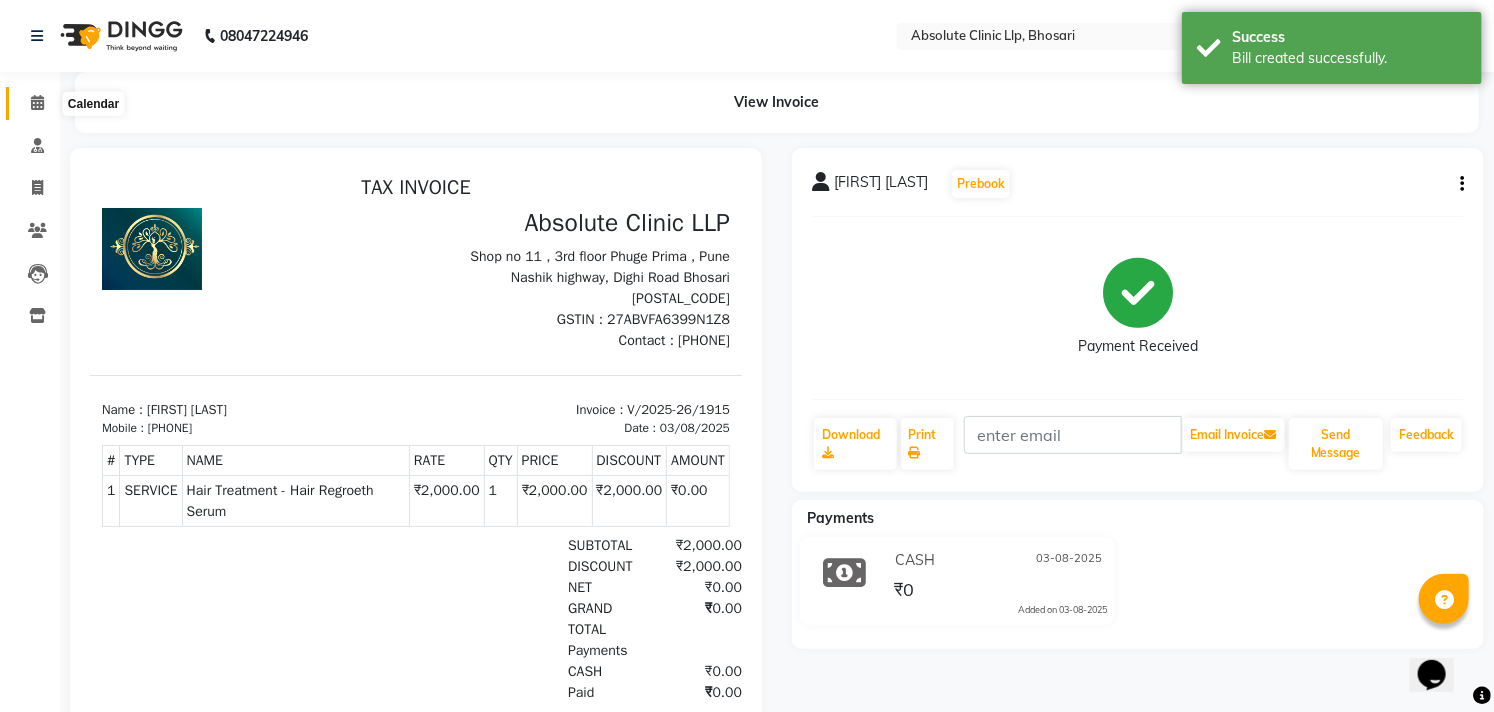 click 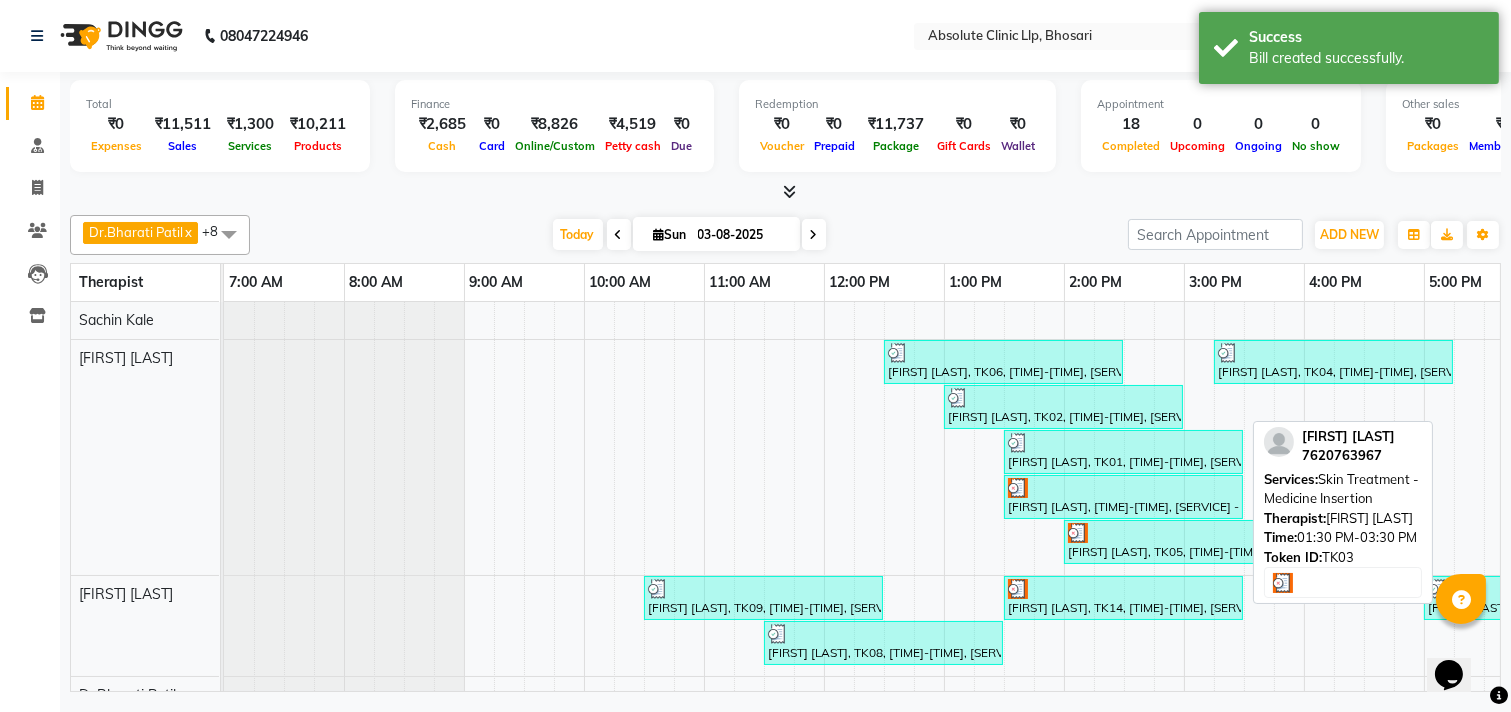 click on "[FIRST] [LAST], [TIME]-[TIME], [SERVICE] - [SERVICE]" at bounding box center [1123, 497] 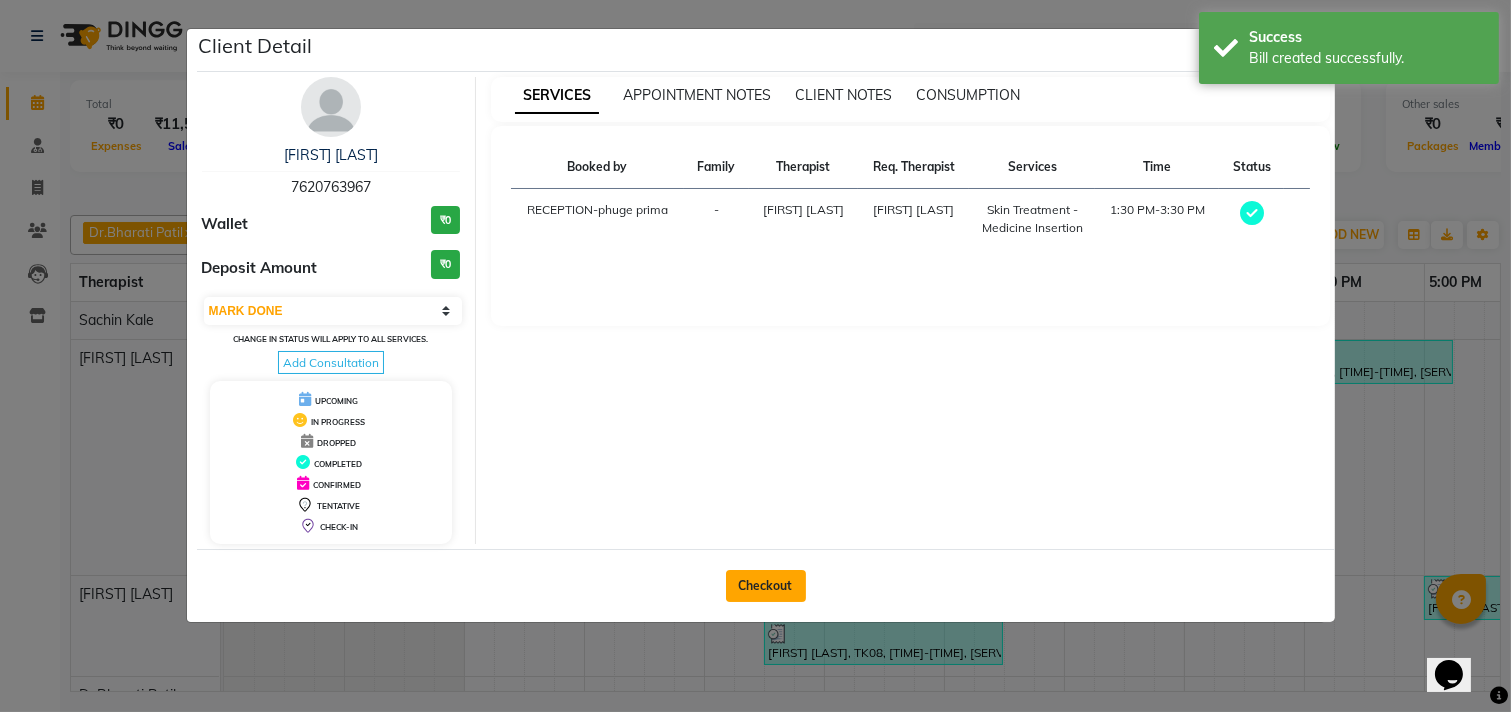 click on "Checkout" 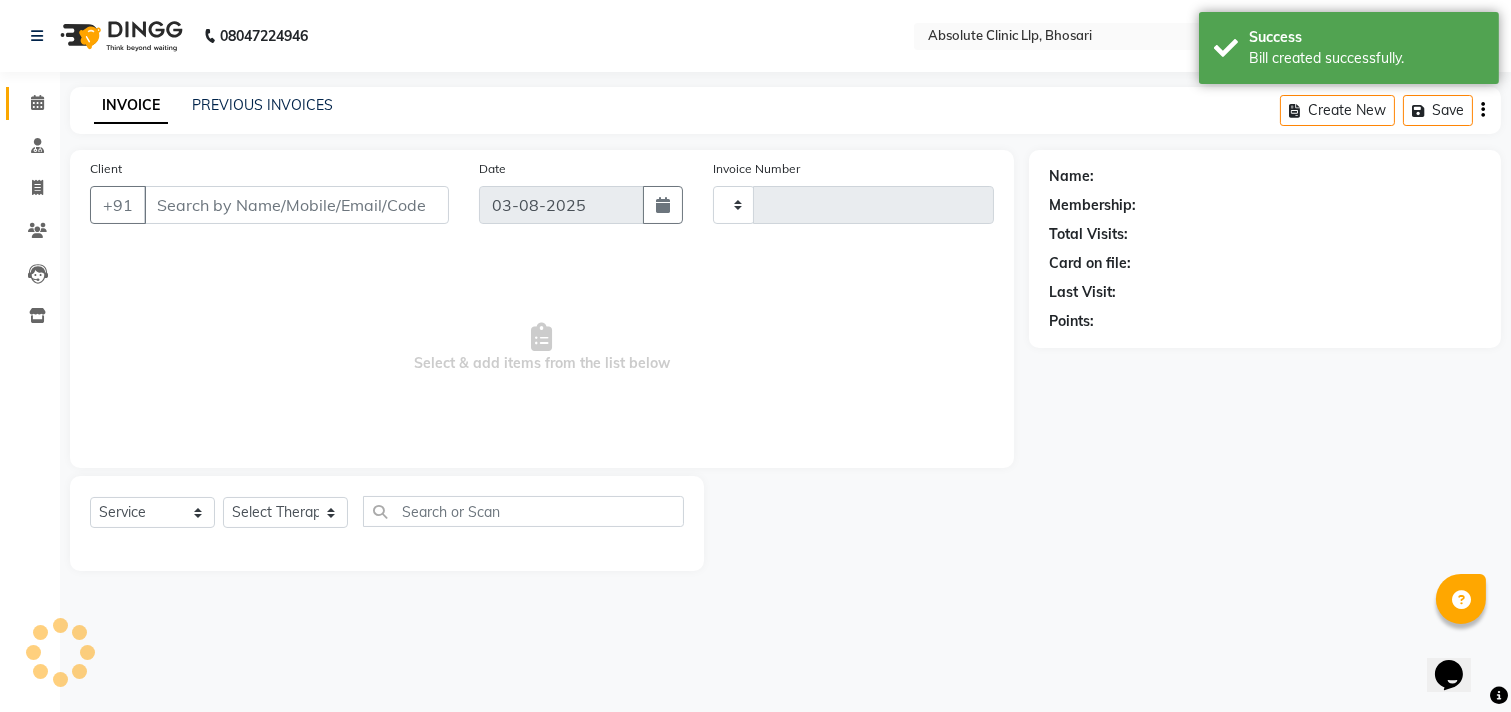 type on "1916" 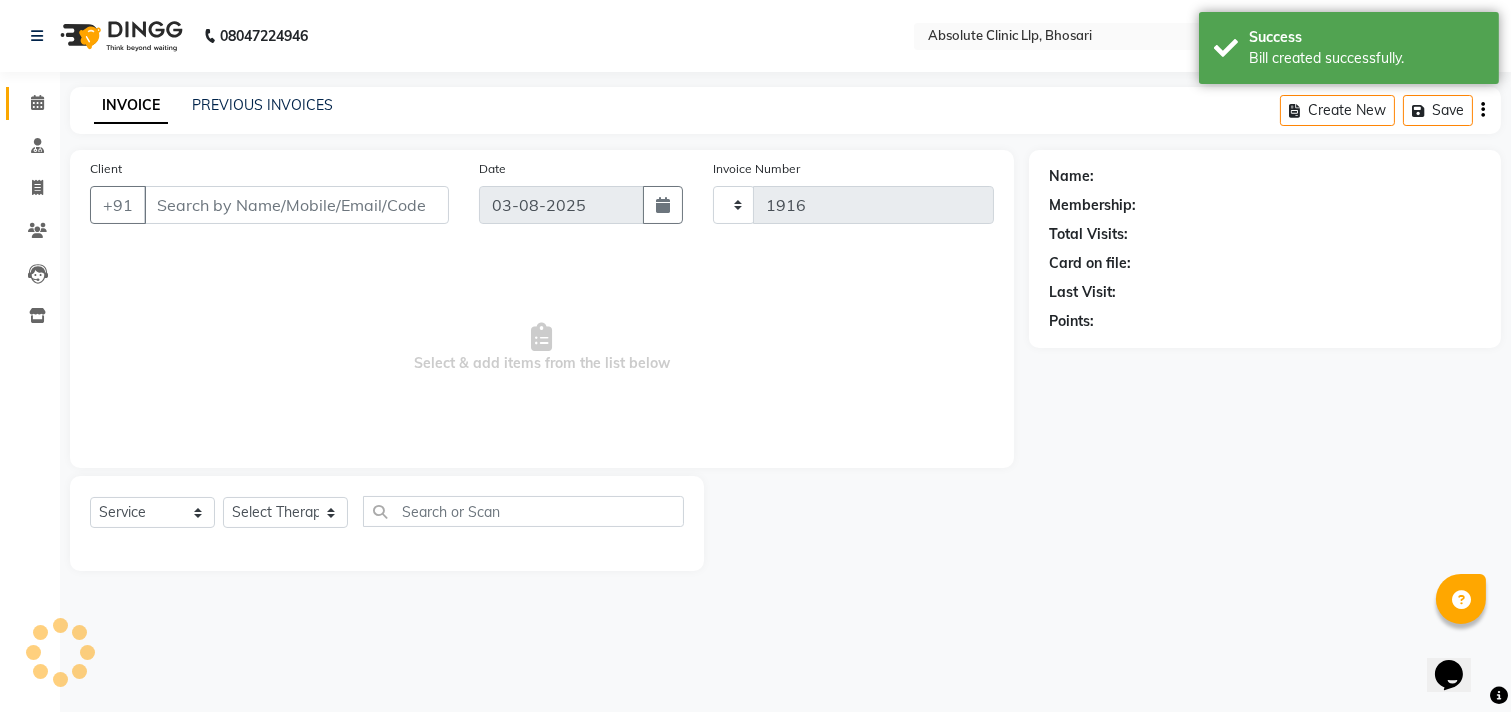 select on "4706" 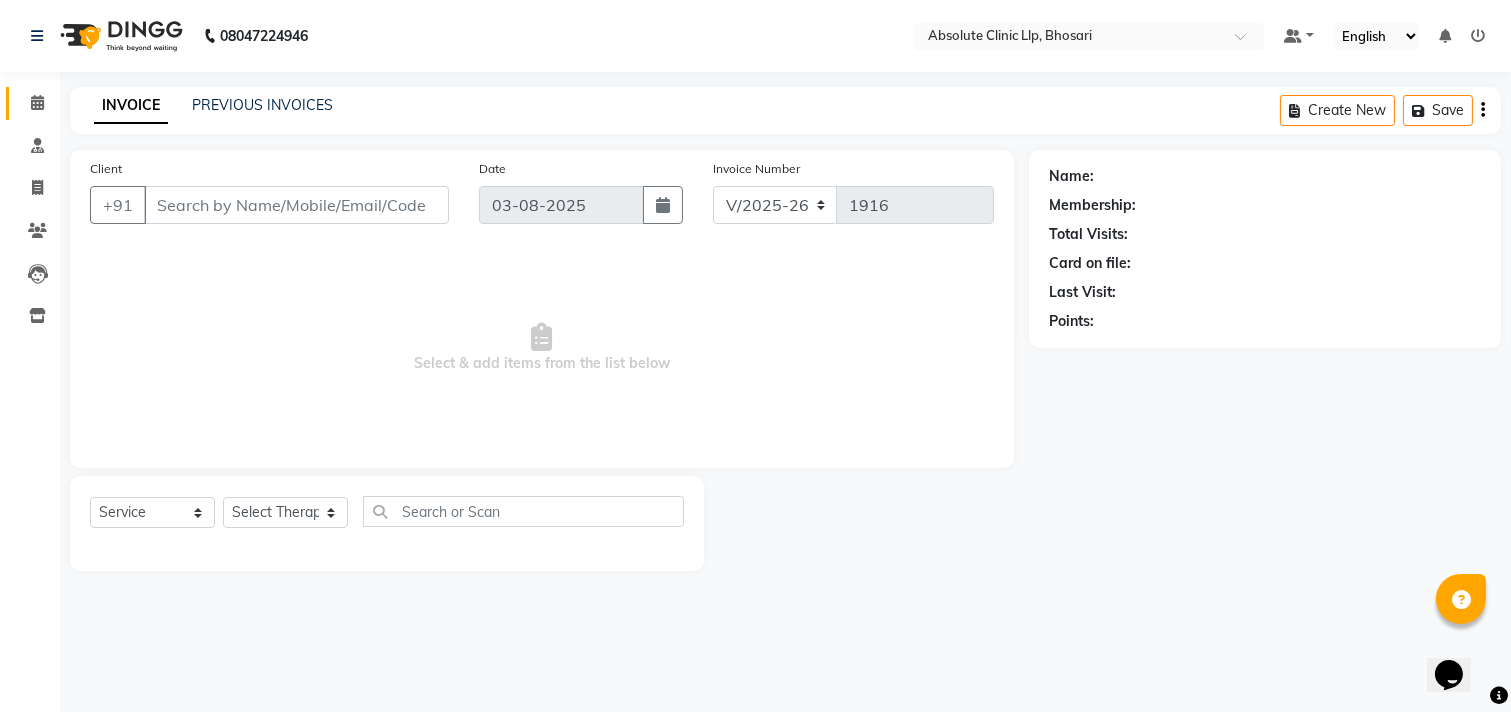 type on "7620763967" 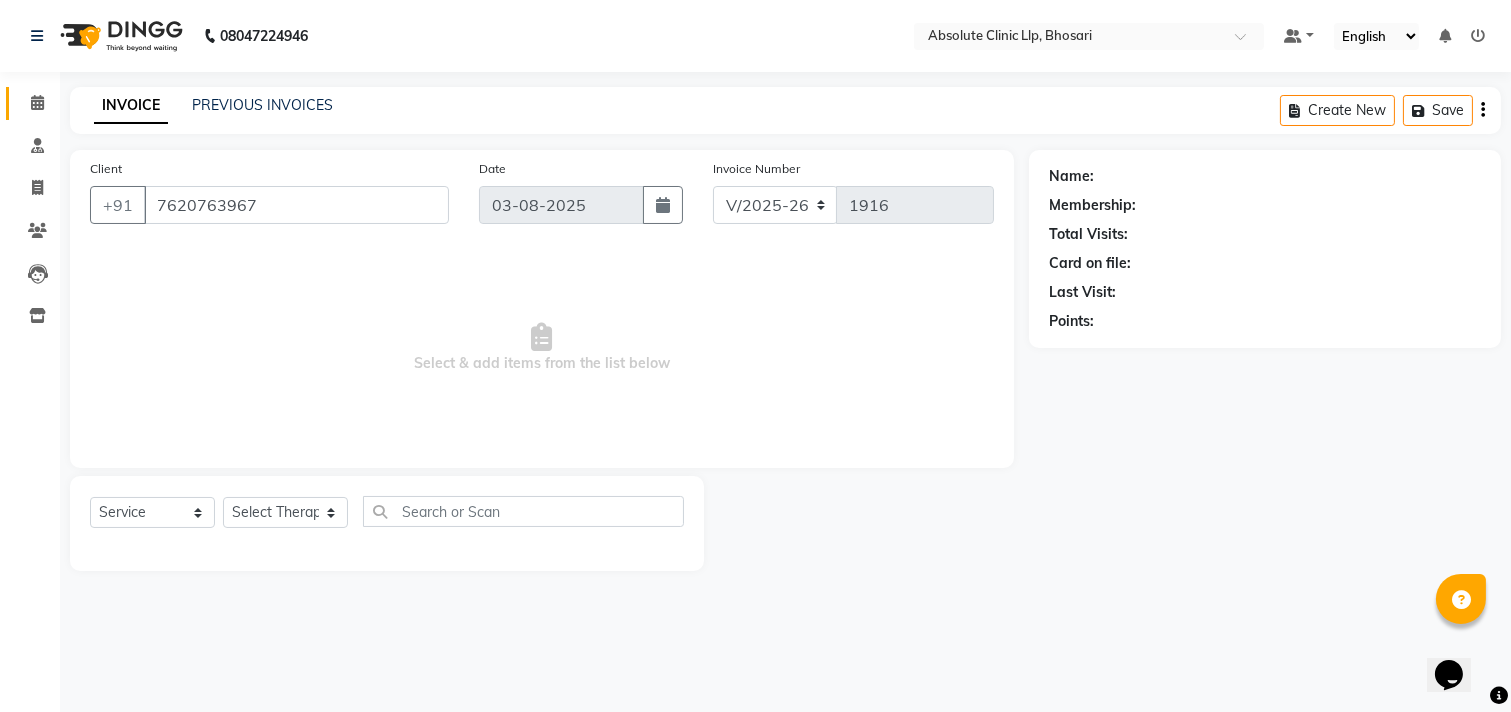 select on "27986" 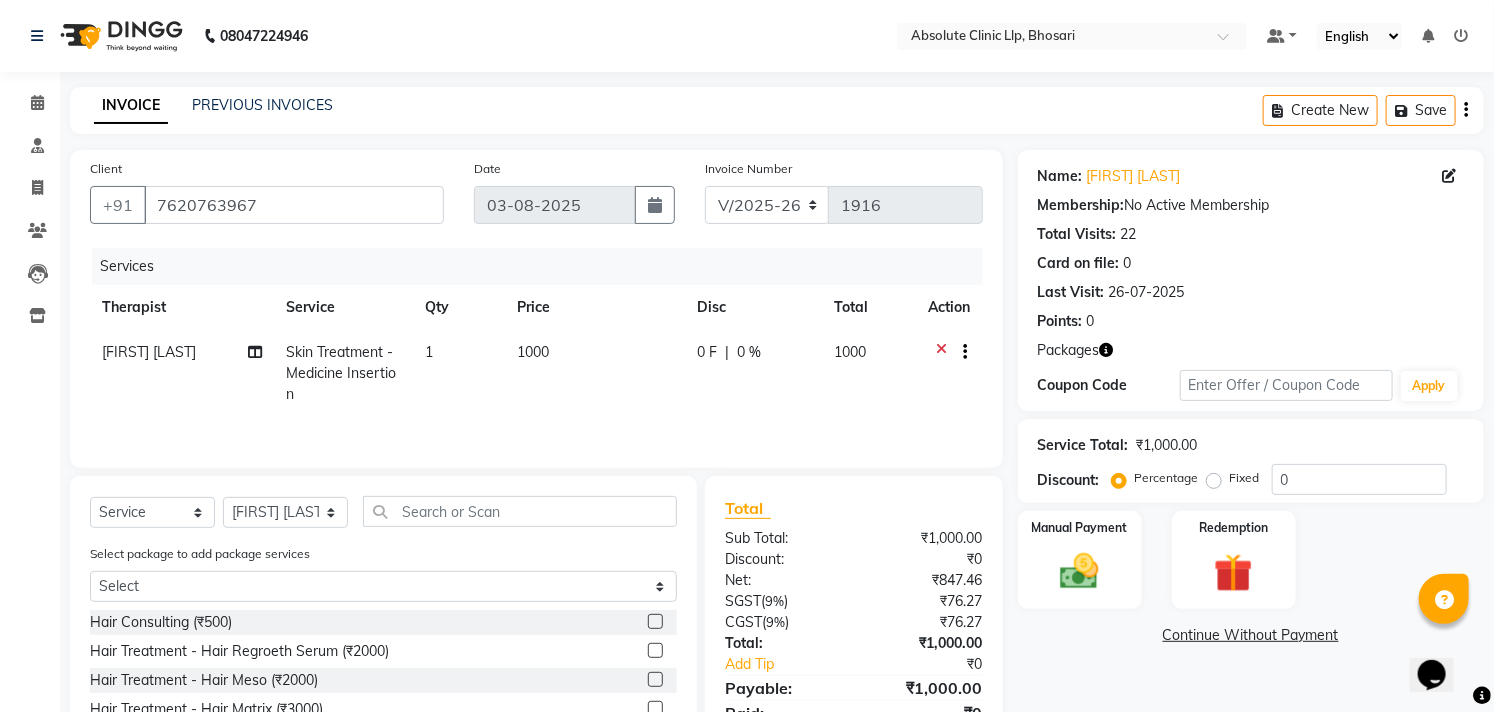click on "Service Total:  ₹1,000.00  Discount:  Percentage   Fixed  0" 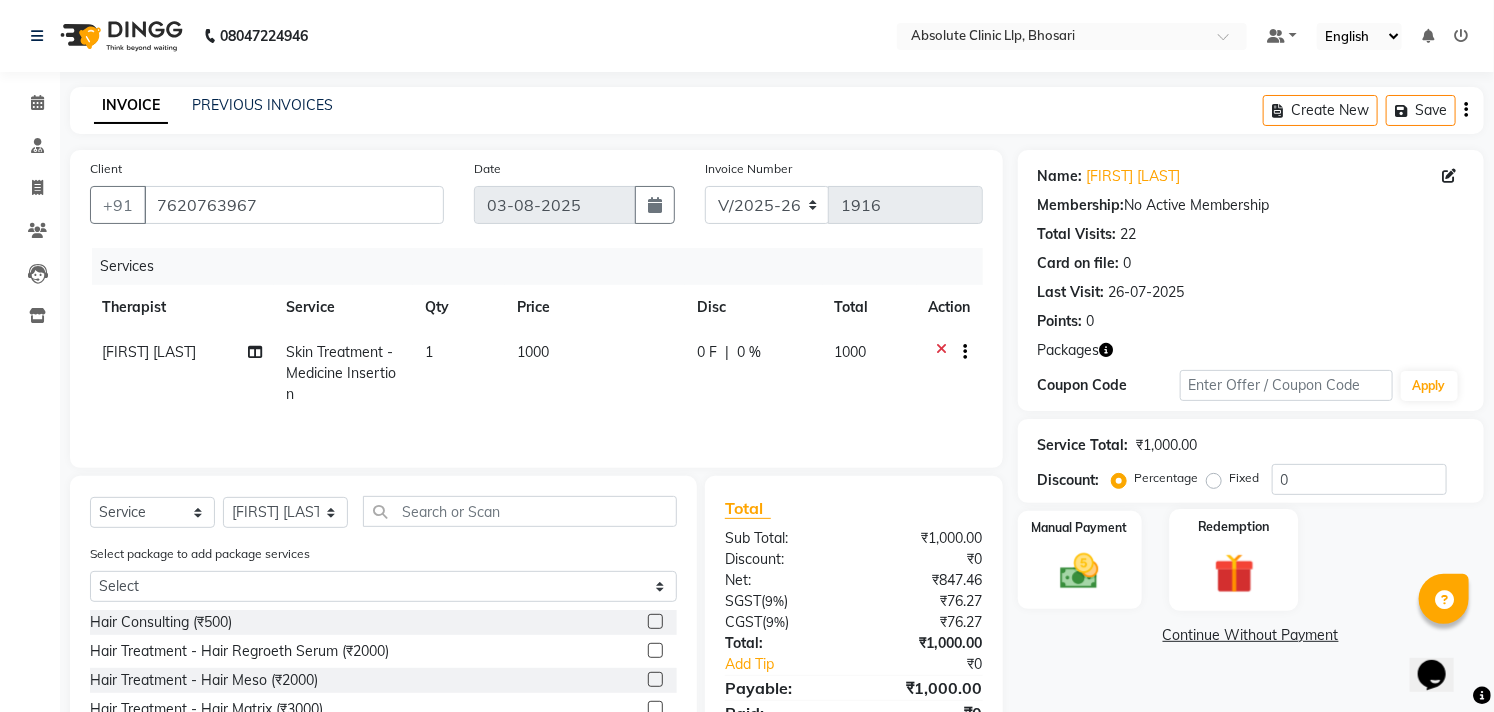click 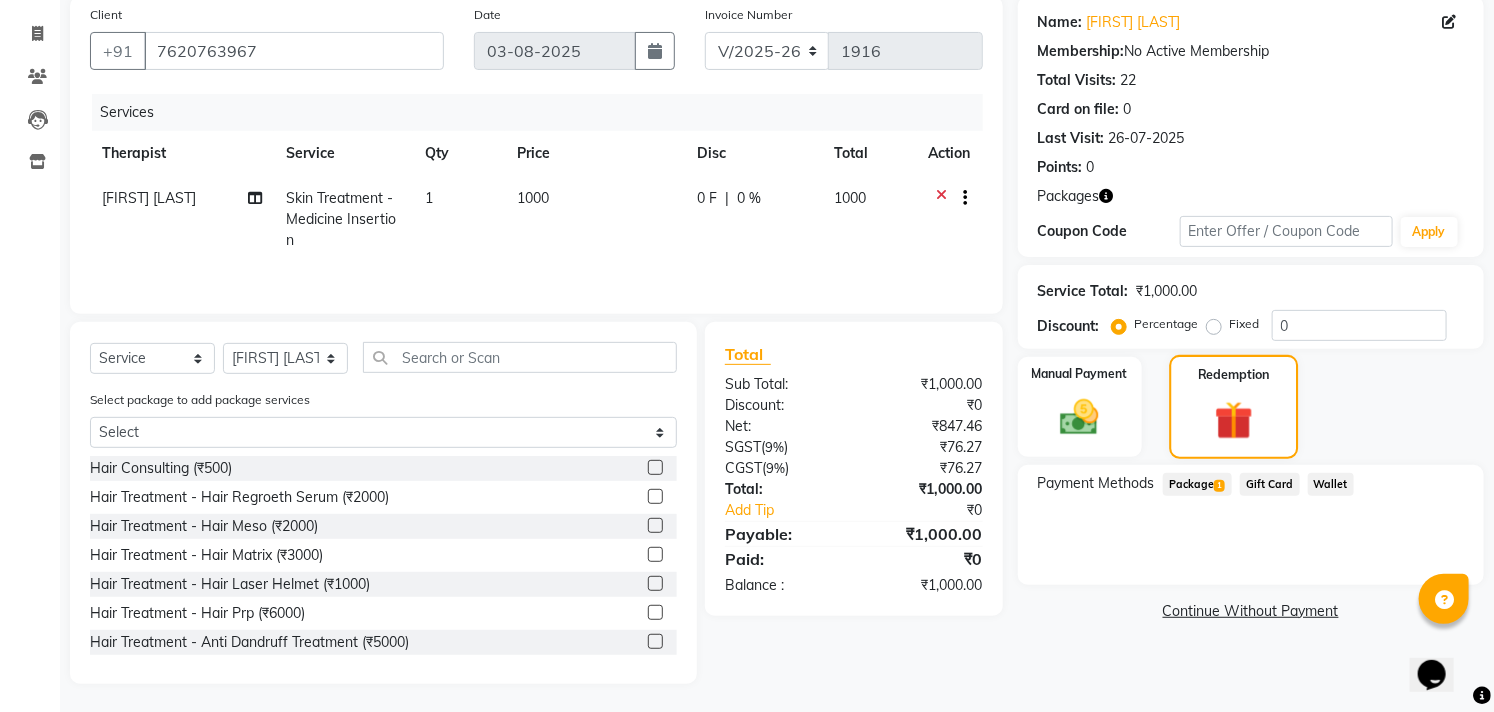 scroll, scrollTop: 157, scrollLeft: 0, axis: vertical 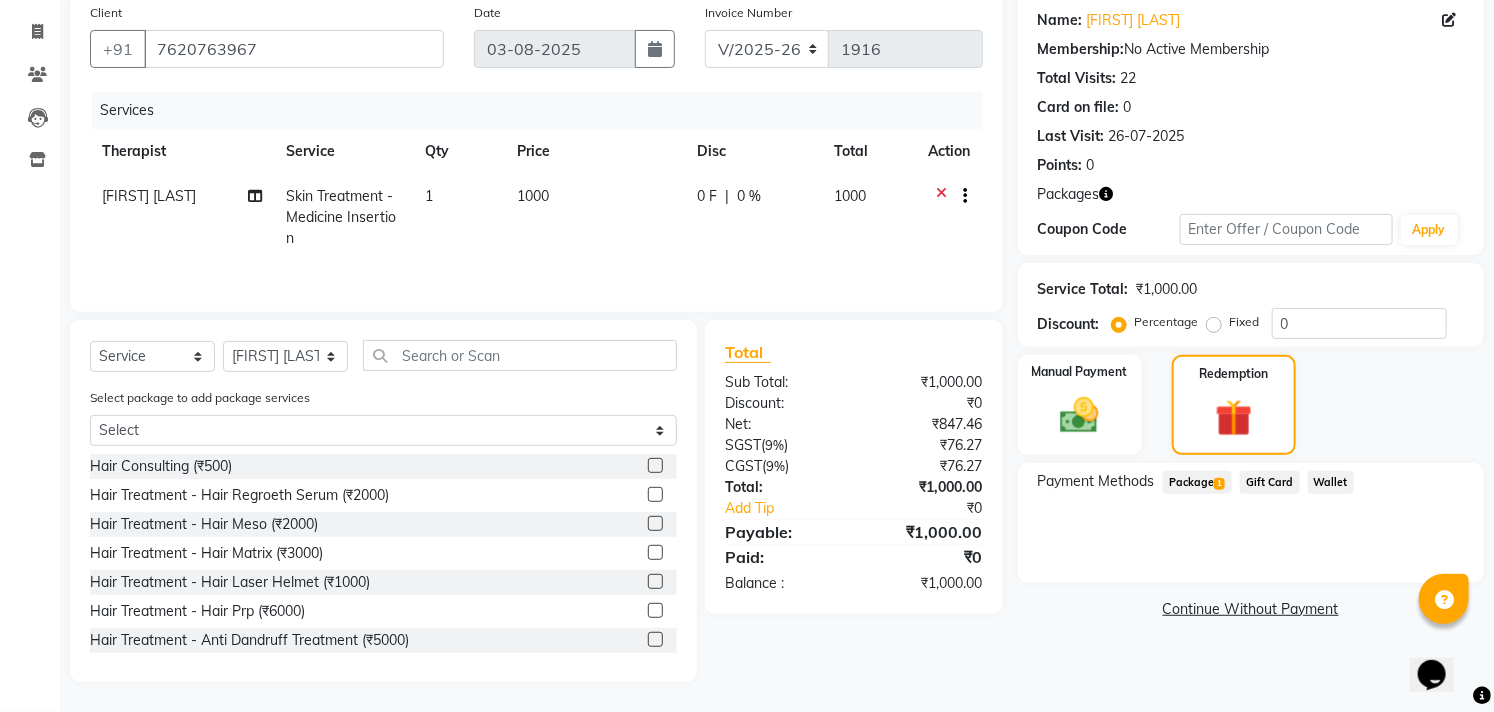 click on "Package  1" 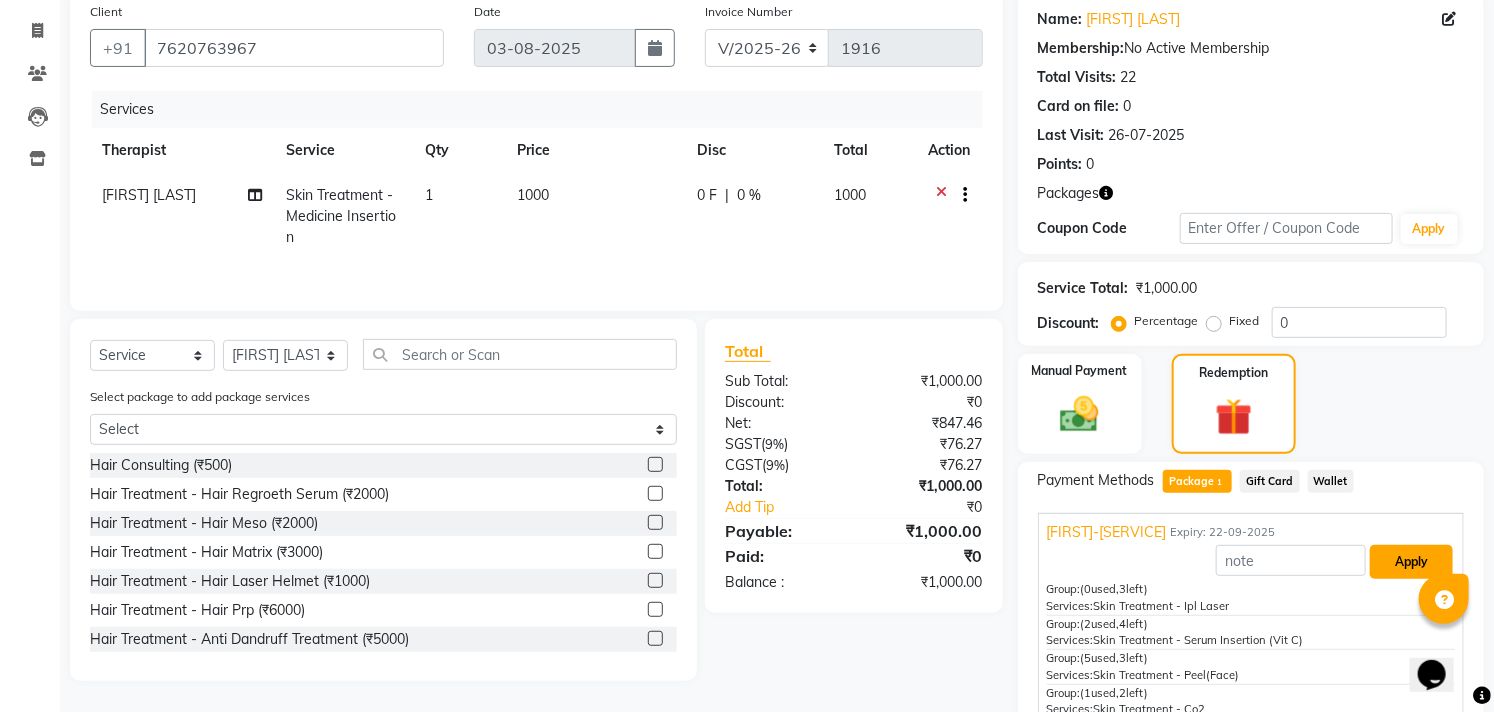 click on "Apply" at bounding box center [1411, 562] 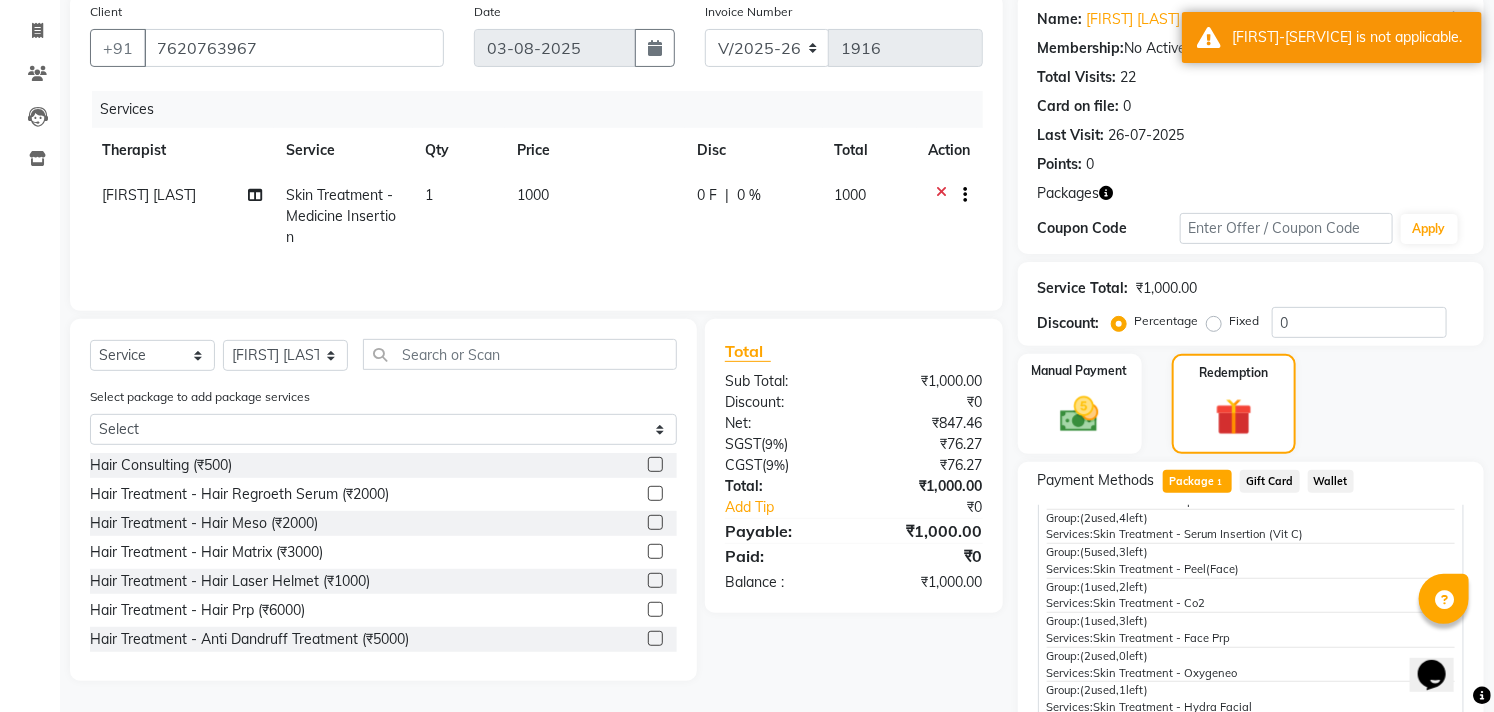 scroll, scrollTop: 113, scrollLeft: 0, axis: vertical 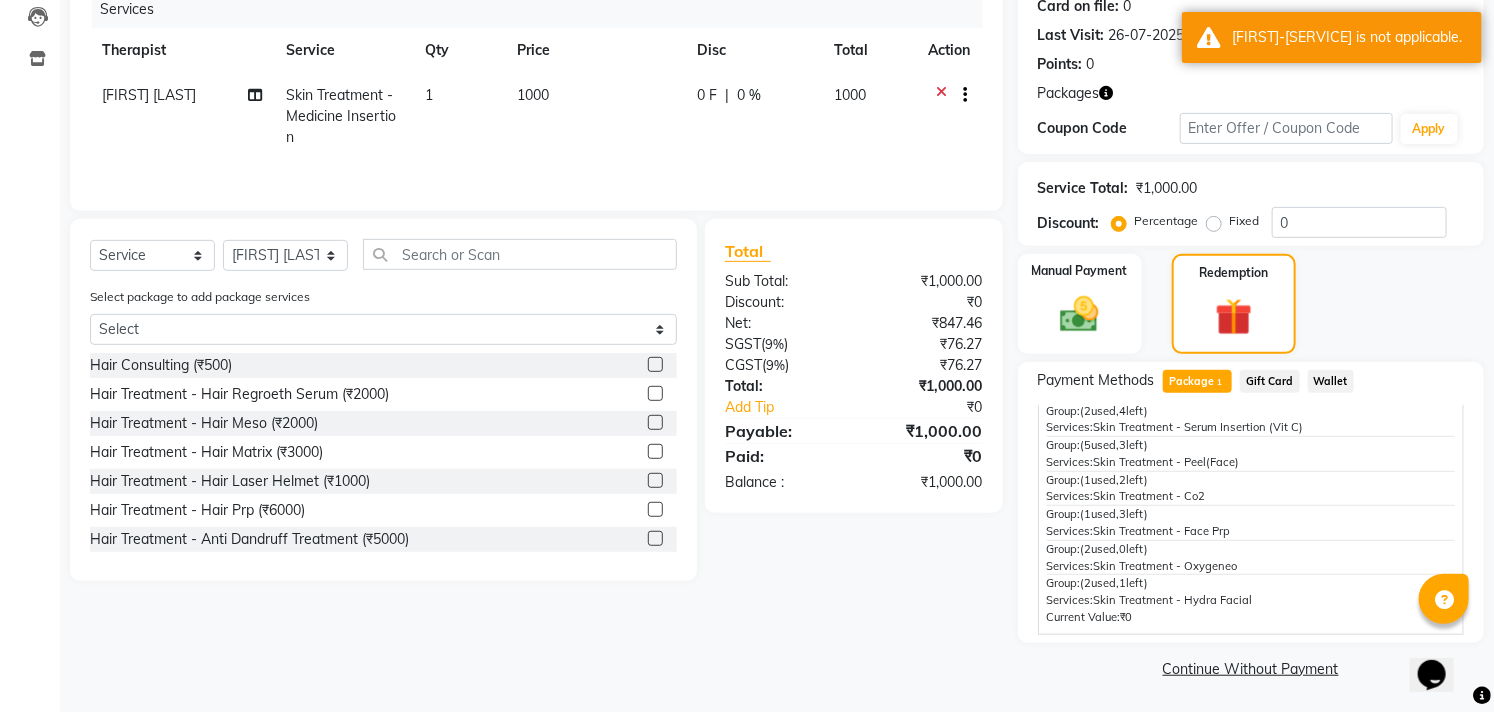 drag, startPoint x: 1333, startPoint y: 196, endPoint x: 1318, endPoint y: 228, distance: 35.341194 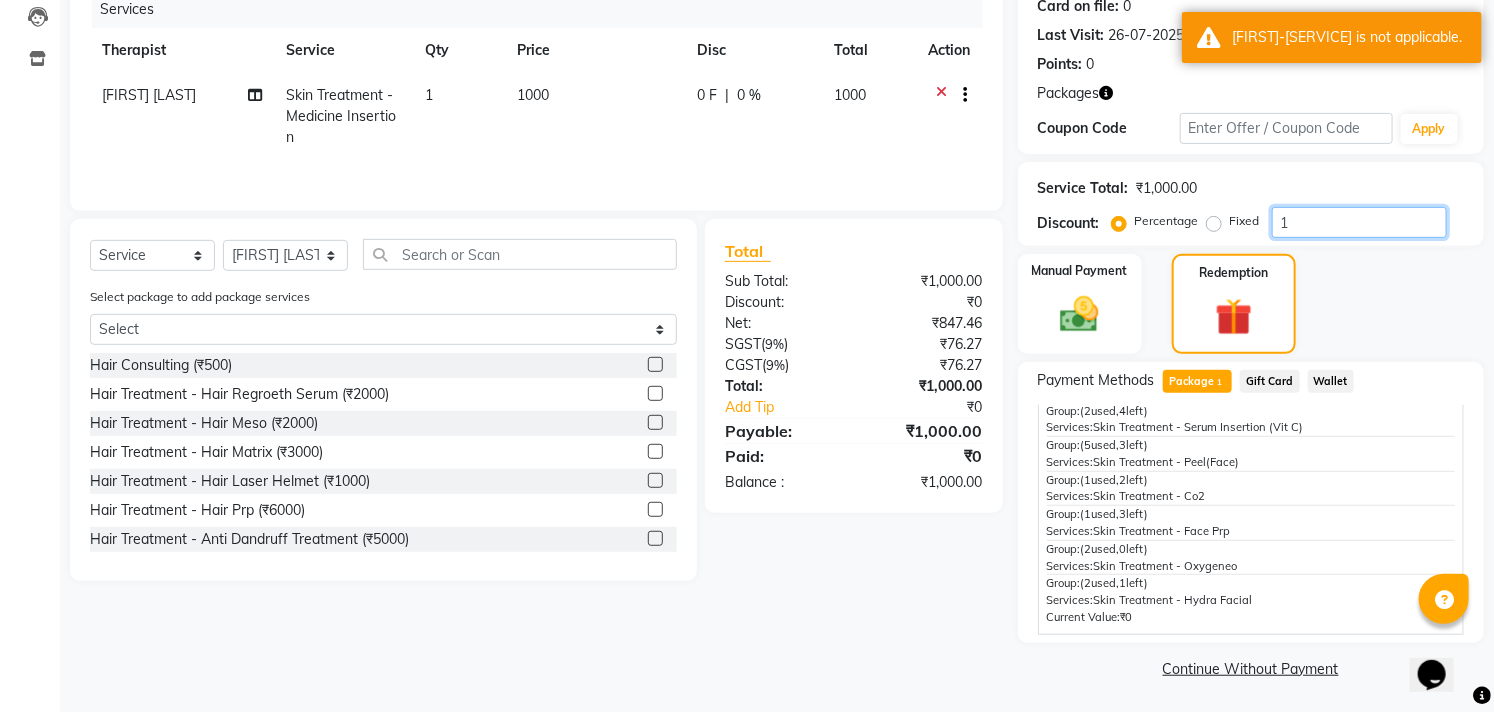 click on "1" 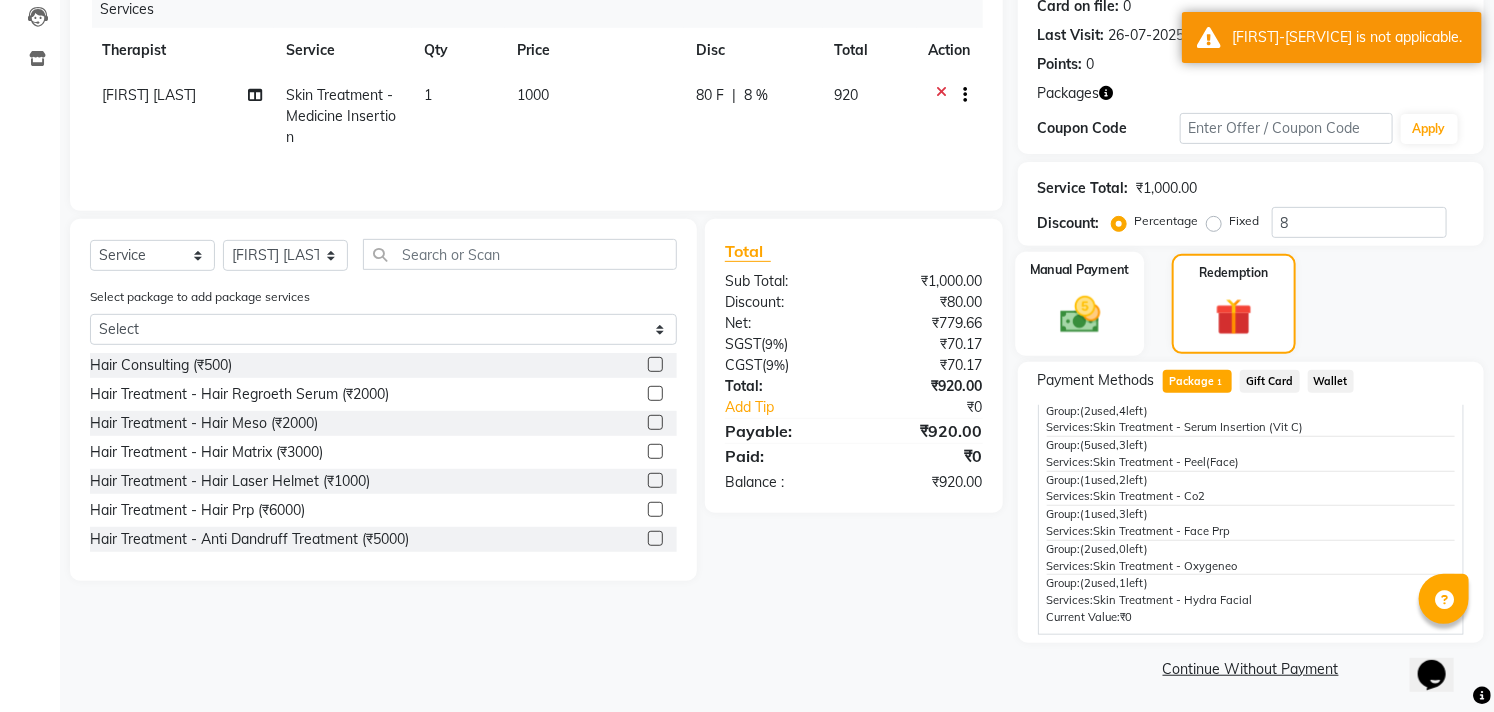 click on "Manual Payment" 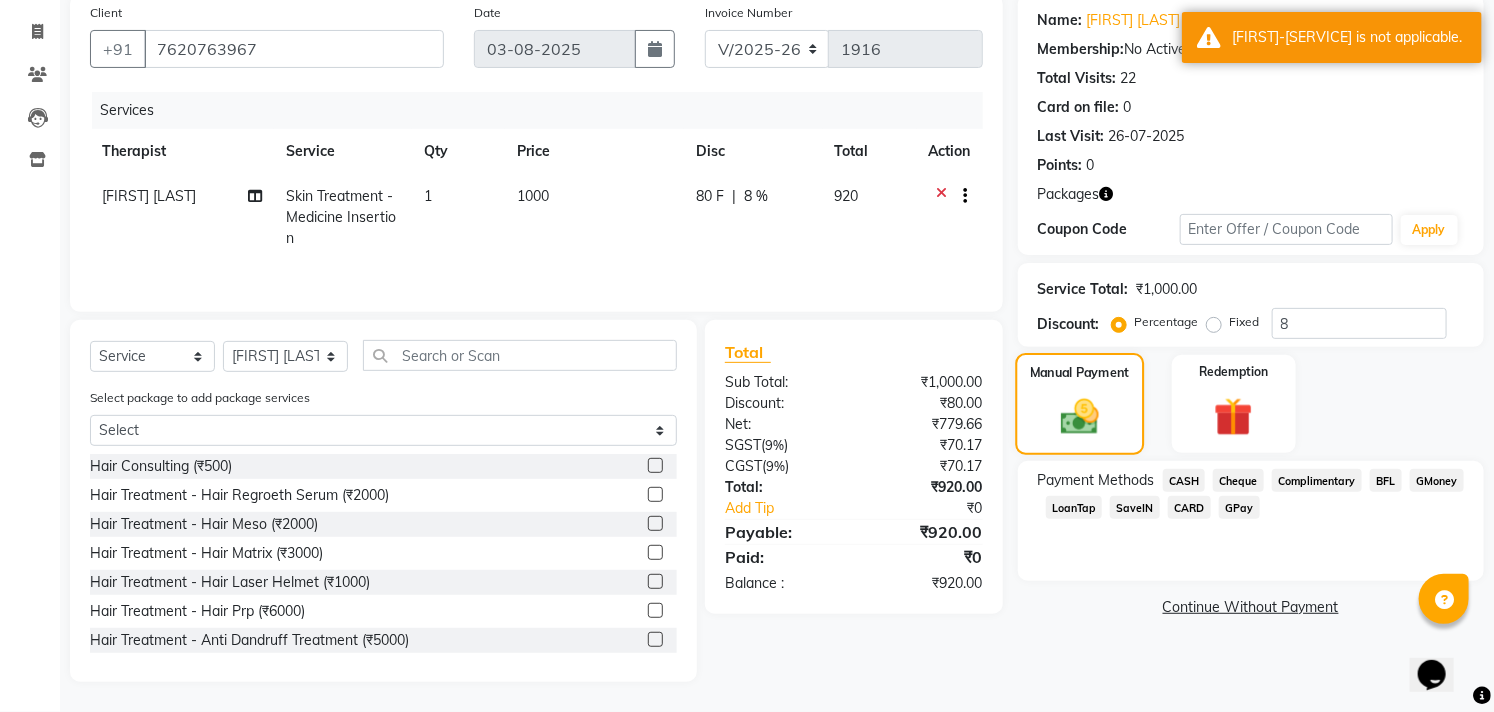 scroll, scrollTop: 157, scrollLeft: 0, axis: vertical 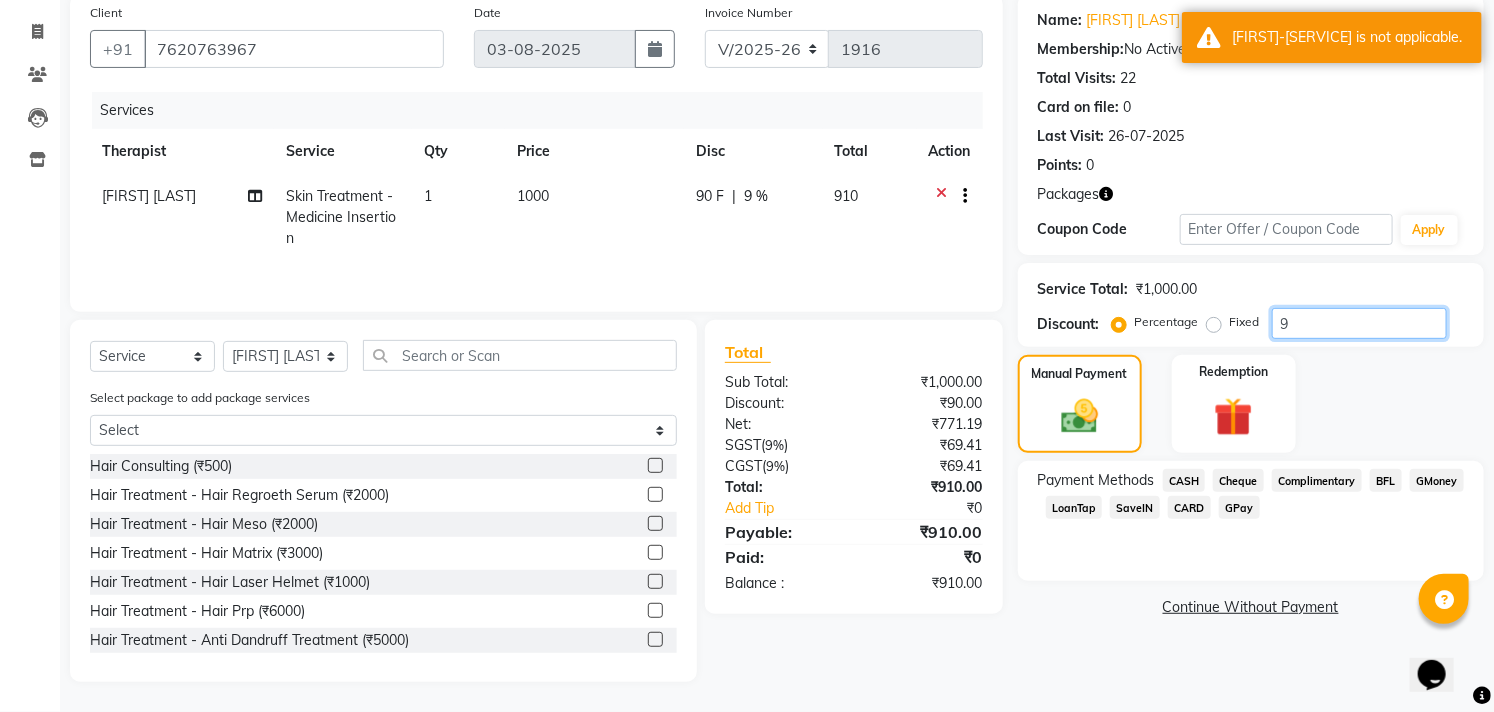 click on "9" 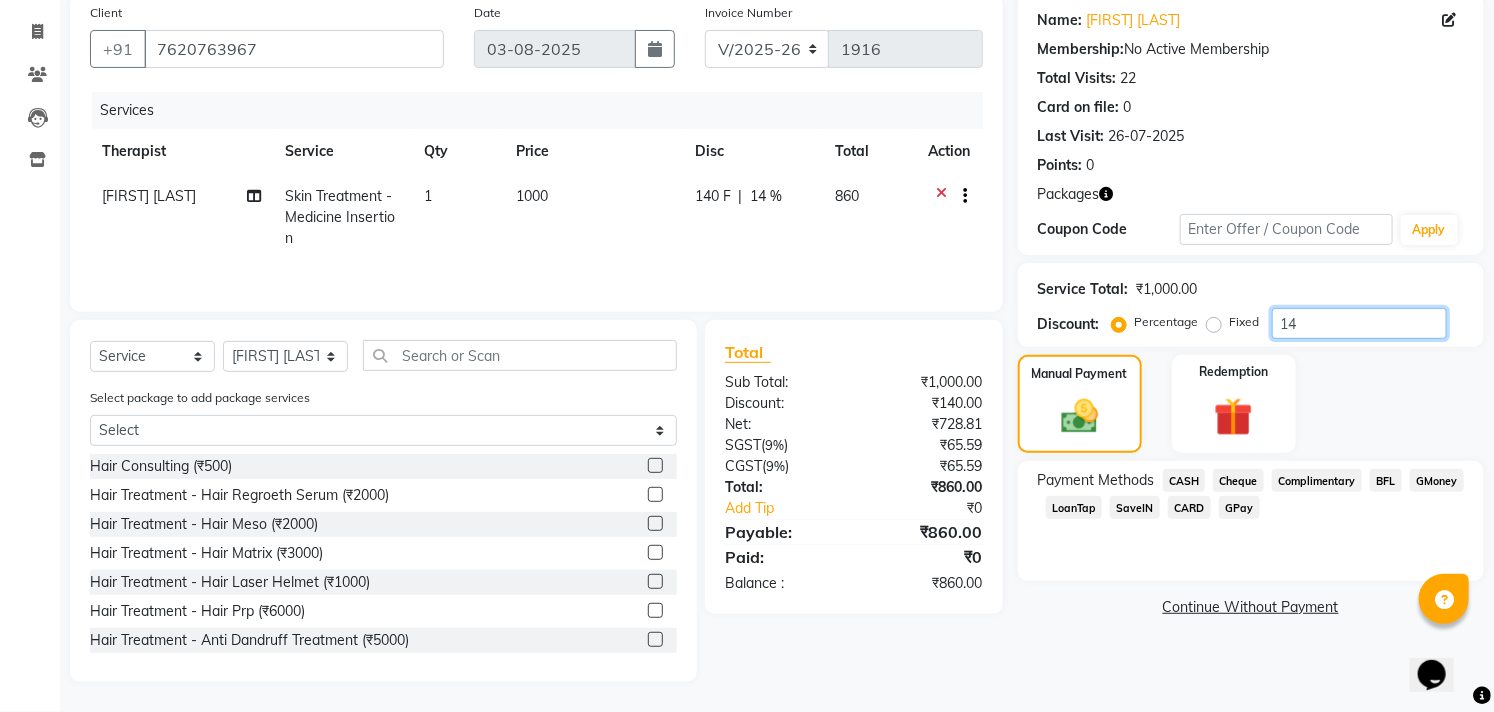 type on "1" 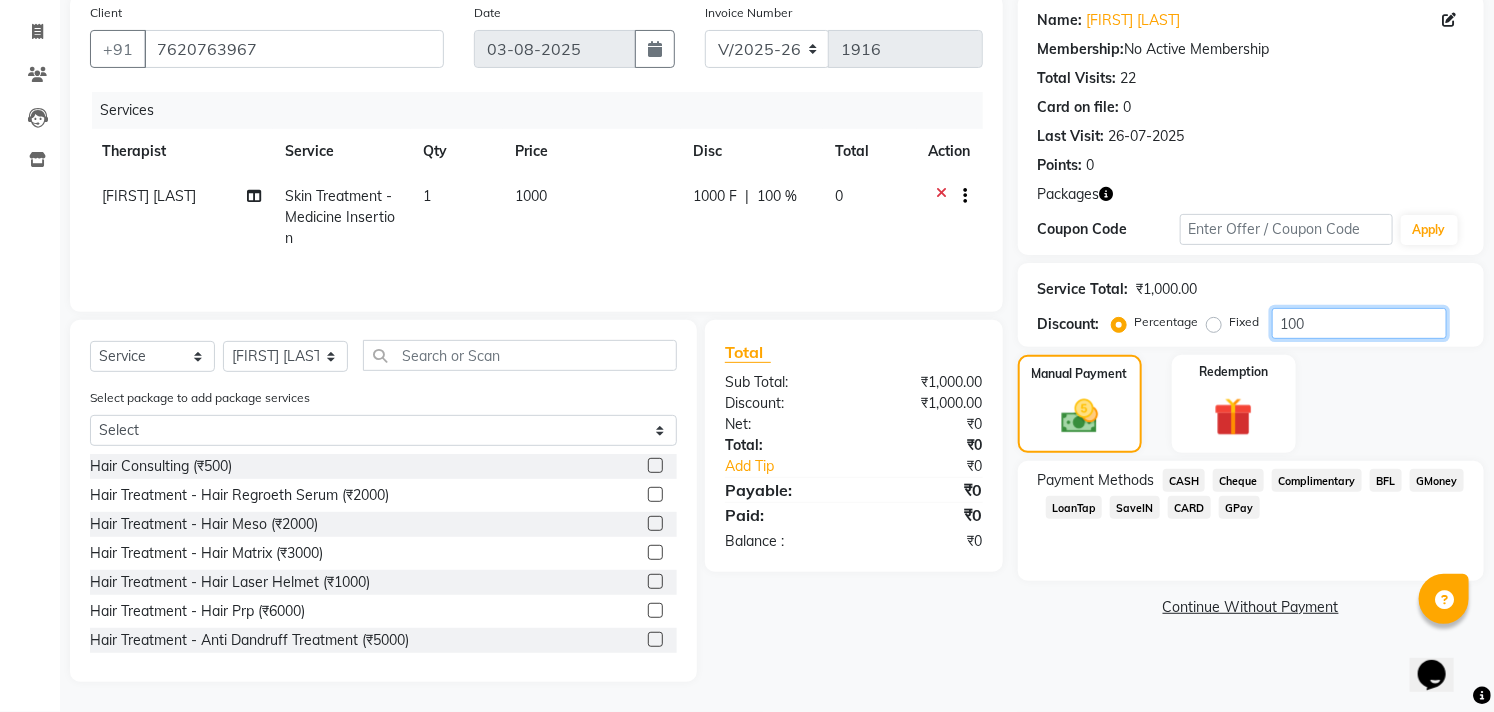 type on "100" 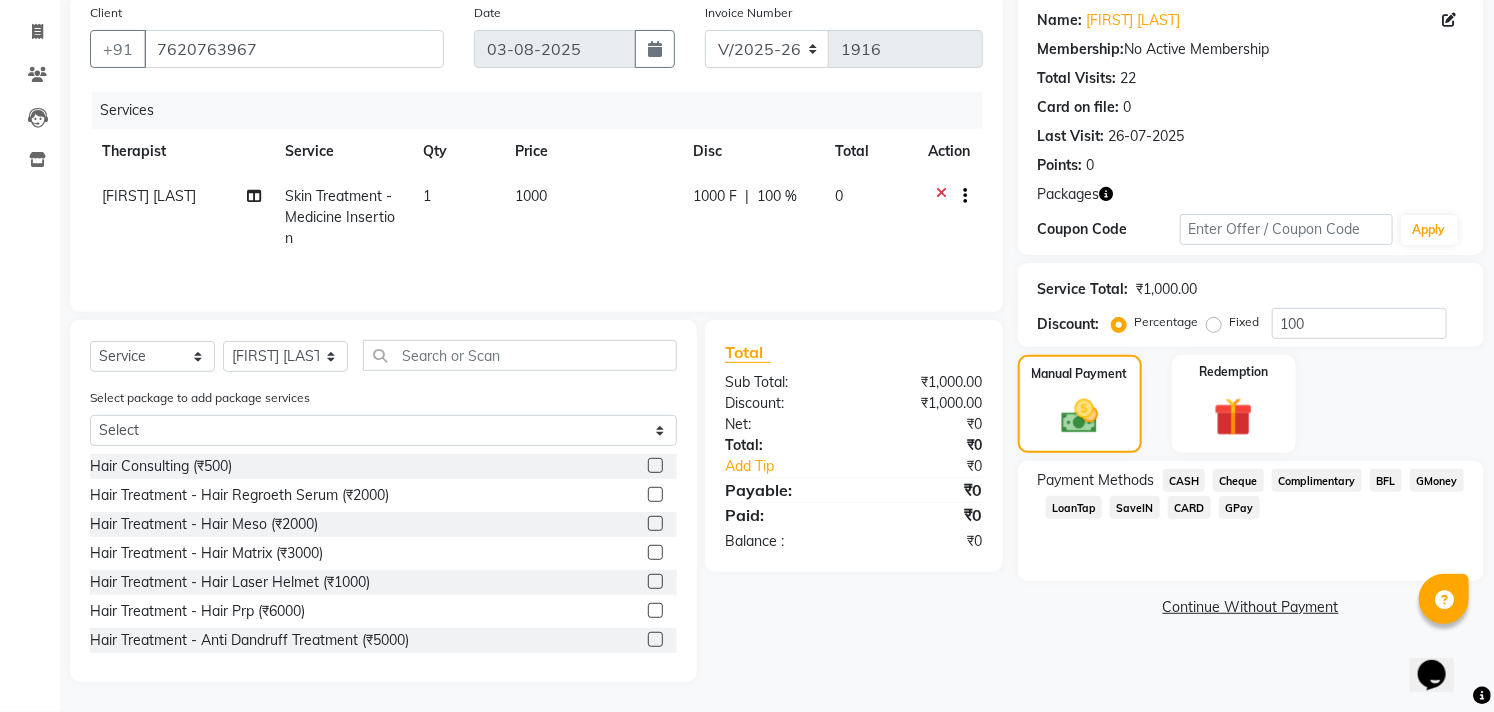 click on "CASH" 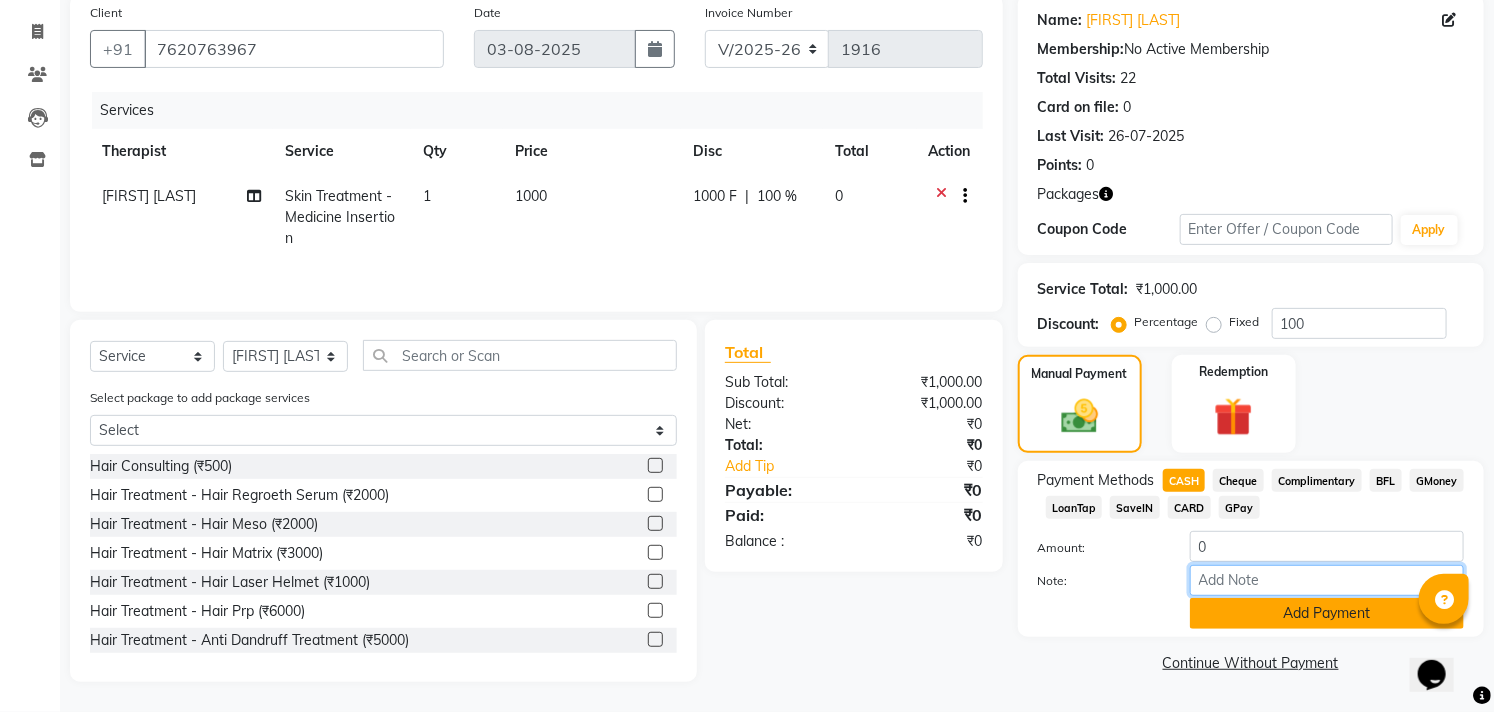 drag, startPoint x: 1217, startPoint y: 587, endPoint x: 1227, endPoint y: 608, distance: 23.259407 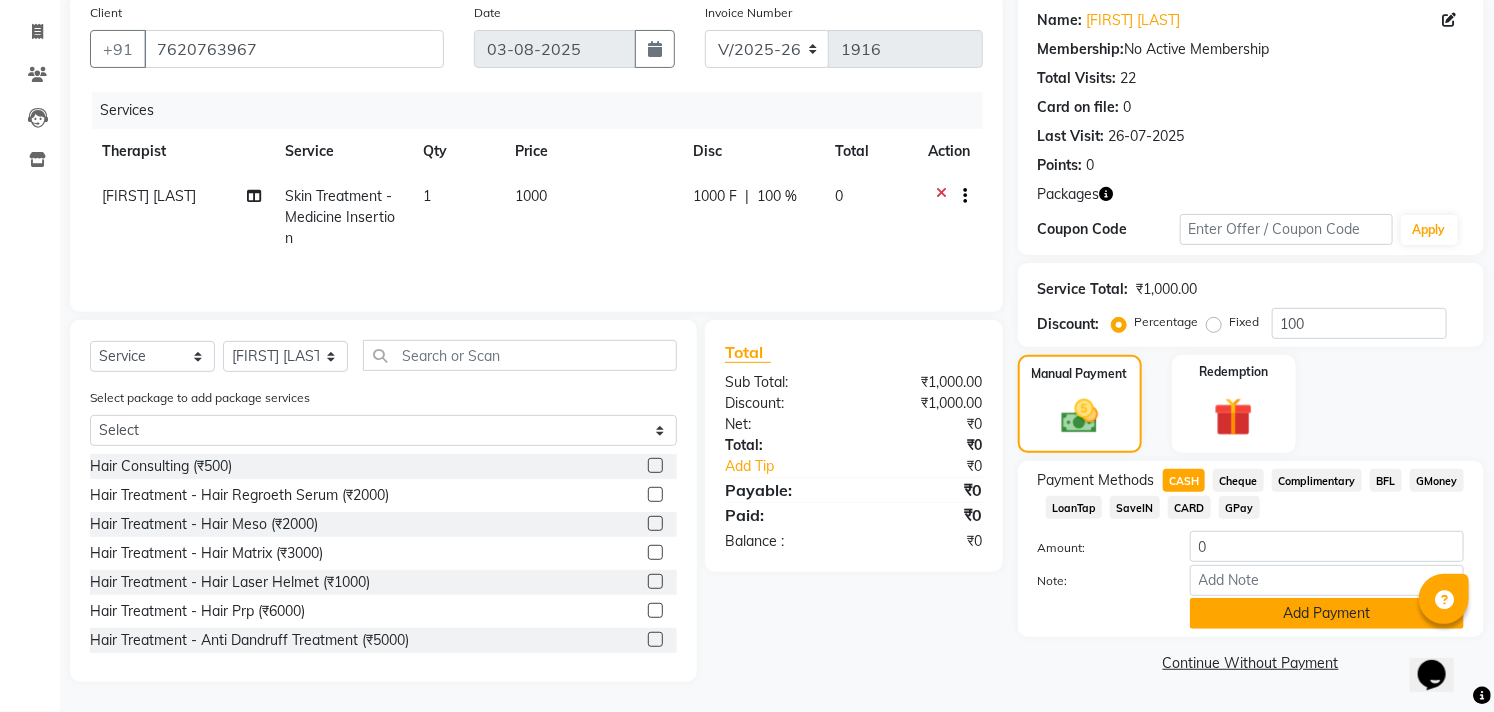 click on "Add Payment" 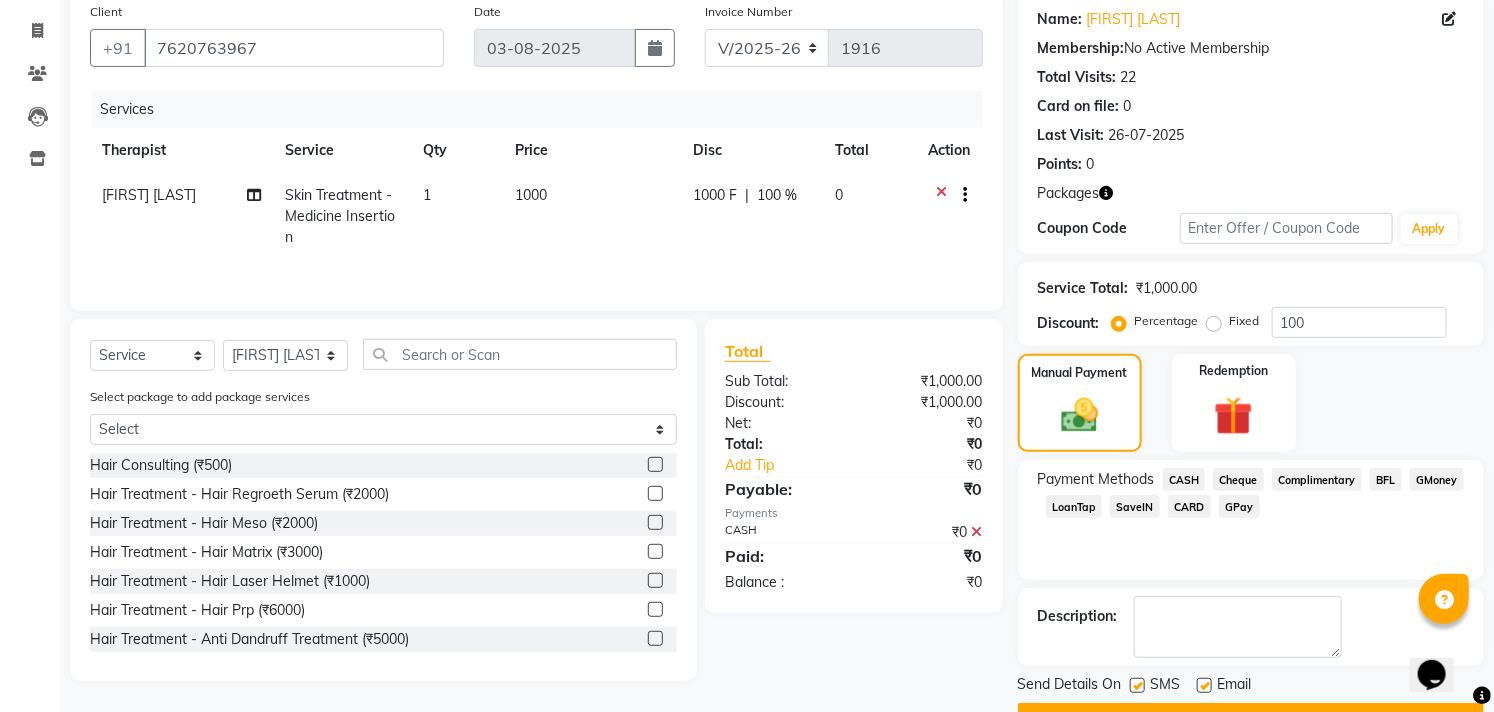 scroll, scrollTop: 208, scrollLeft: 0, axis: vertical 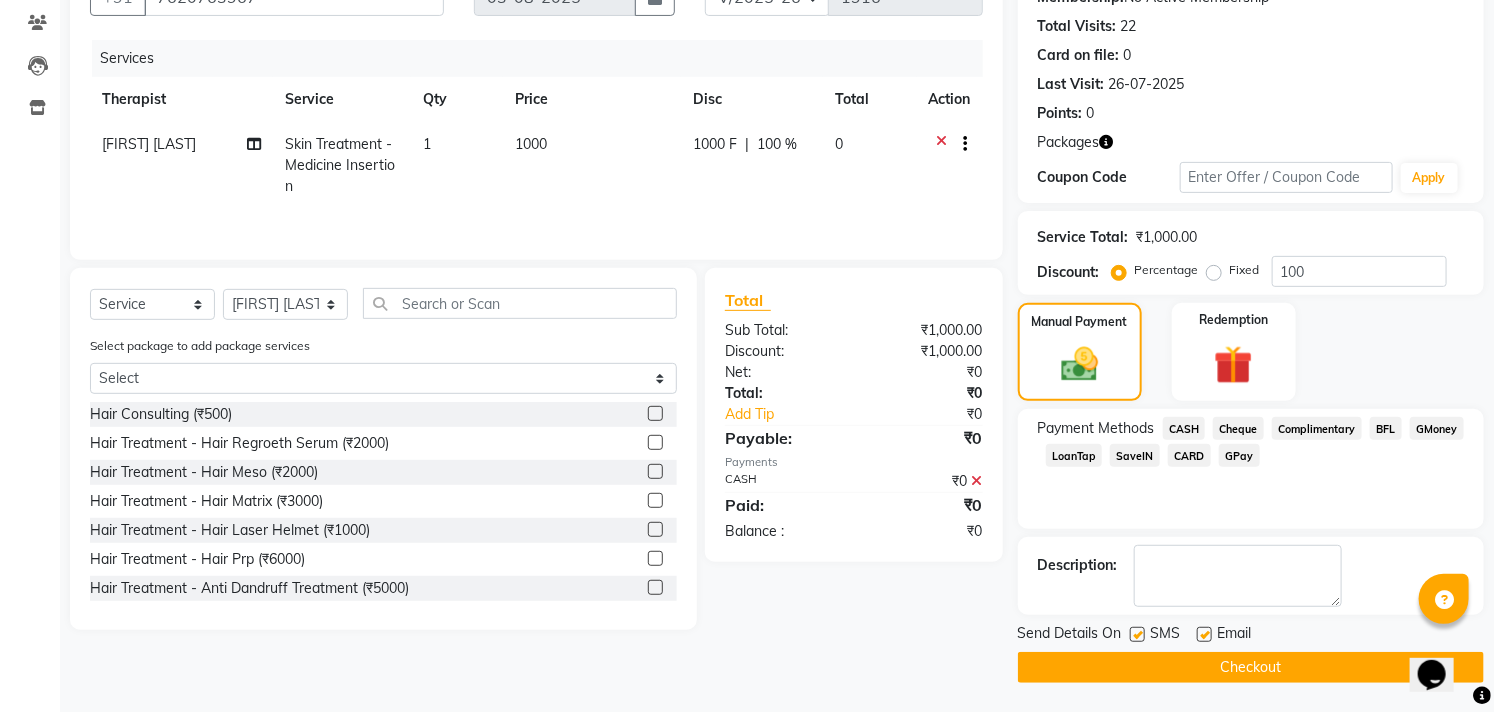 click on "SMS" 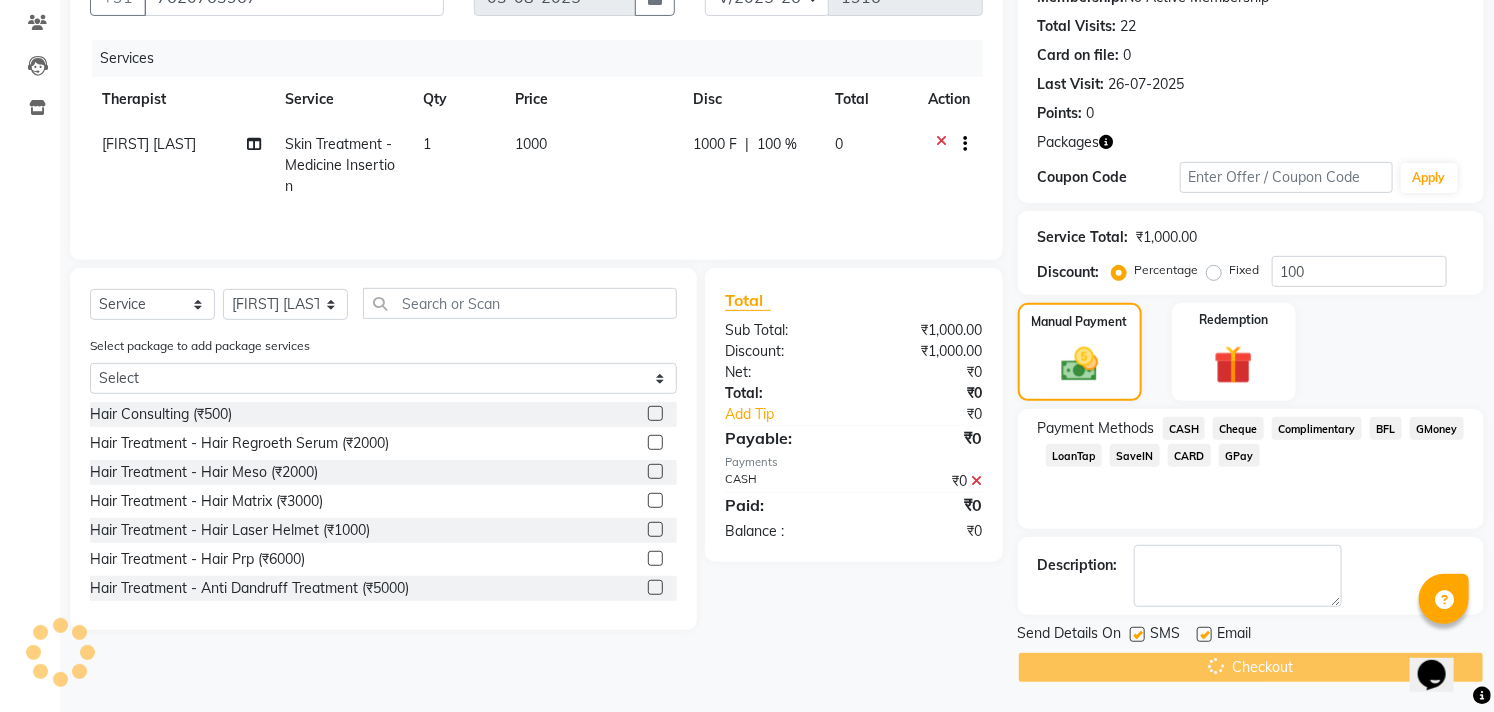 click on "Checkout" 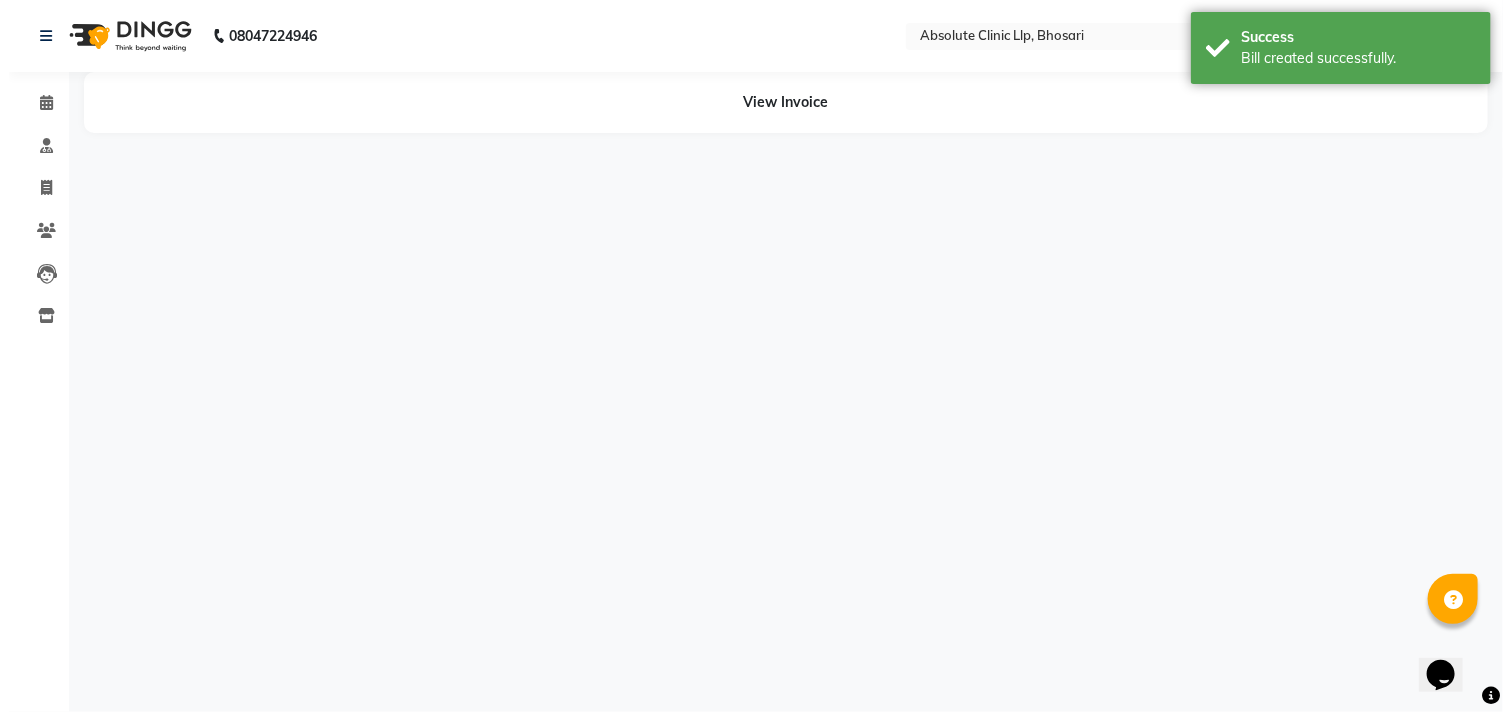 scroll, scrollTop: 0, scrollLeft: 0, axis: both 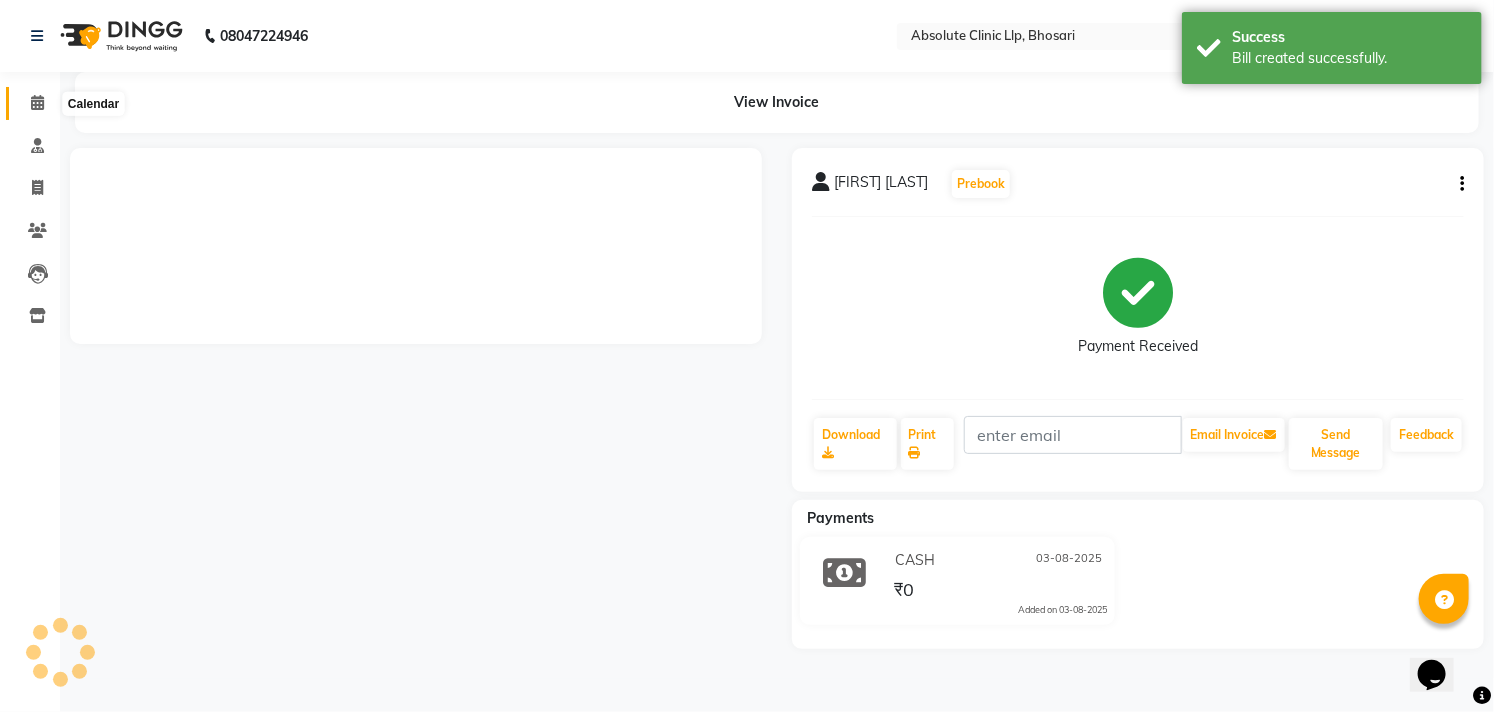 click 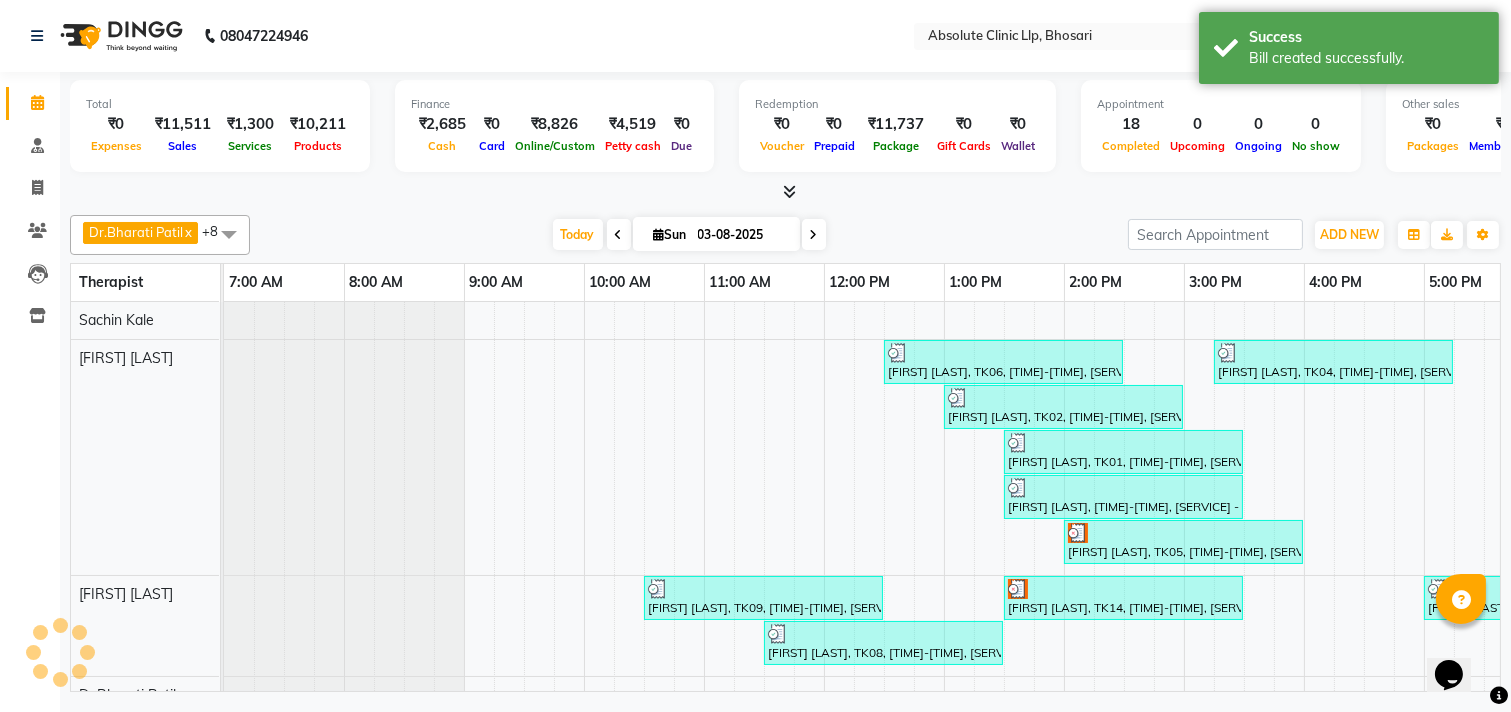 scroll, scrollTop: 0, scrollLeft: 0, axis: both 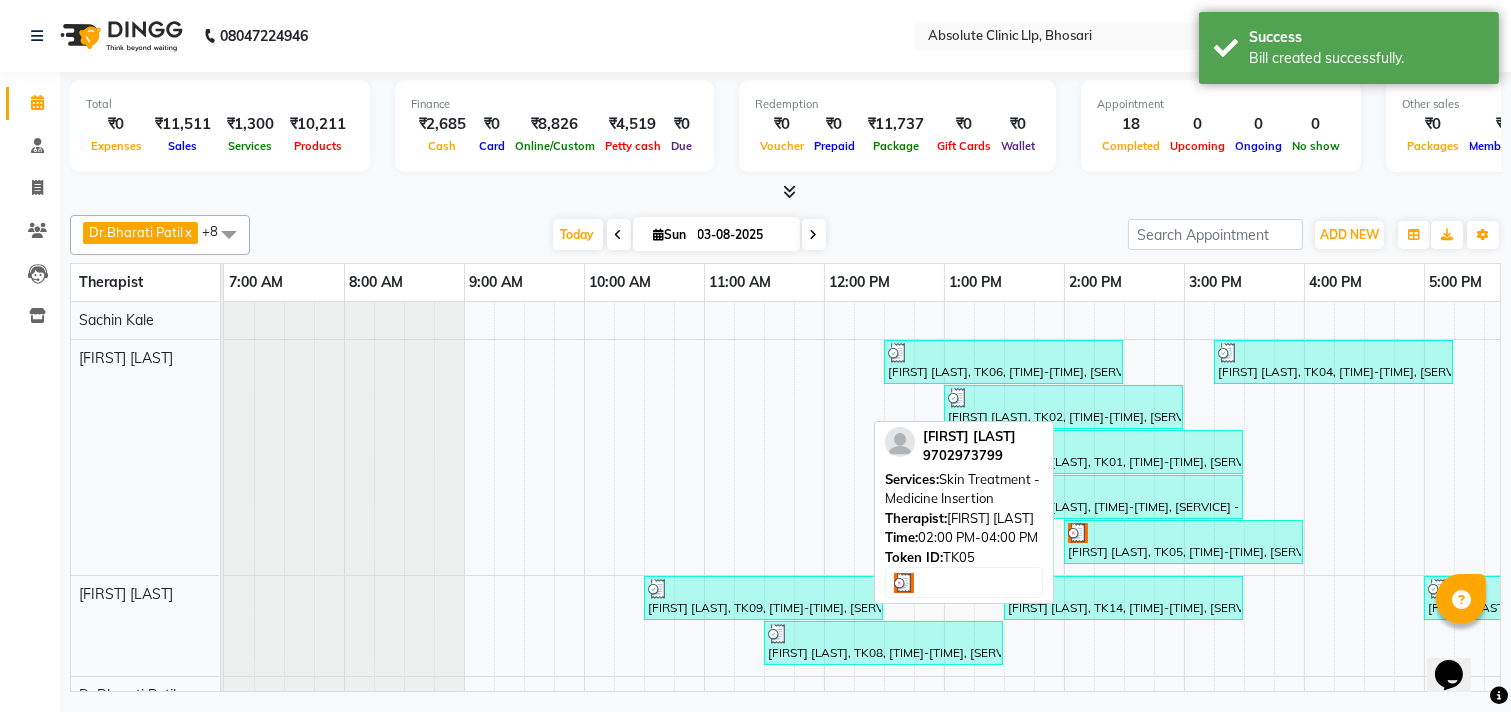 click on "[FIRST] [LAST], TK05, [TIME]-[TIME], [SERVICE] - [SERVICE]" at bounding box center [1183, 542] 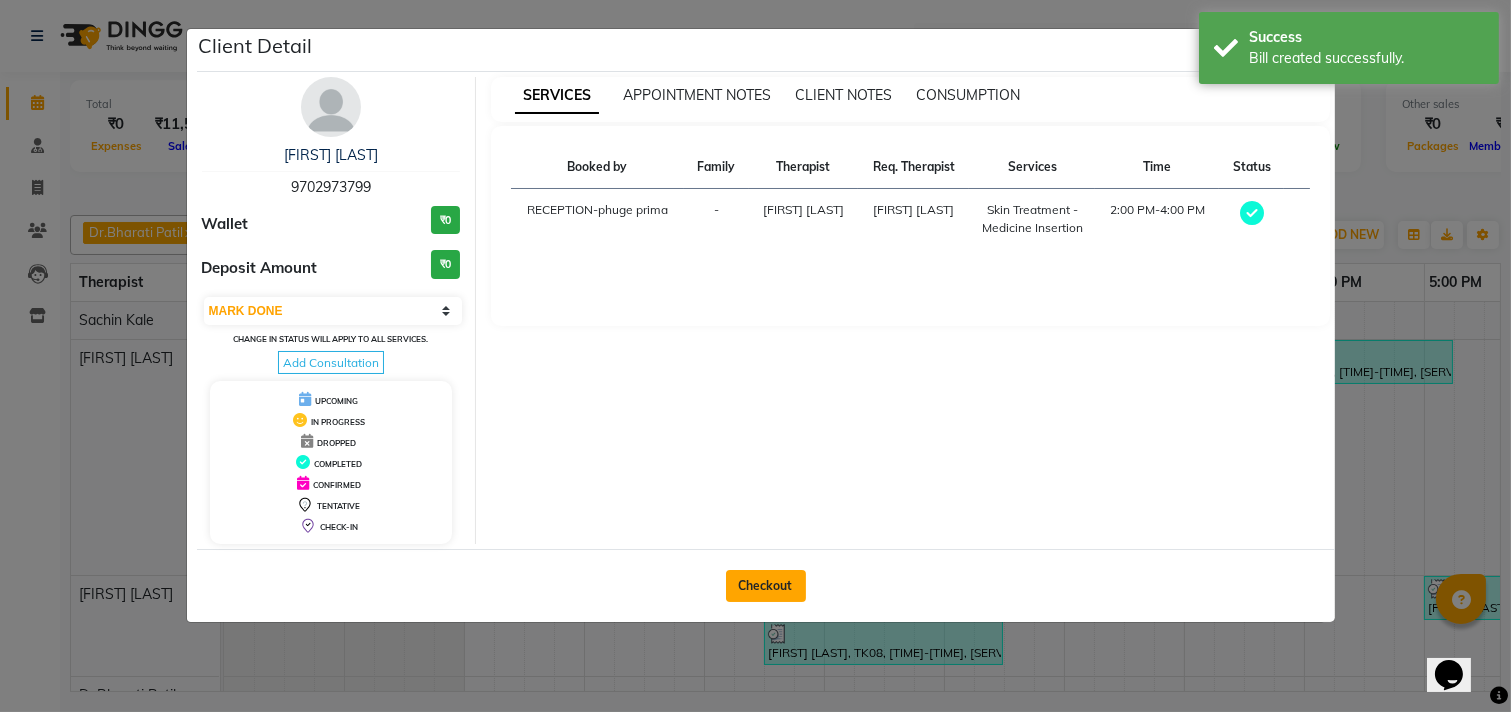 click on "Checkout" 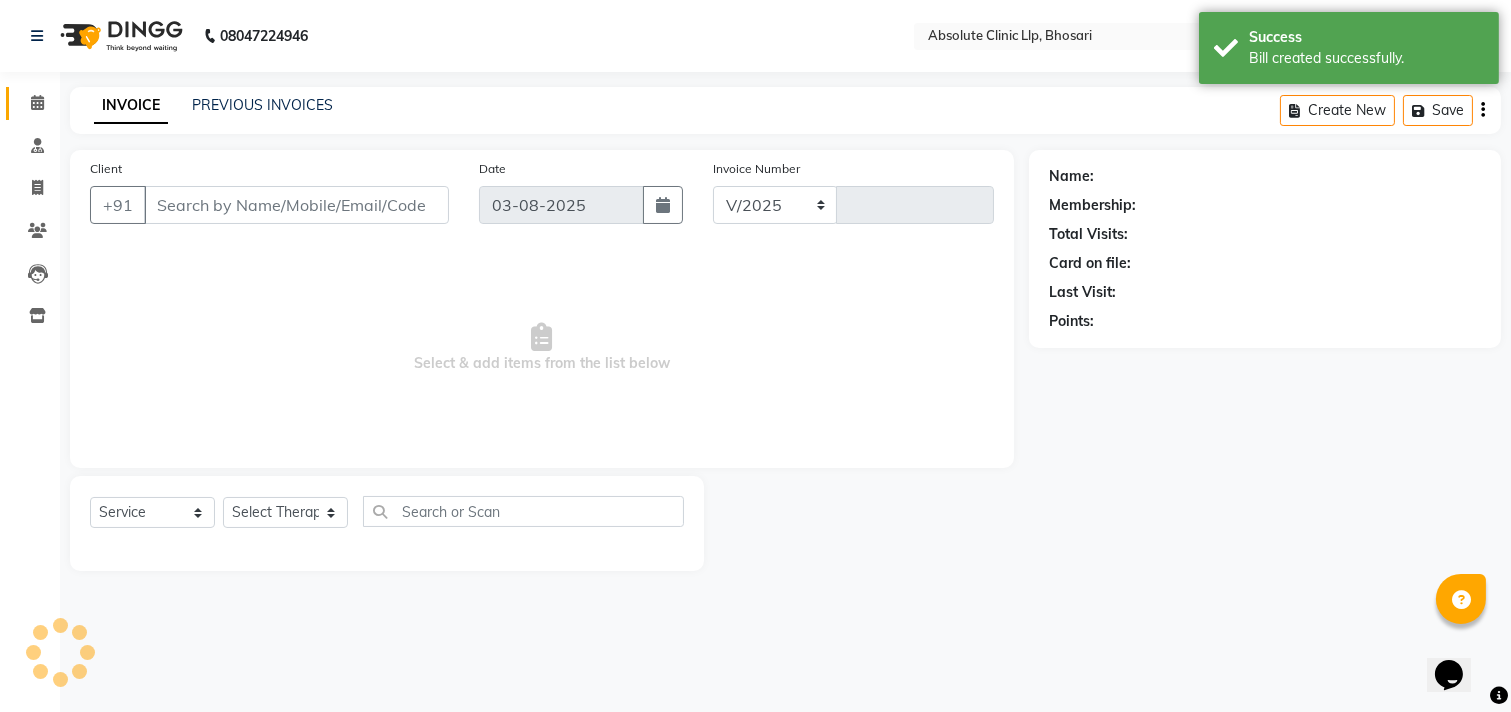 select on "4706" 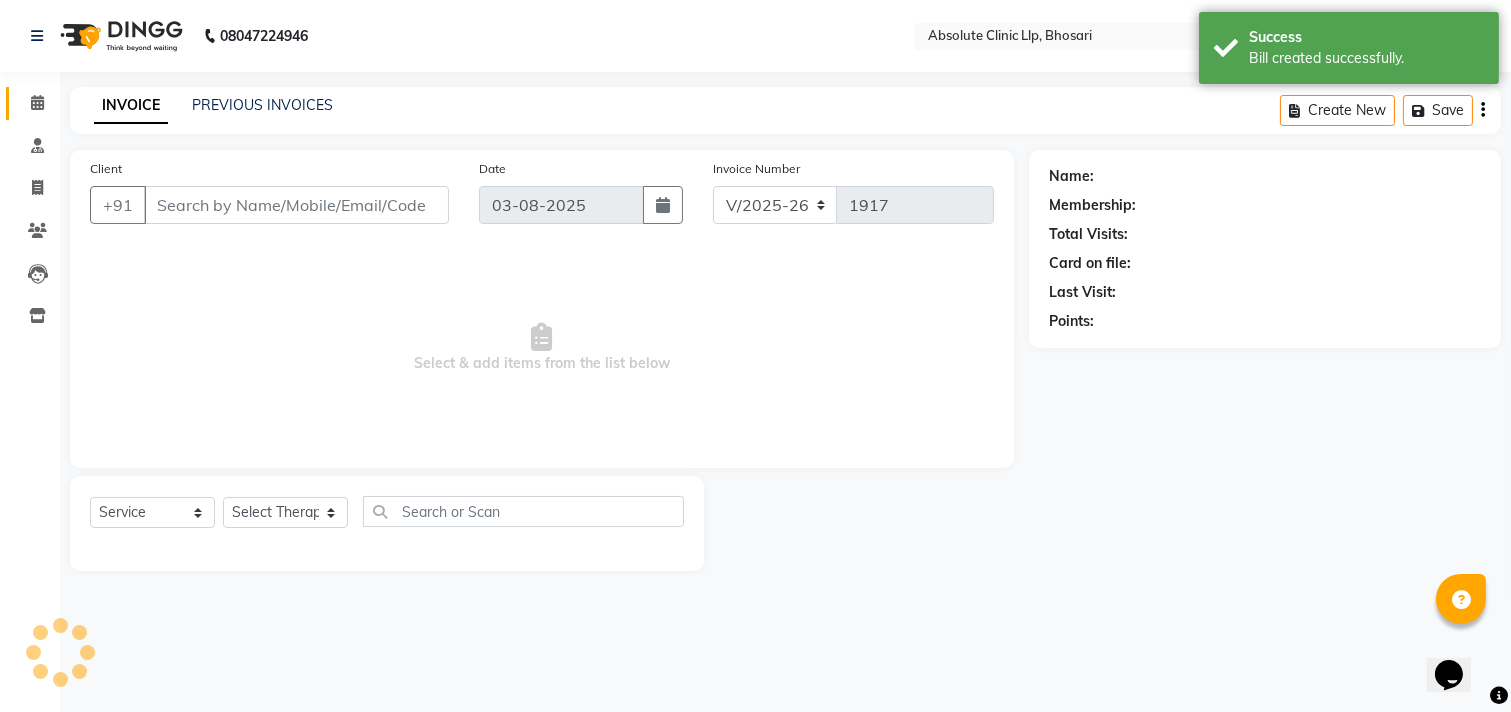type on "9702973799" 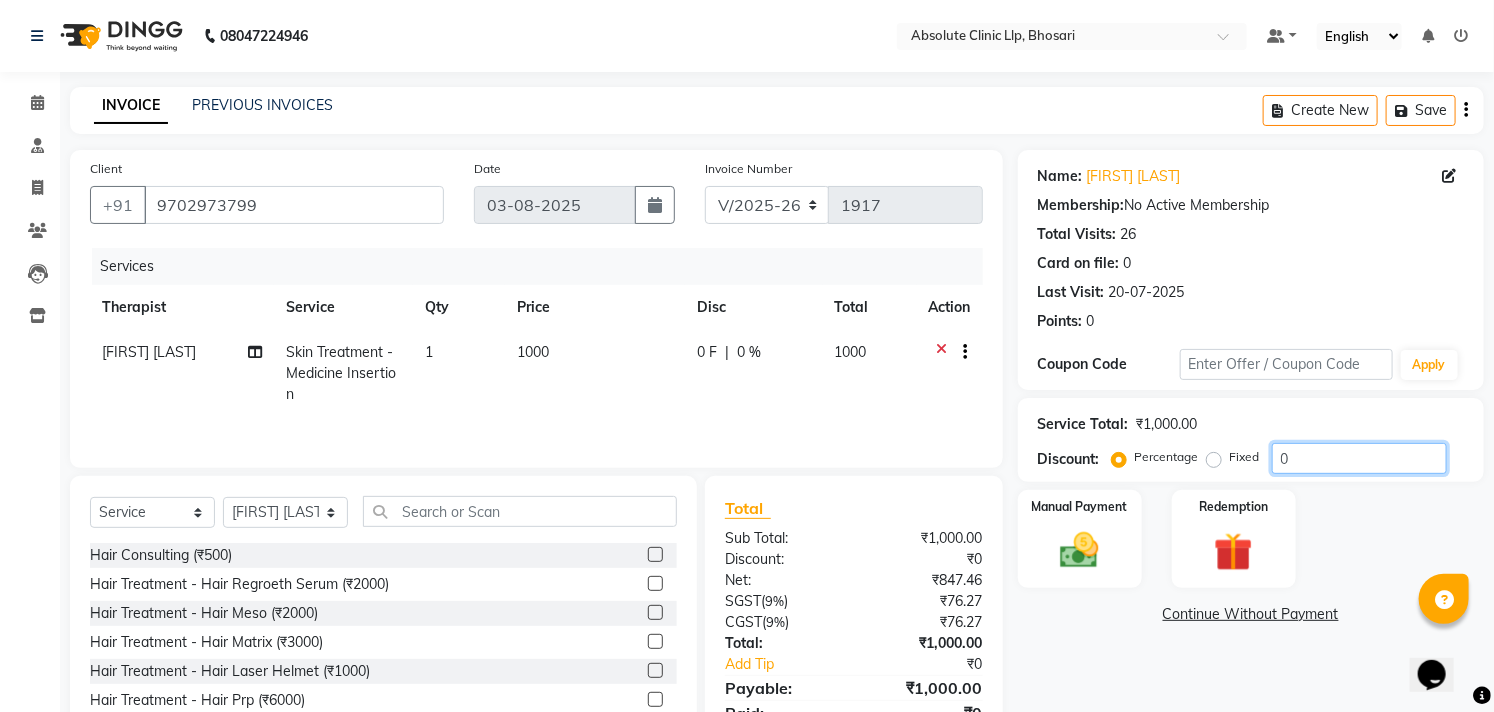 click on "0" 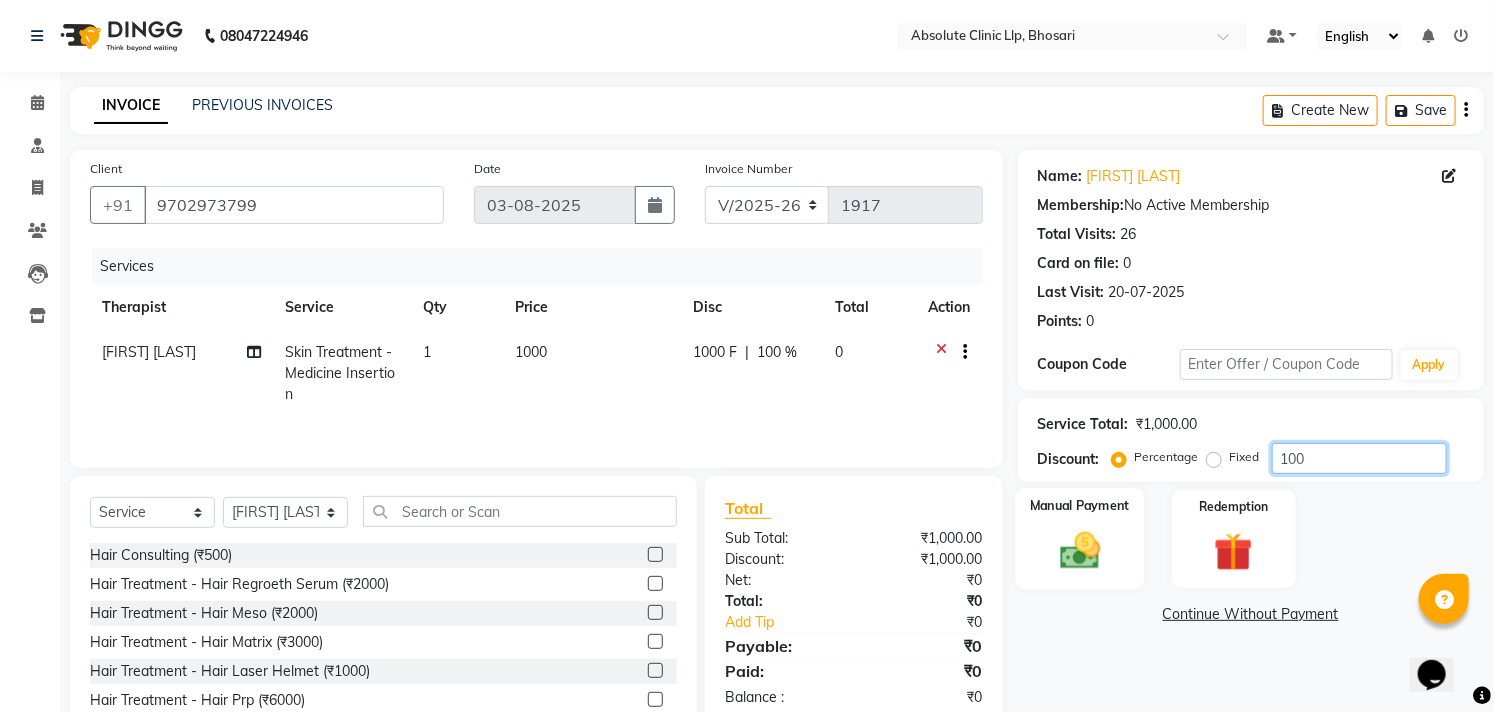 type on "100" 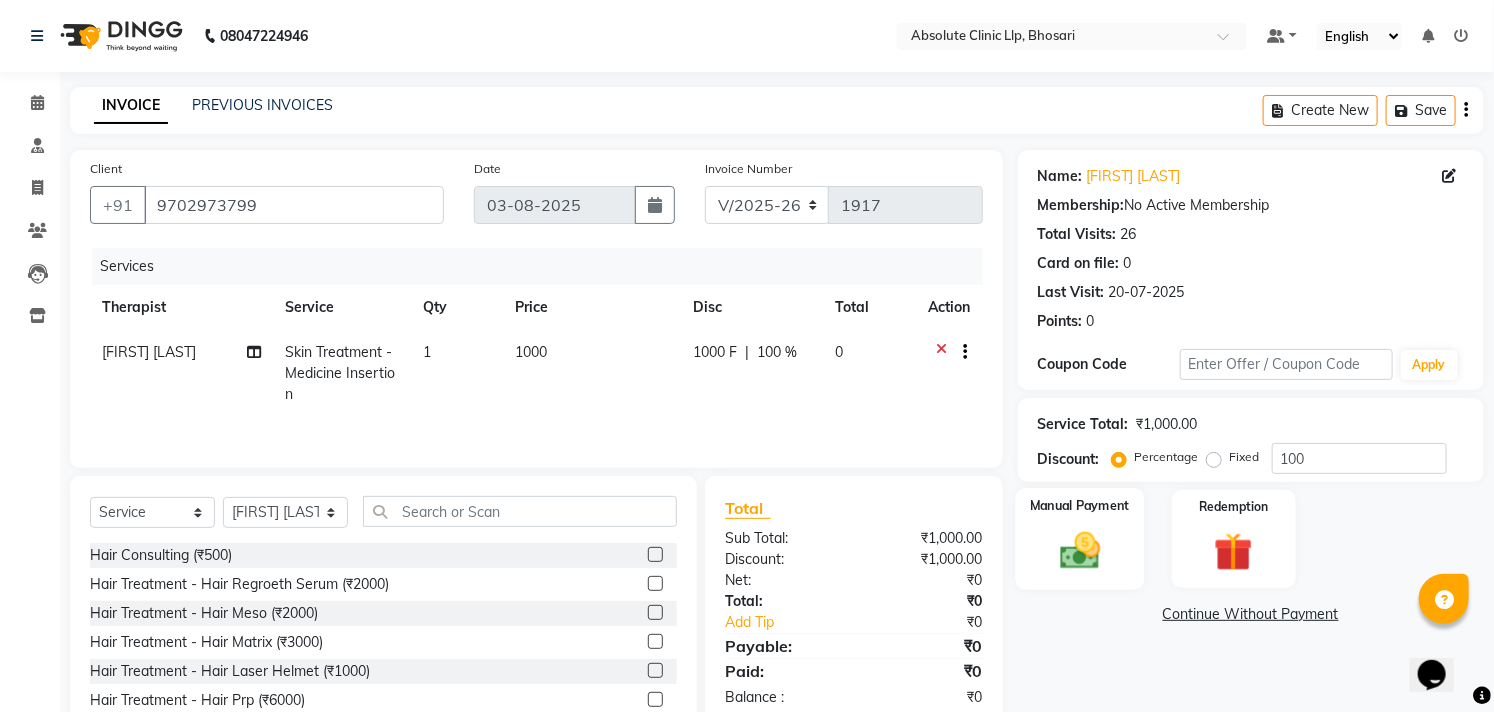 click 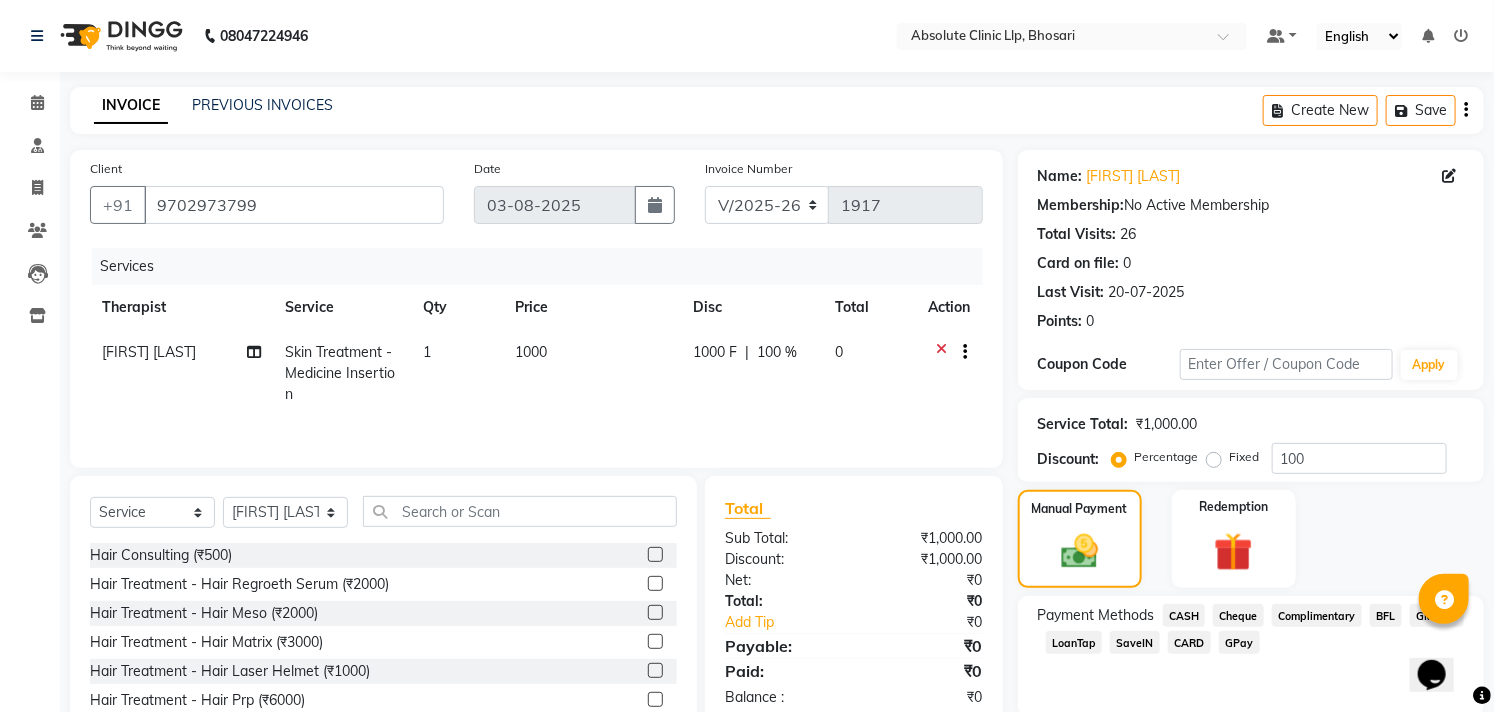 scroll, scrollTop: 91, scrollLeft: 0, axis: vertical 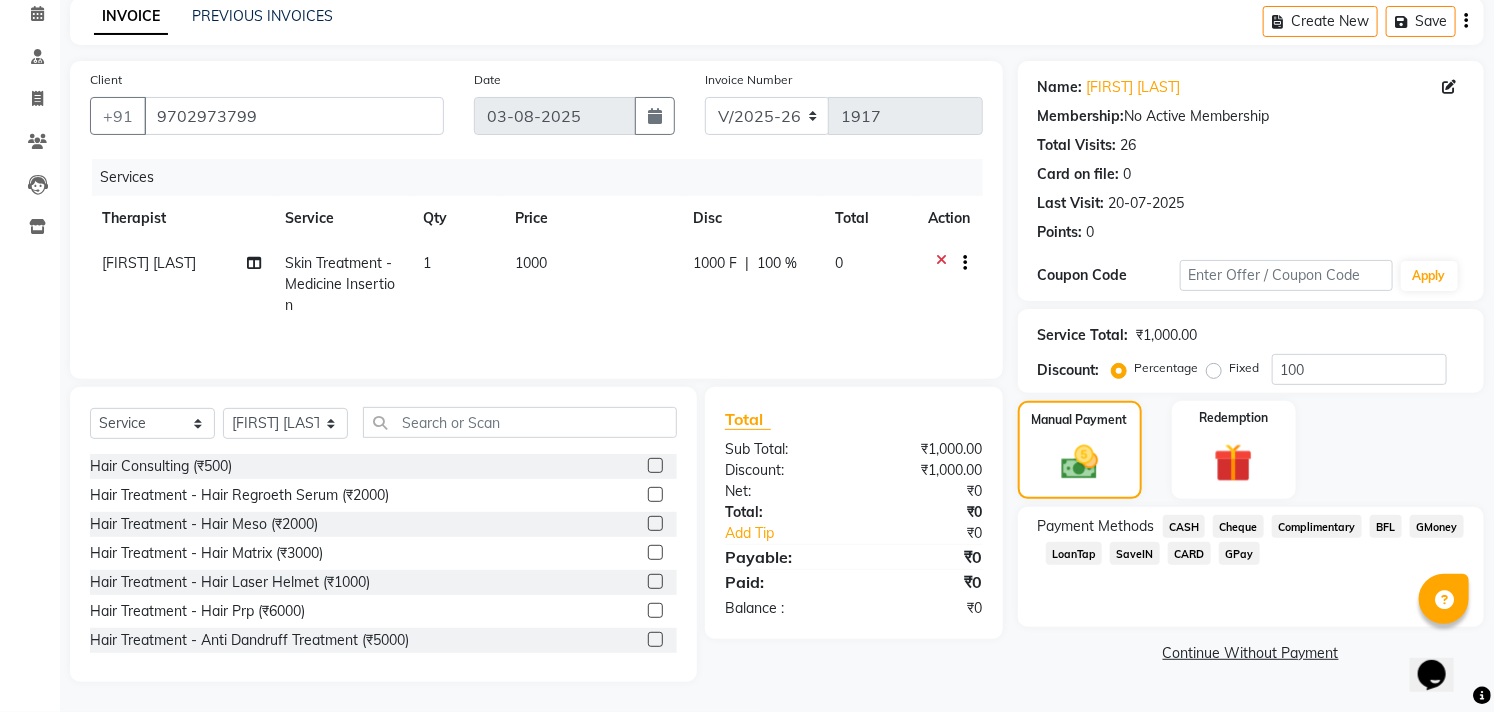 click on "CASH" 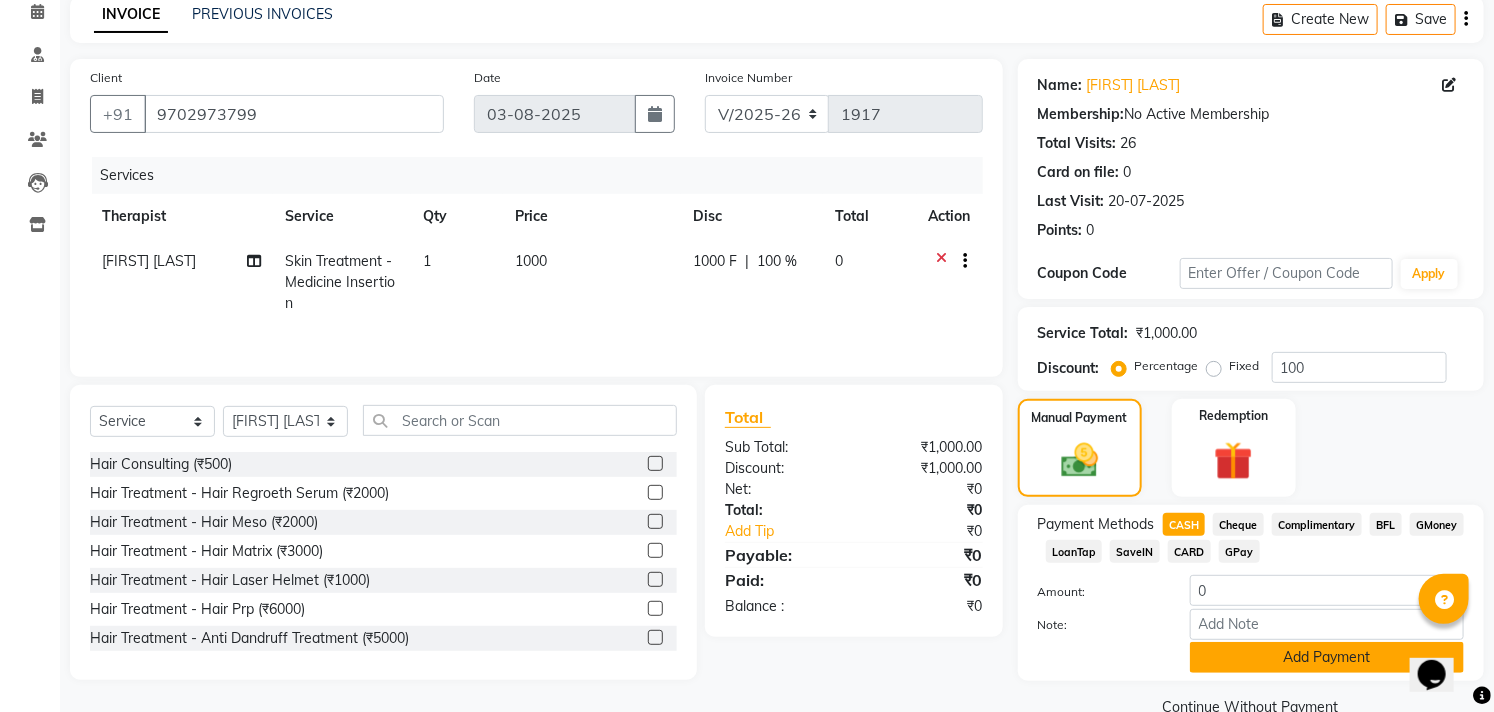 click on "Add Payment" 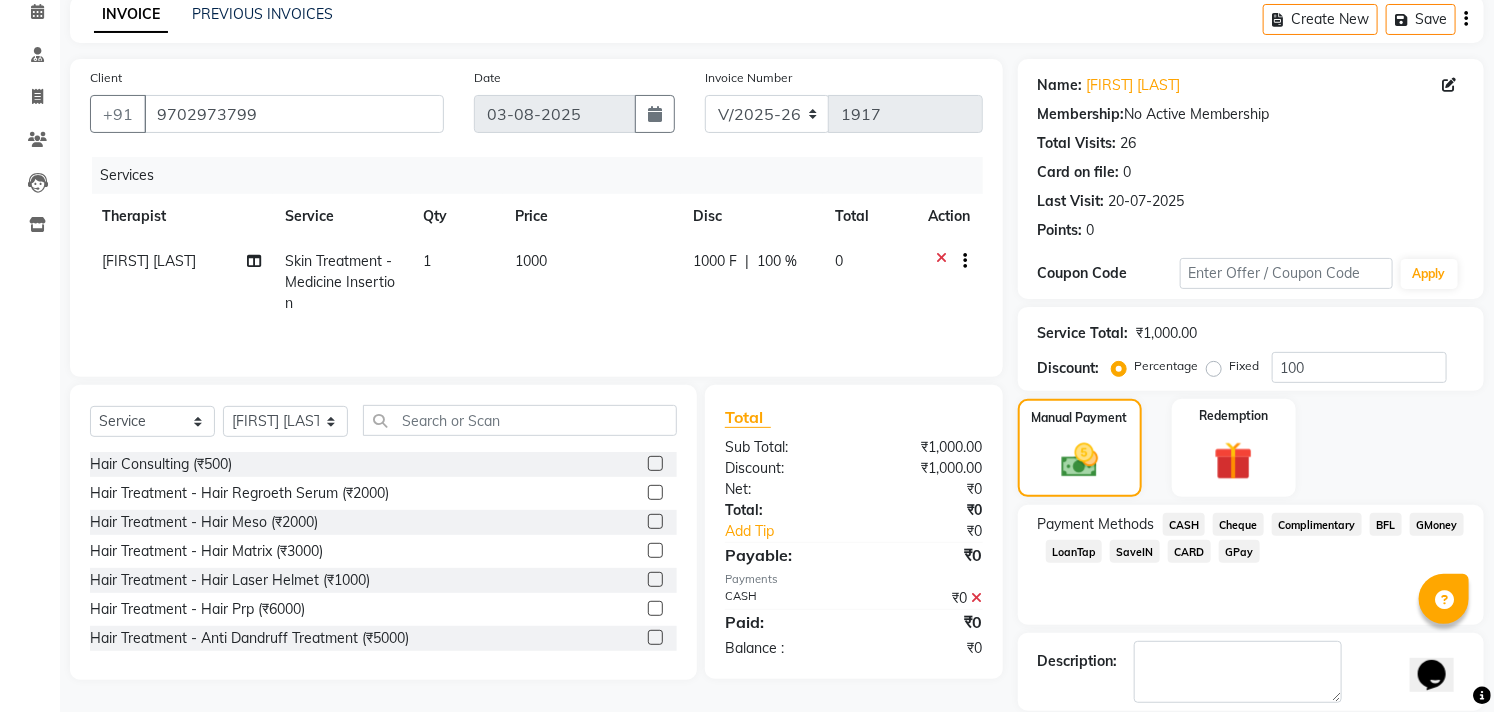 scroll, scrollTop: 187, scrollLeft: 0, axis: vertical 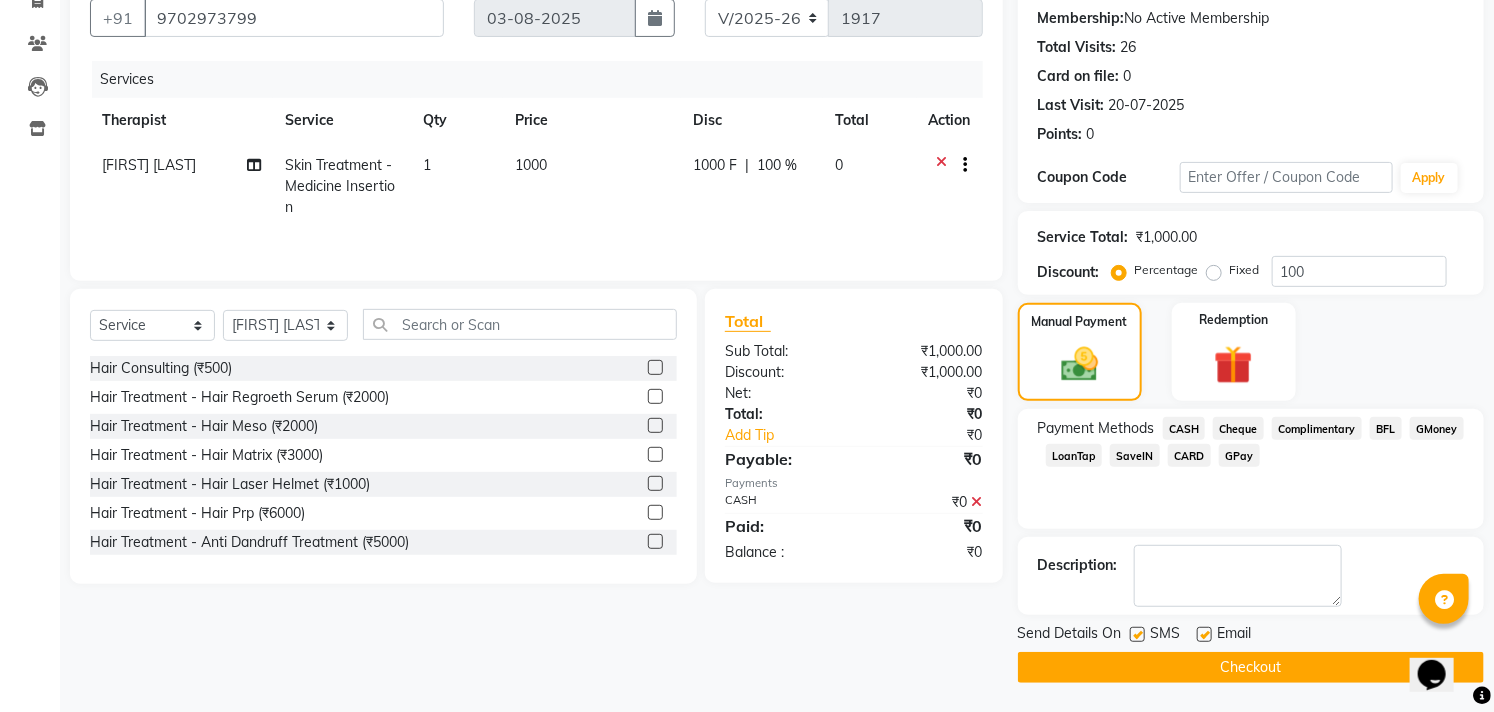 click on "Checkout" 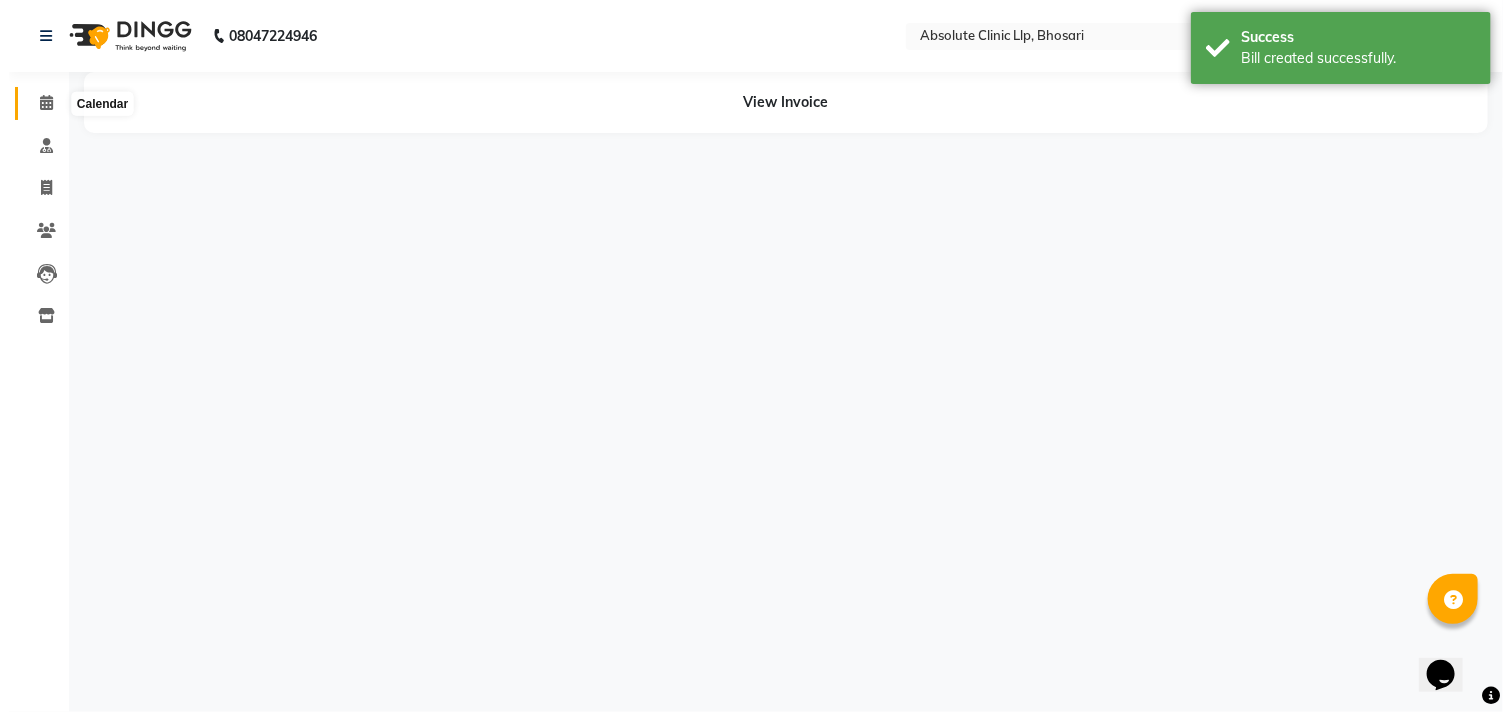 scroll, scrollTop: 0, scrollLeft: 0, axis: both 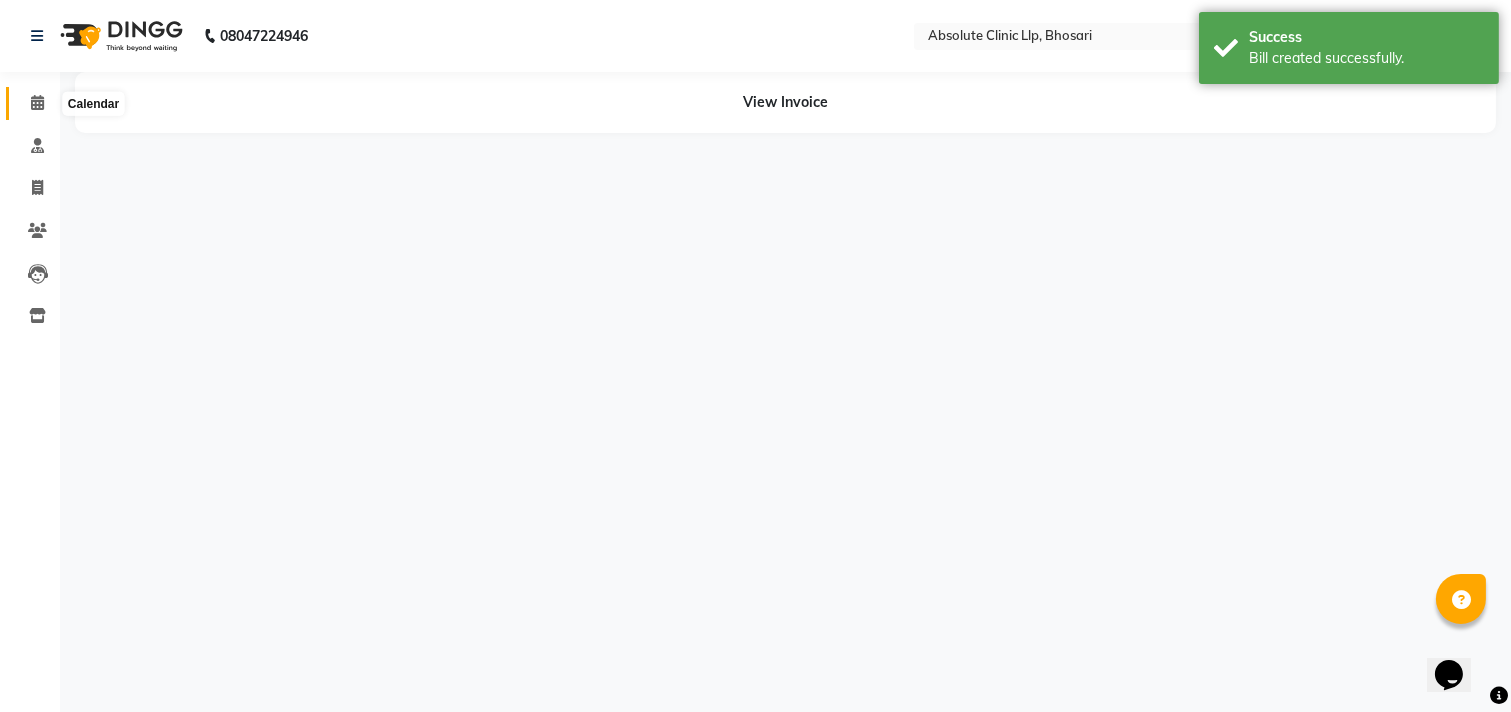 click 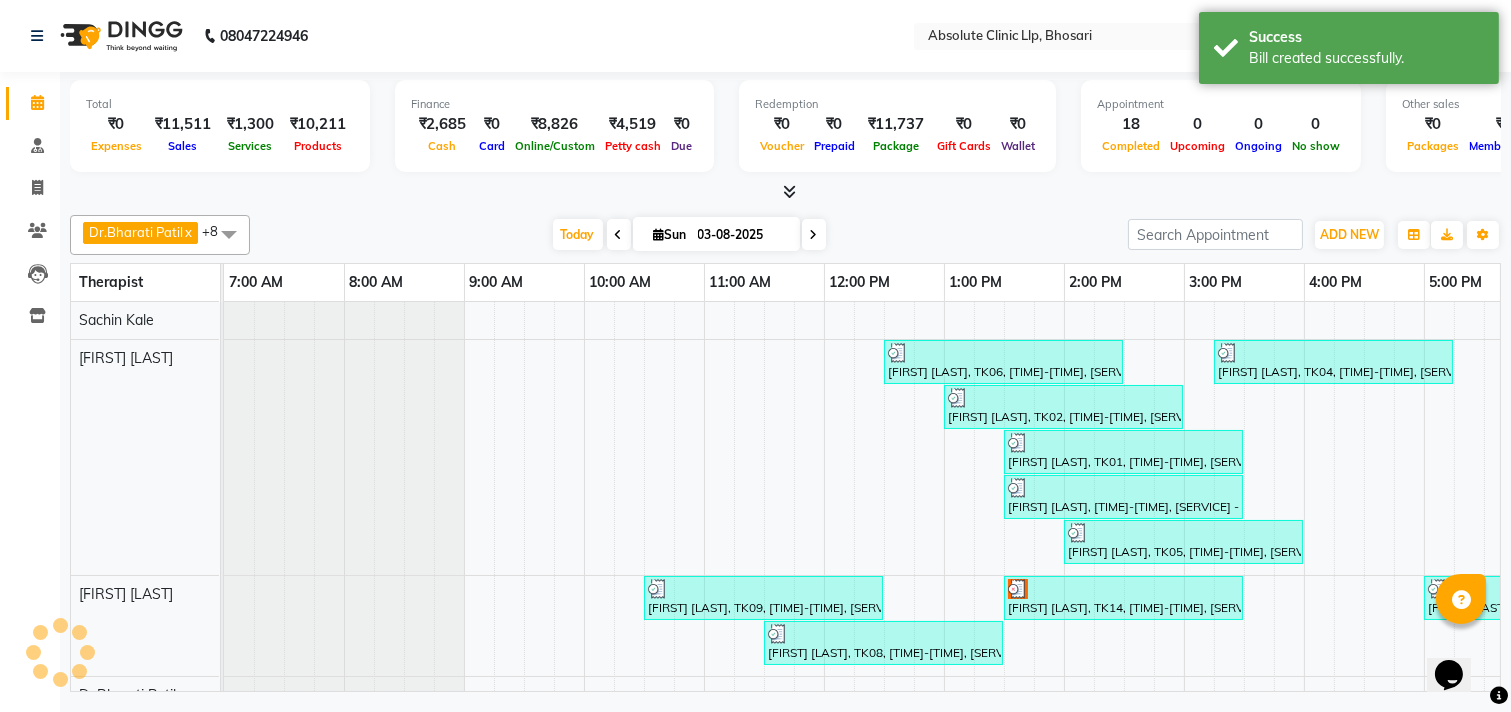 scroll, scrollTop: 0, scrollLeft: 0, axis: both 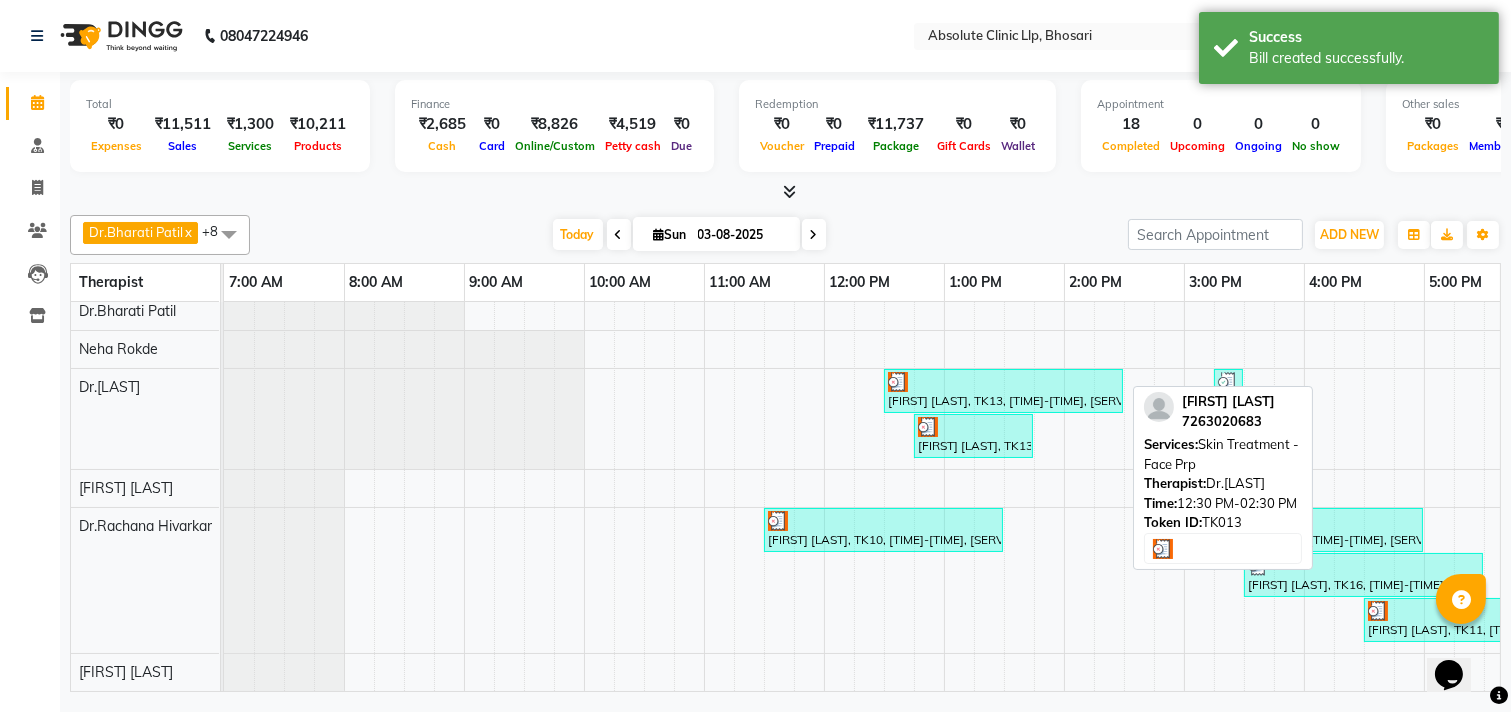 click at bounding box center [1003, 382] 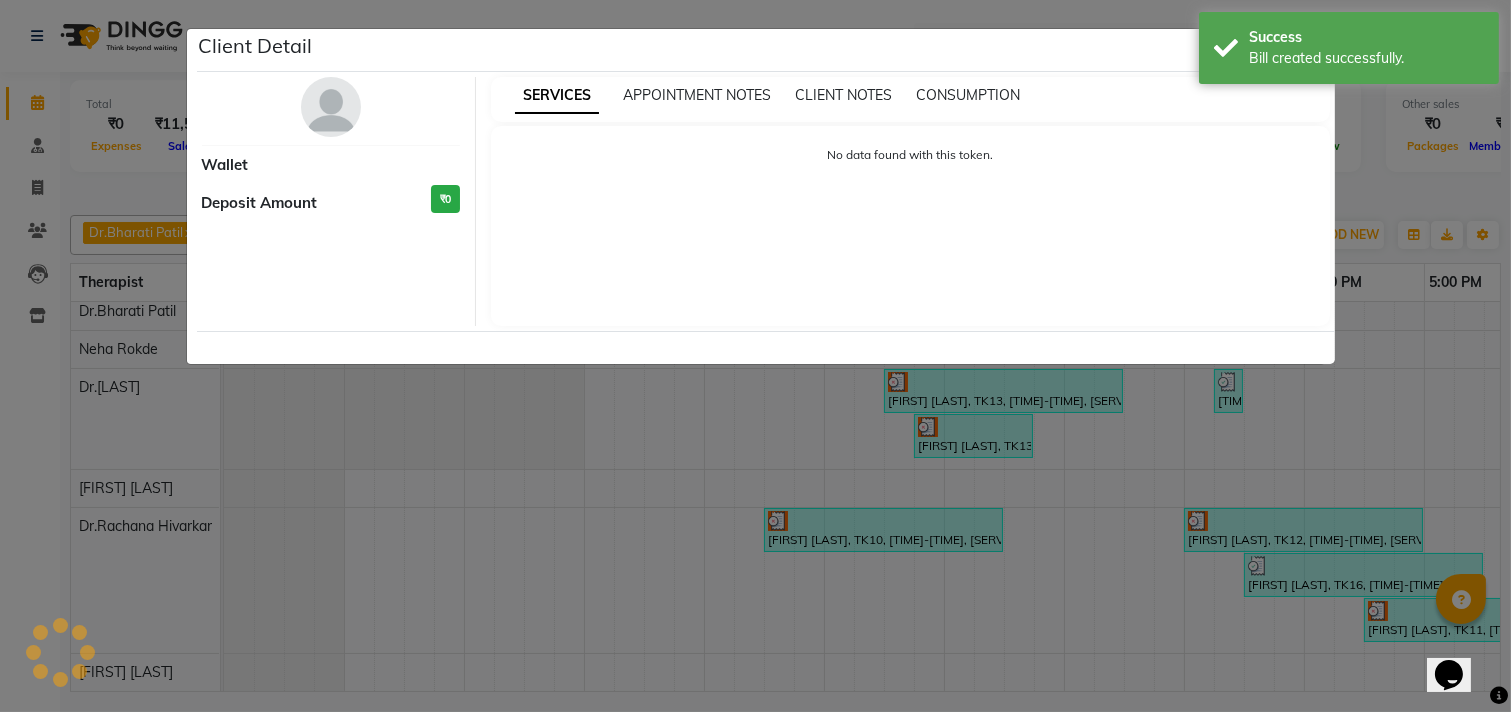 select on "3" 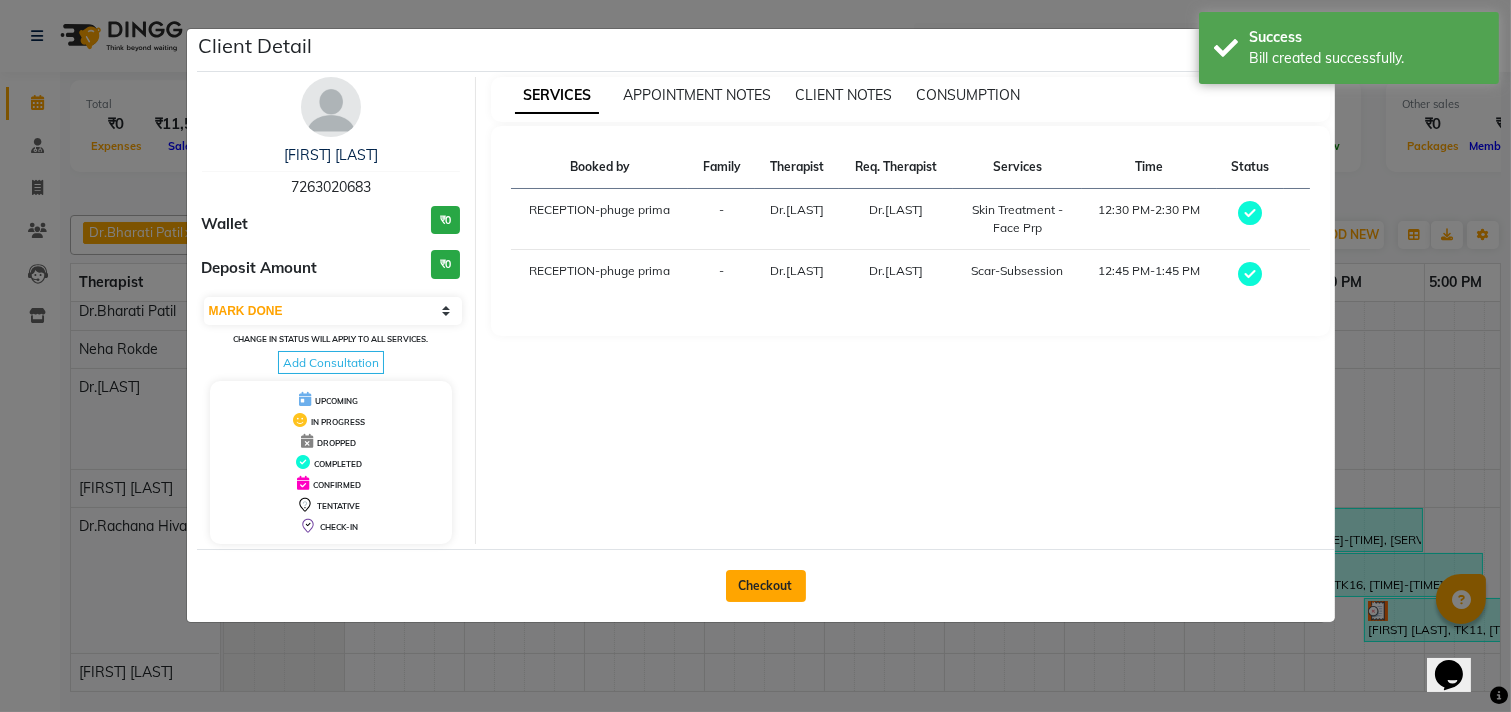 click on "Checkout" 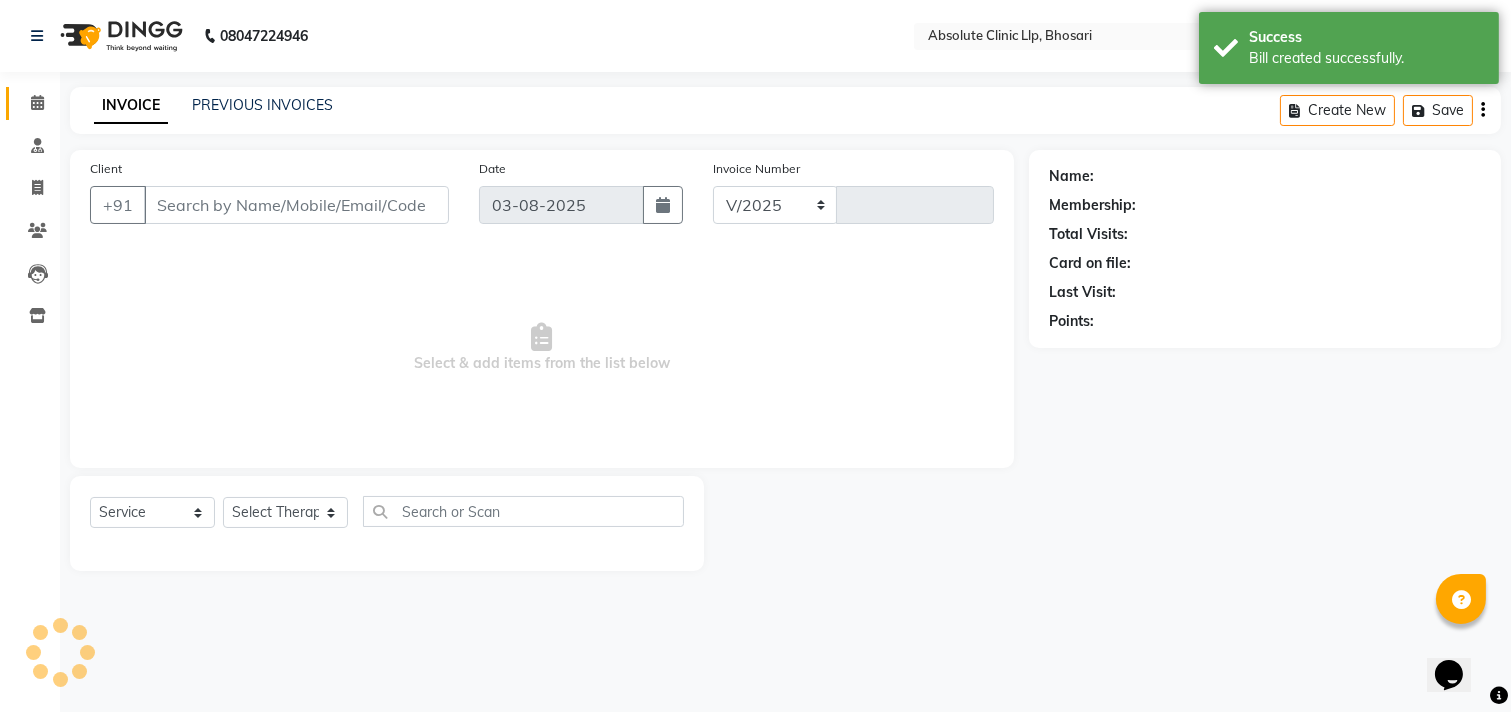 select on "4706" 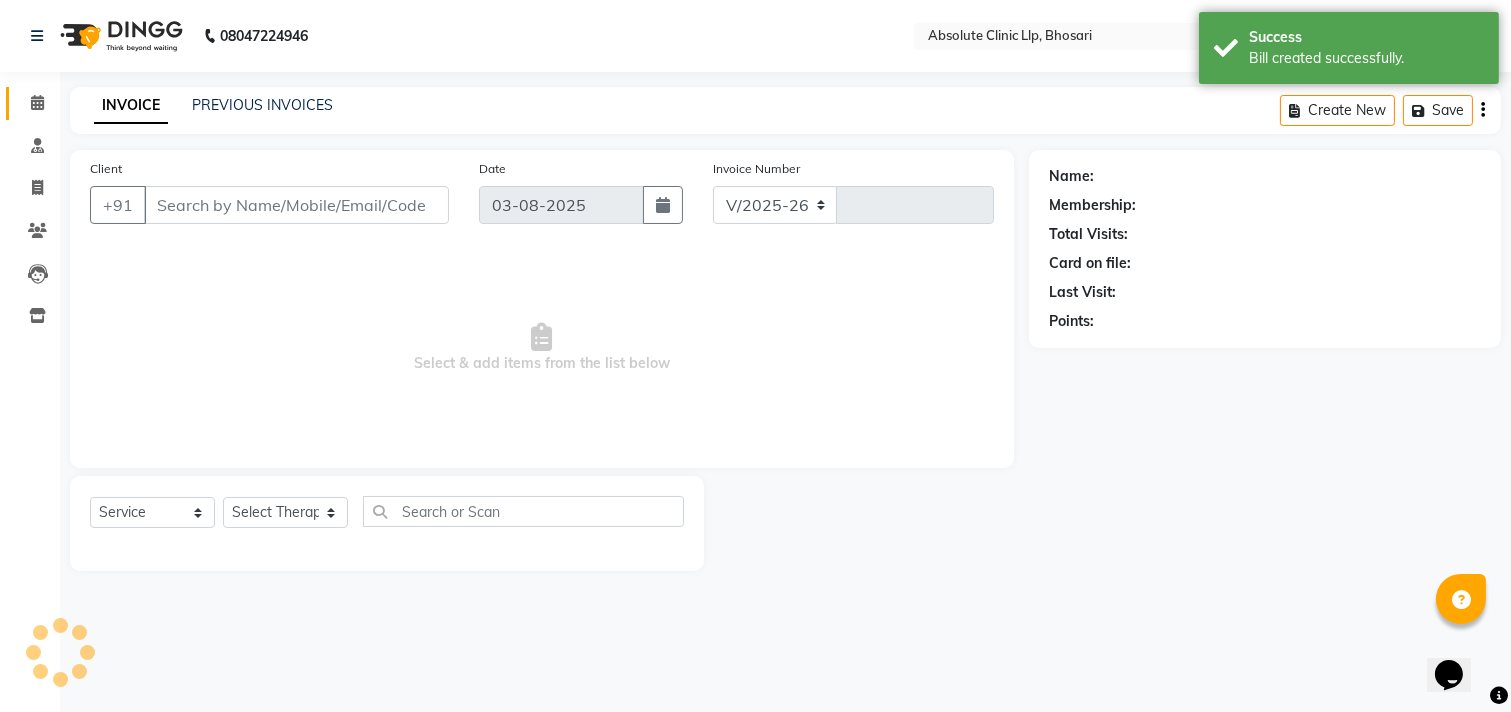 type on "1918" 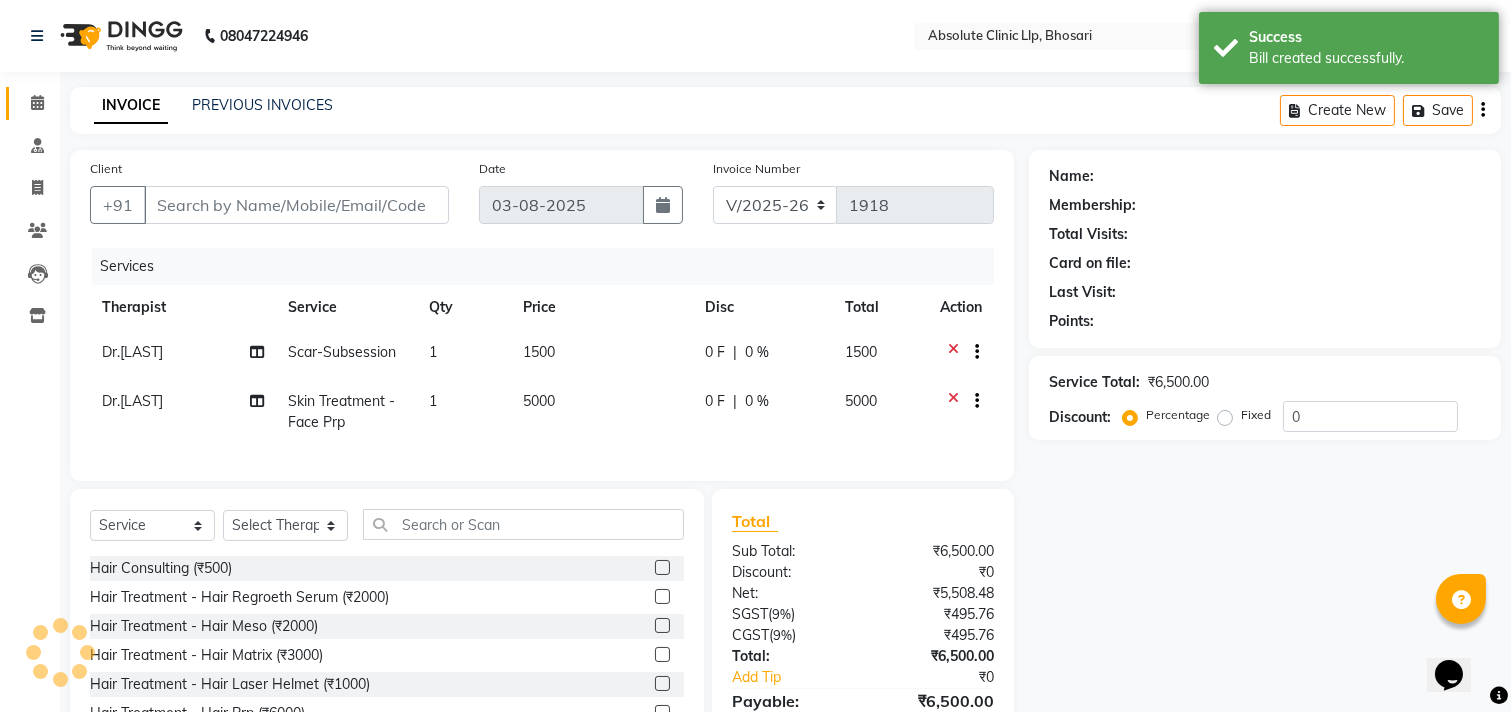 type on "7263020683" 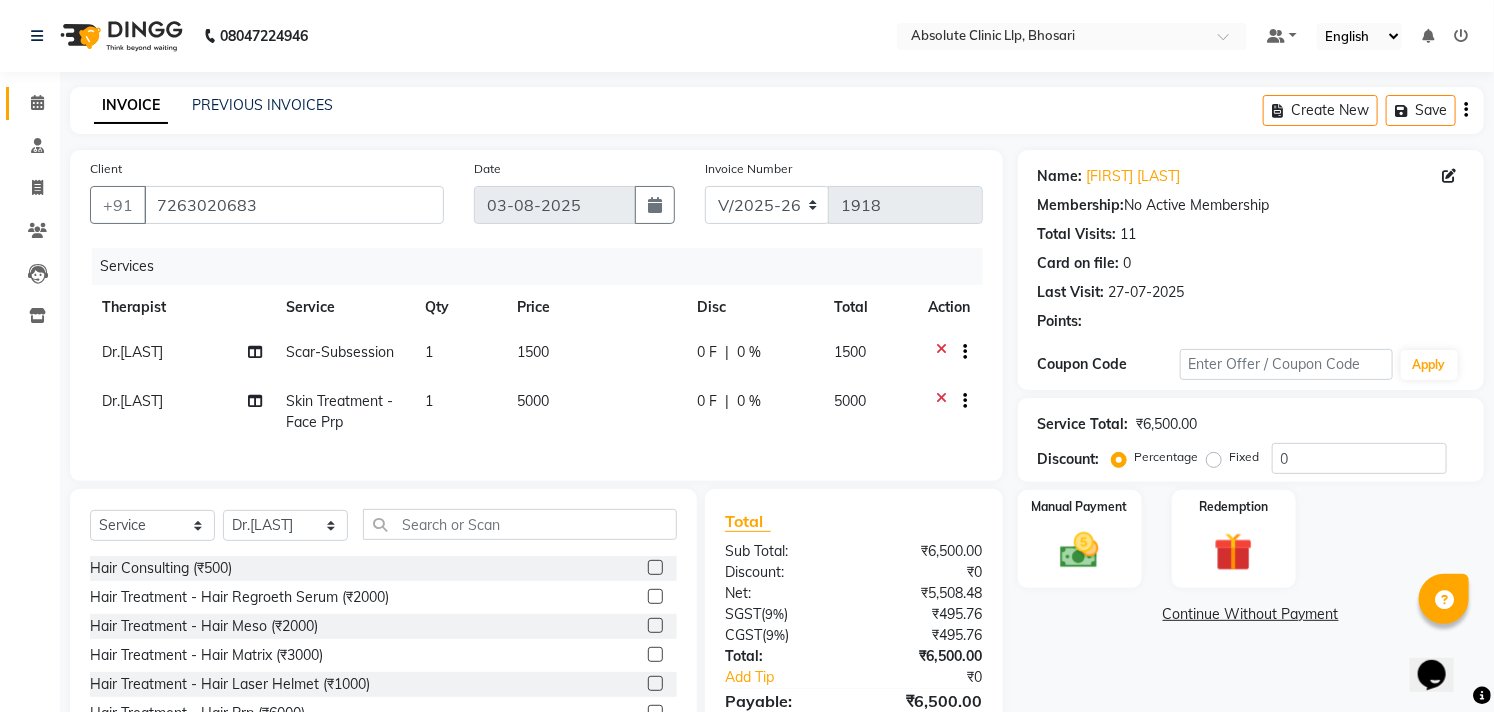 scroll, scrollTop: 118, scrollLeft: 0, axis: vertical 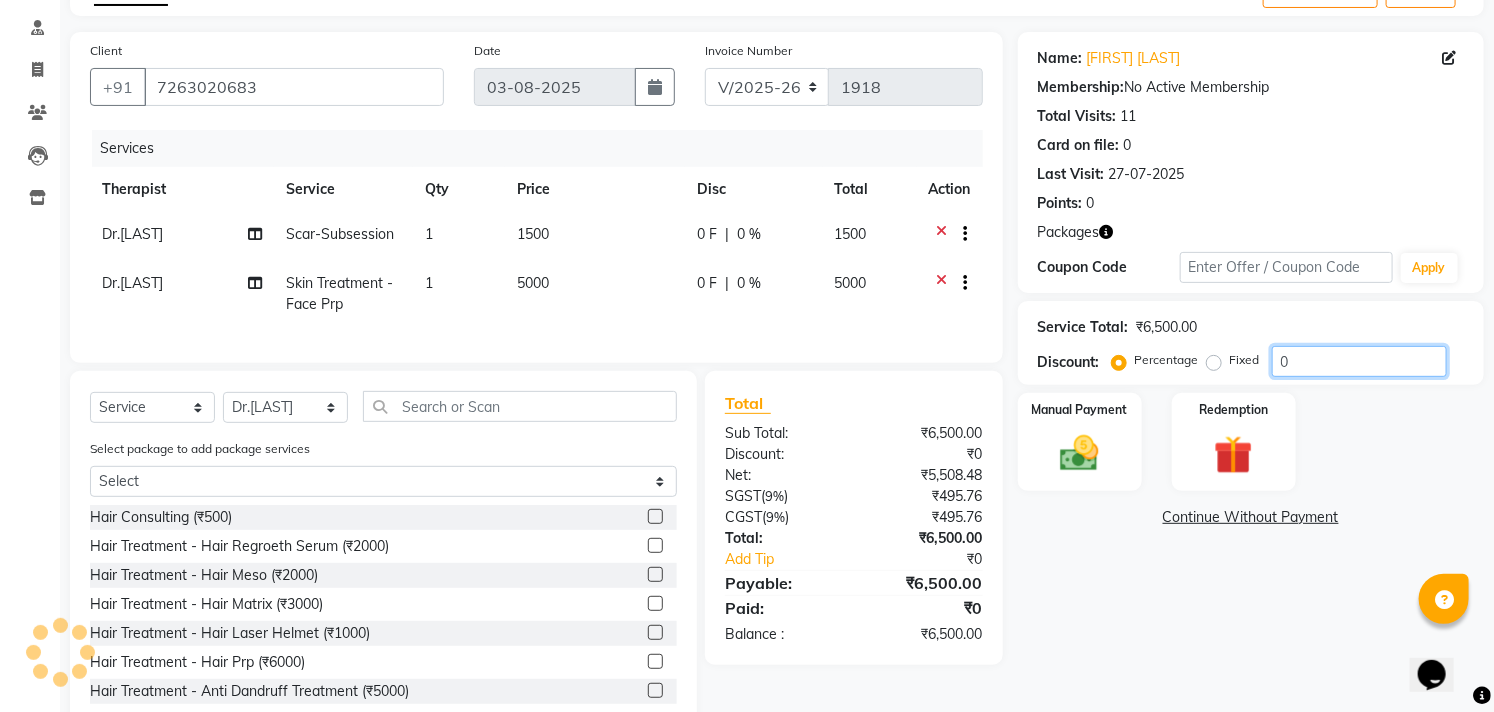 click on "0" 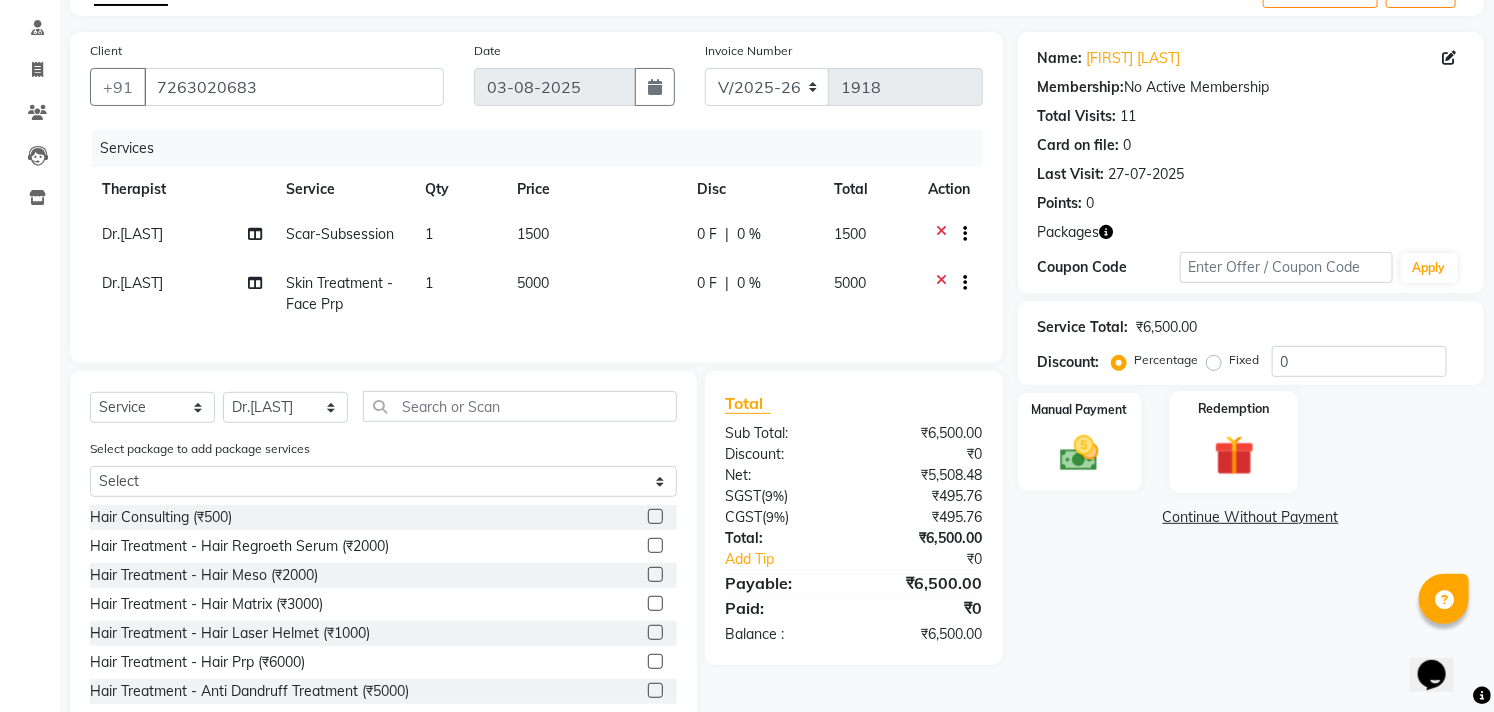 click 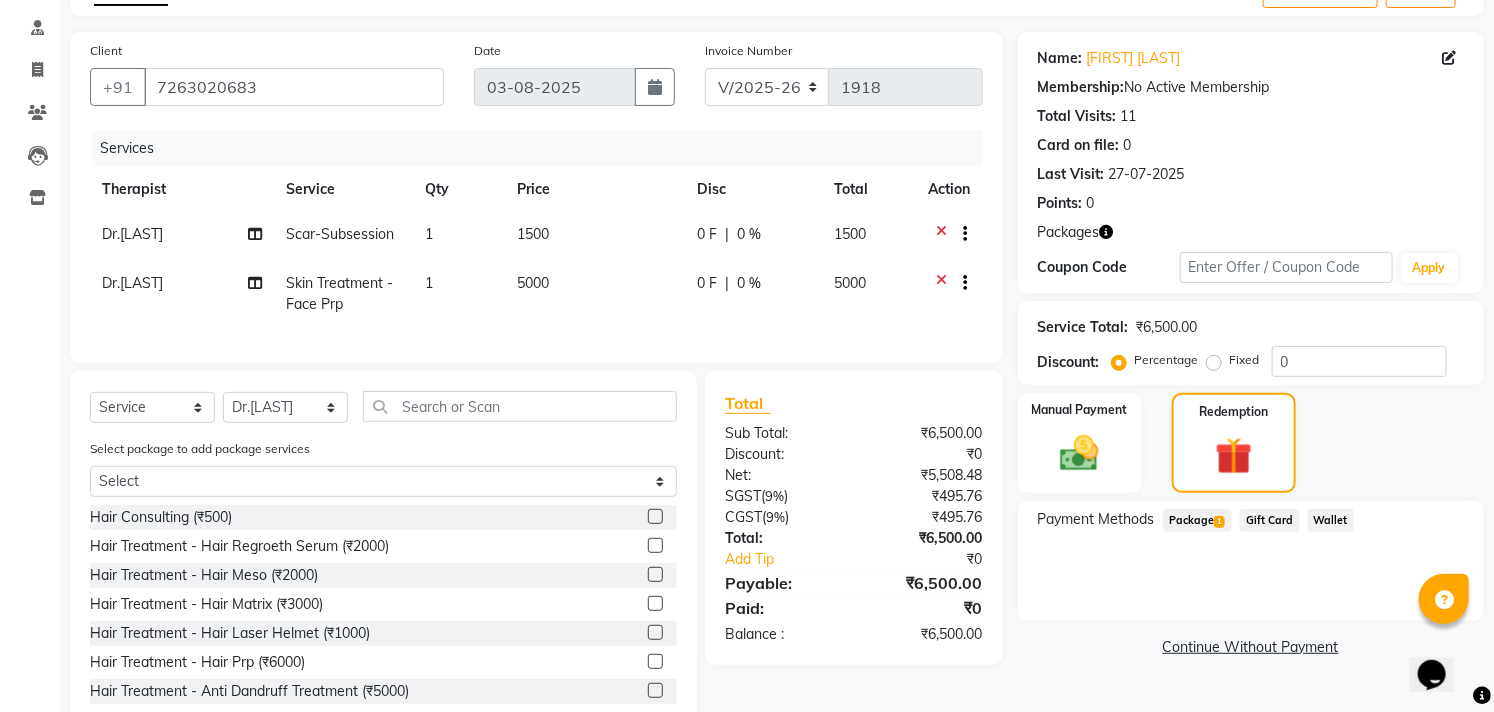 click on "Package  1" 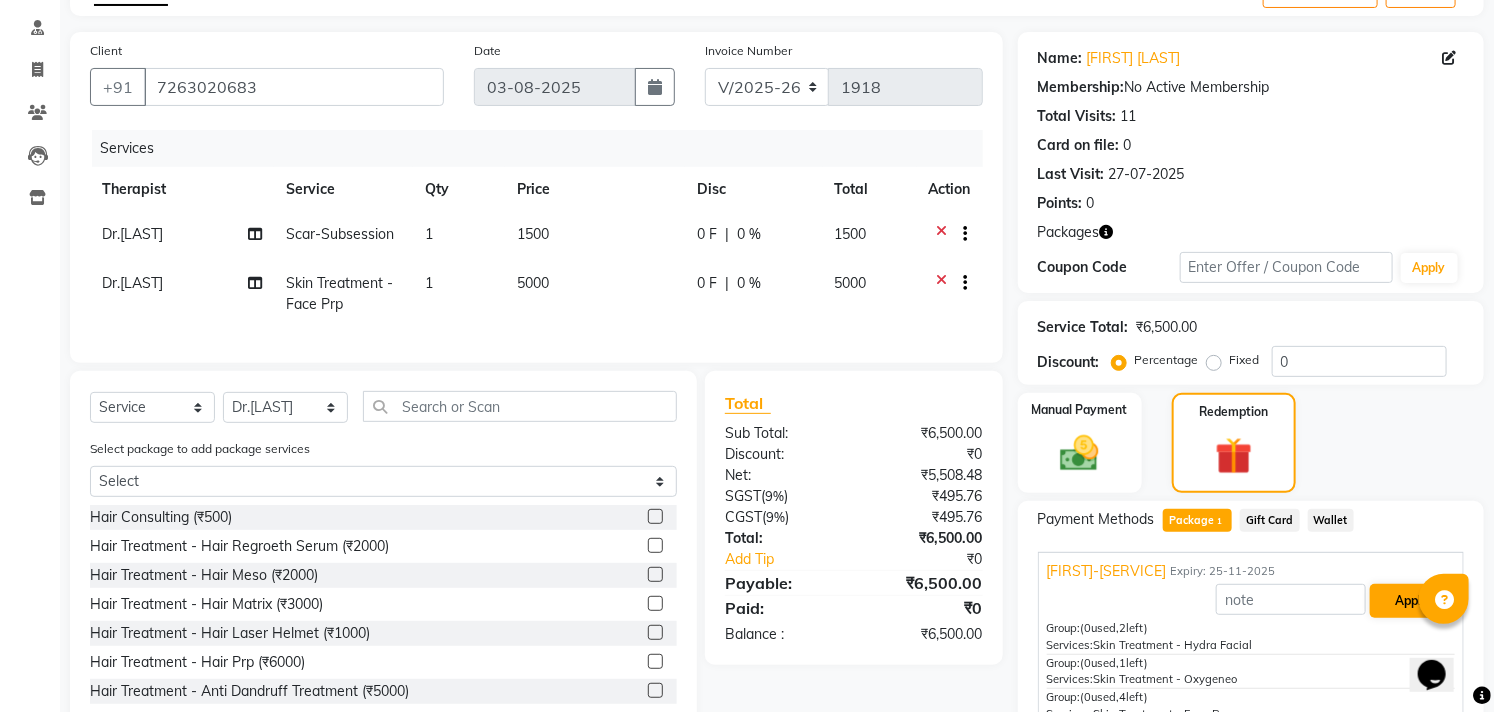 drag, startPoint x: 1424, startPoint y: 598, endPoint x: 1386, endPoint y: 592, distance: 38.470768 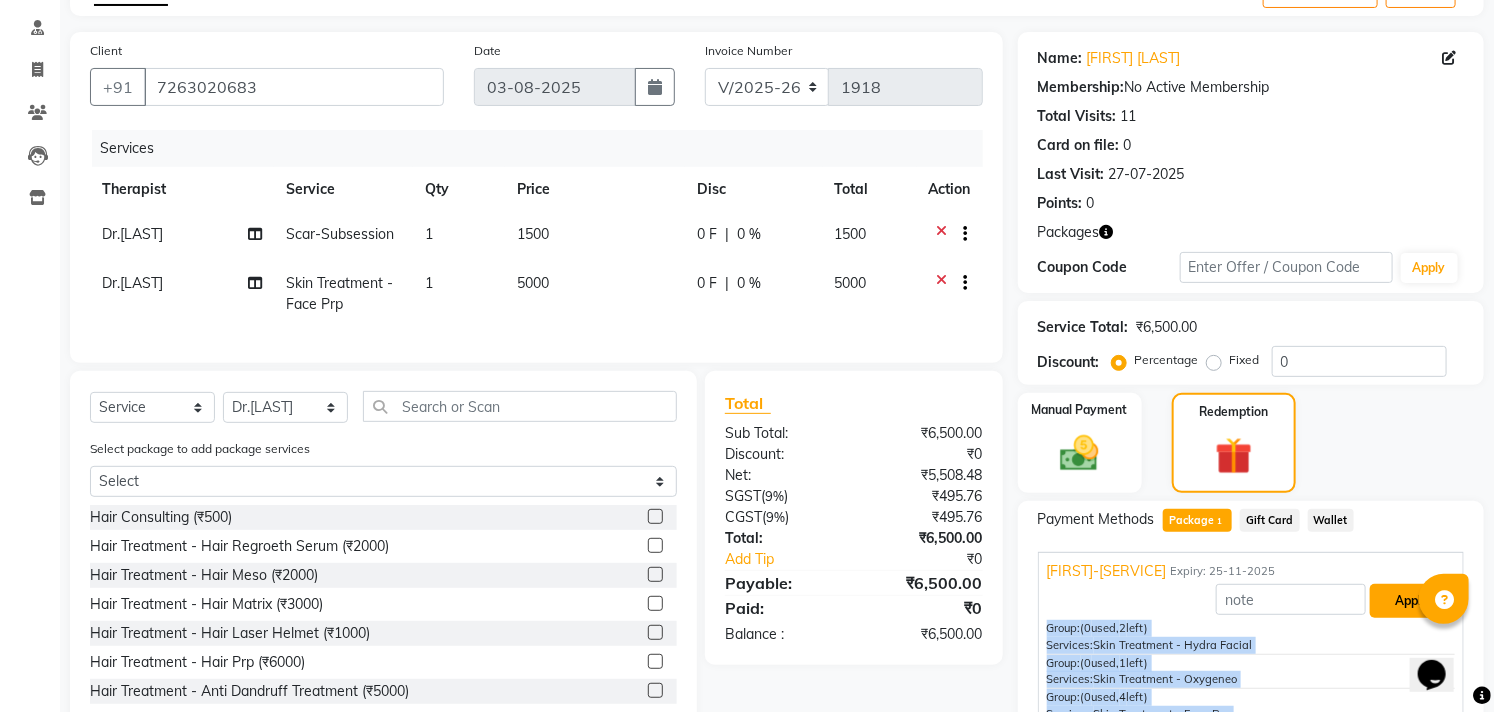 click on "Apply" at bounding box center (1411, 601) 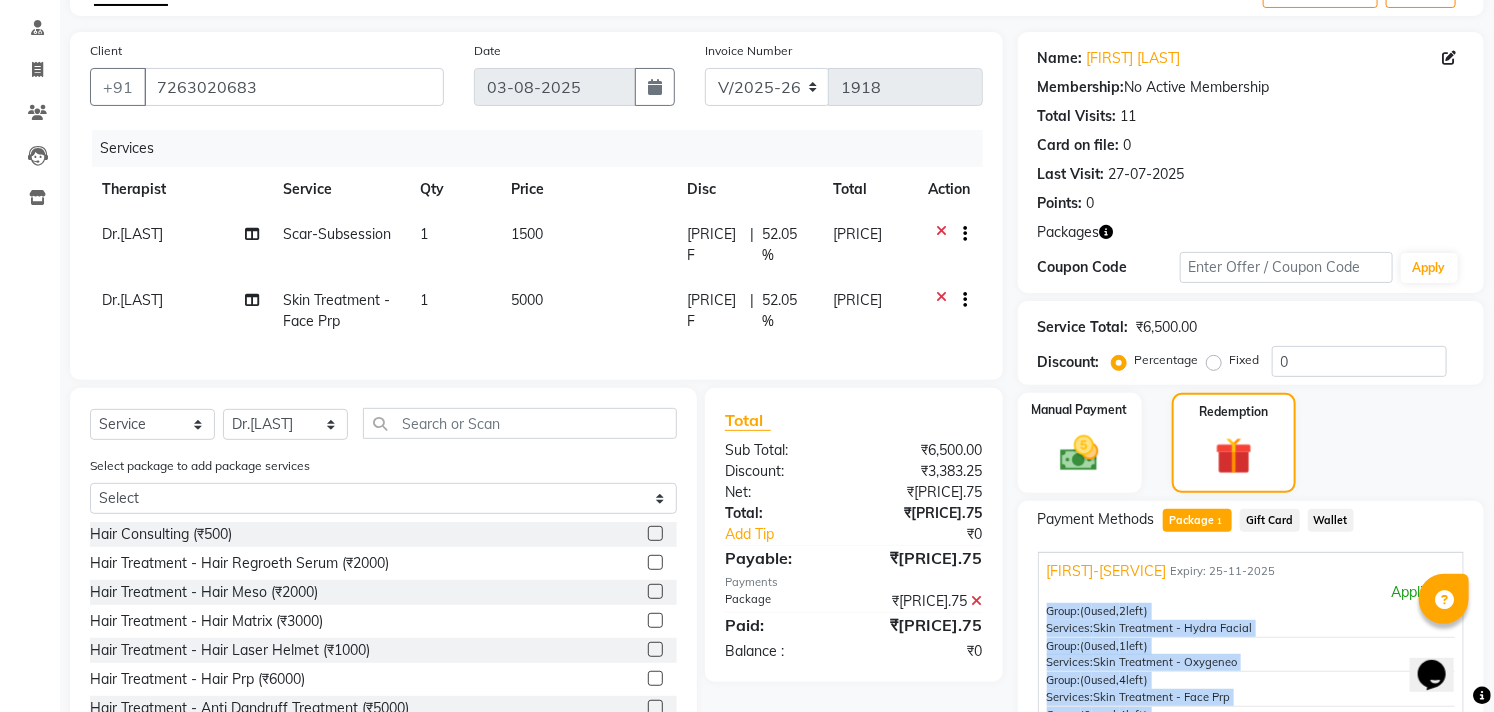 click on "Applied" at bounding box center [1251, 592] 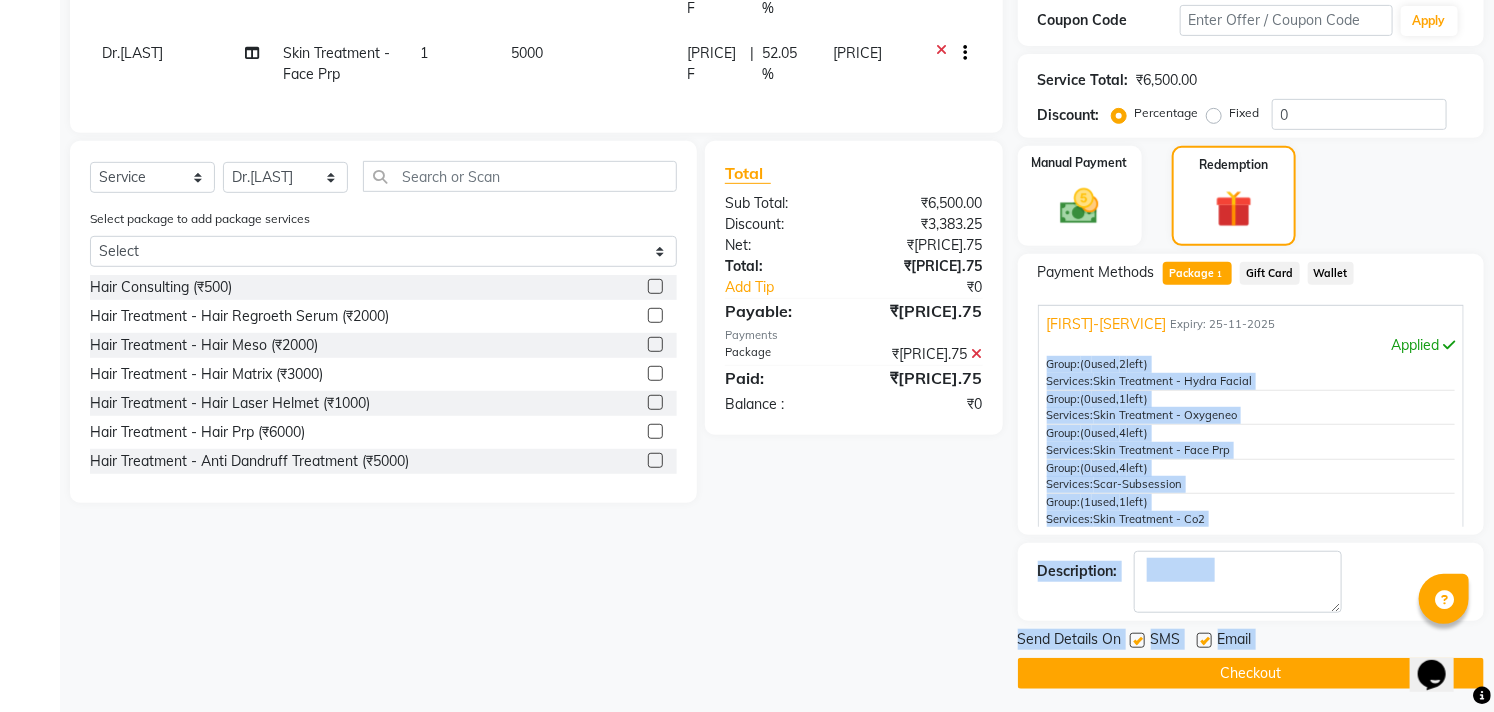 scroll, scrollTop: 371, scrollLeft: 0, axis: vertical 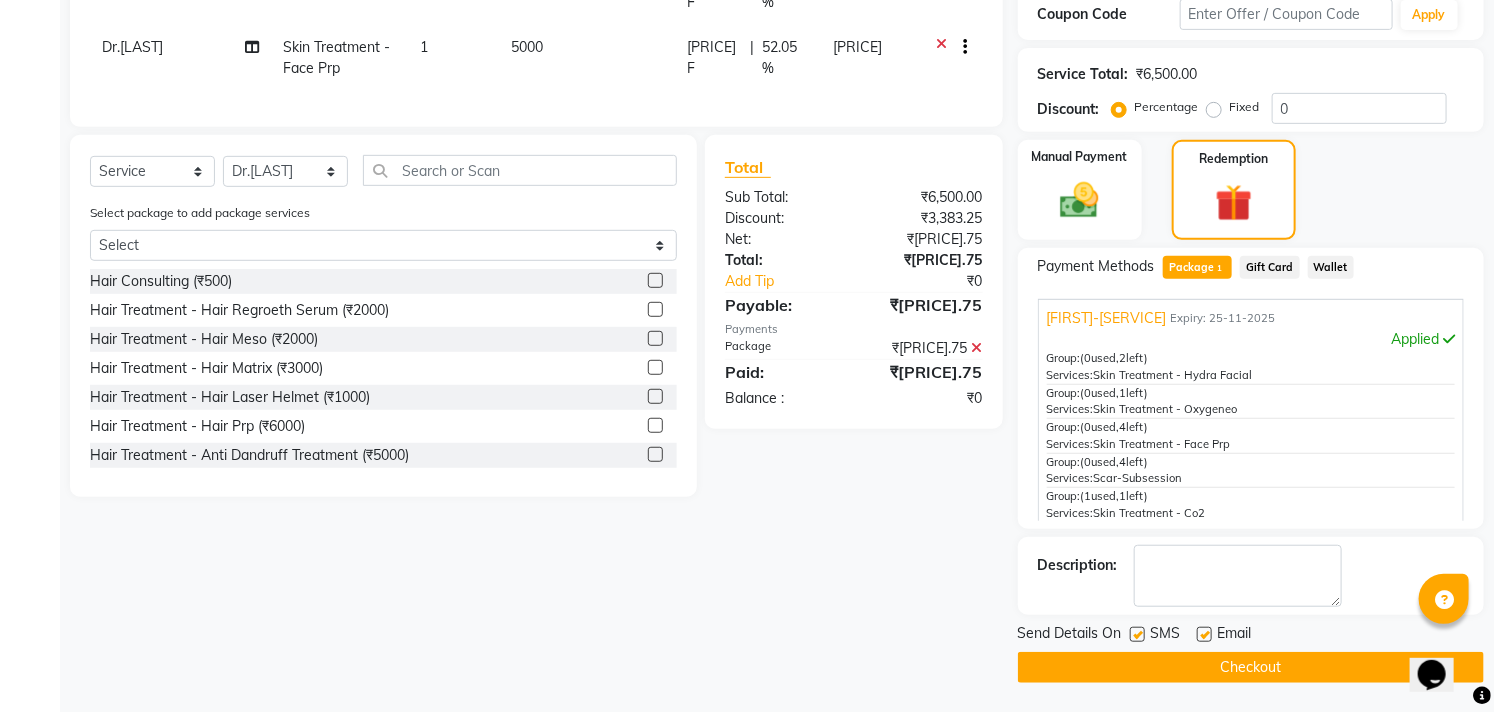 click on "Client [PHONE] Date 03-08-2025 Invoice Number V/2025 V/2025-26 1918 Services Therapist Service Qty Price Disc Total Action Dr.[LAST] [SERVICE] 1 1500 [PRICE] F | 52.05 % [PRICE] Dr.[LAST] [SERVICE] - [SERVICE] 1 5000 [PRICE] F | 52.05 % [PRICE] Select Service Product Membership Package Voucher Prepaid Gift Card Select Therapist [FIRST] [LAST] Dr.[LAST] Dr.[LAST] Dr.[LAST] [FIRST] [LAST] [FIRST] More RECEPTION-phuge prima [FIRST] [LAST] [FIRST] [LAST] [FIRST] [LAST] [FIRST] [LAST] Select package to add package services Select [FIRST]-[SERVICE] Hair Consulting (₹500) Hair Treatment - Hair Regroeth Serum (₹2000) Hair Treatment - Hair Meso (₹2000) Hair Treatment - Hair Matrix (₹3000) Hair Treatment - Hair Laser Helmet (₹1000) Hair Treatment - Hair Prp (₹6000) Hair Treatment - Anti Dandruff Treatment (₹5000) Hair Treatment - Anti Hairfall Treatment (₹5000) Hair Treatment - Psorisys Treatment (₹3000) Total" 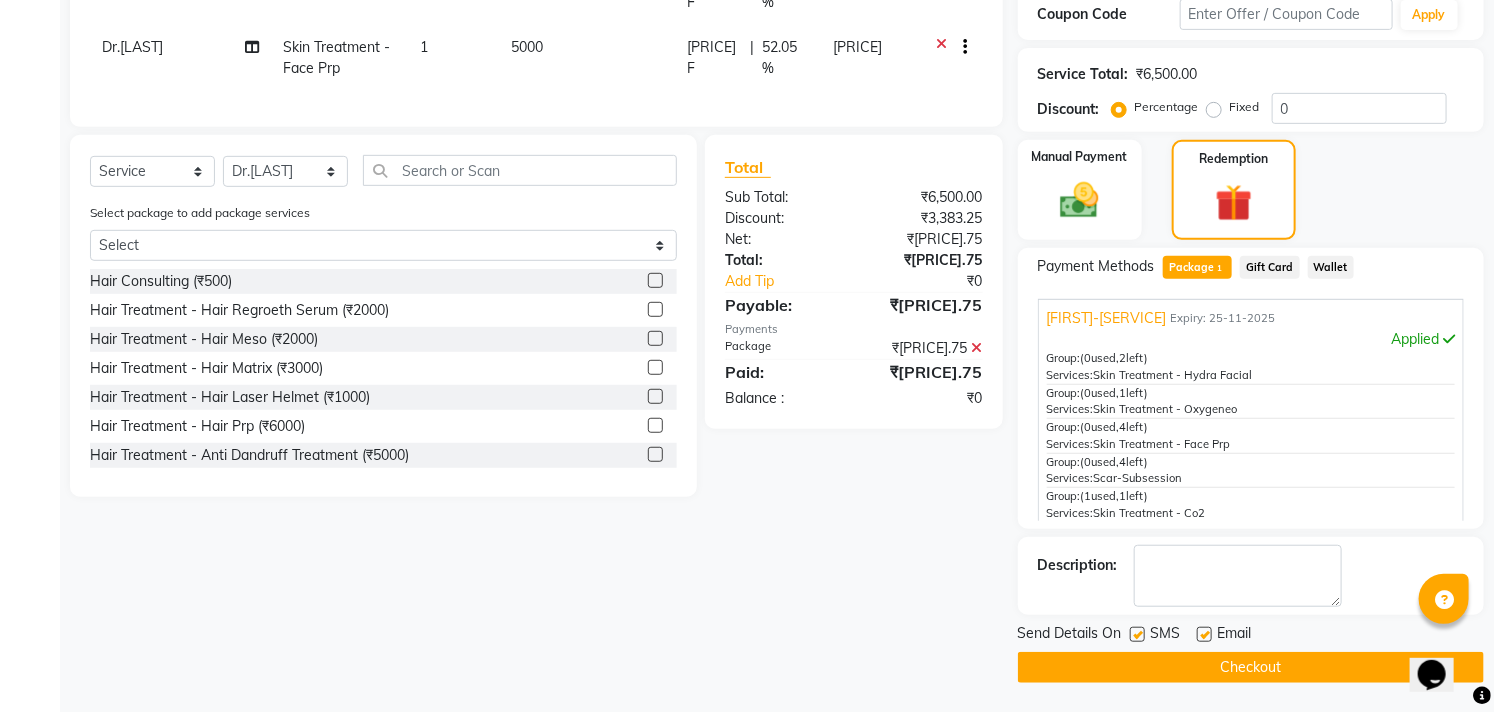 click on "Checkout" 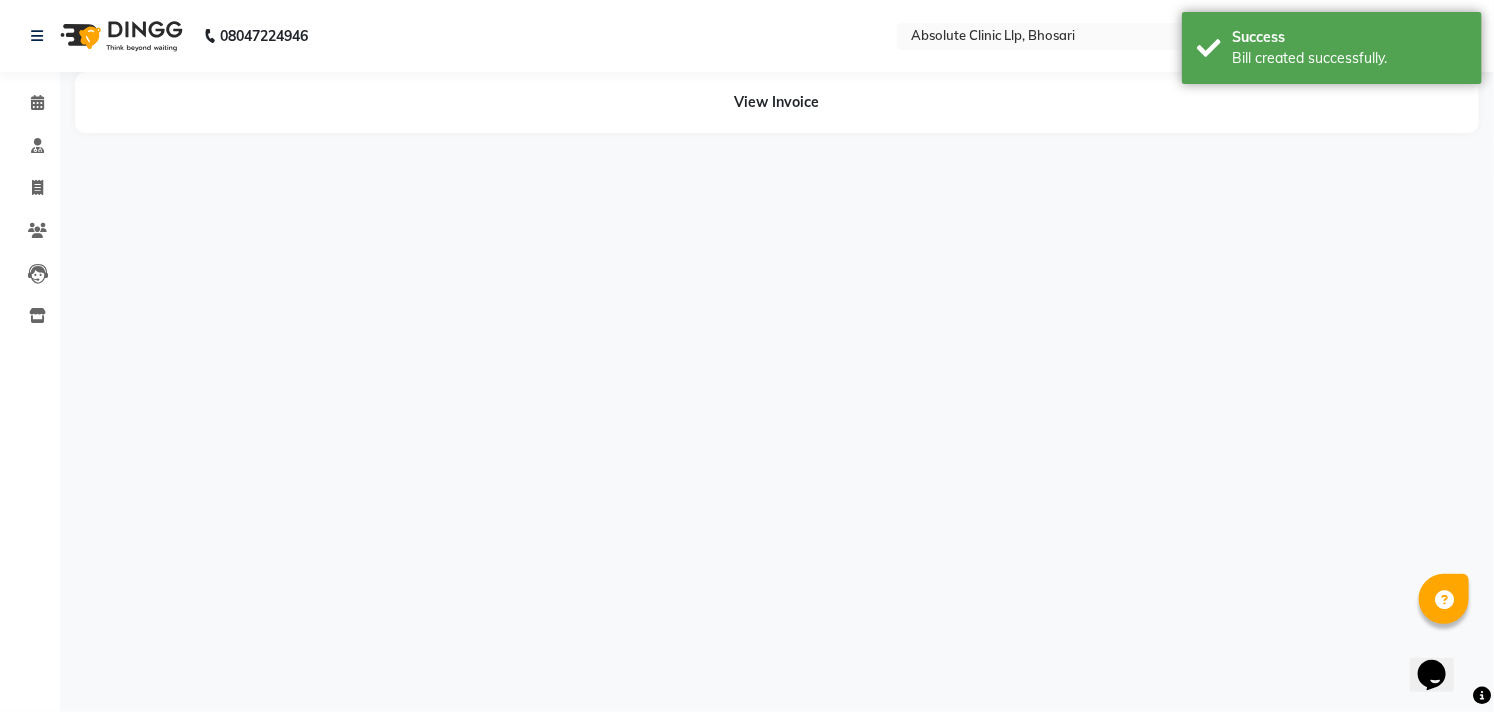 scroll, scrollTop: 0, scrollLeft: 0, axis: both 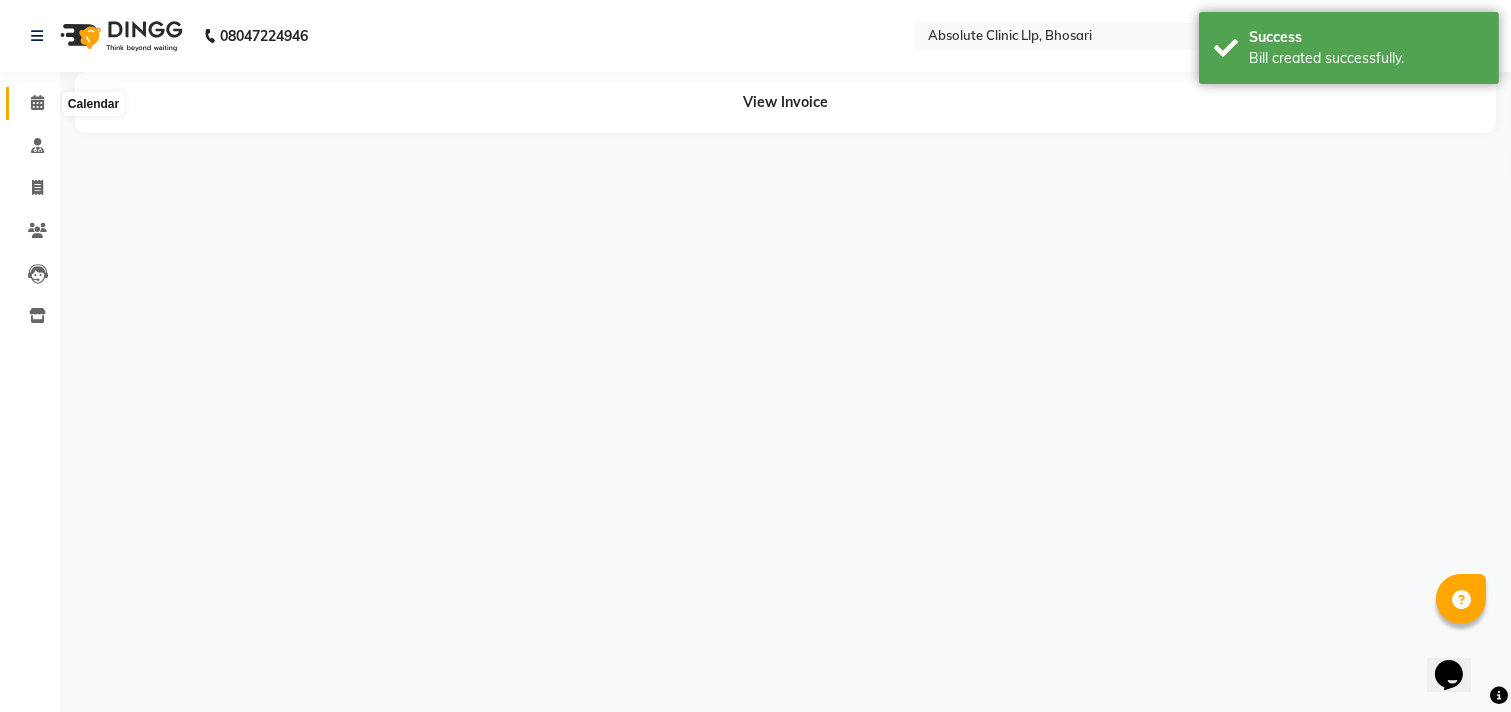 click 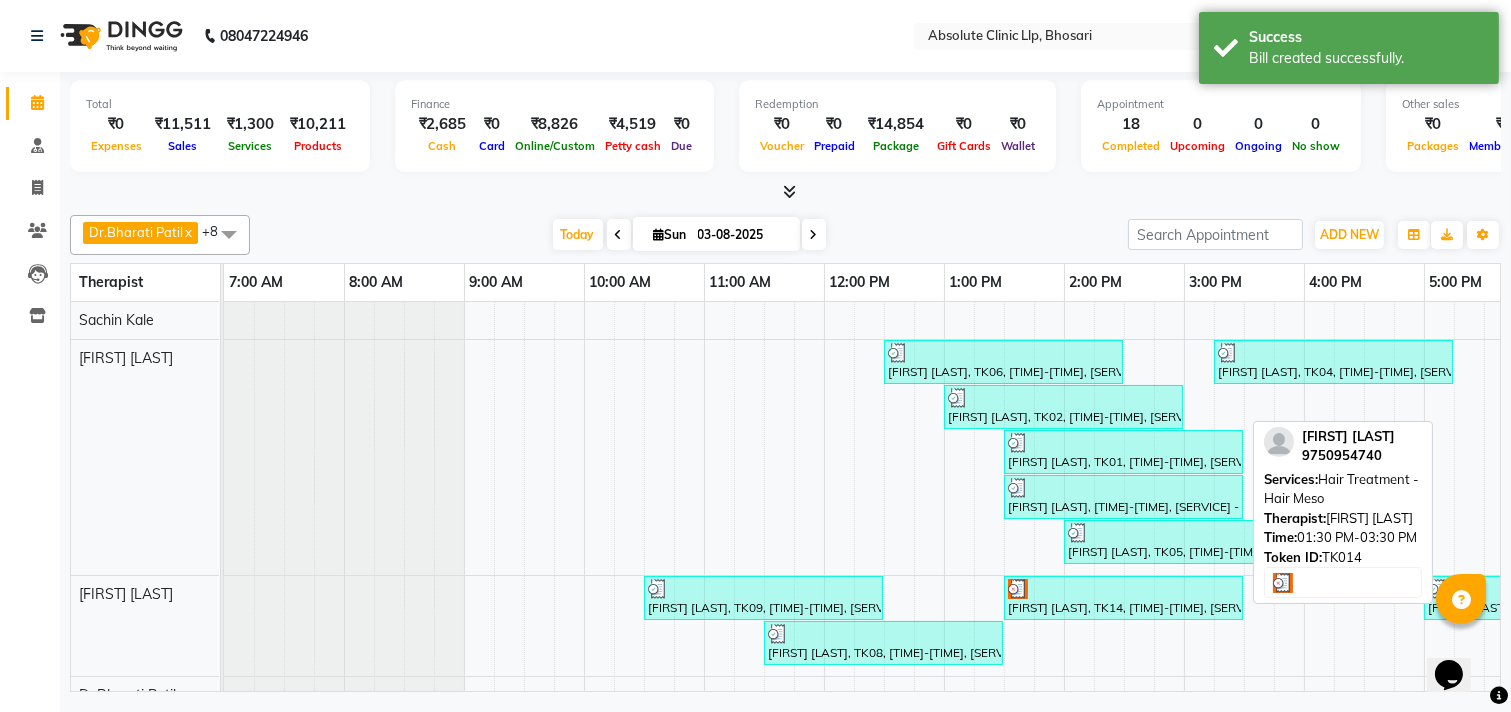click on "[FIRST] [LAST], TK14, [TIME]-[TIME], [SERVICE] - [SERVICE]" at bounding box center (1123, 598) 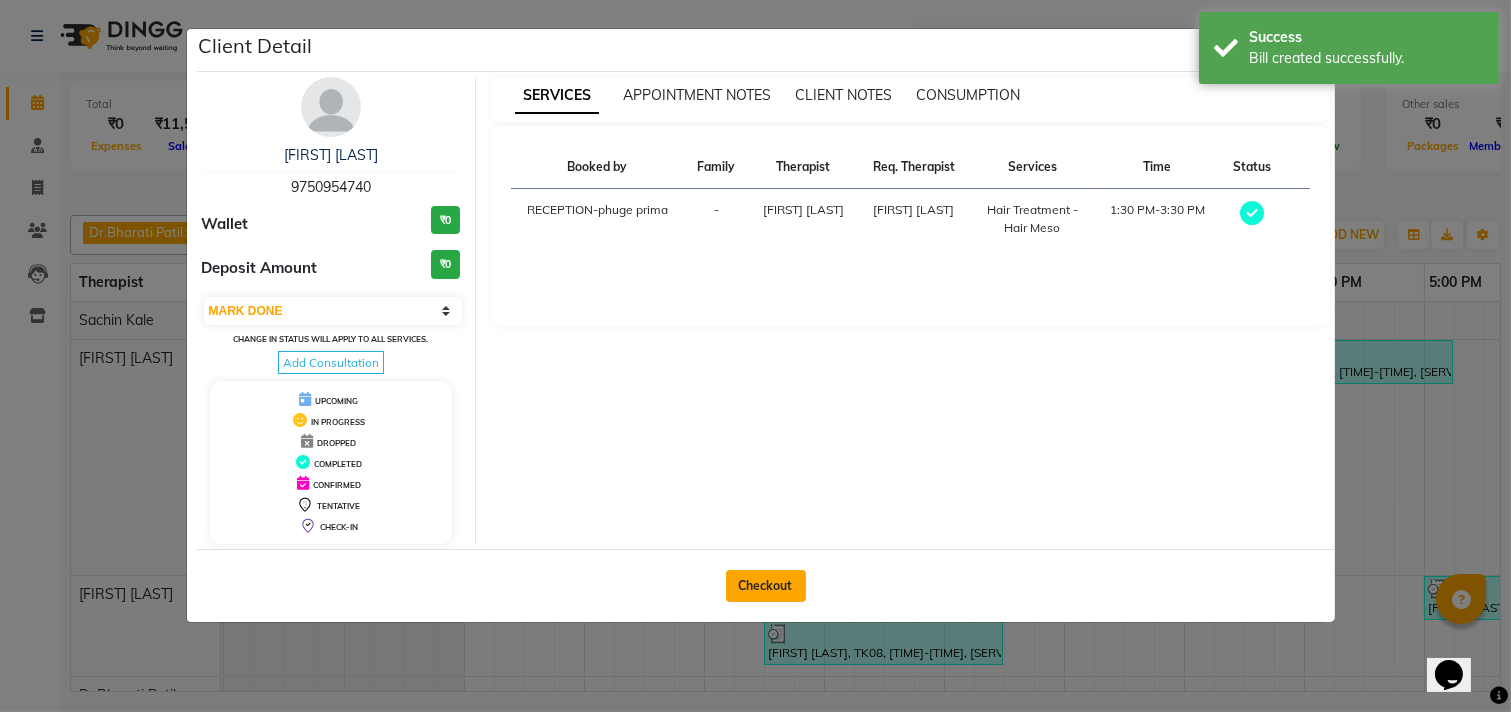 click on "Checkout" 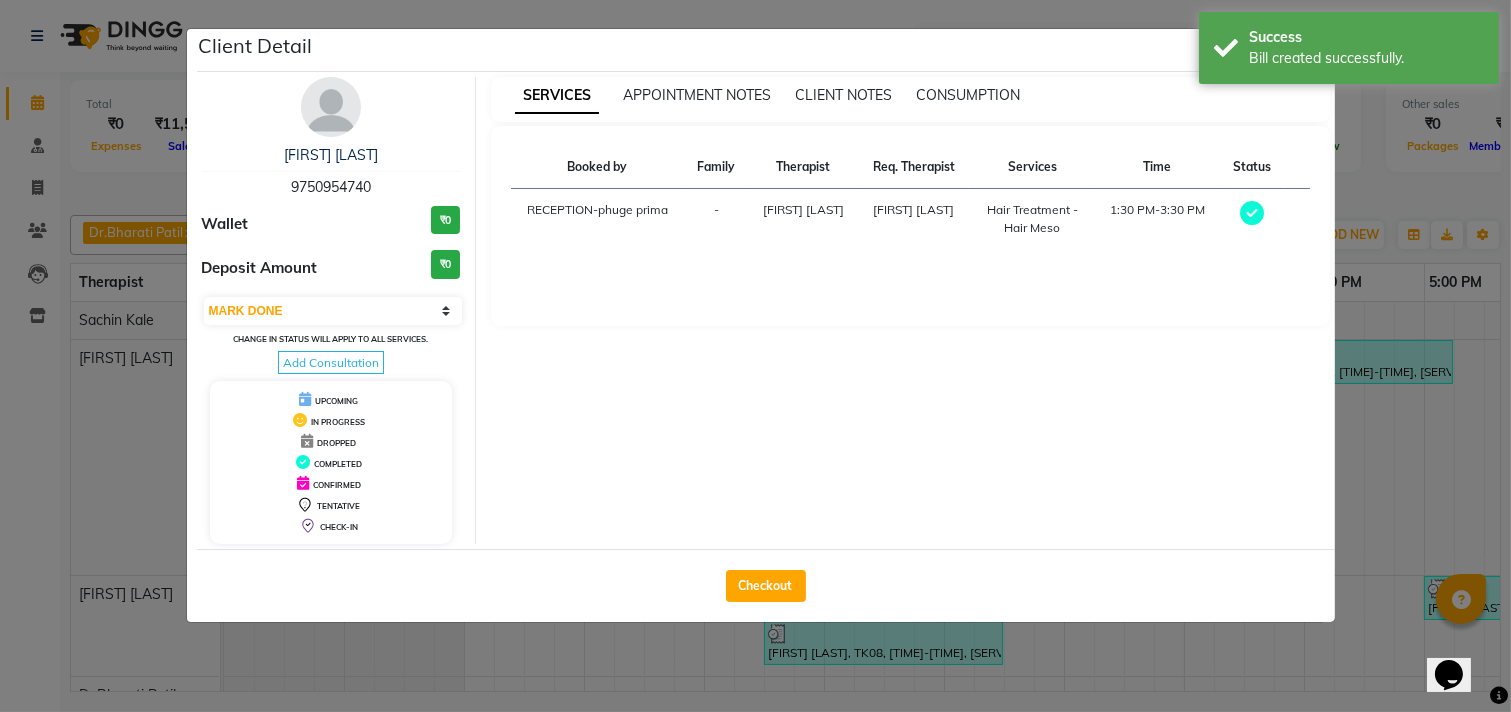 select on "service" 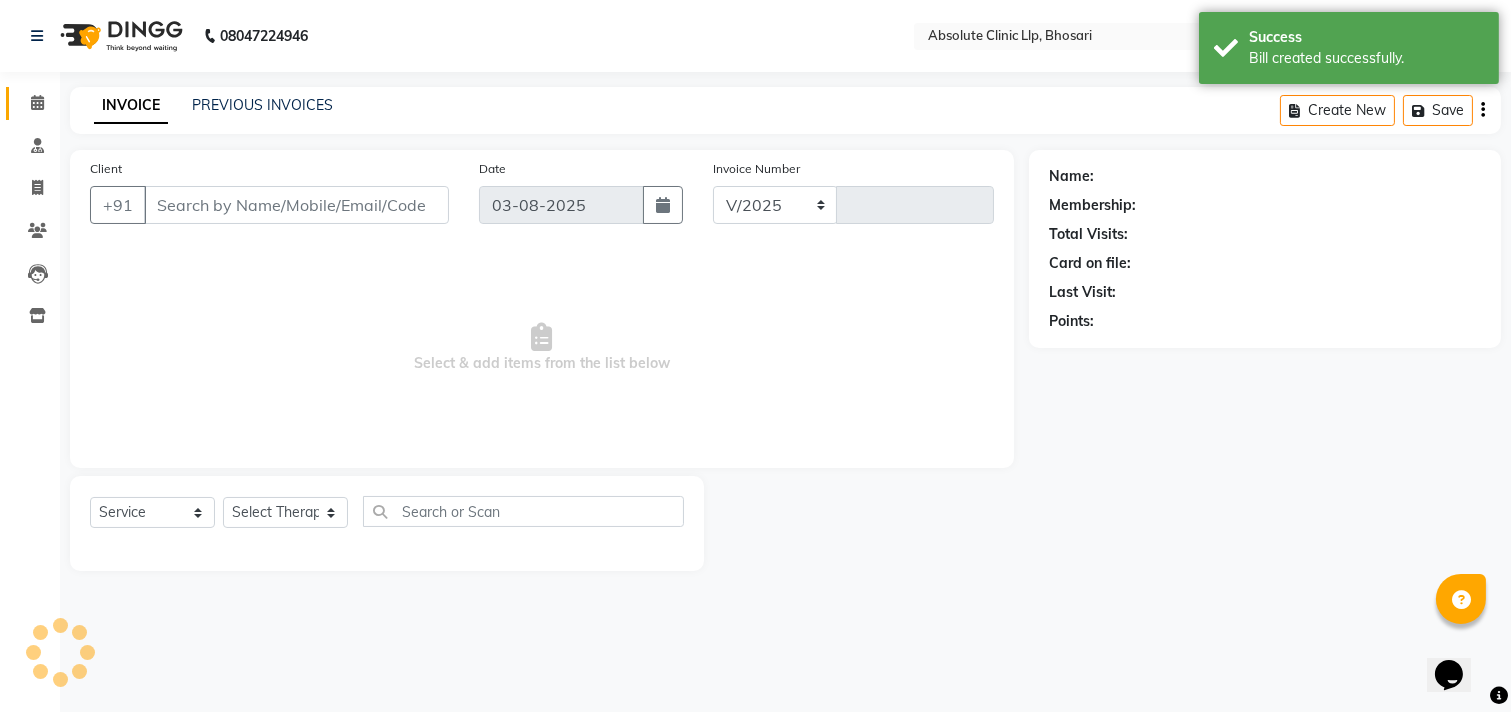 select on "4706" 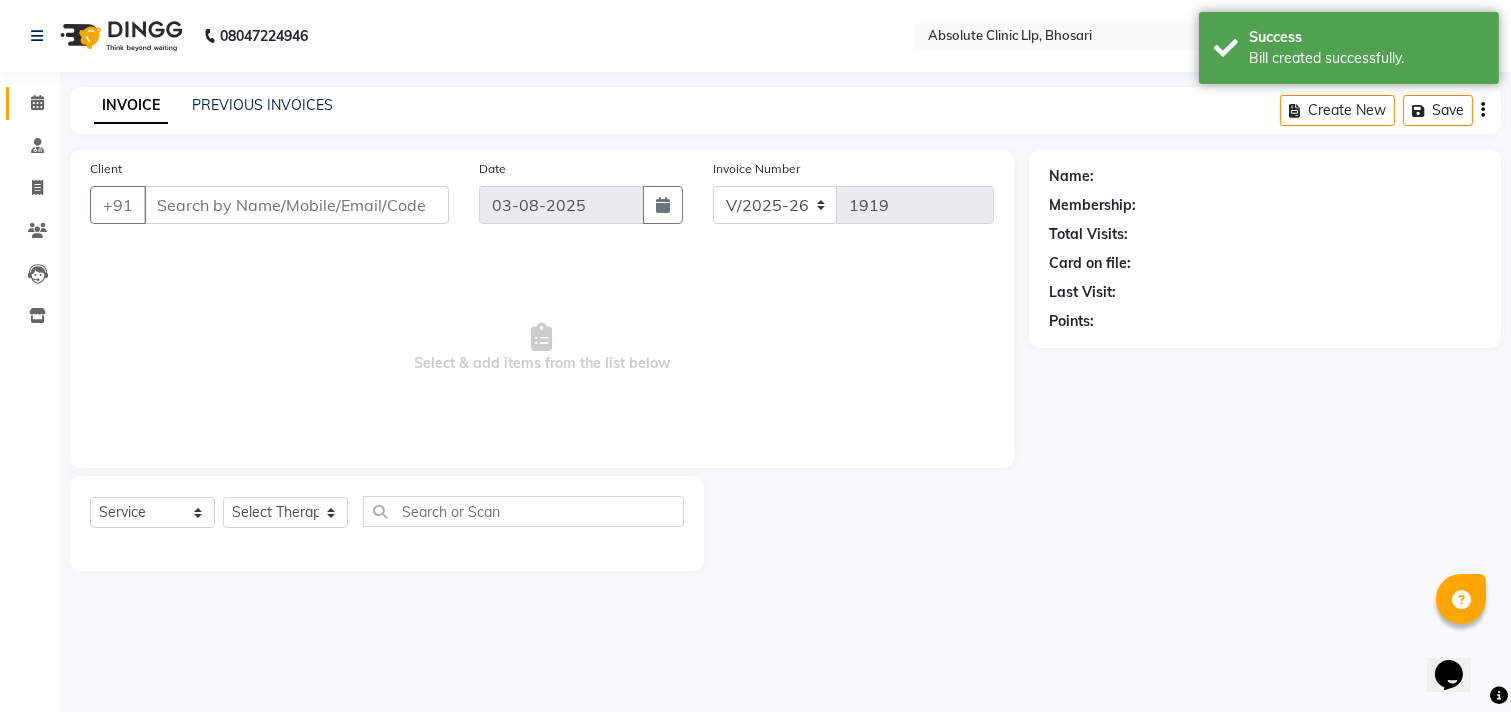 type on "9750954740" 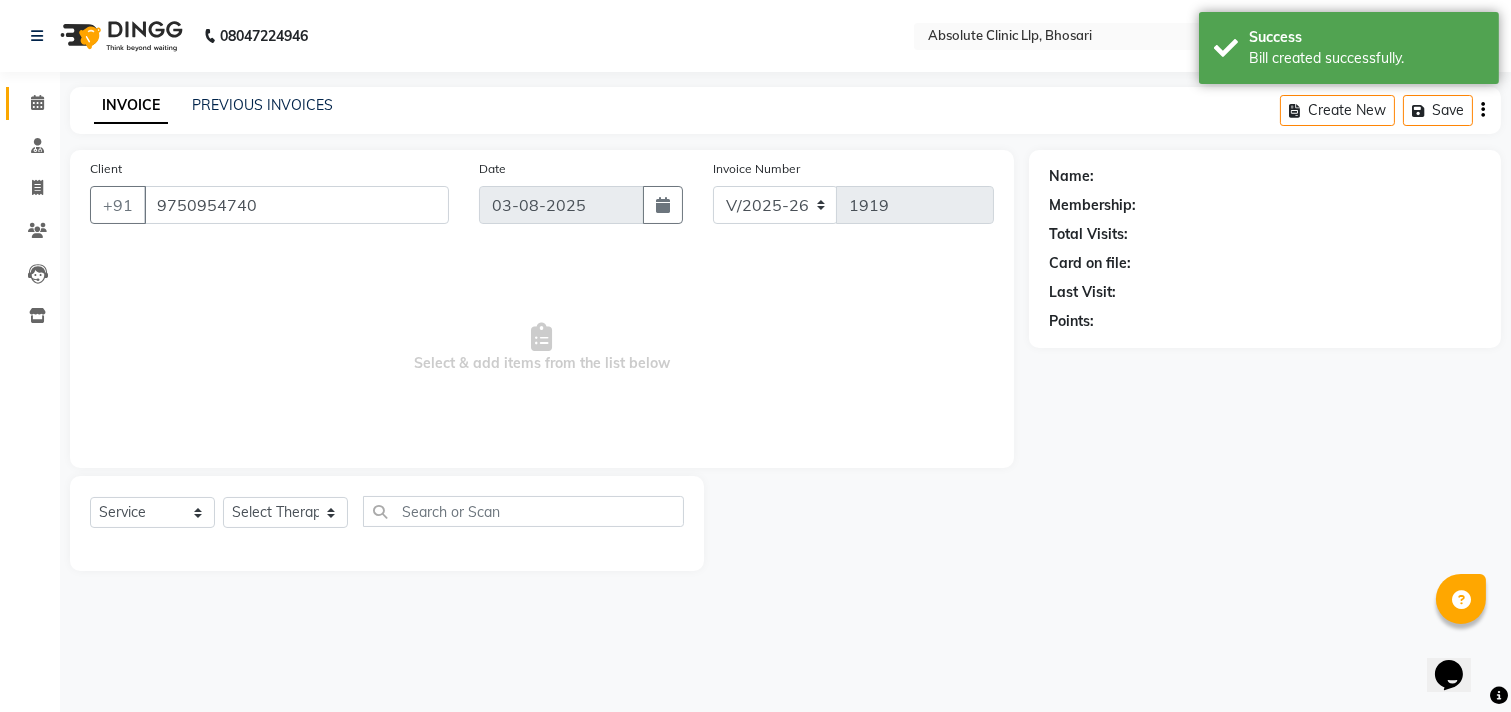 select on "27987" 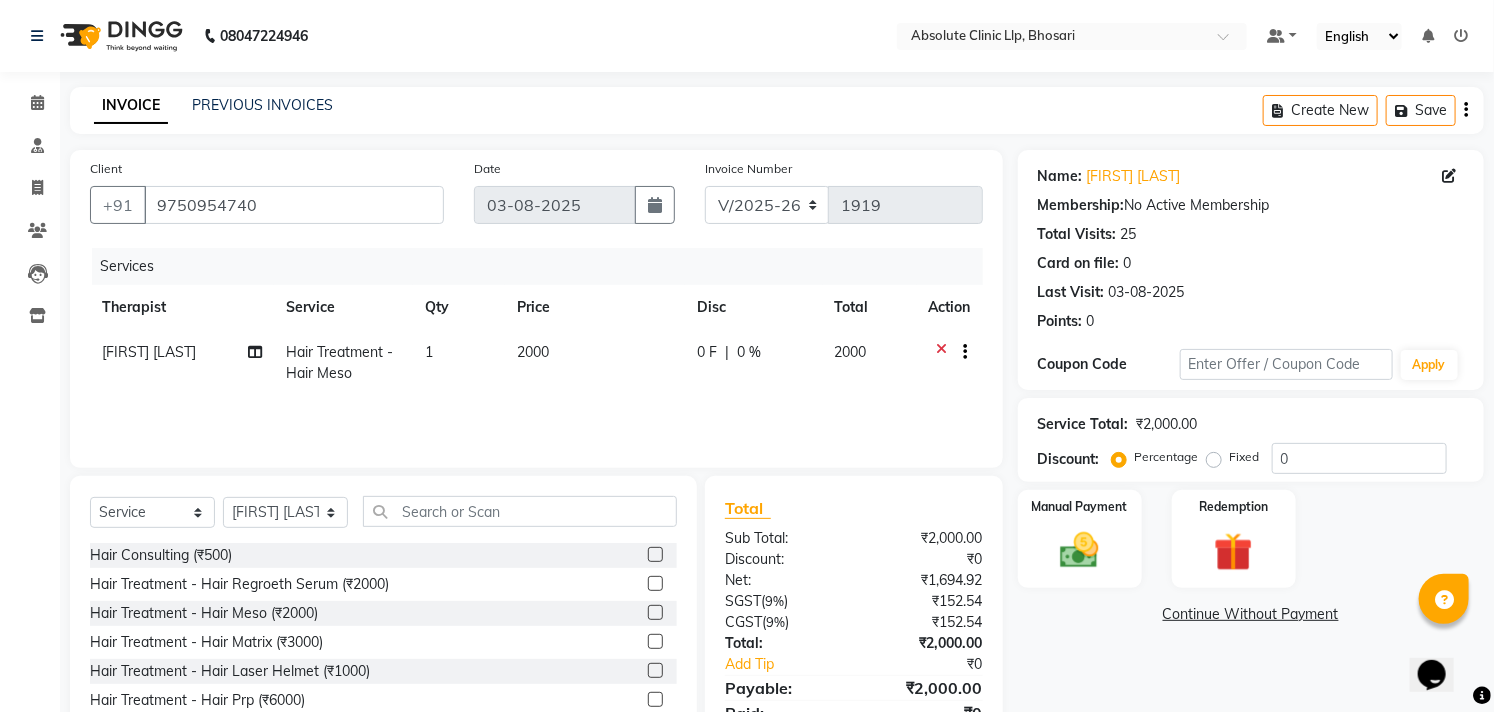 click on "Service Total:  ₹2,000.00" 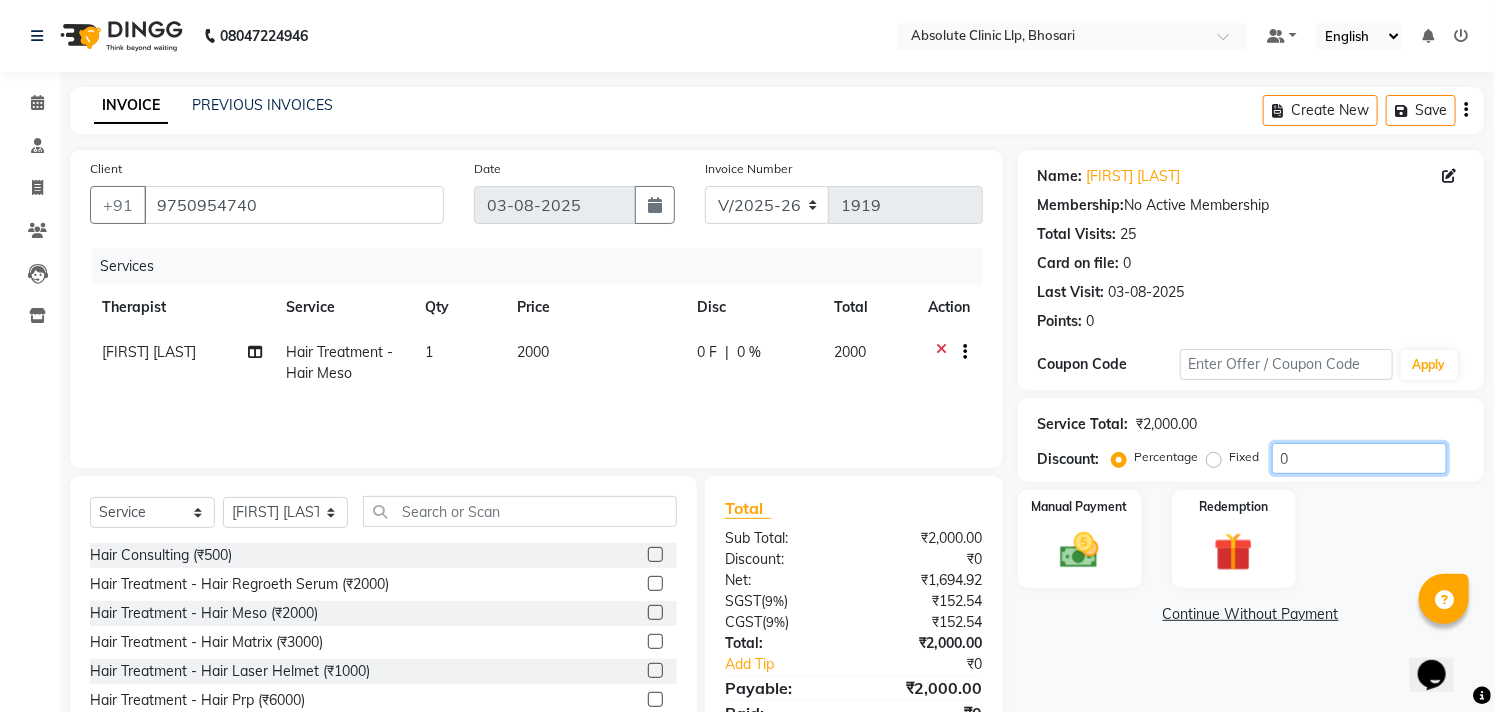 drag, startPoint x: 1361, startPoint y: 472, endPoint x: 1358, endPoint y: 460, distance: 12.369317 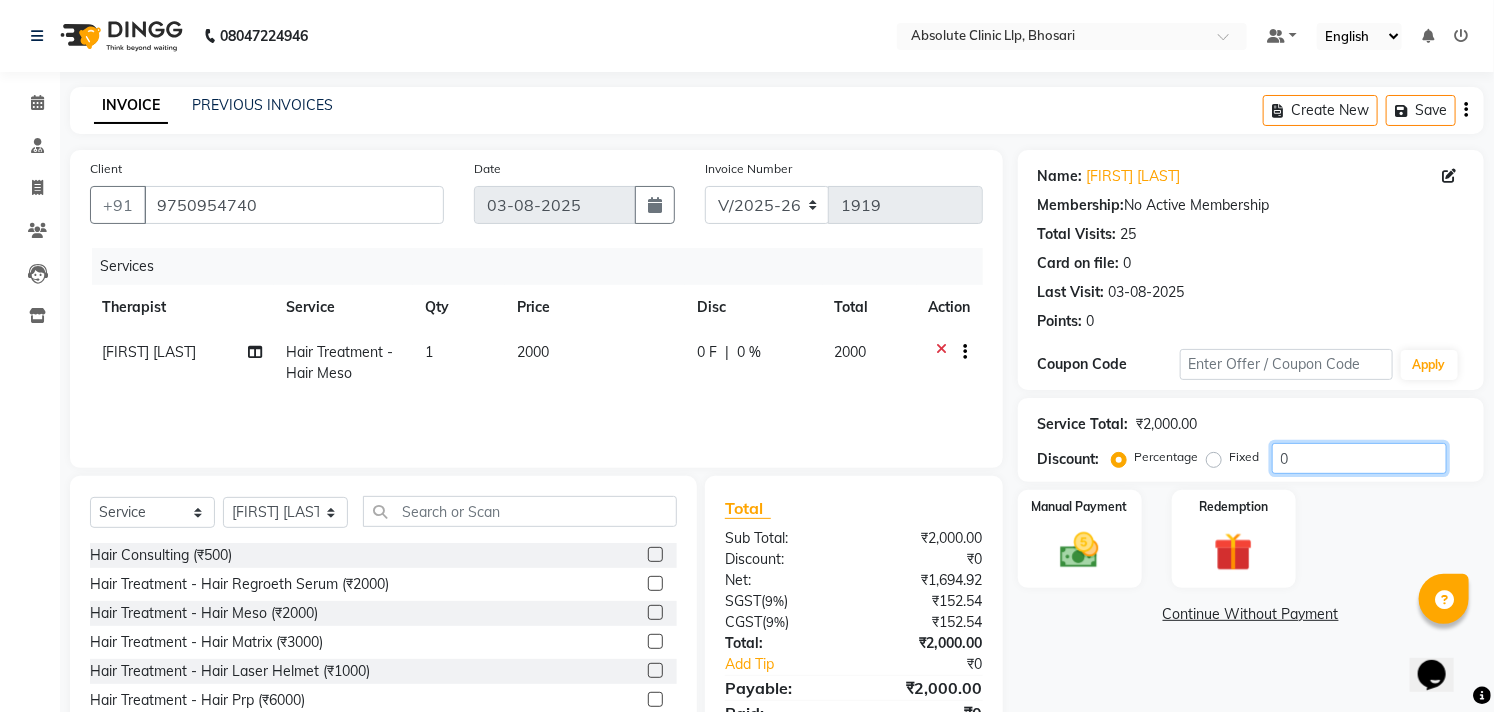click on "0" 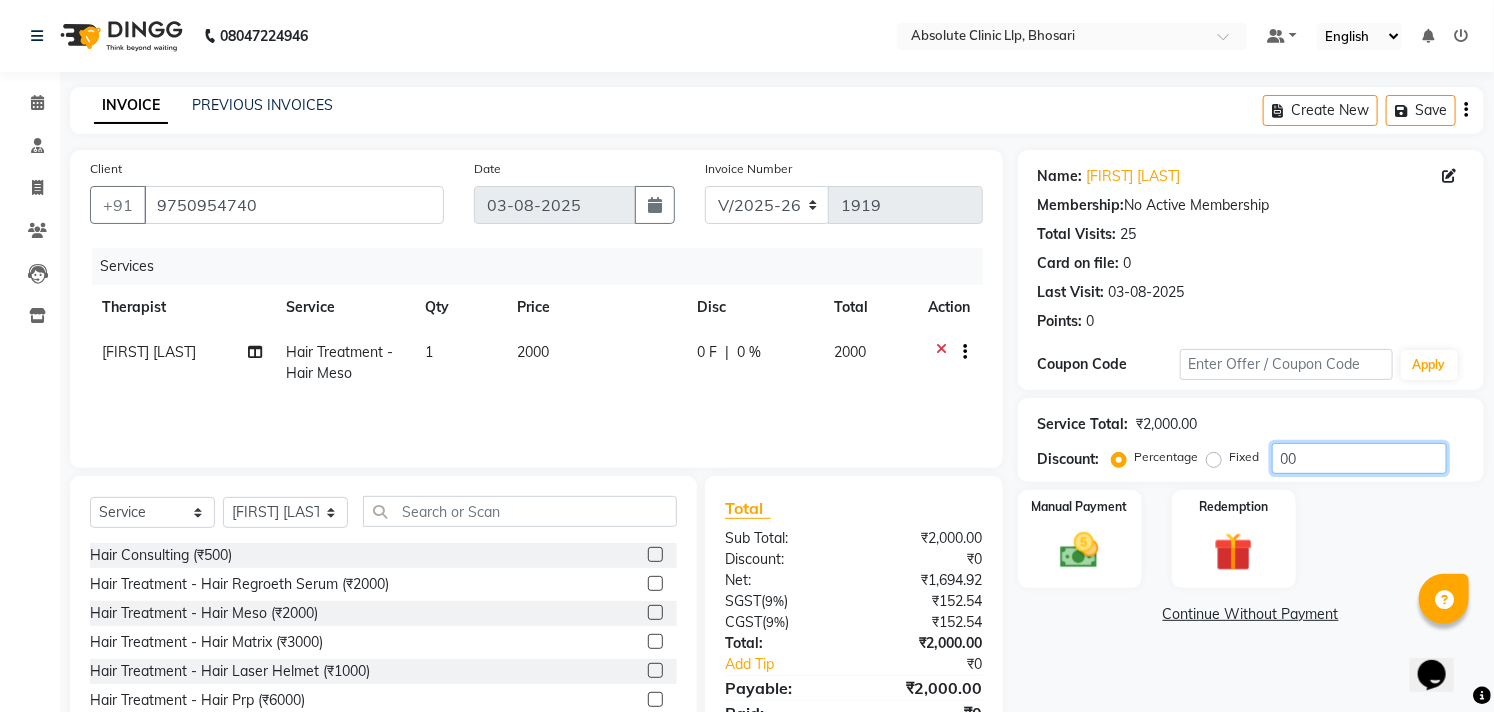type on "0" 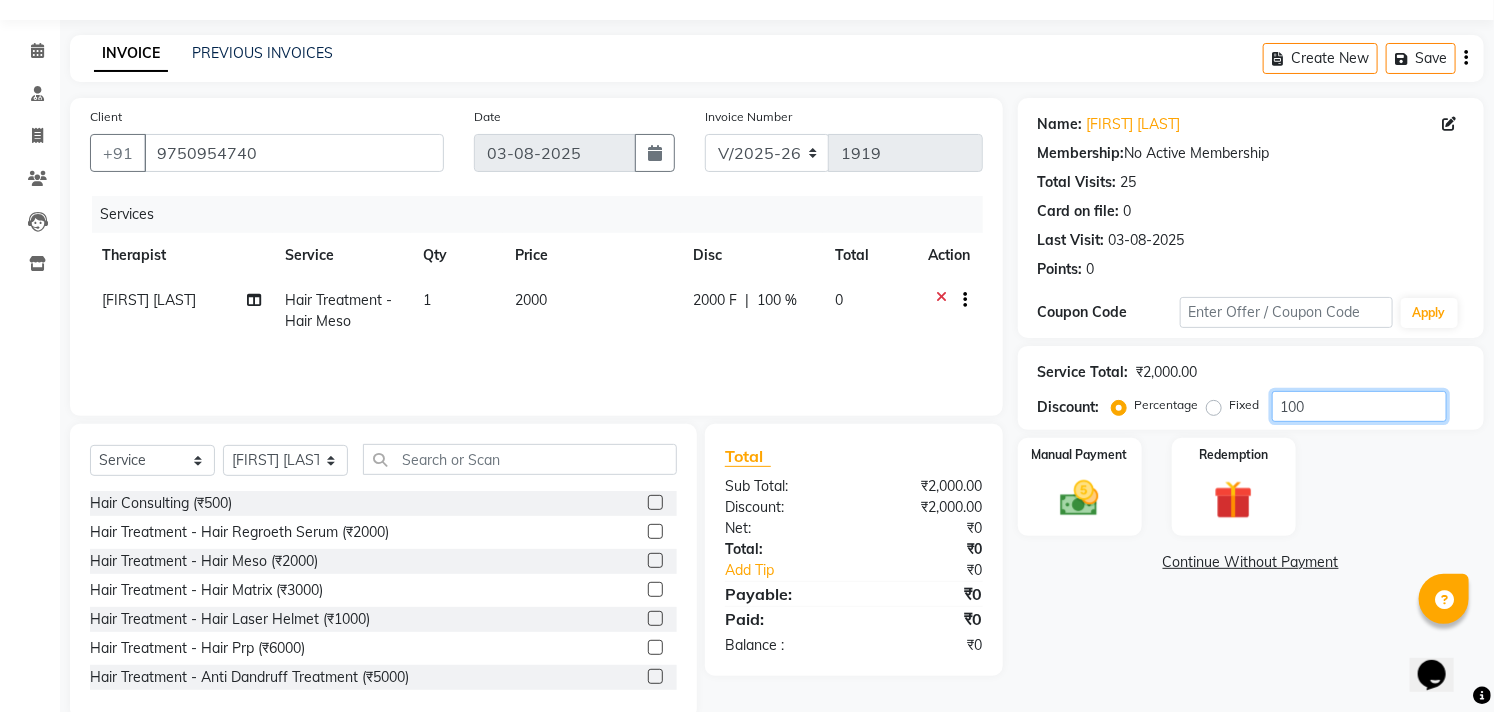 scroll, scrollTop: 88, scrollLeft: 0, axis: vertical 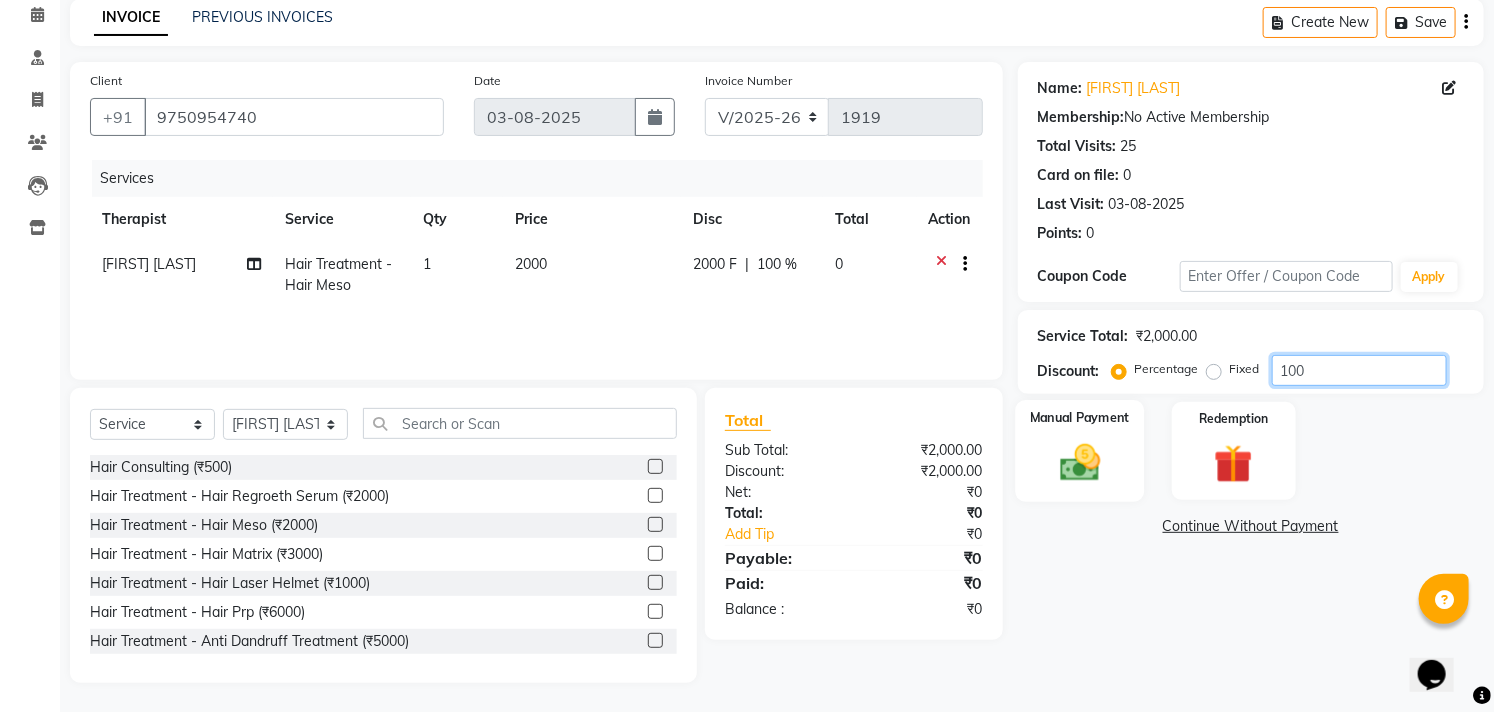 type on "100" 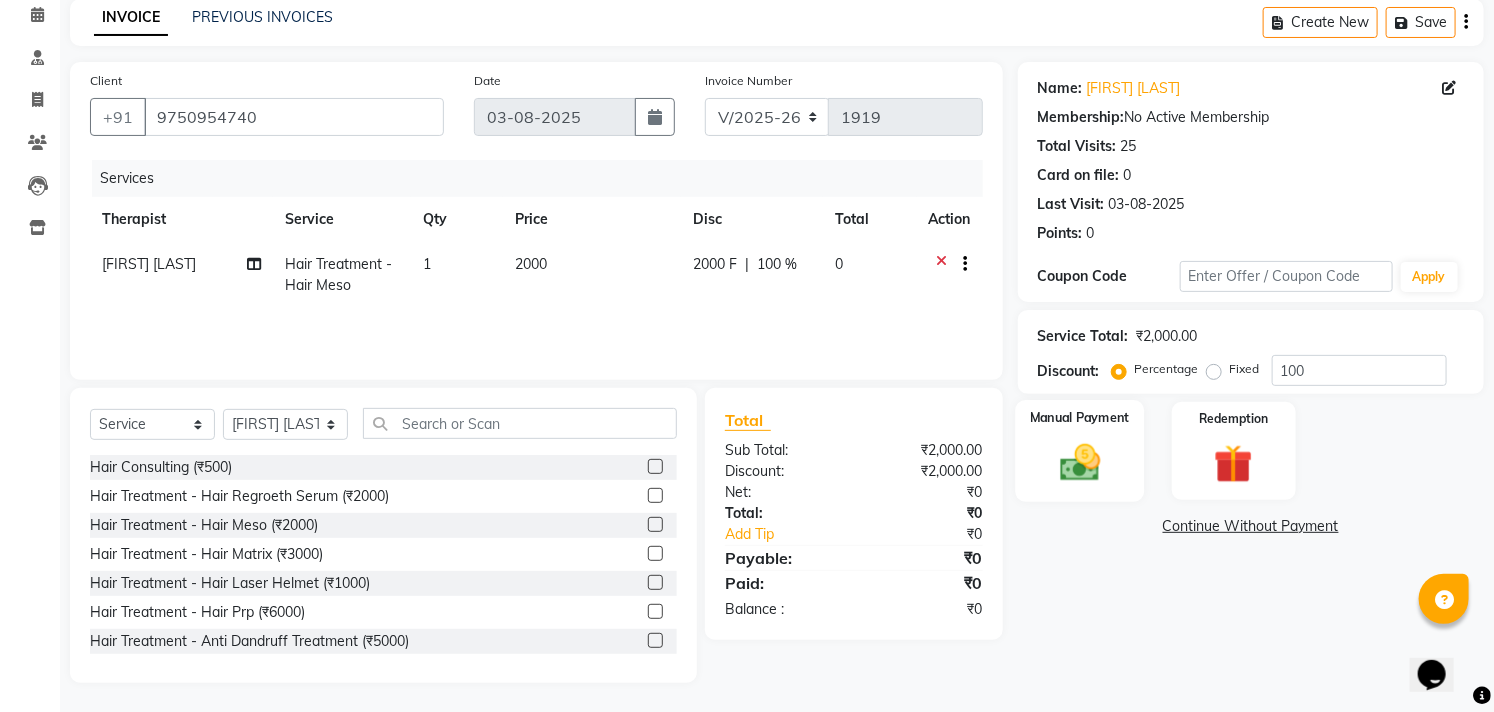 click 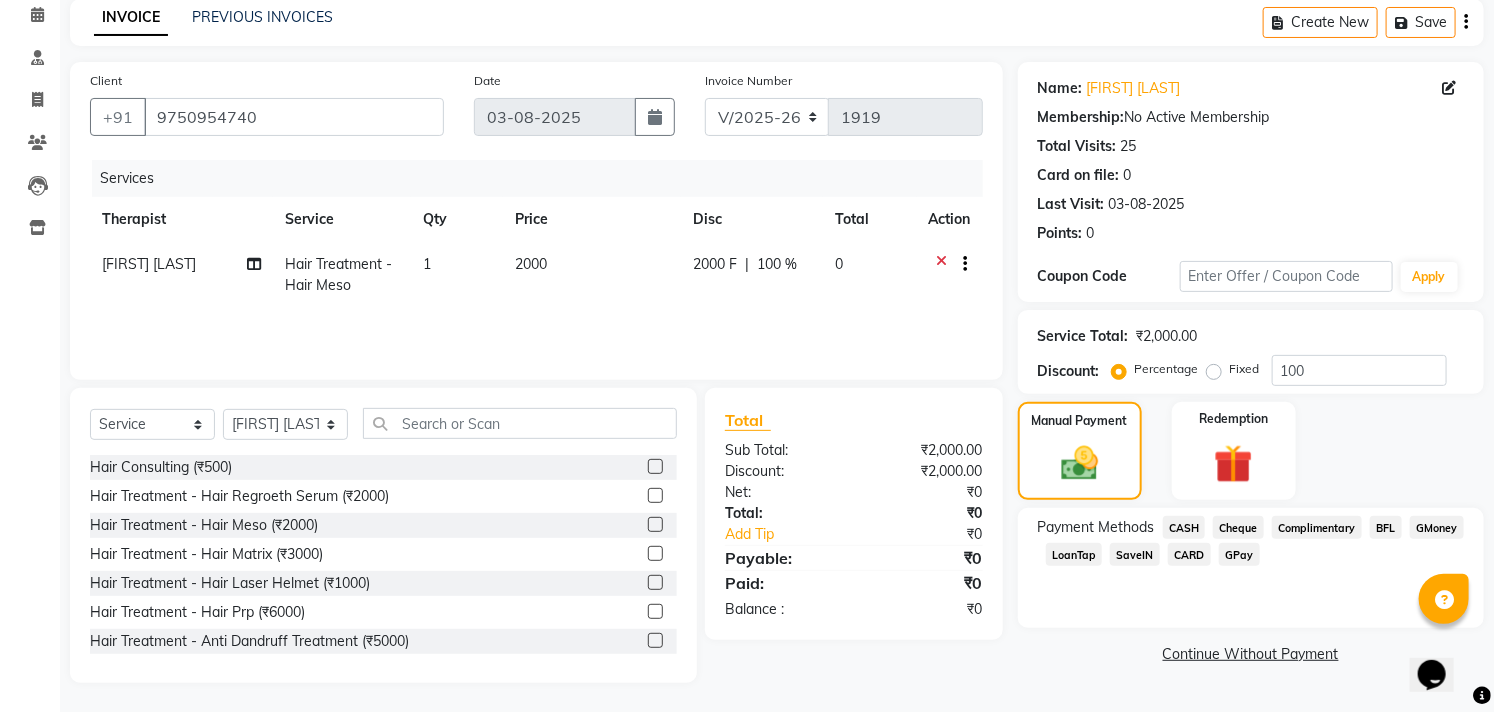 click on "CASH" 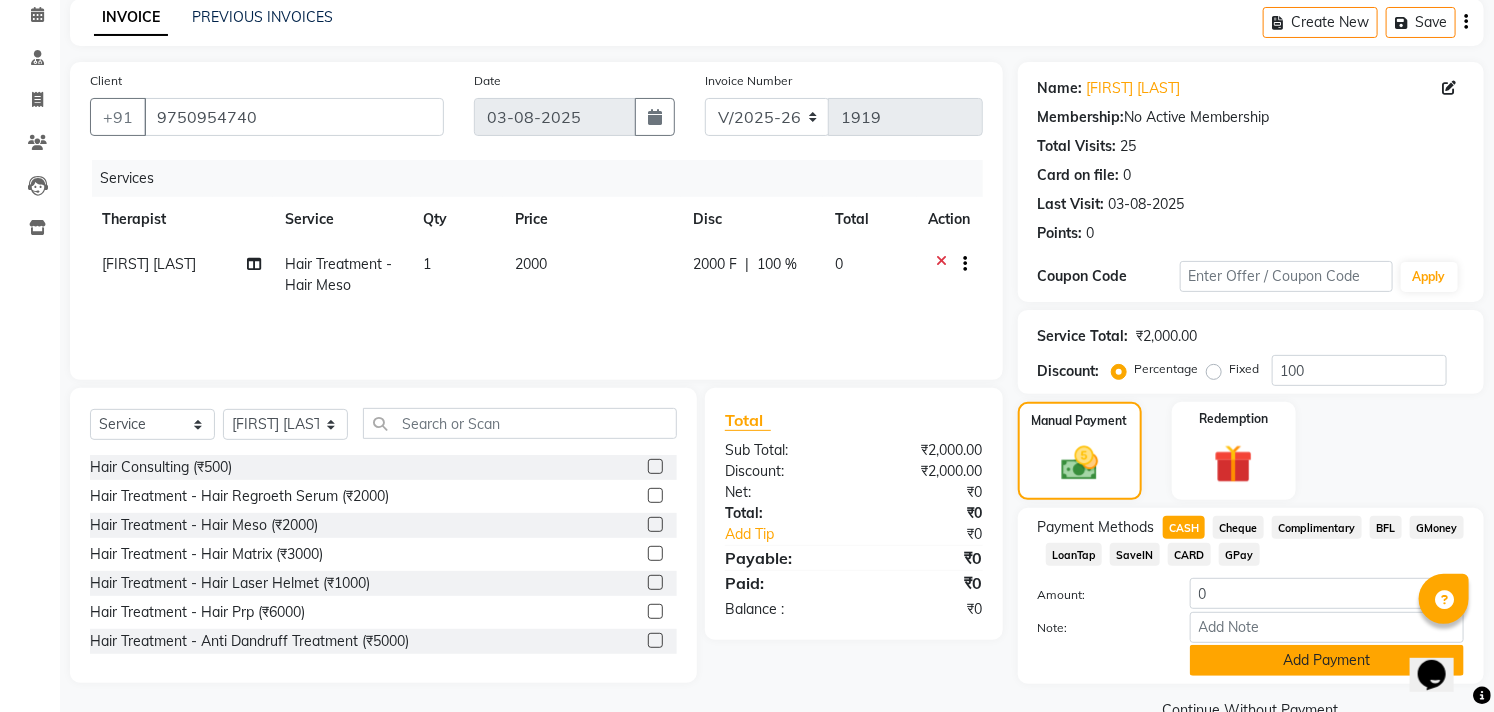 click on "Add Payment" 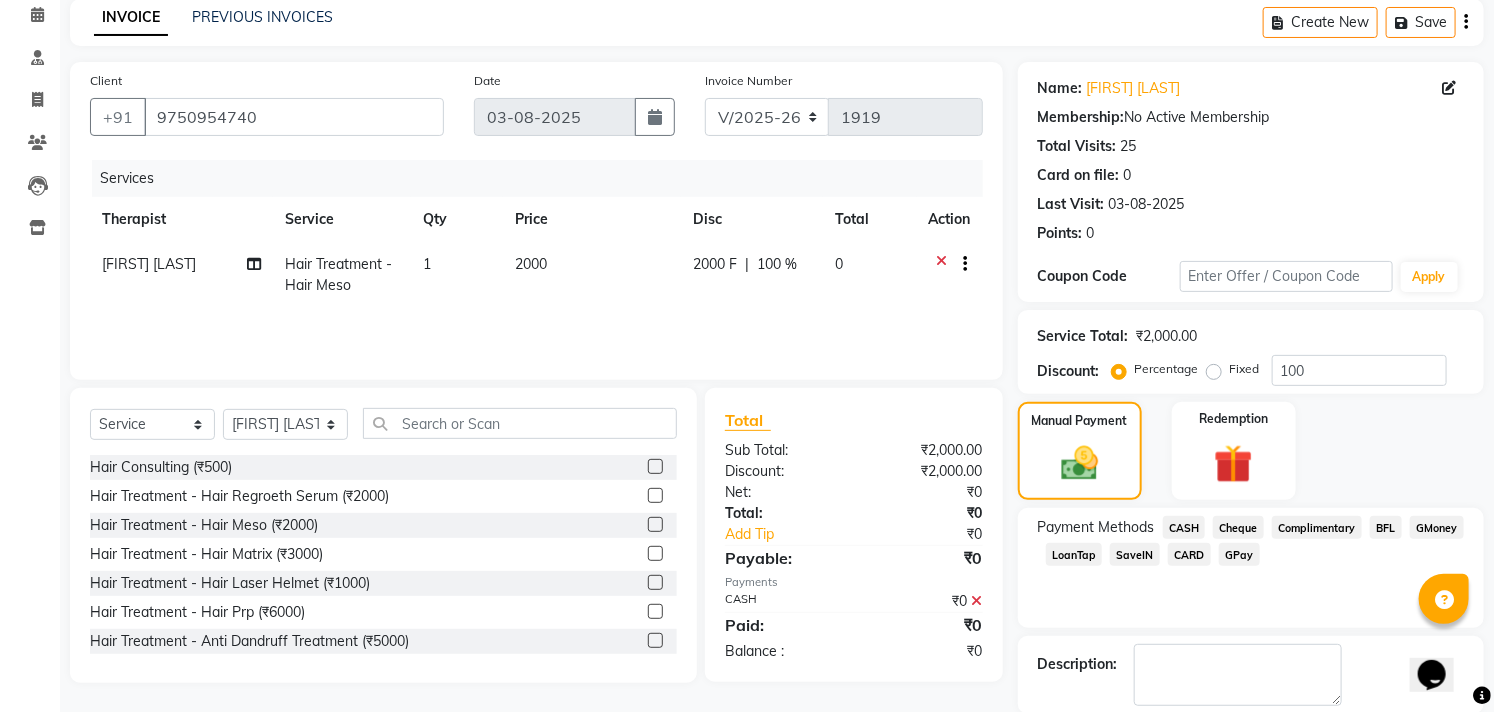 scroll, scrollTop: 187, scrollLeft: 0, axis: vertical 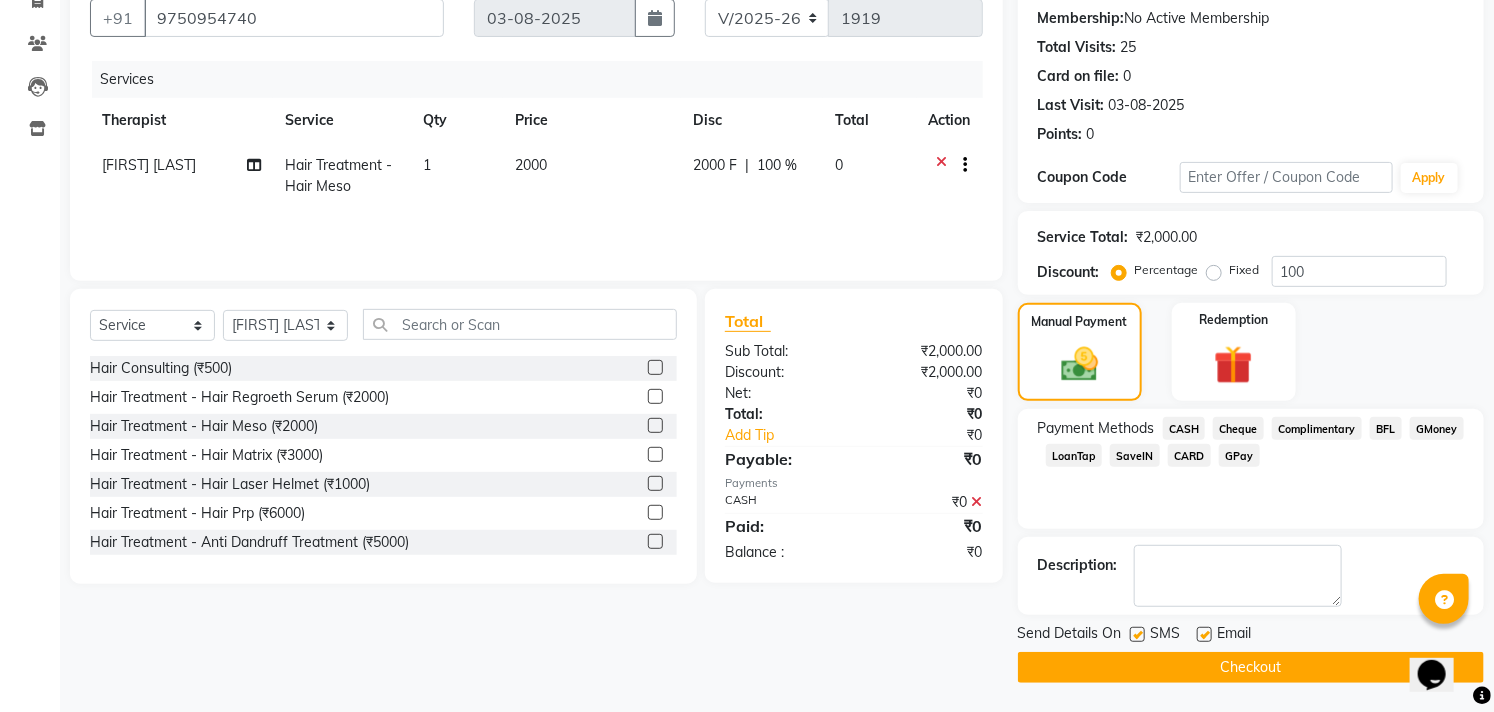 click on "Checkout" 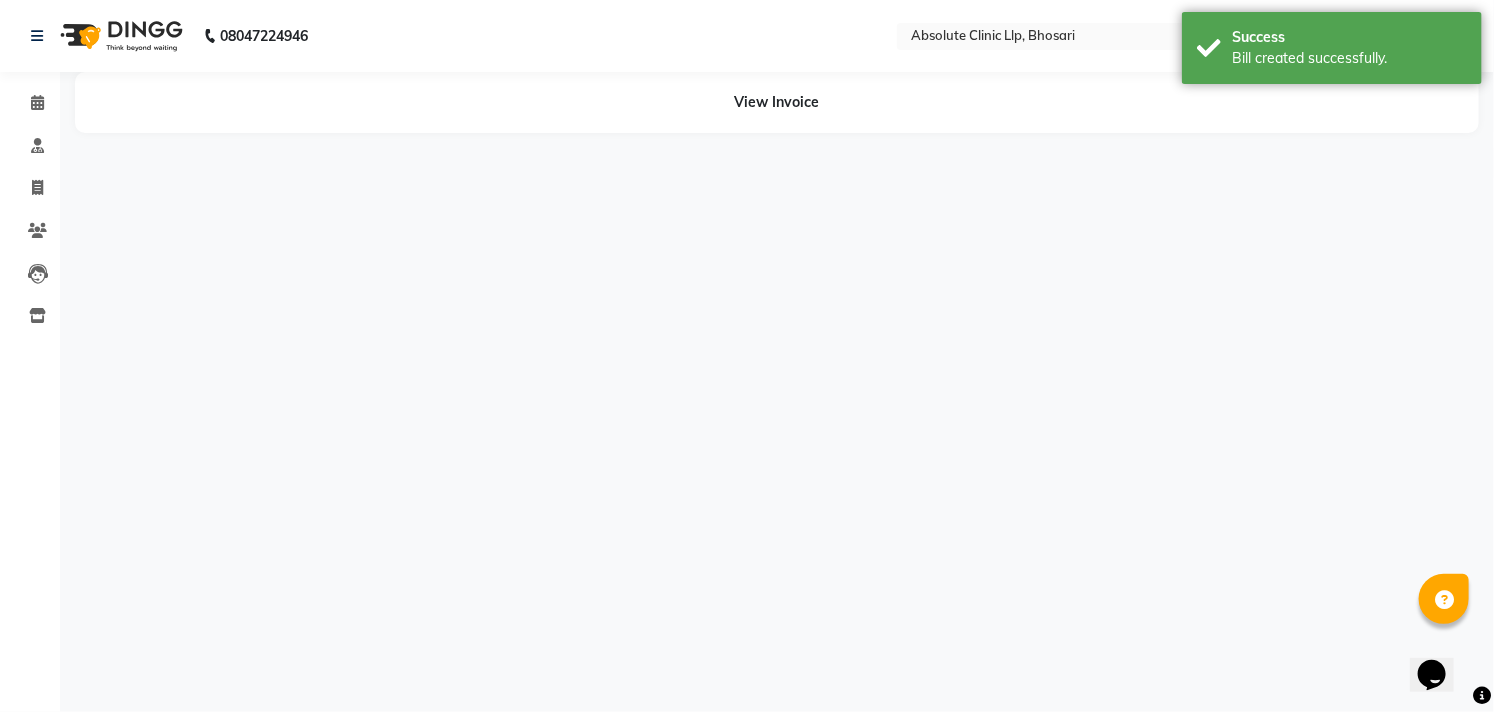scroll, scrollTop: 0, scrollLeft: 0, axis: both 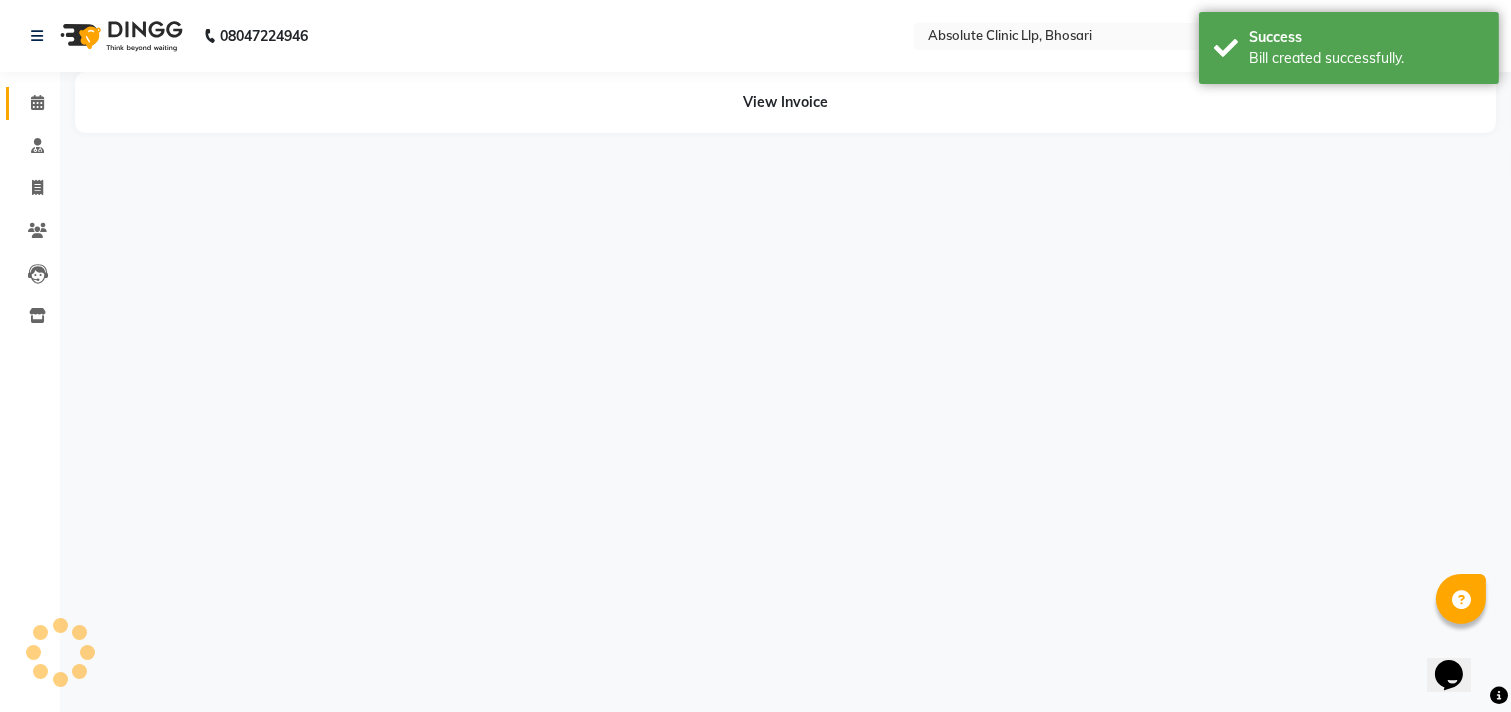 click on "Calendar" 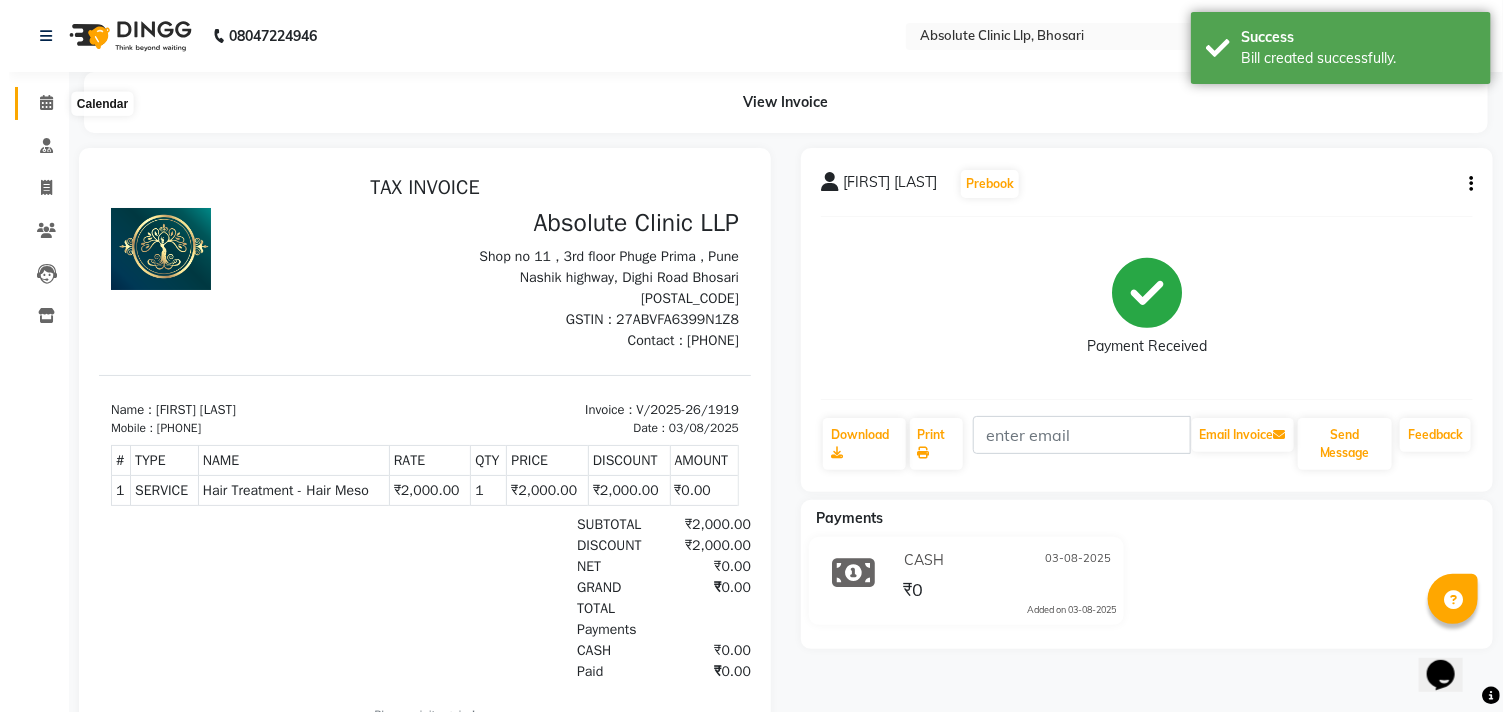 scroll, scrollTop: 0, scrollLeft: 0, axis: both 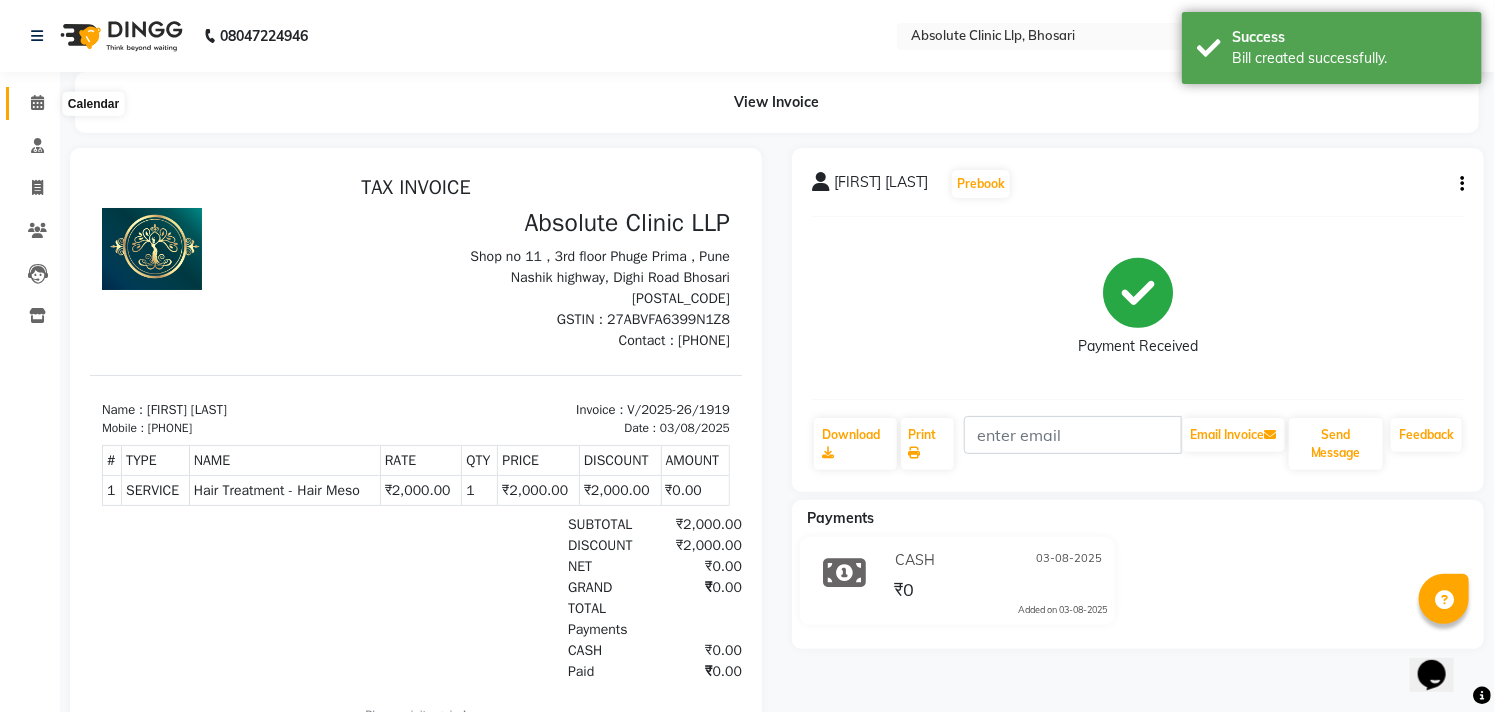 click 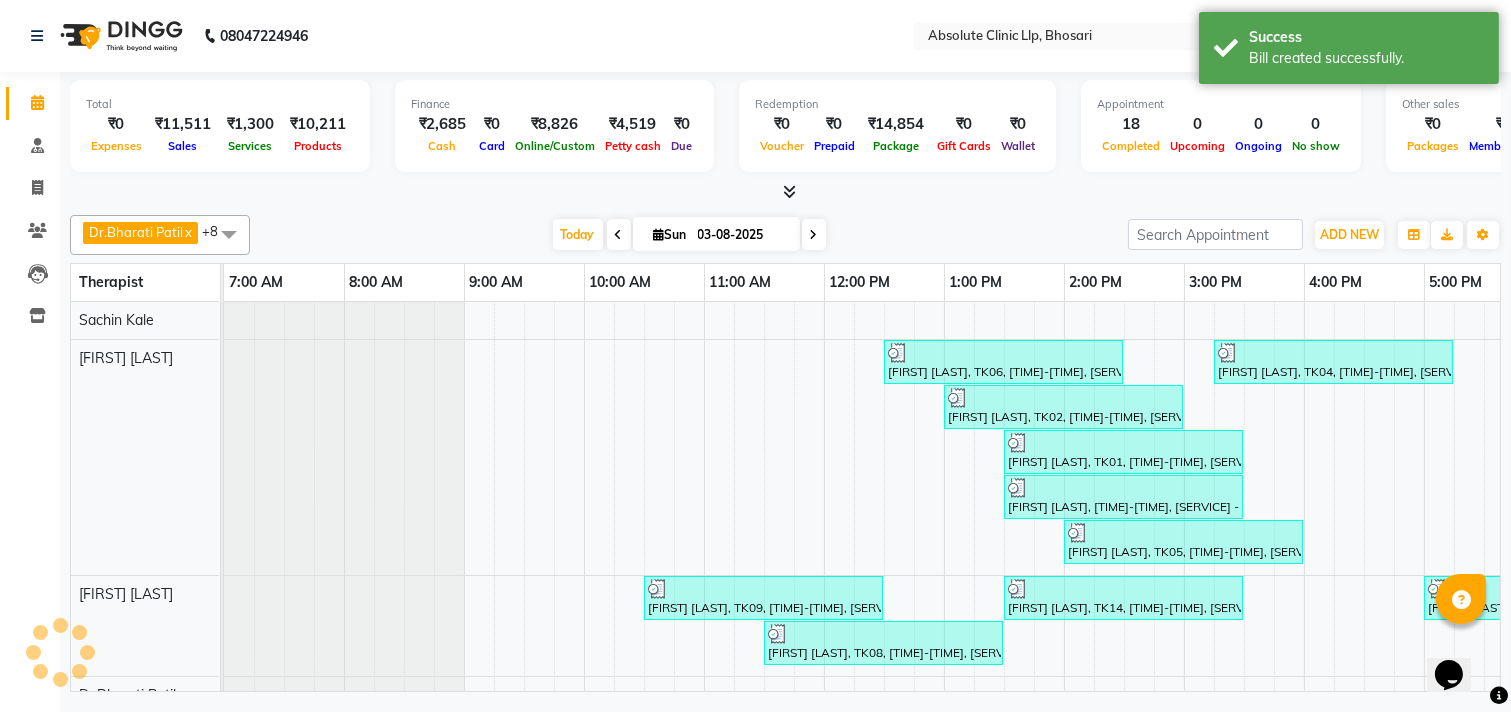 scroll, scrollTop: 0, scrollLeft: 0, axis: both 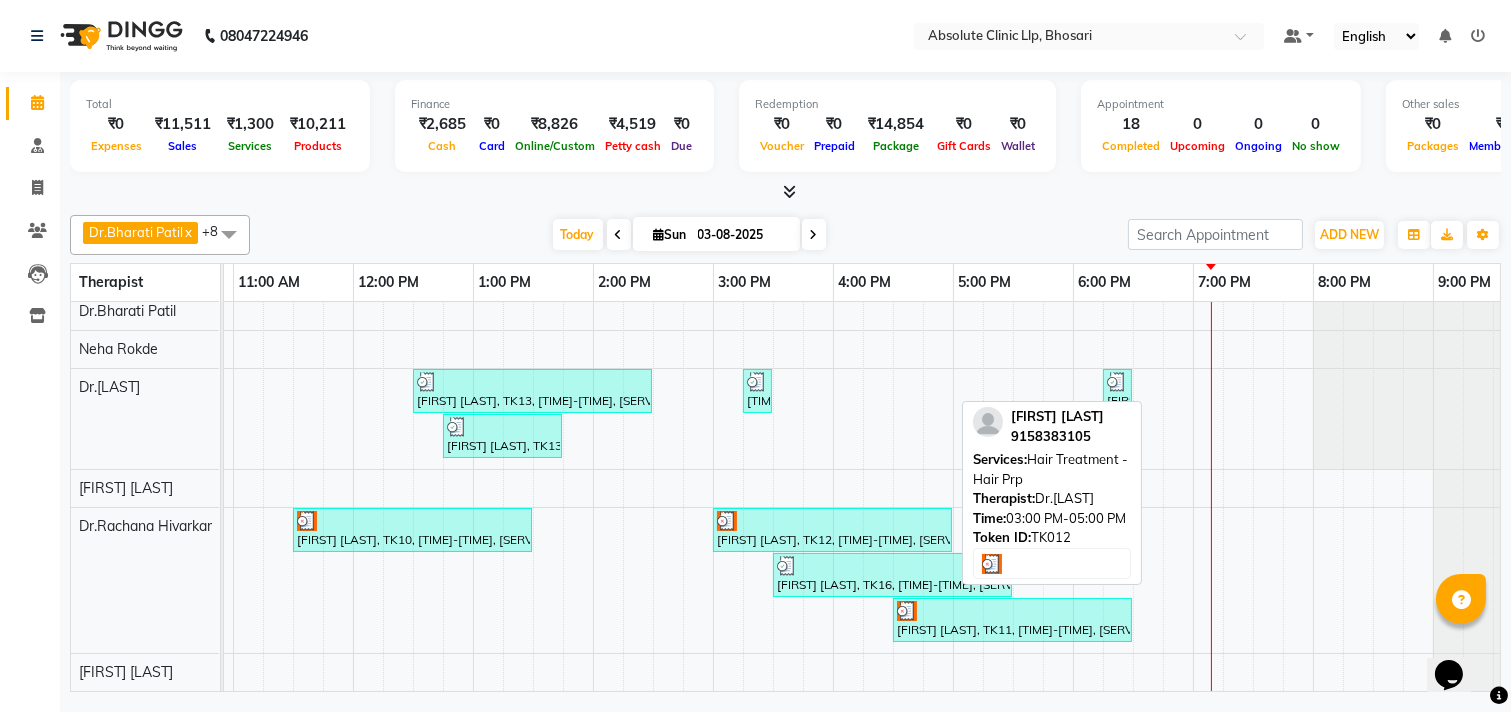 click at bounding box center (832, 521) 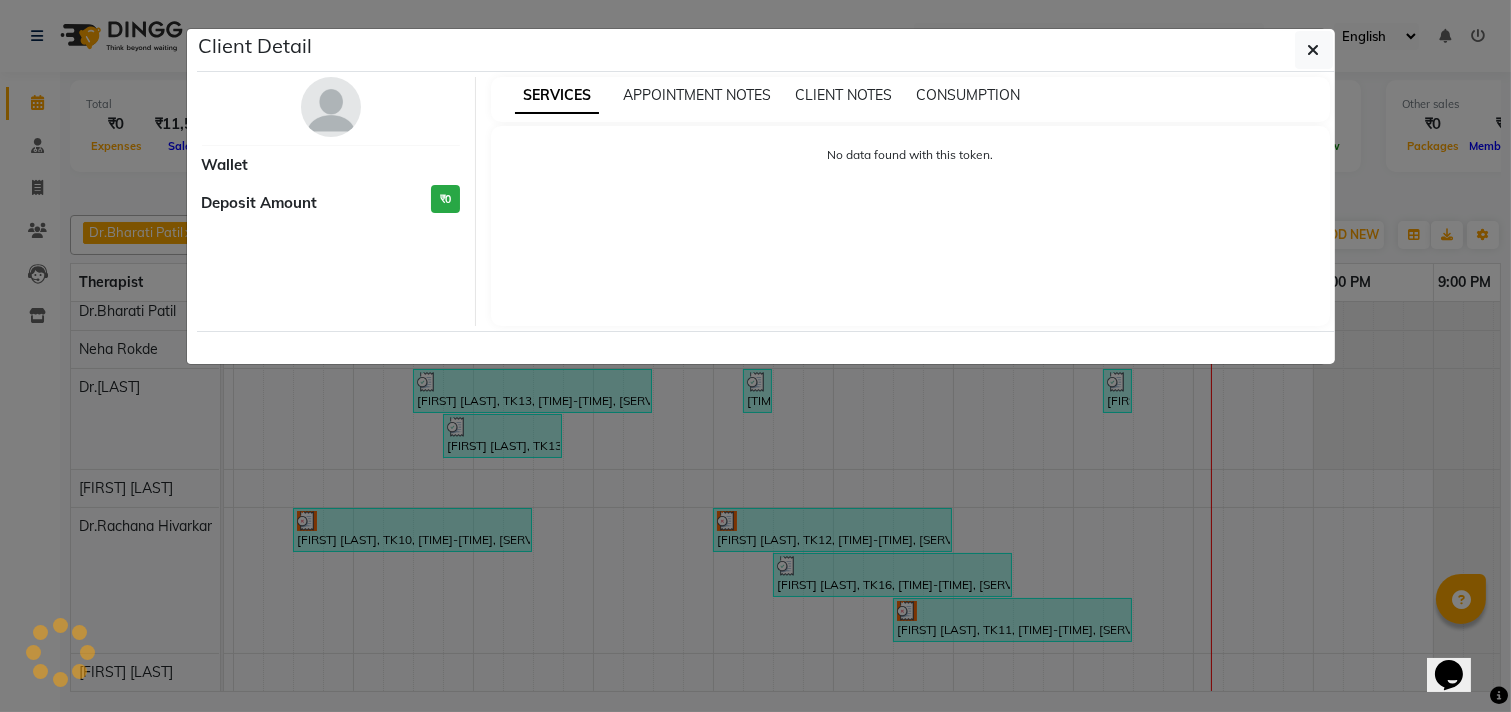 select on "3" 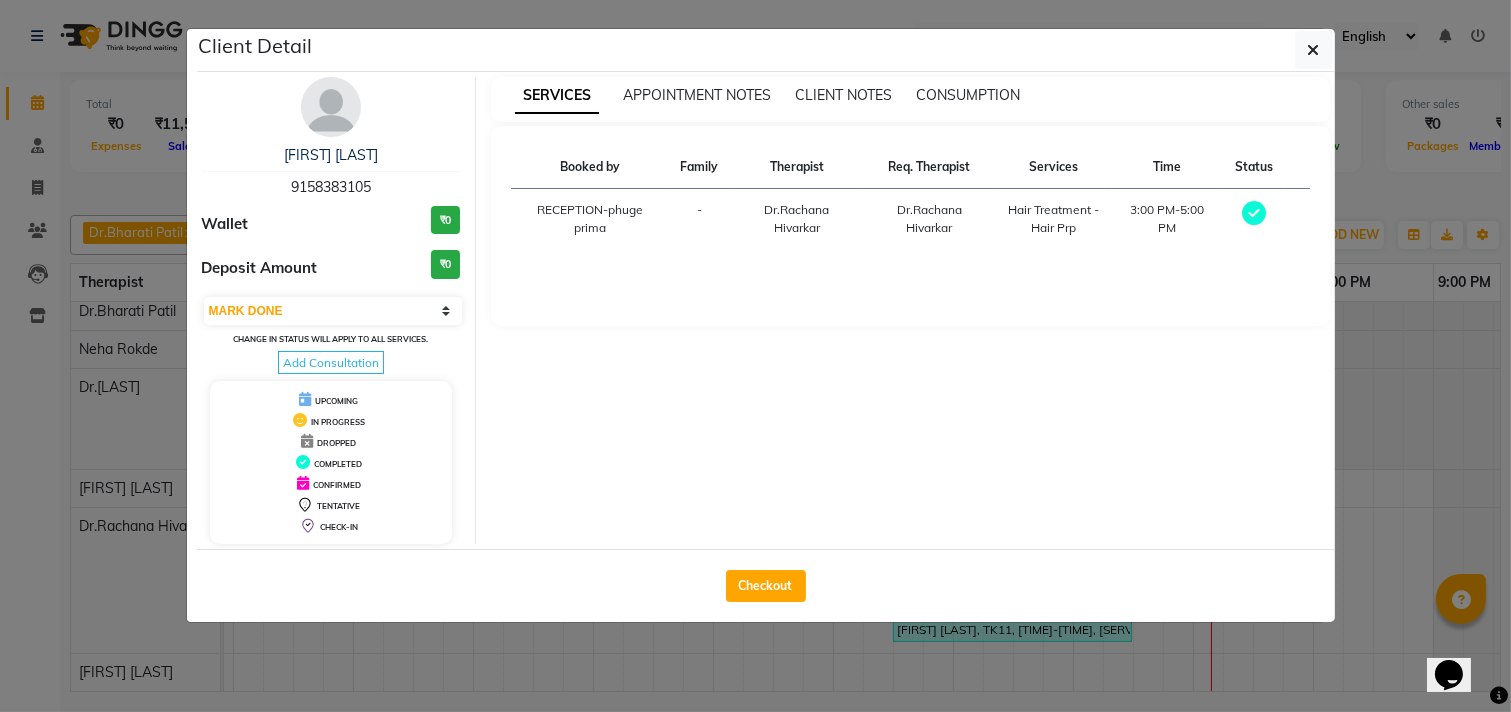 click on "Checkout" 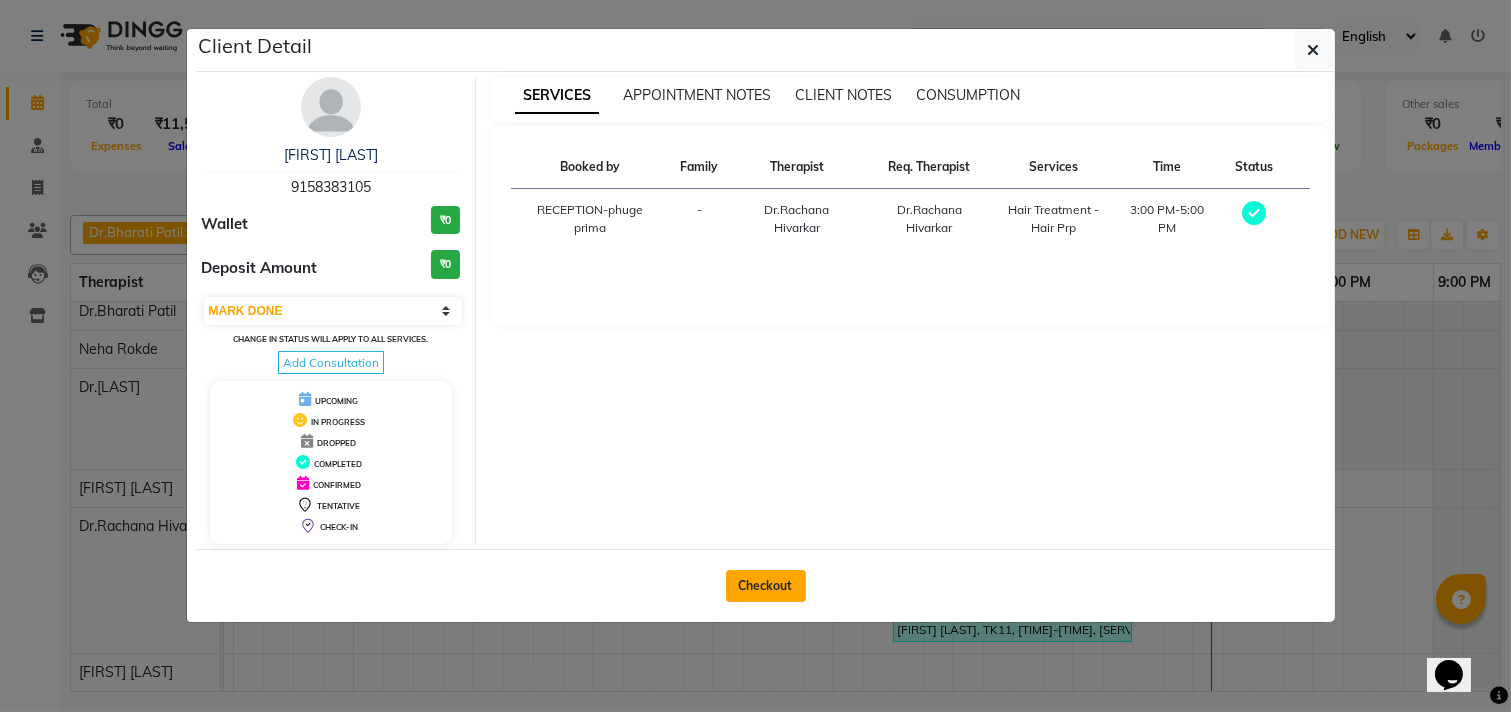 drag, startPoint x: 810, startPoint y: 568, endPoint x: 802, endPoint y: 587, distance: 20.615528 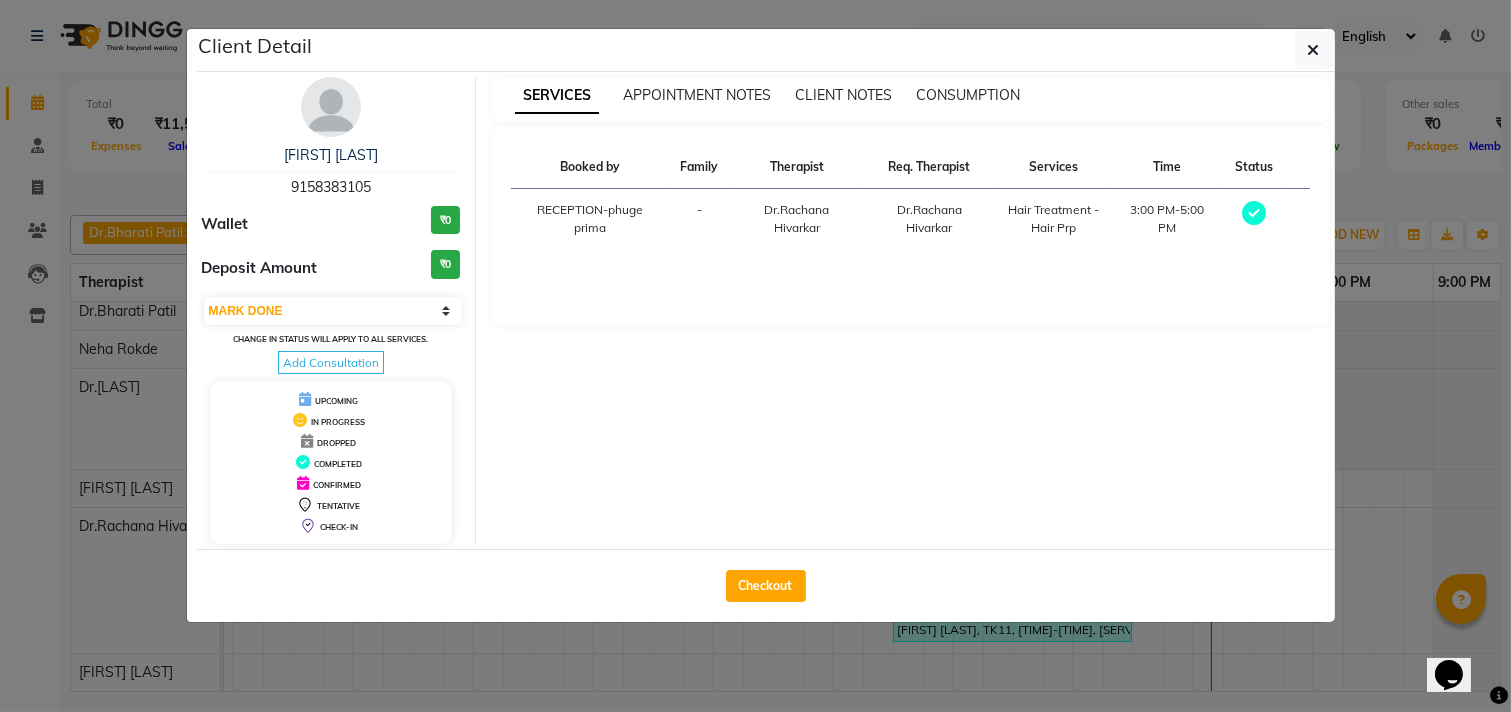 select on "service" 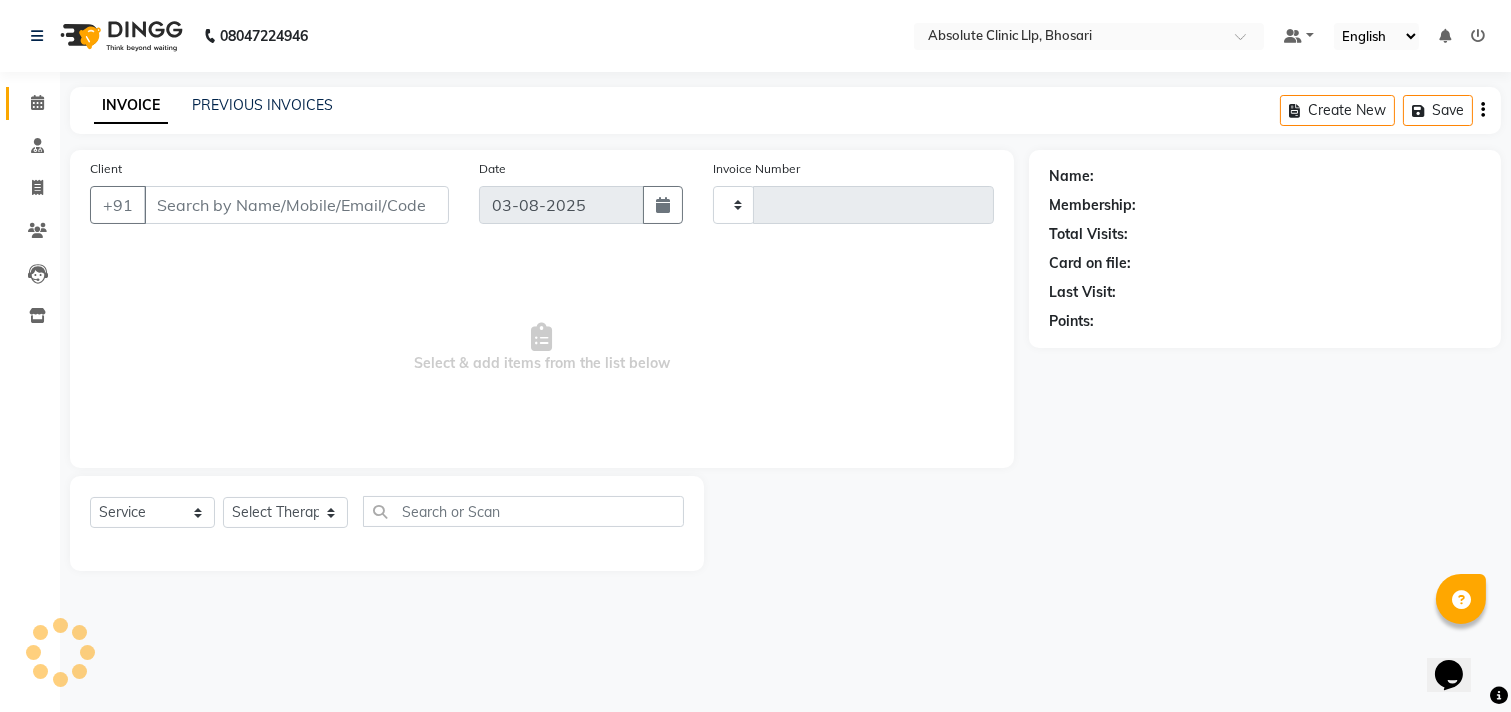 type on "1920" 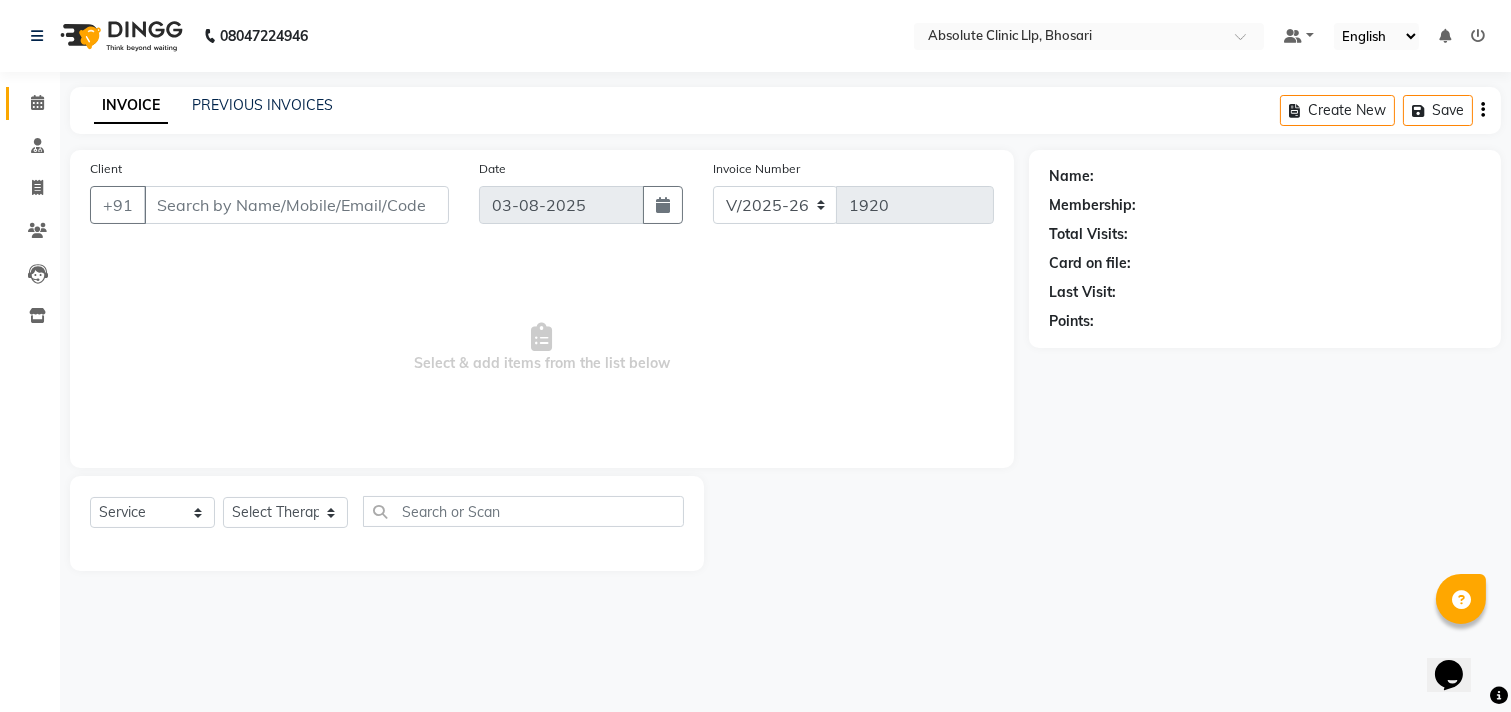 type on "9158383105" 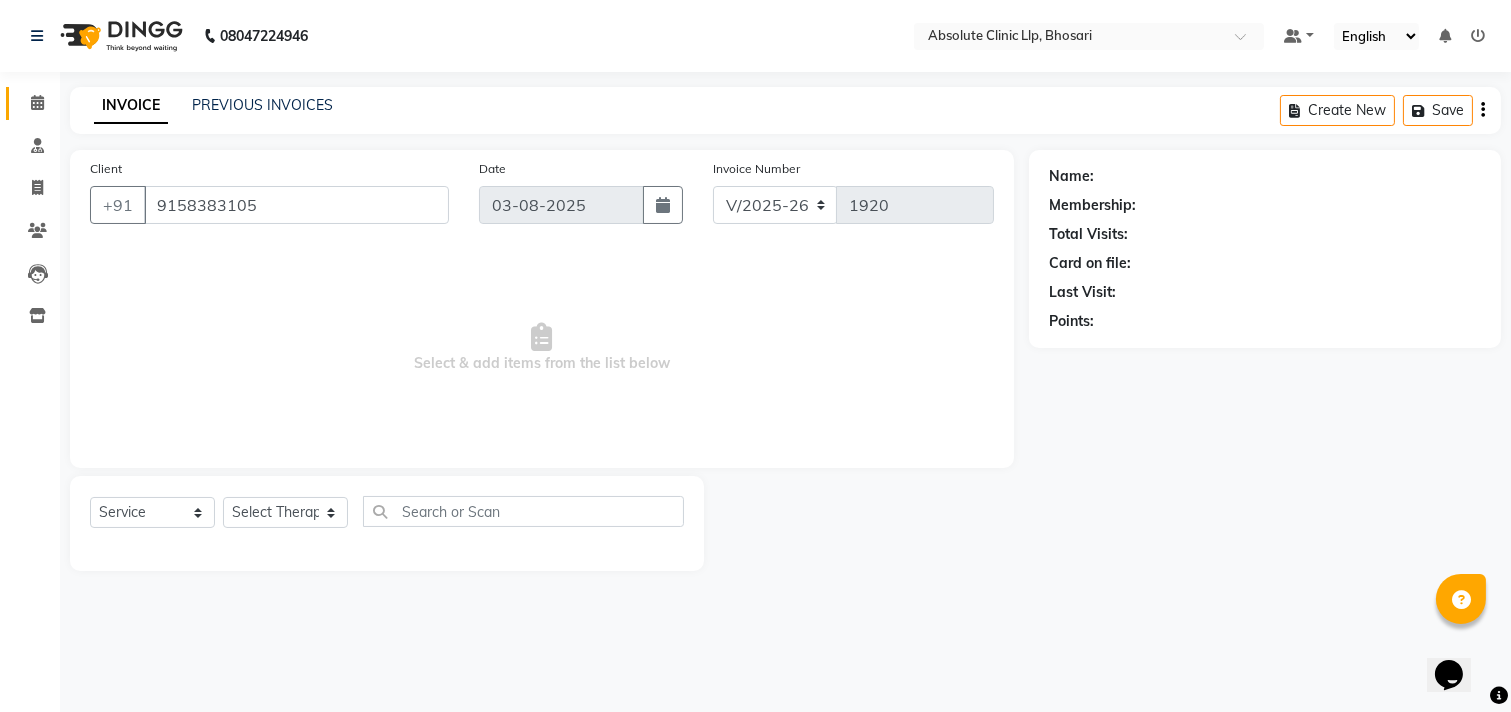 select on "70435" 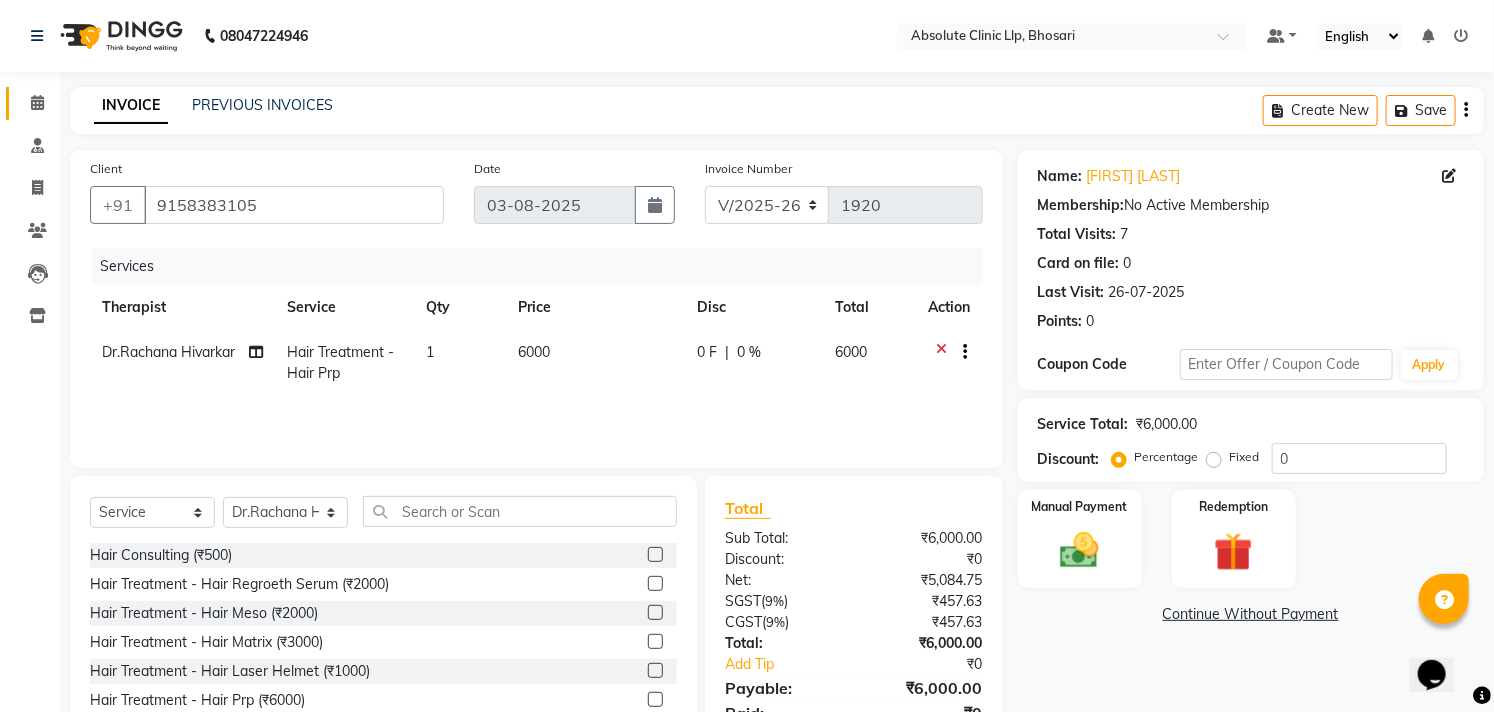scroll, scrollTop: 88, scrollLeft: 0, axis: vertical 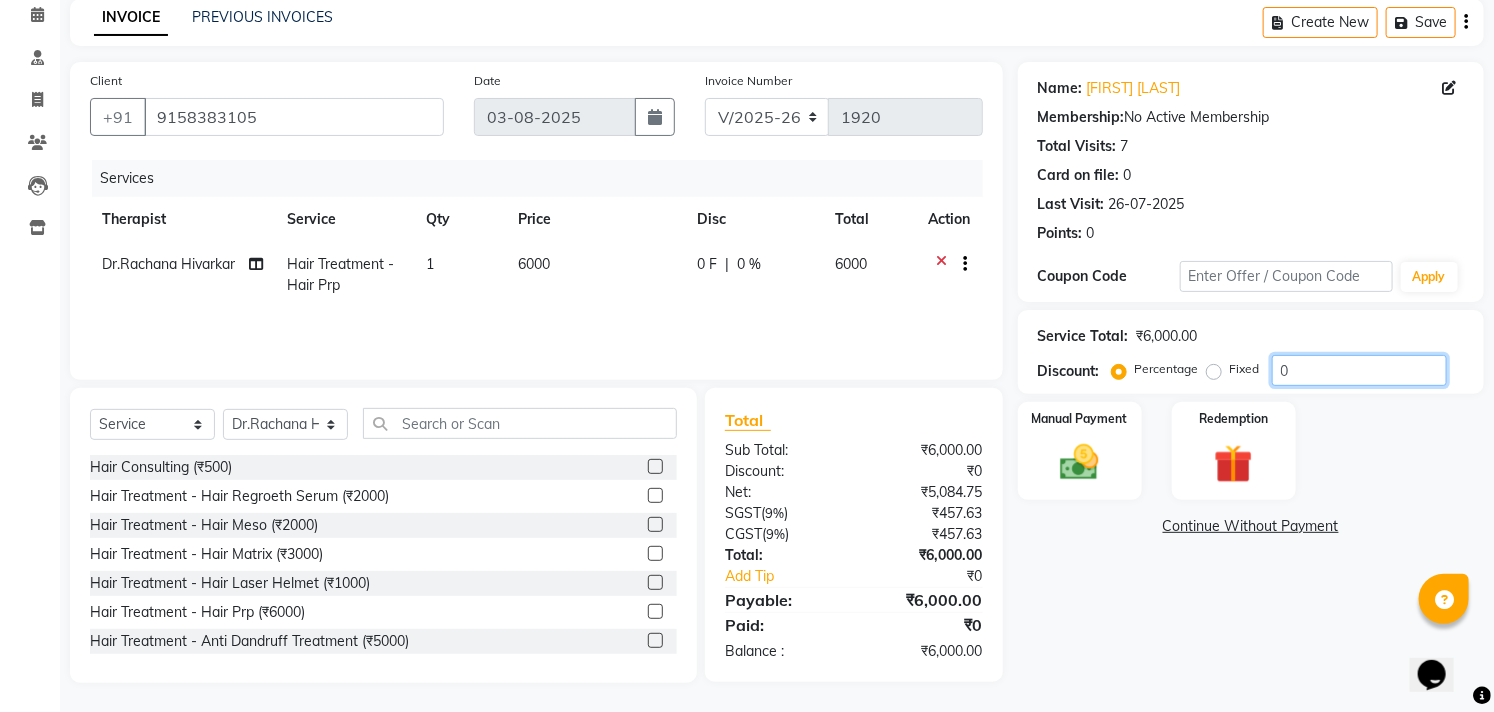 click on "0" 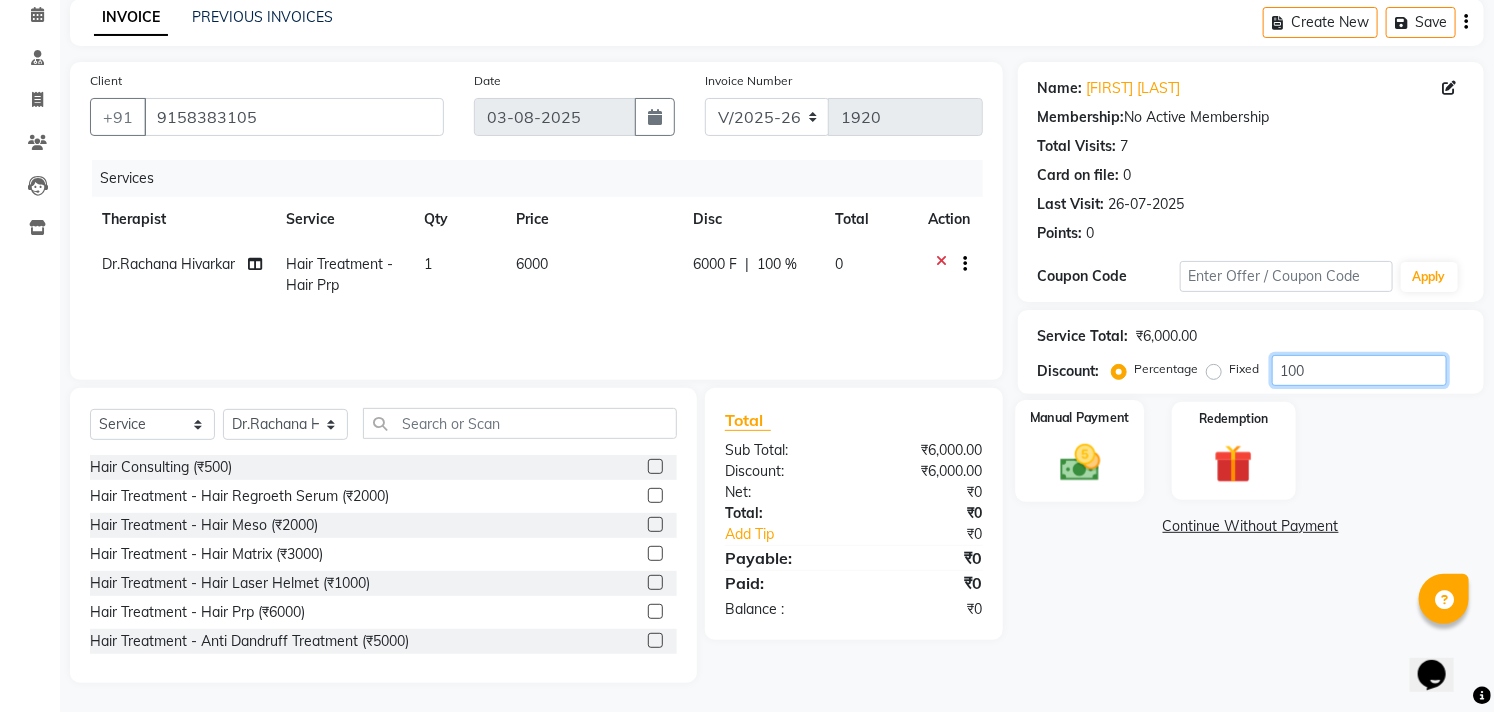 type on "100" 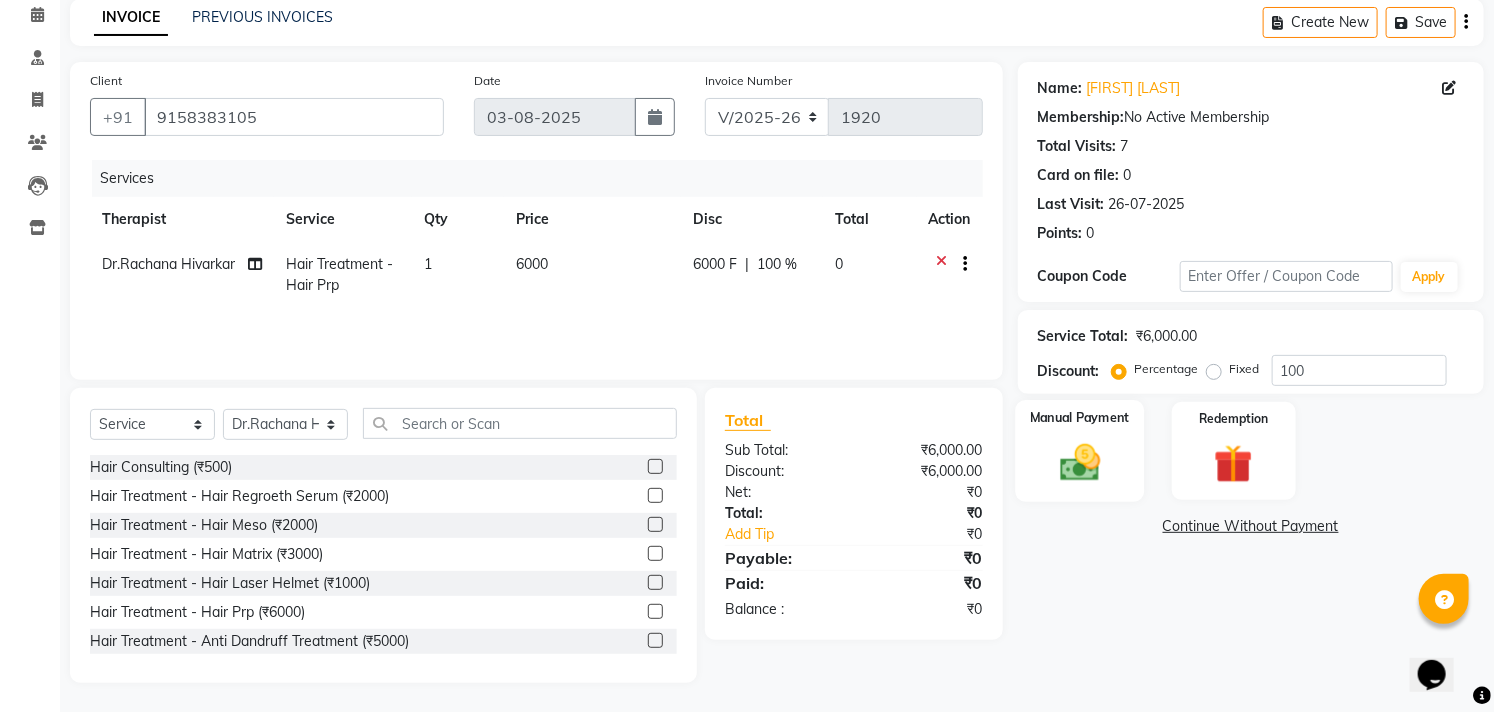 click on "Manual Payment" 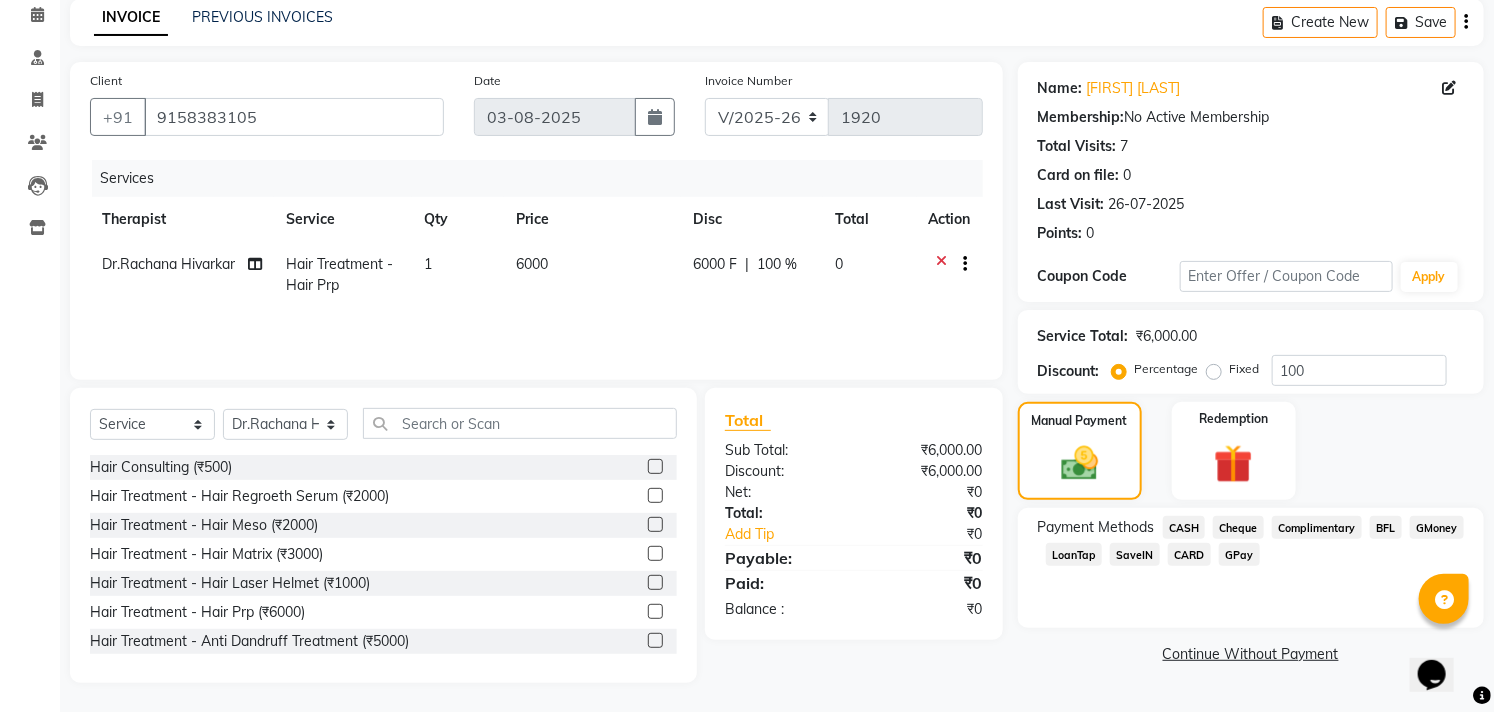 click on "CASH" 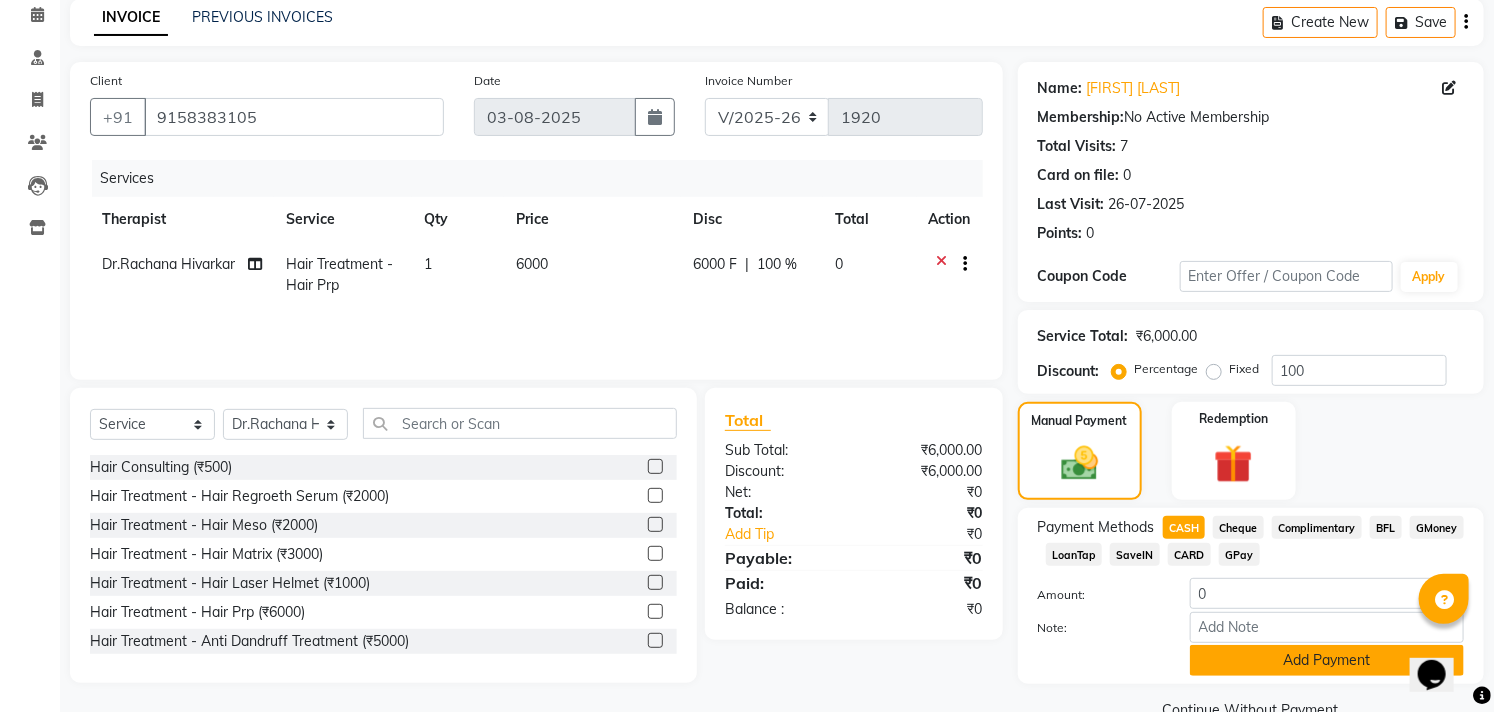 click on "Add Payment" 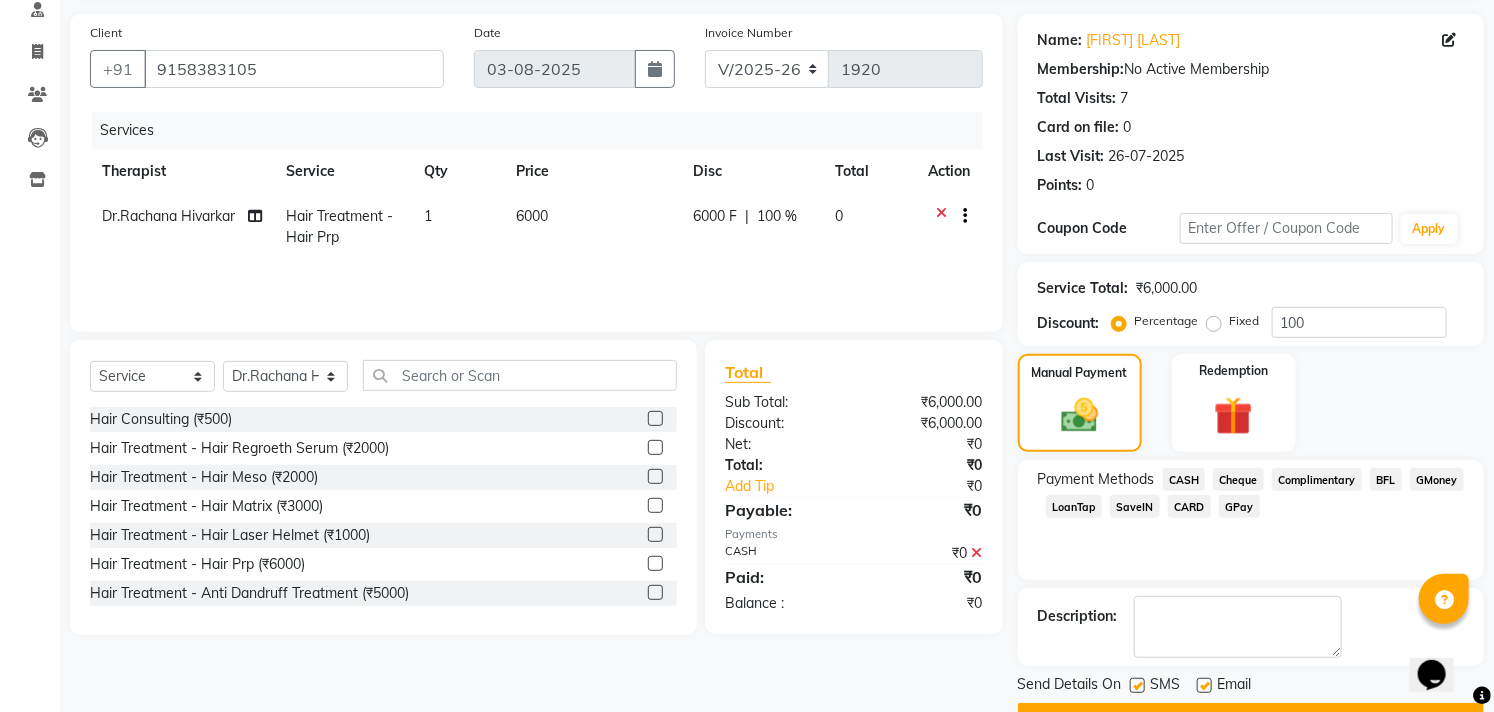 scroll, scrollTop: 187, scrollLeft: 0, axis: vertical 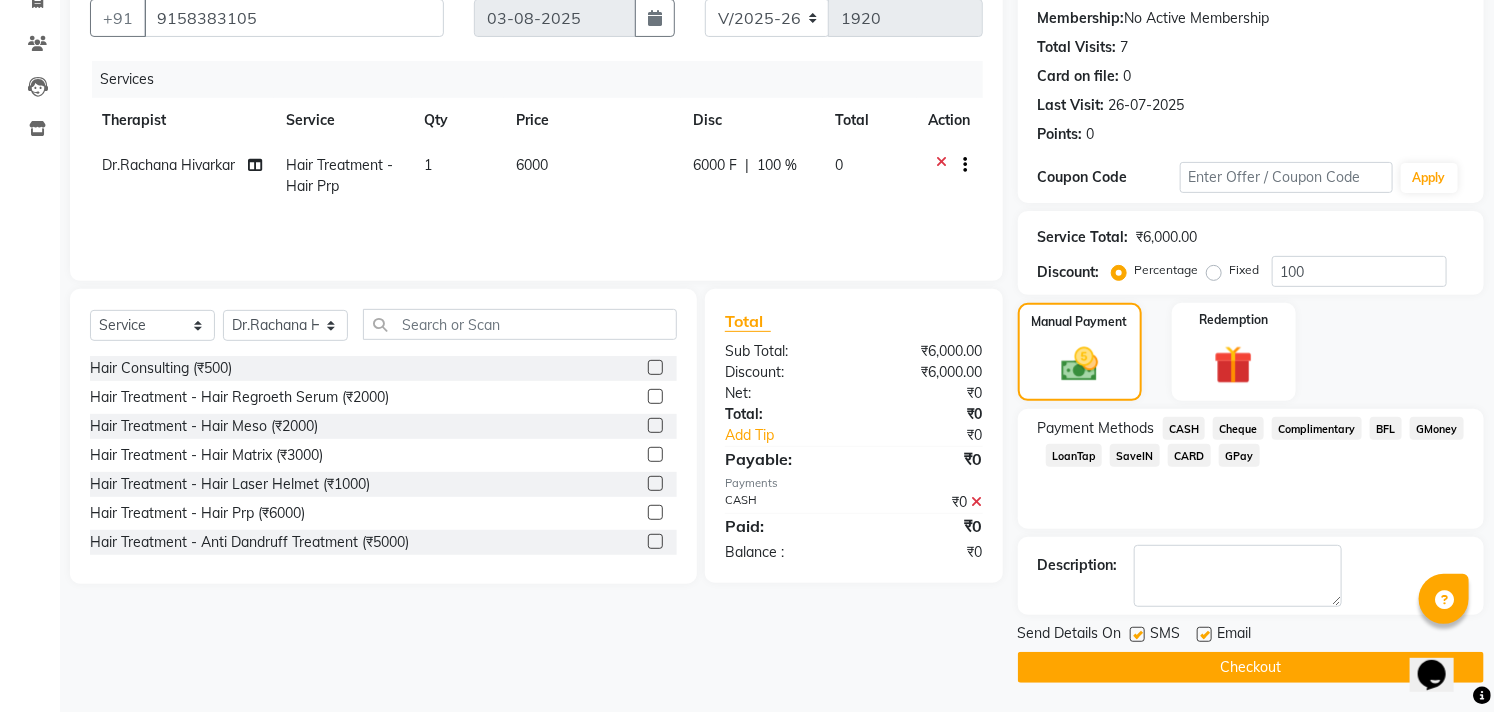 click on "Checkout" 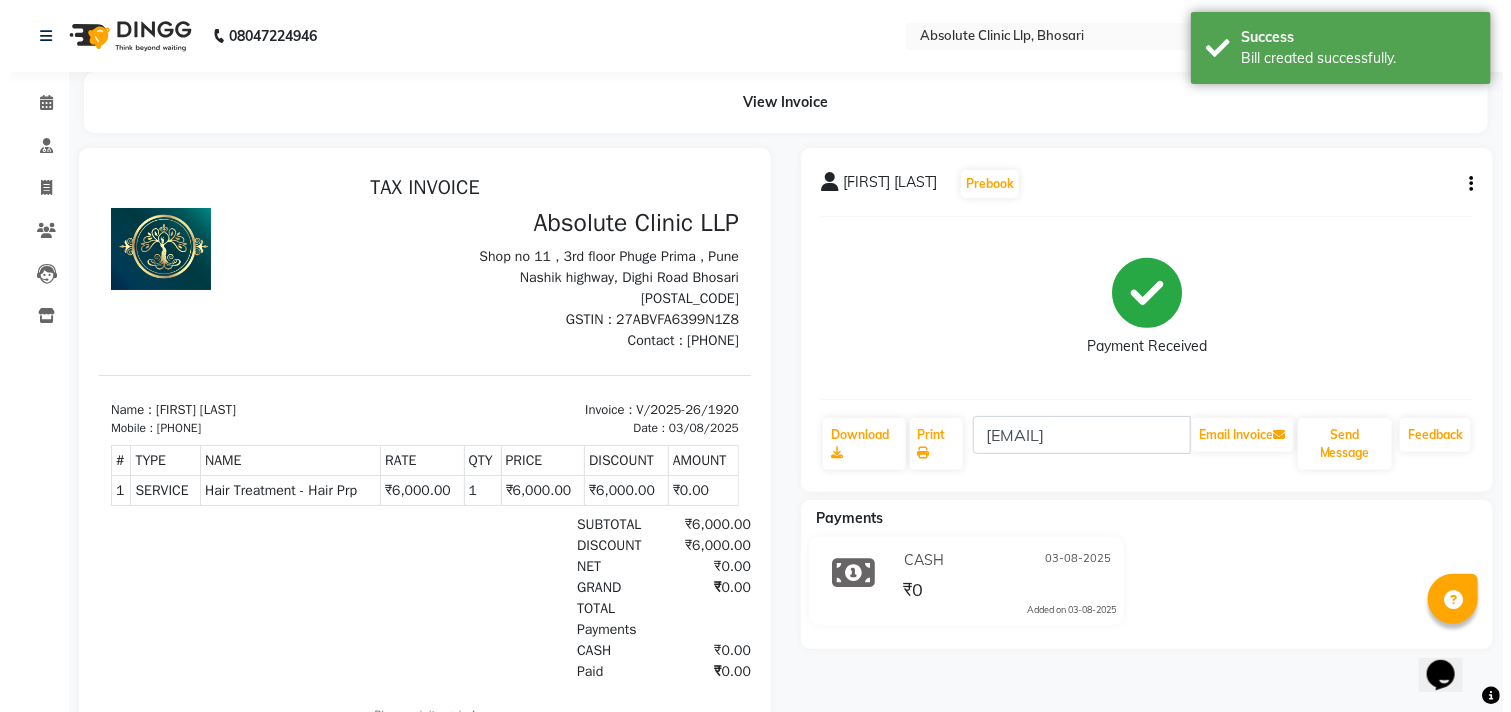 scroll, scrollTop: 0, scrollLeft: 0, axis: both 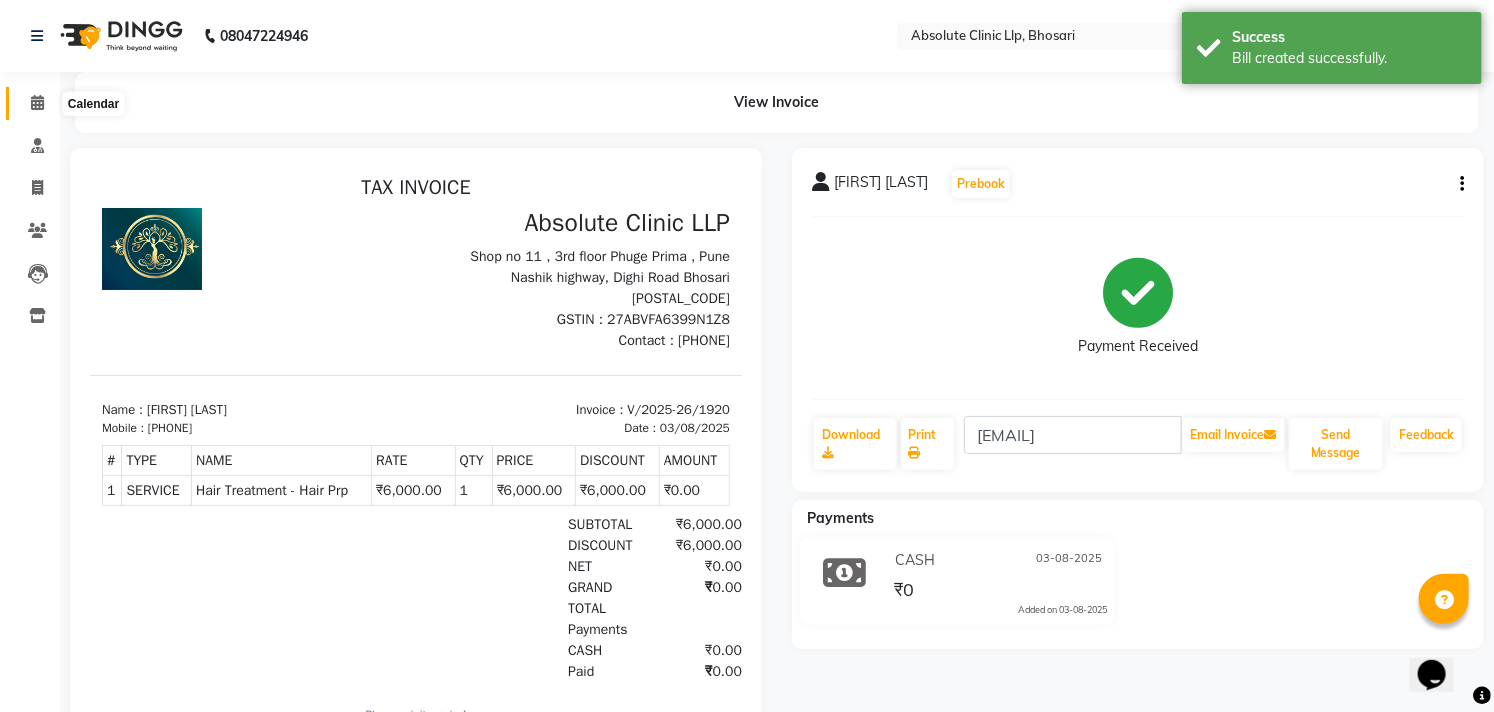 click 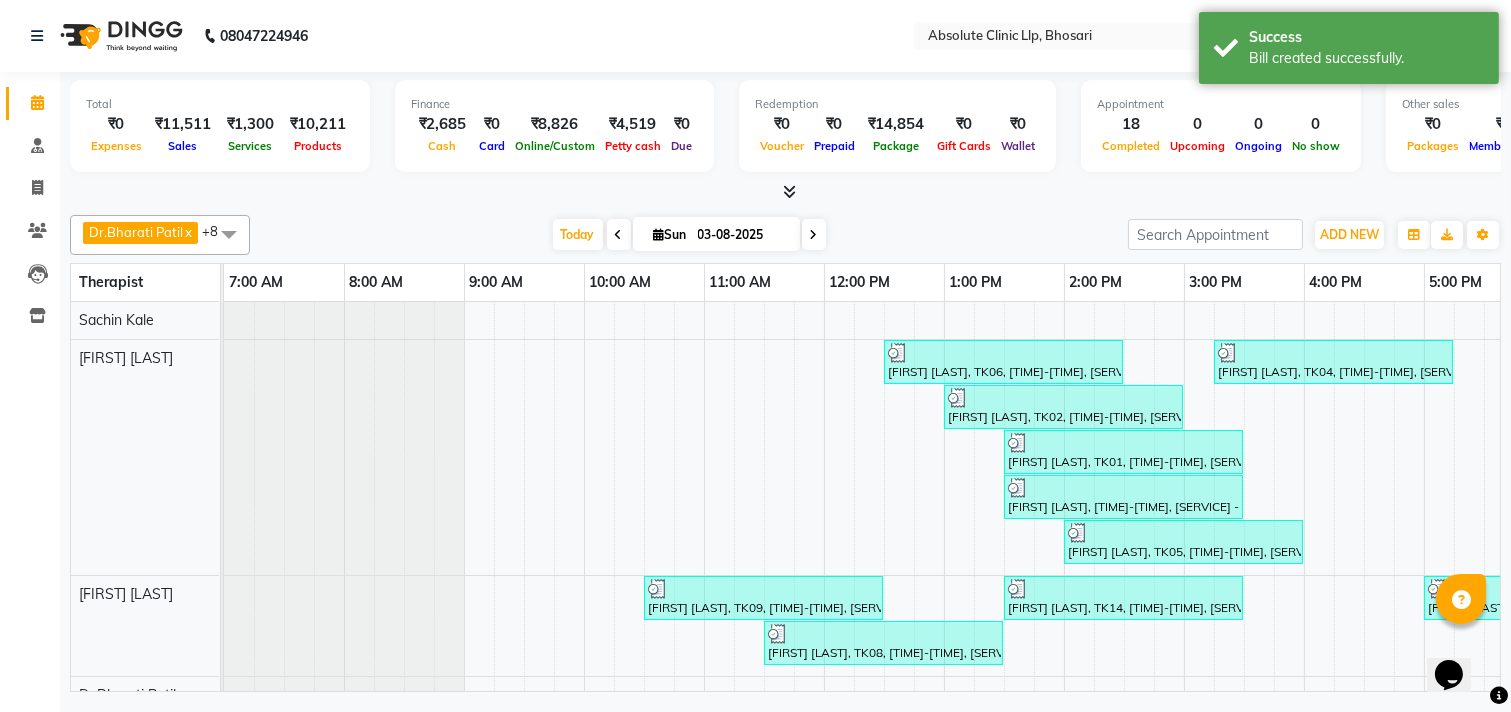 scroll, scrollTop: 0, scrollLeft: 0, axis: both 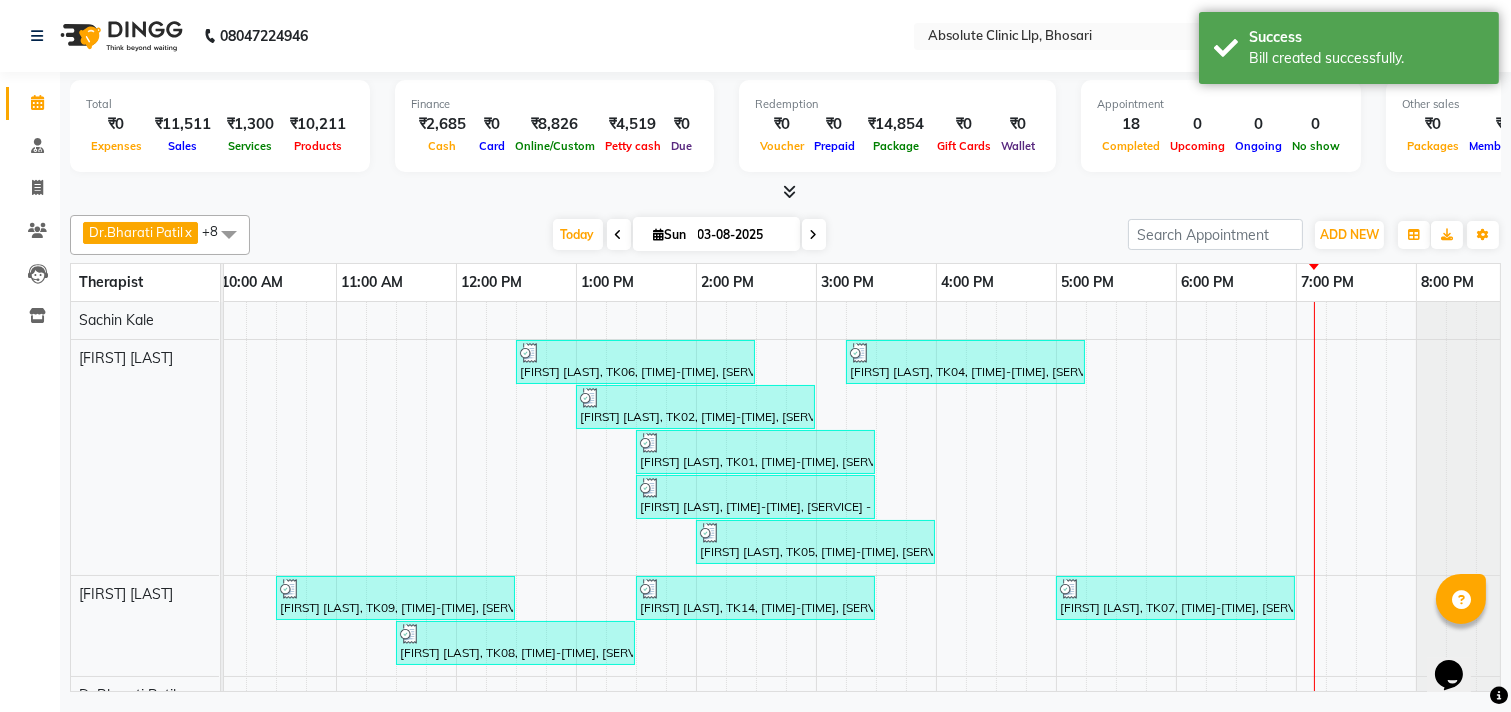 drag, startPoint x: 1393, startPoint y: 706, endPoint x: 1414, endPoint y: 707, distance: 21.023796 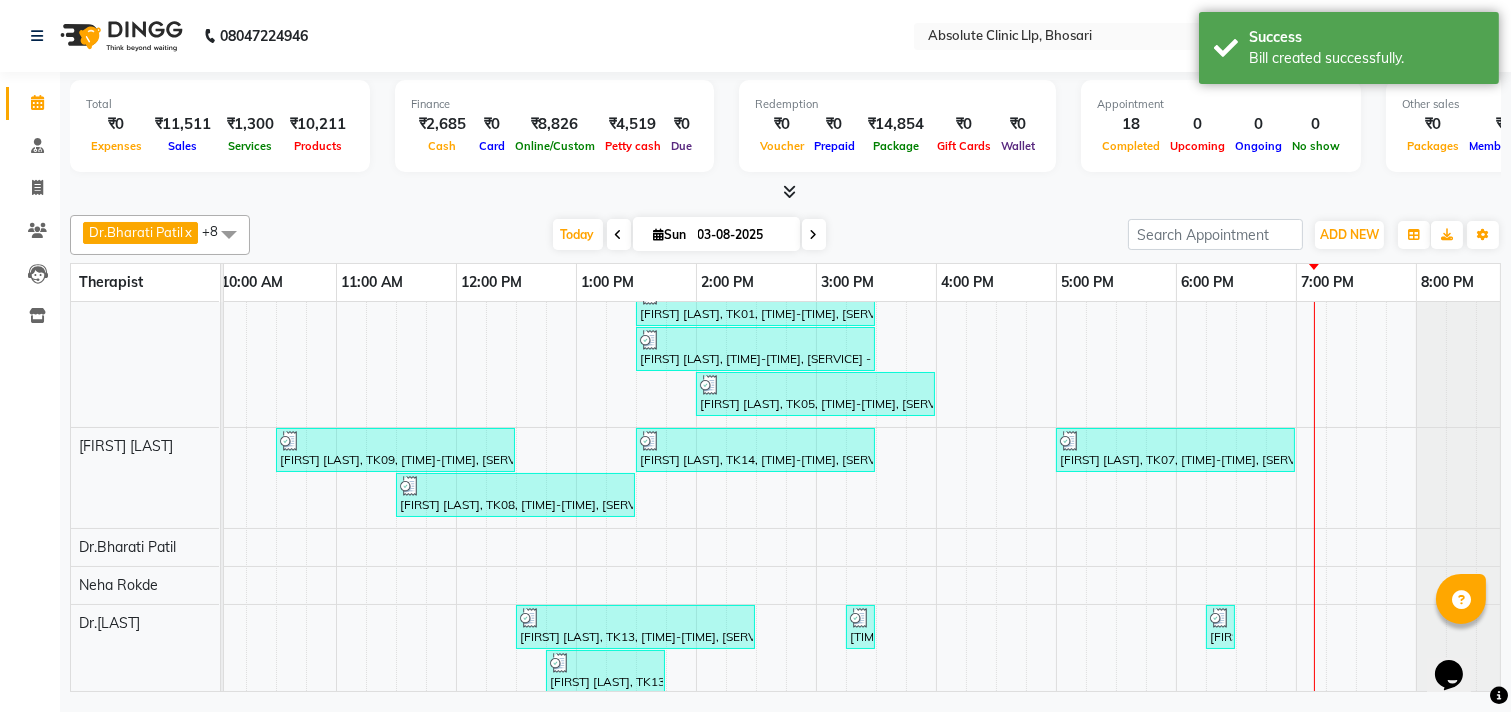 scroll, scrollTop: 386, scrollLeft: 368, axis: both 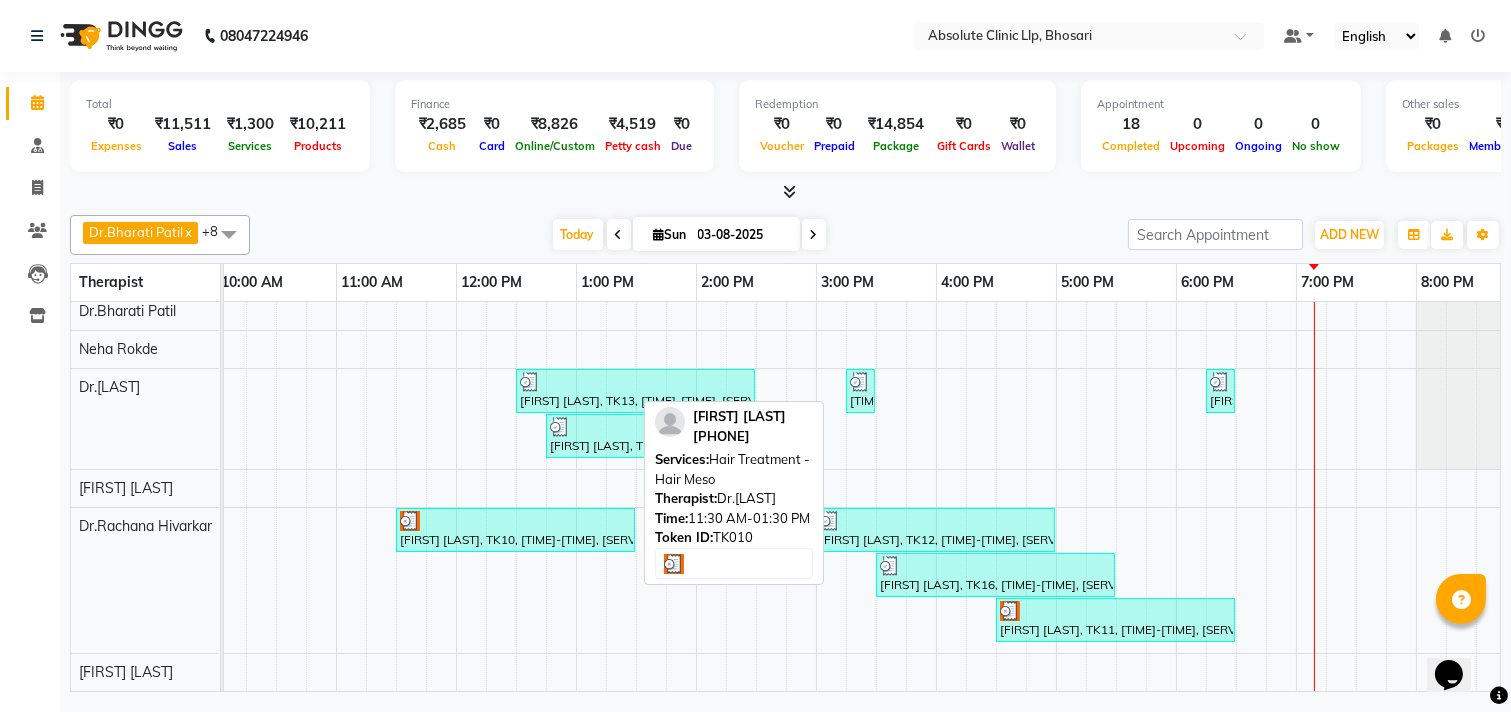 click on "[FIRST] [LAST], TK10, [TIME]-[TIME], [SERVICE] - [SERVICE]" at bounding box center (515, 530) 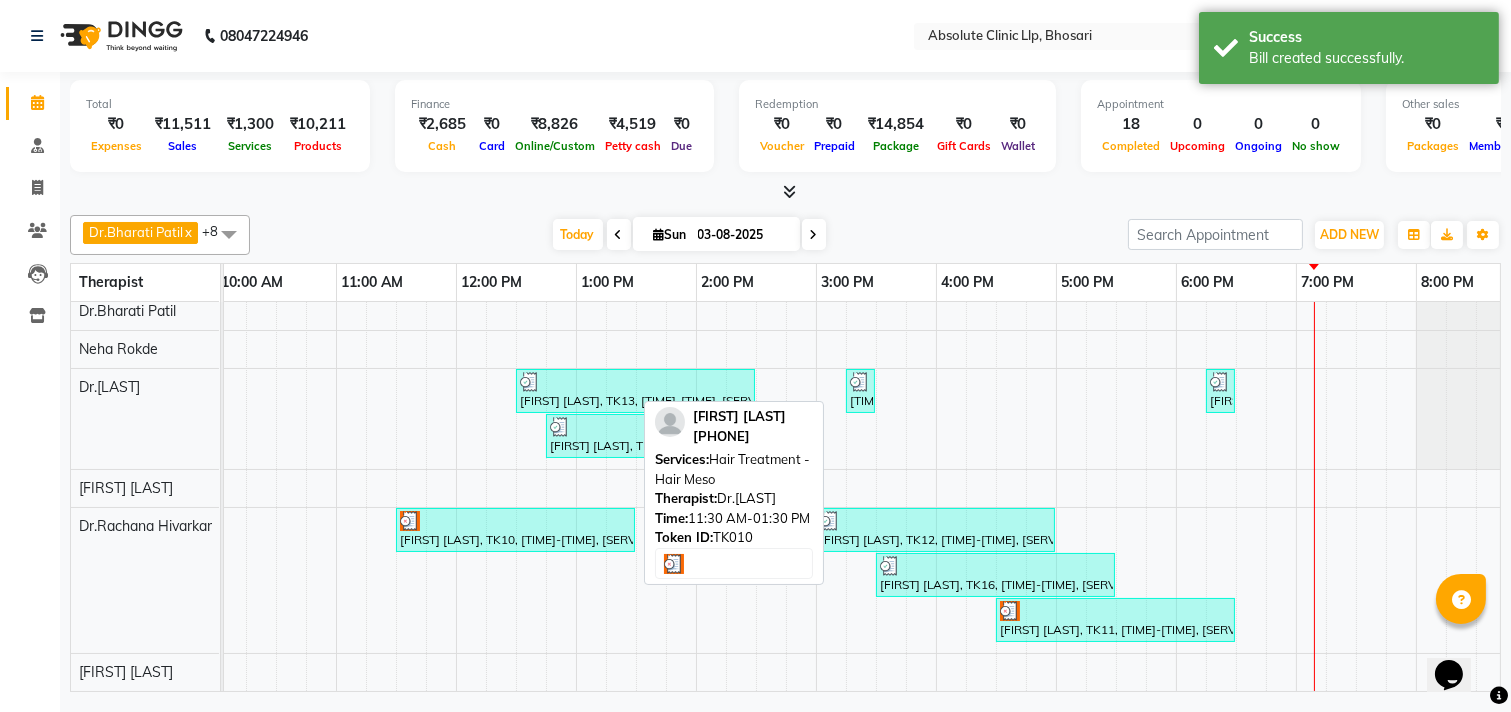 select on "3" 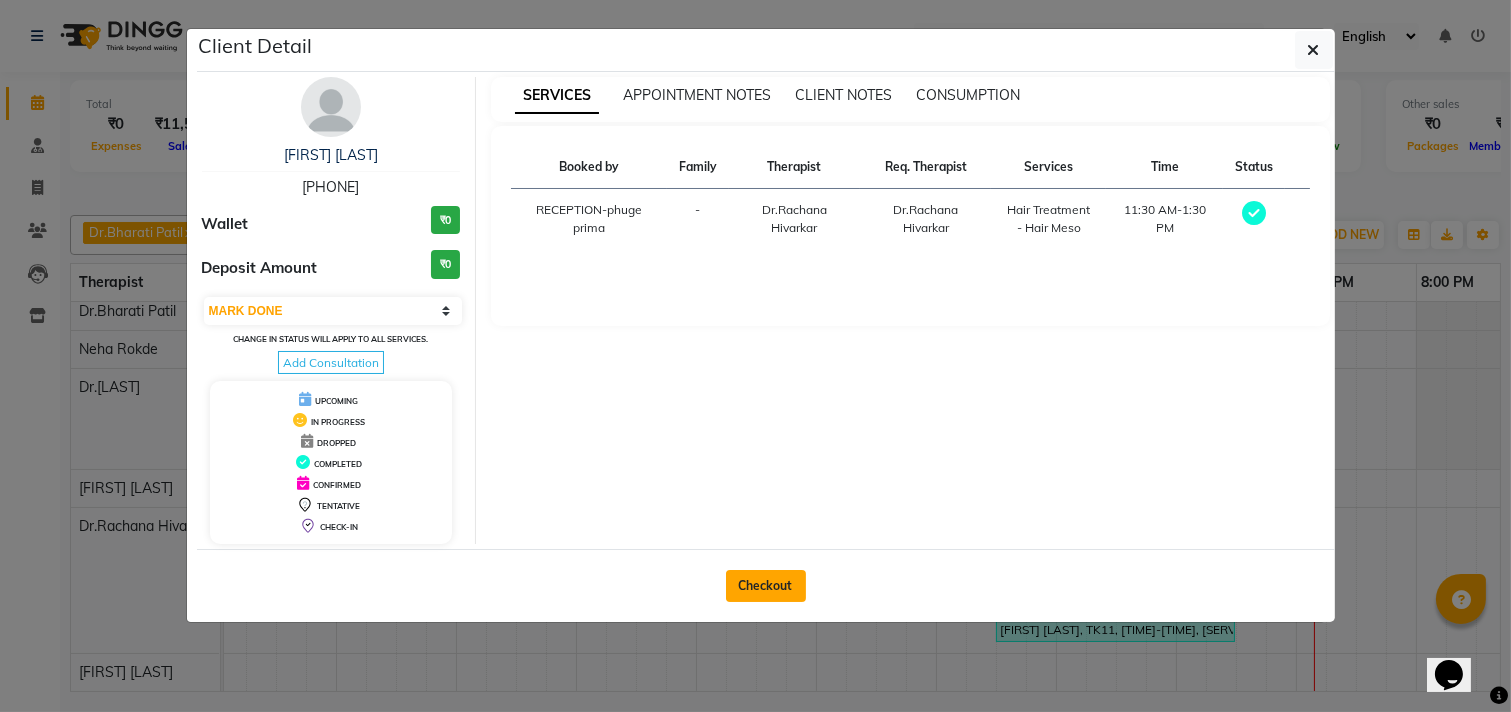 click on "Checkout" 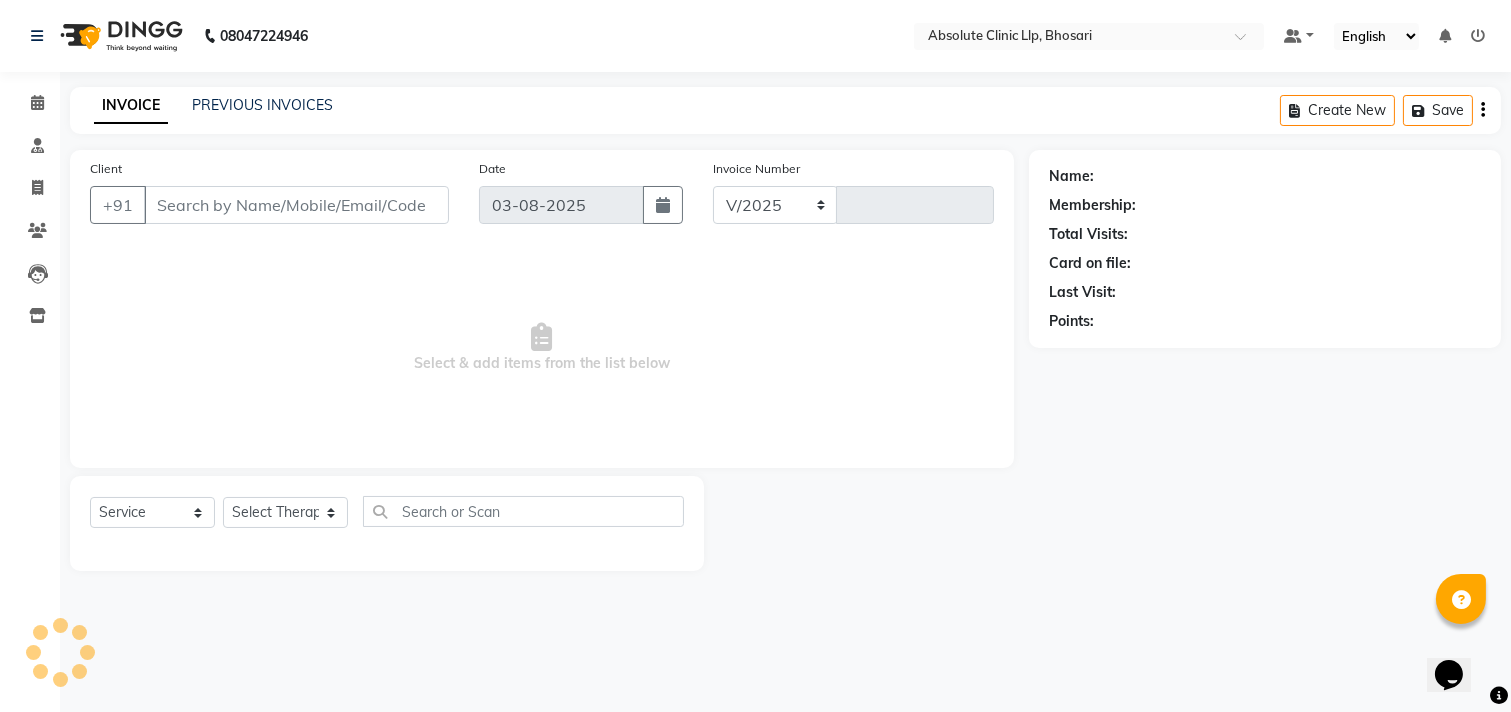 select on "4706" 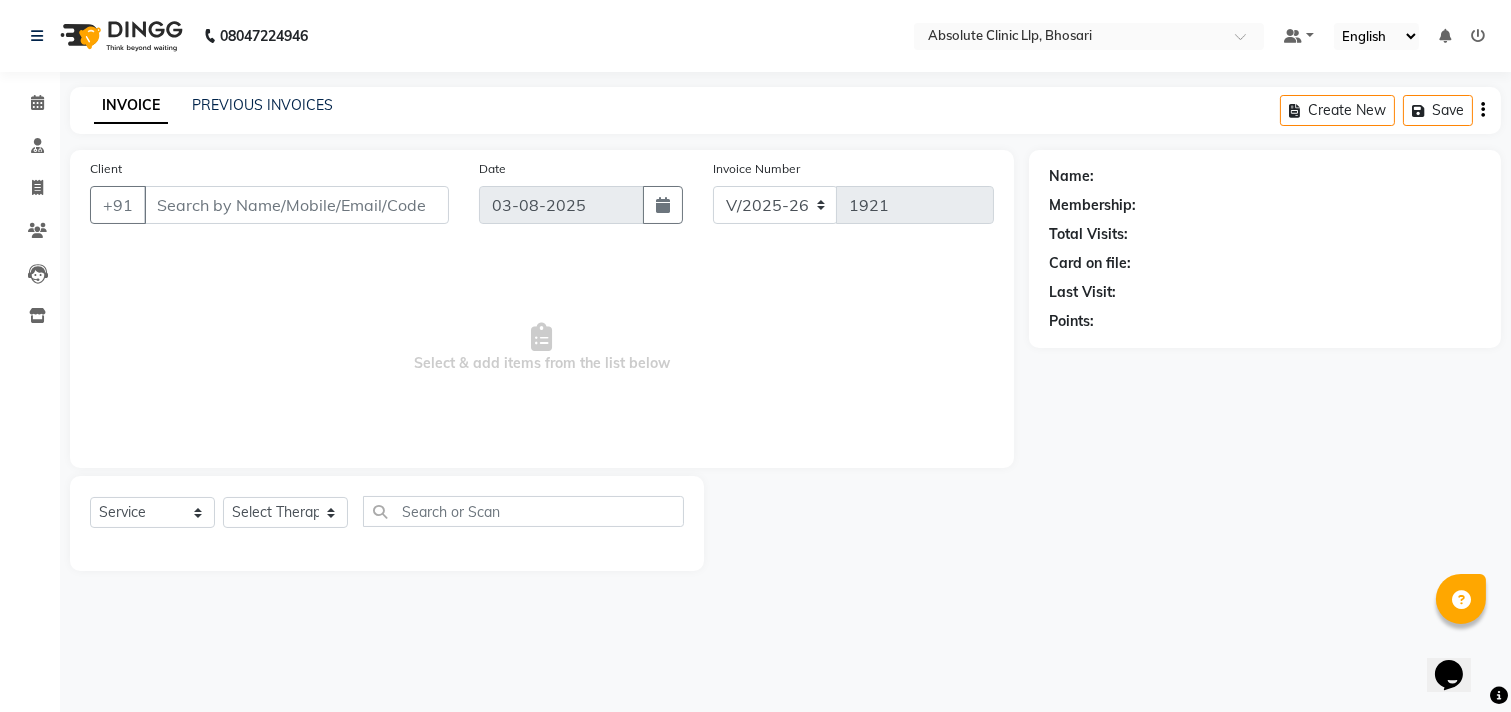type on "[PHONE]" 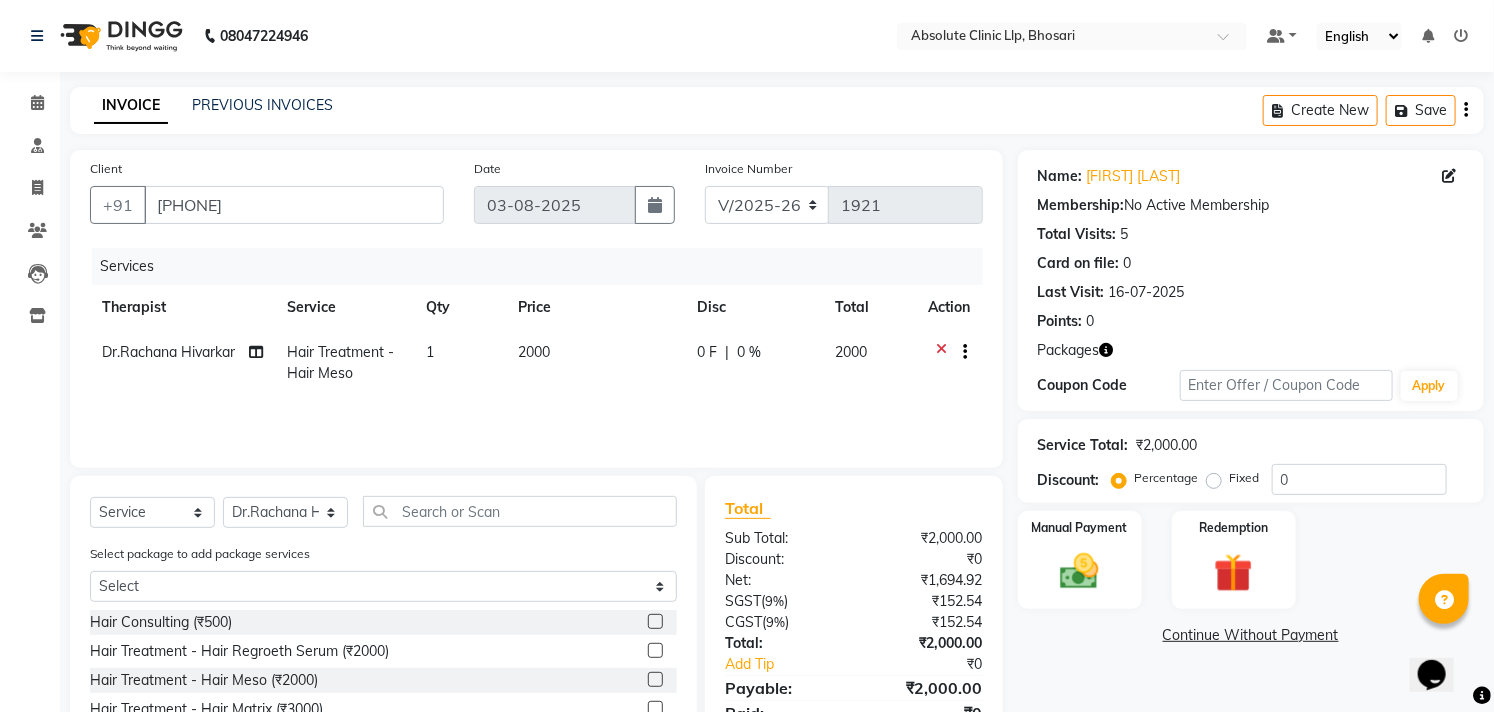 scroll, scrollTop: 111, scrollLeft: 0, axis: vertical 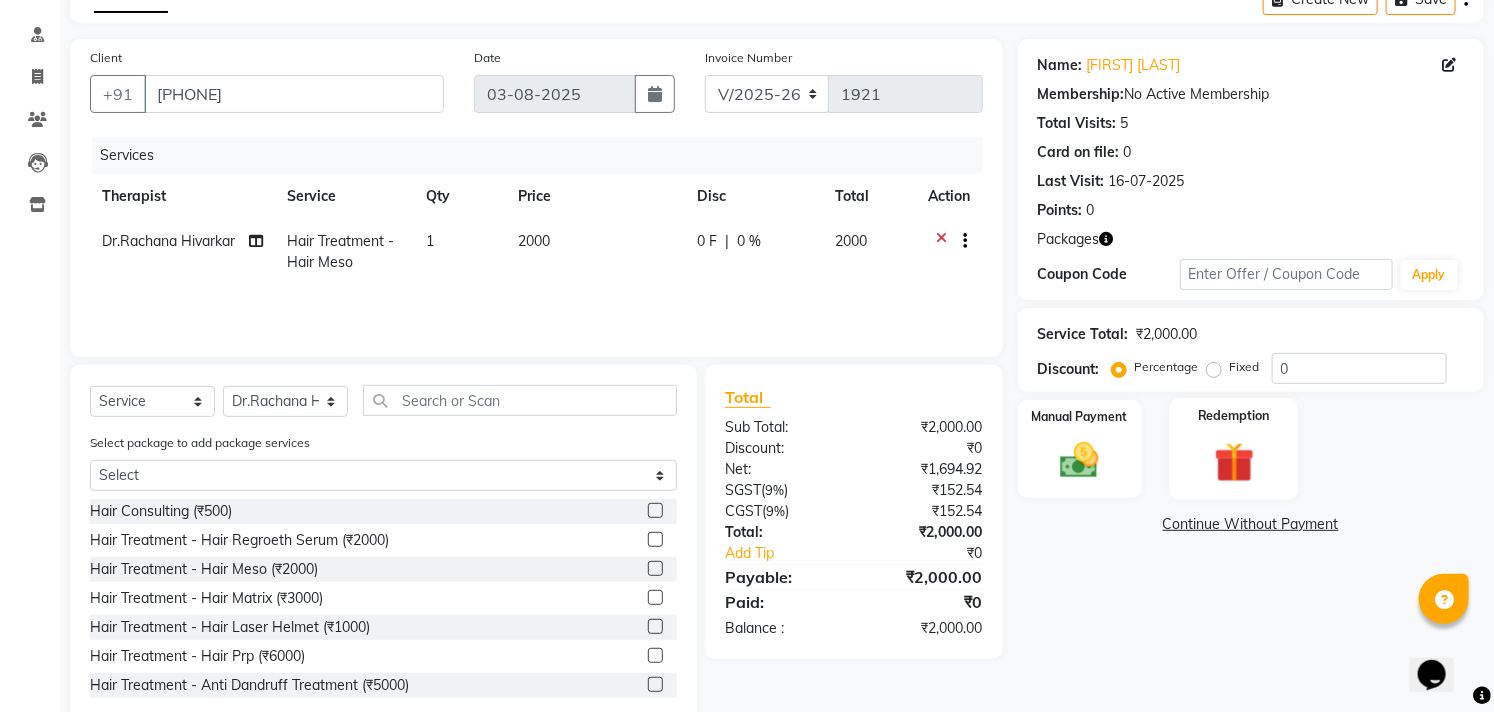 click 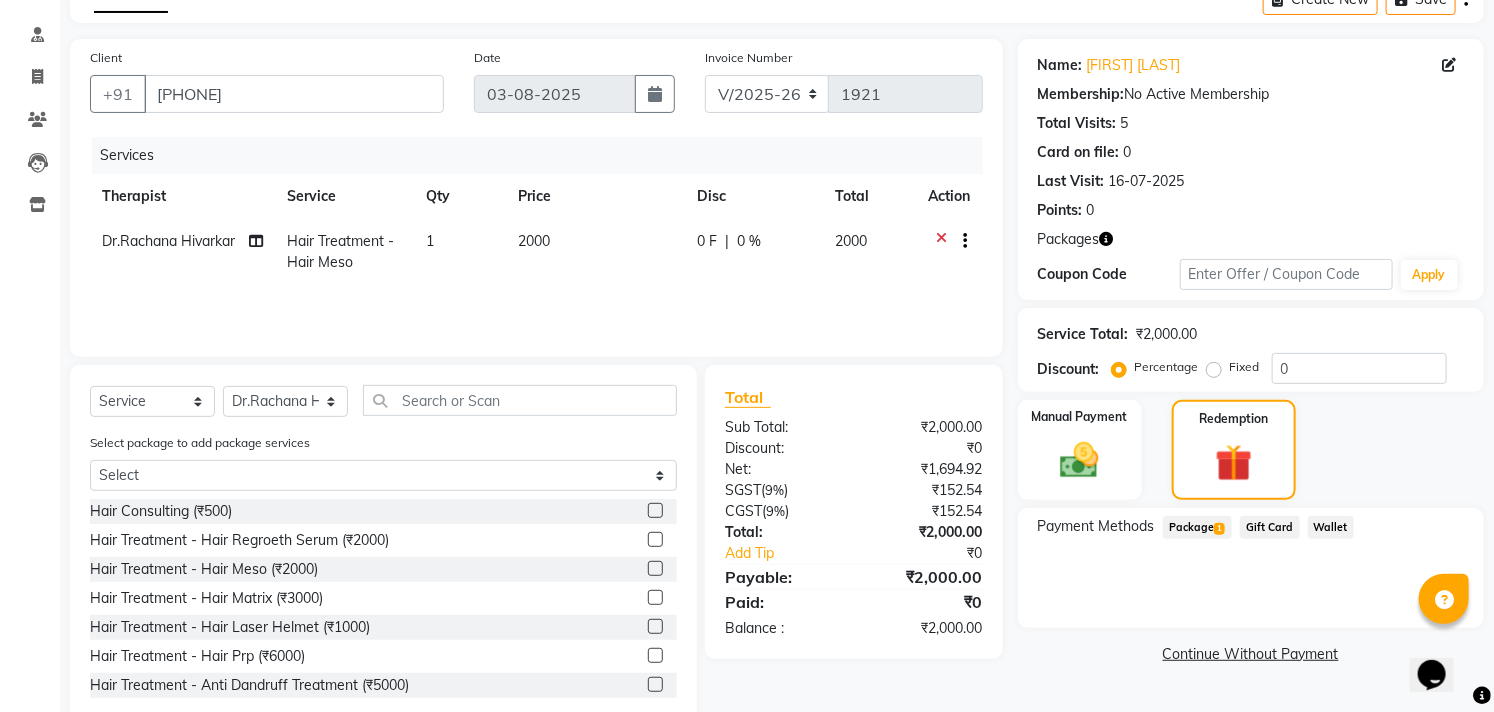 click on "Package  1" 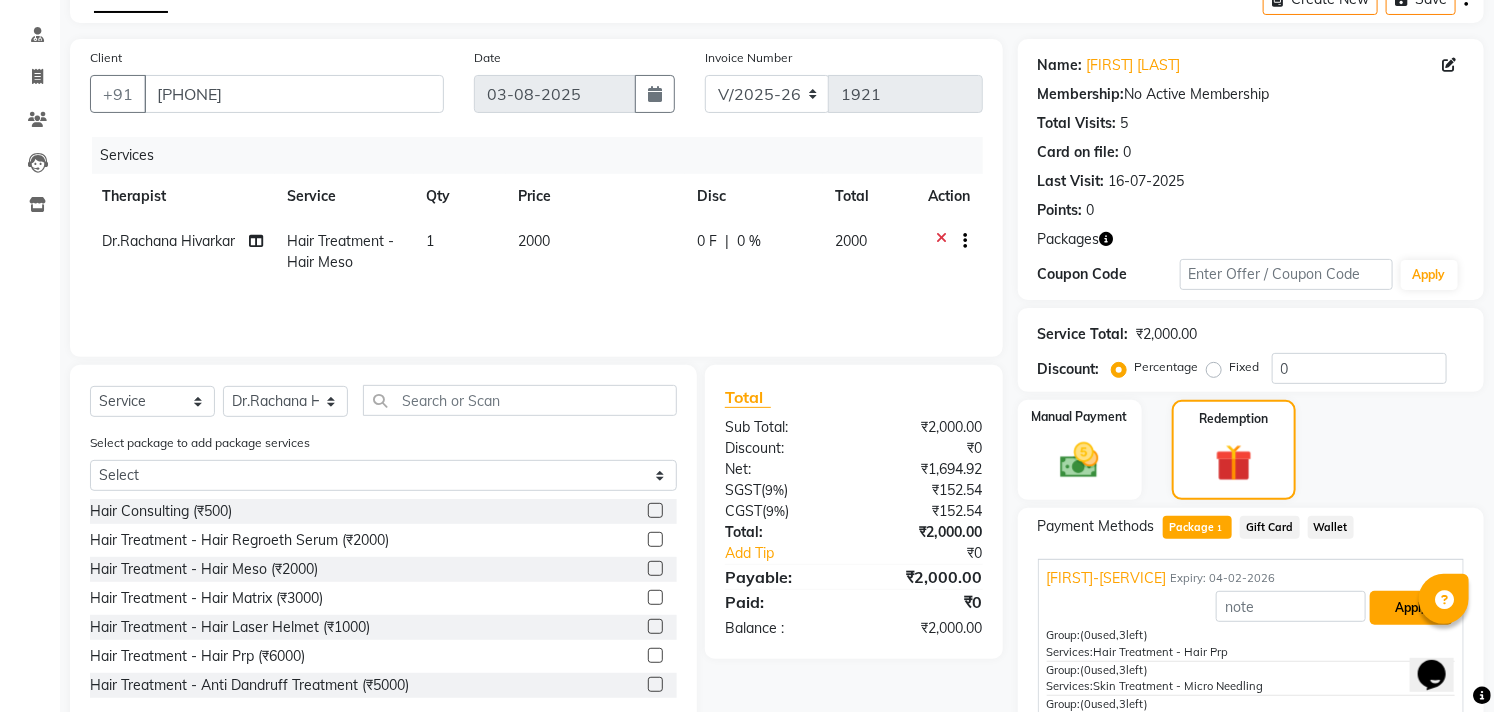 click on "Apply" at bounding box center (1411, 608) 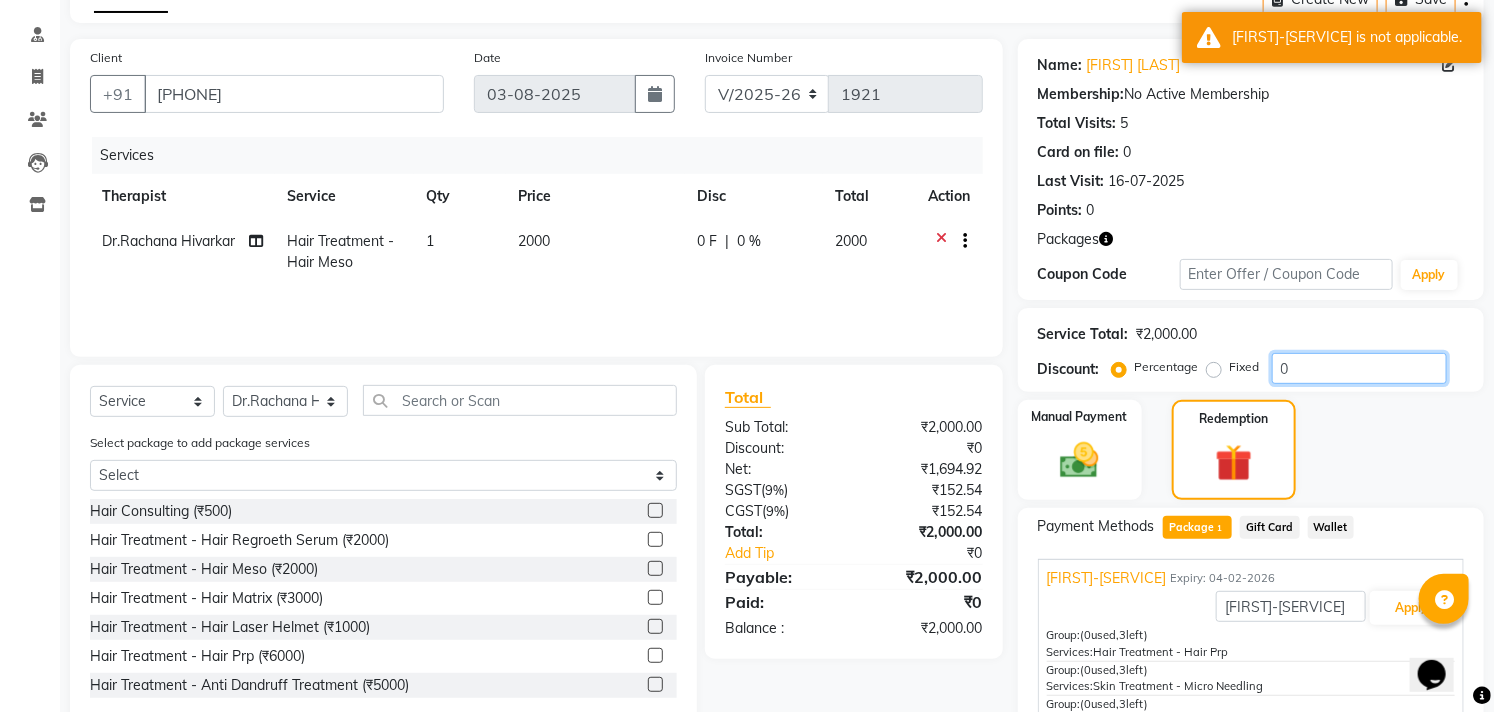 click on "0" 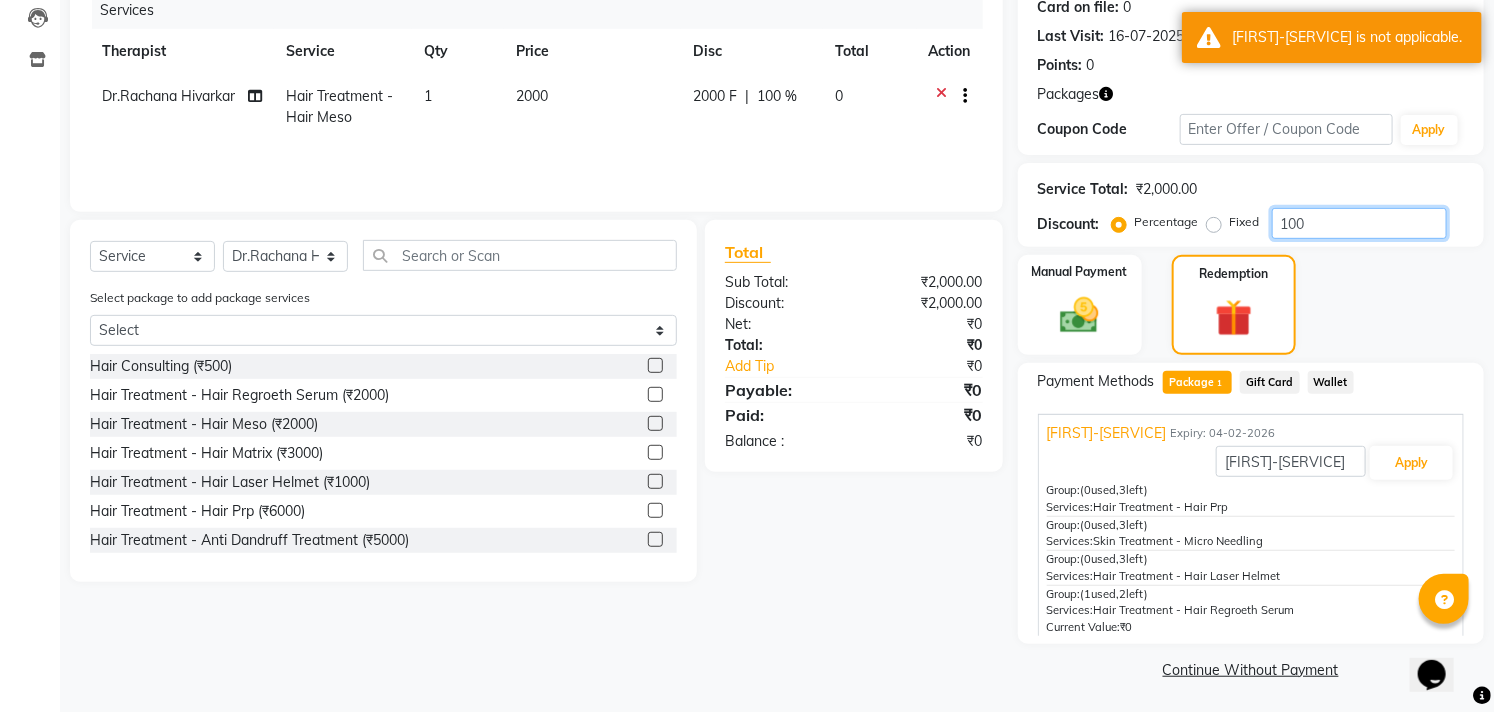 scroll, scrollTop: 257, scrollLeft: 0, axis: vertical 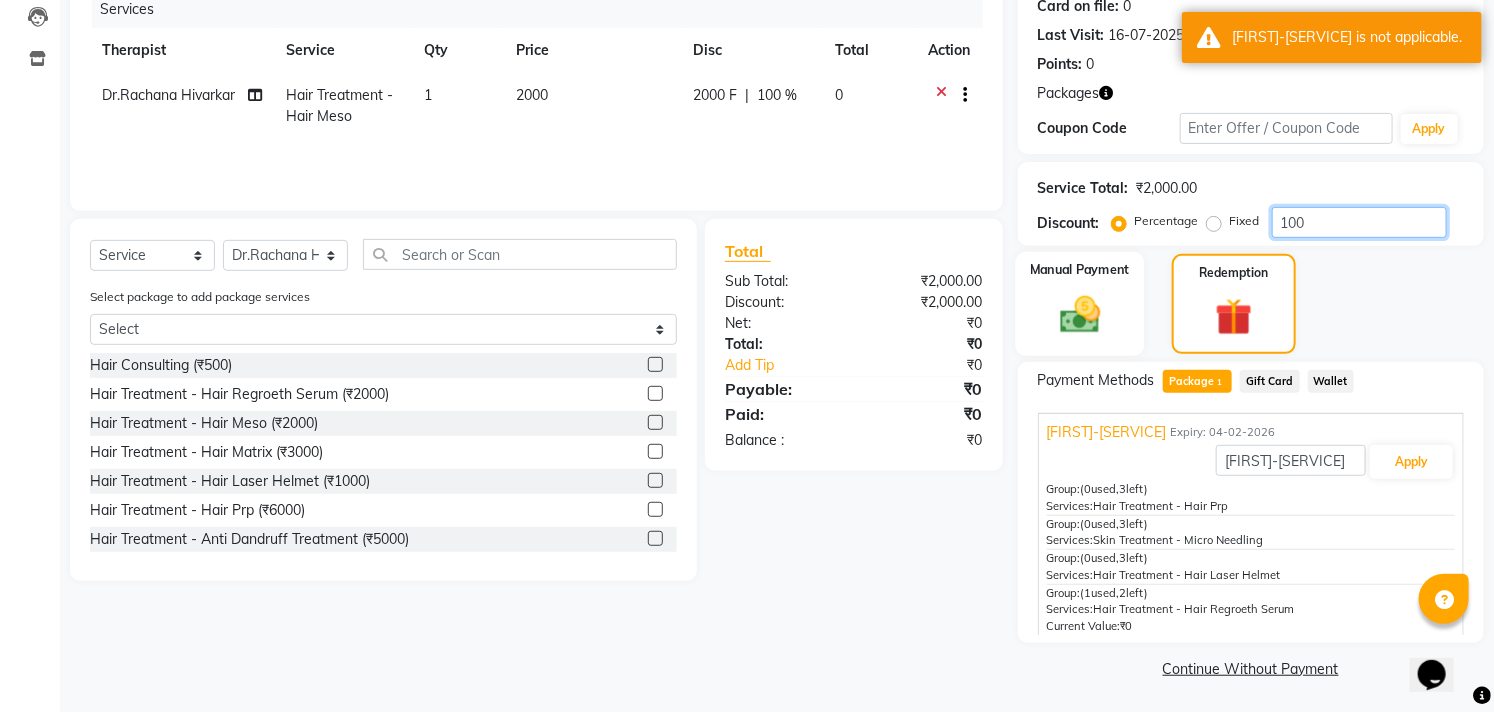 type on "100" 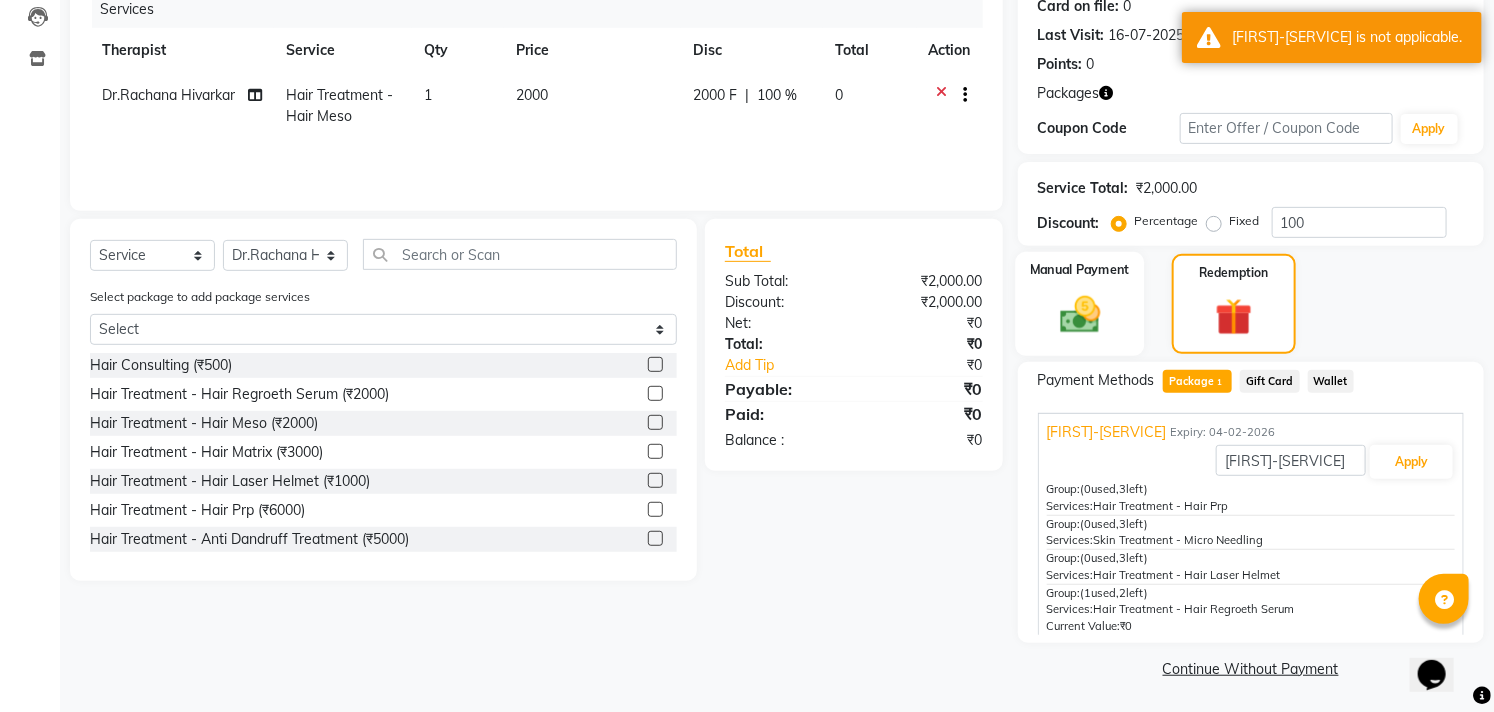 click on "Manual Payment" 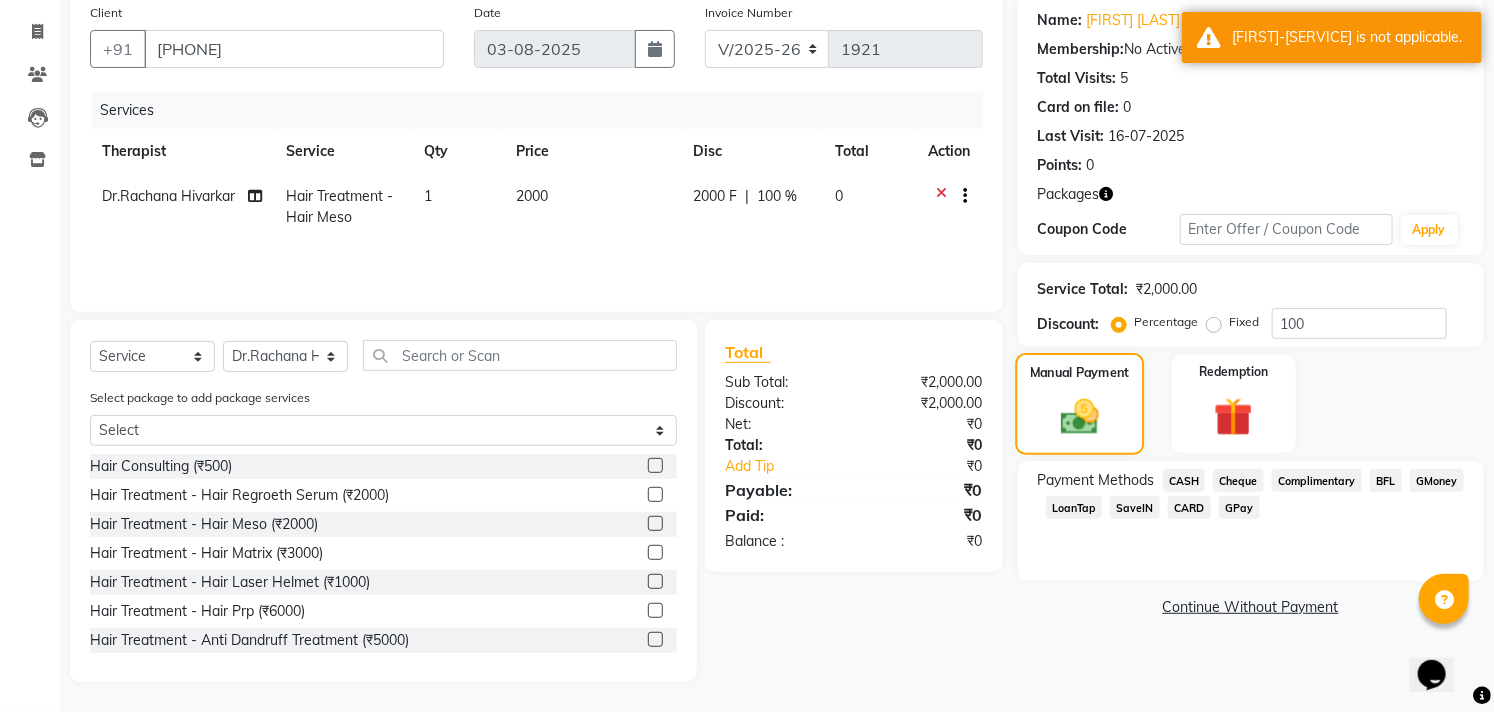 scroll, scrollTop: 156, scrollLeft: 0, axis: vertical 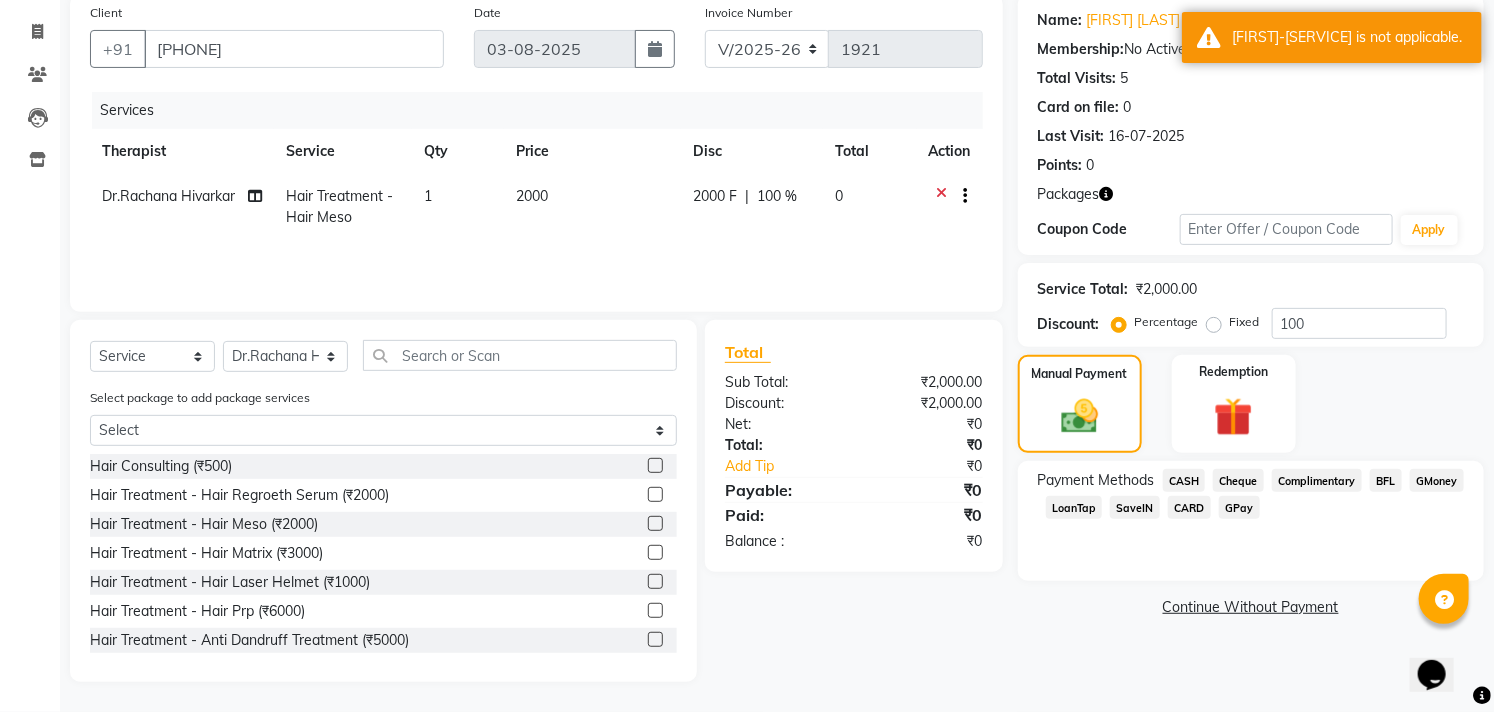 click on "CASH" 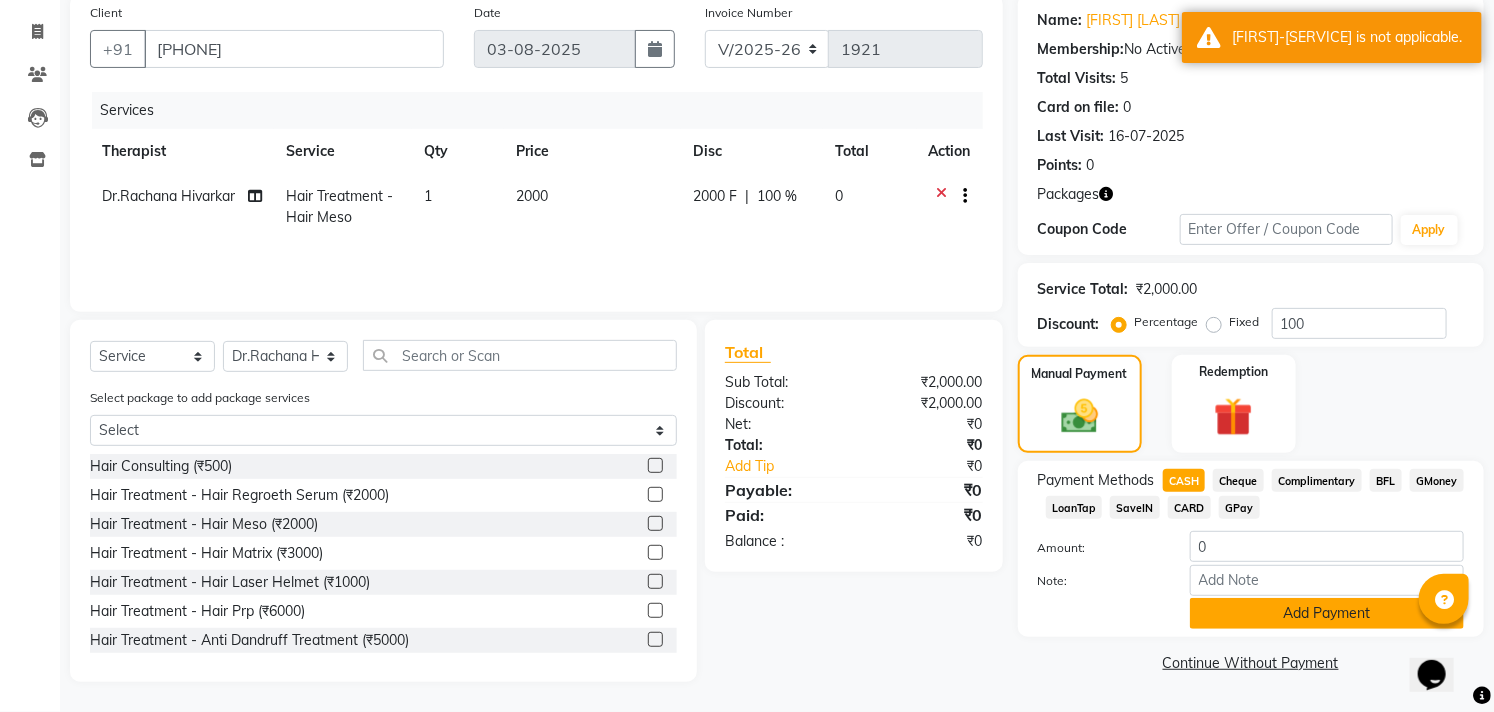 click on "Add Payment" 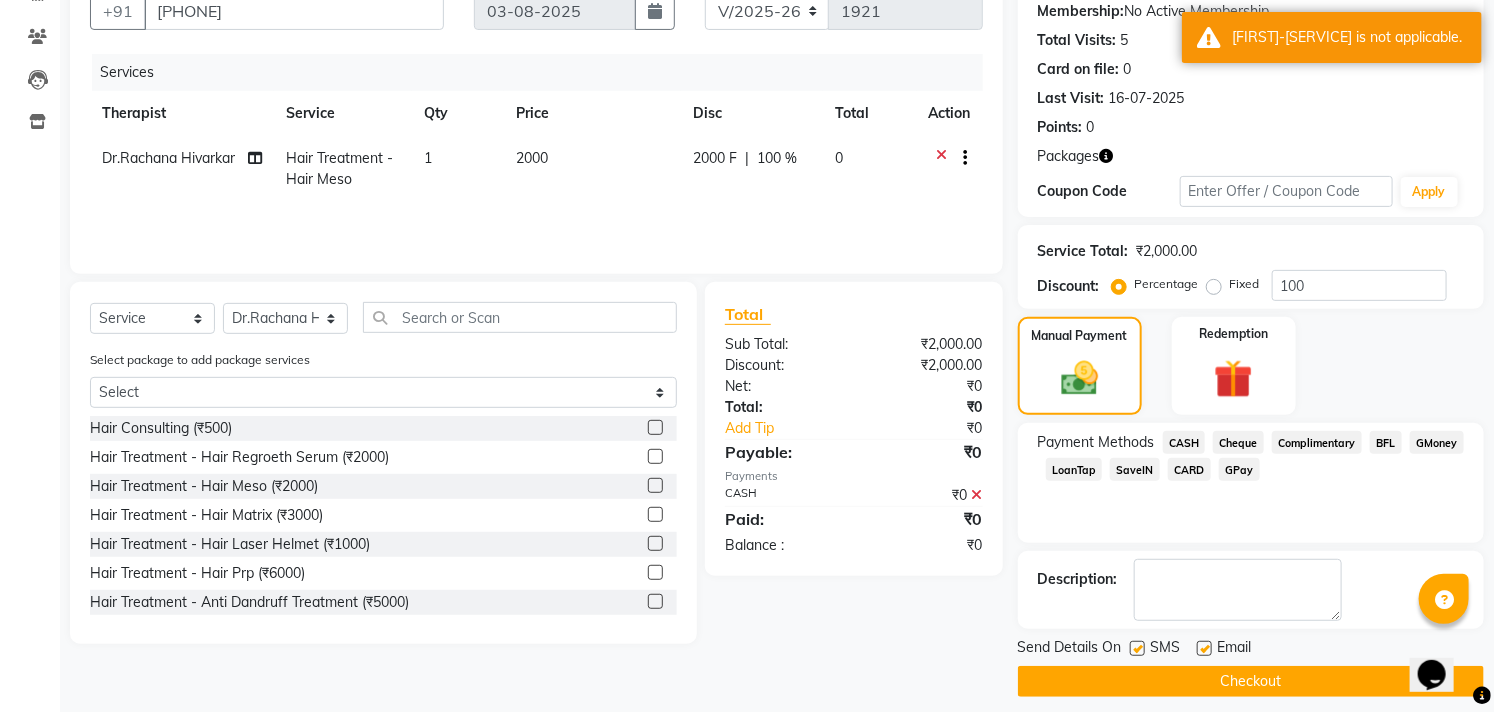 scroll, scrollTop: 208, scrollLeft: 0, axis: vertical 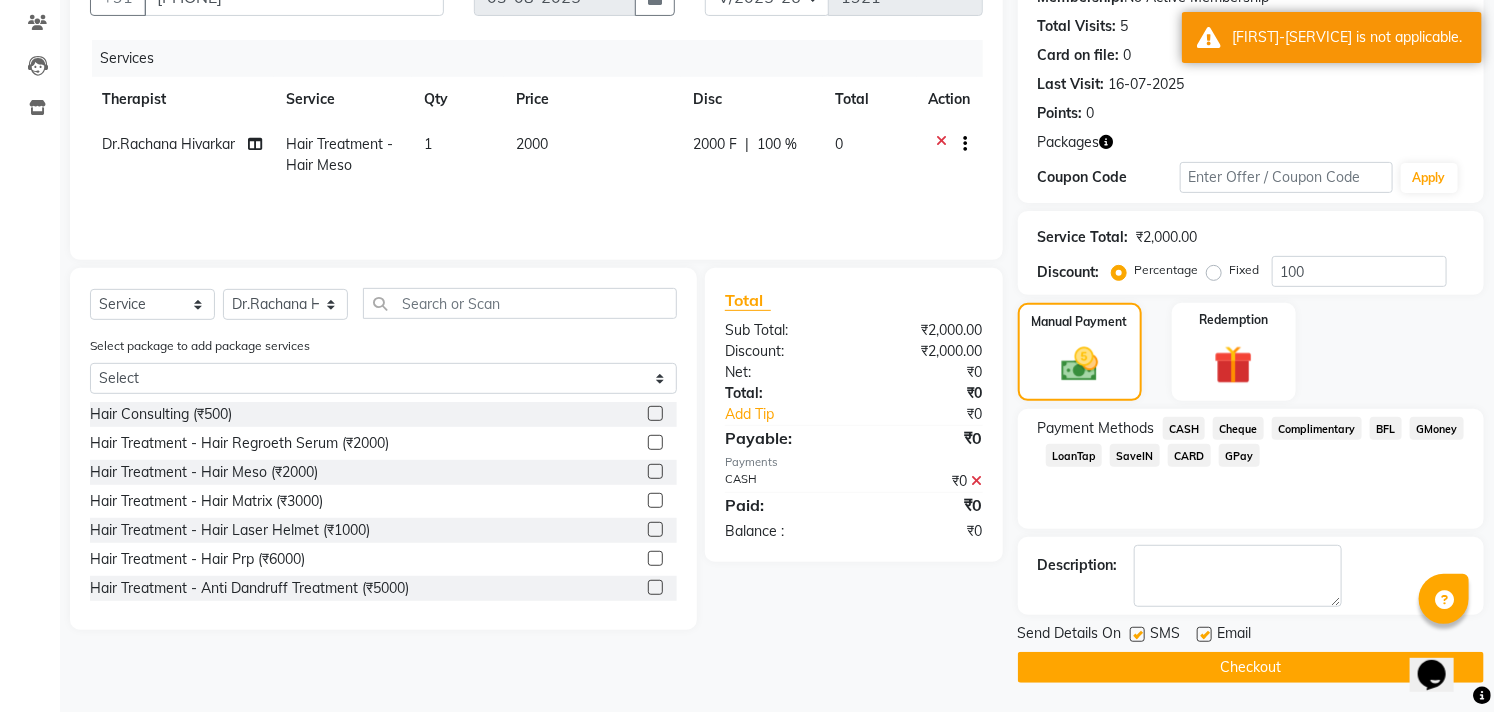 click on "Checkout" 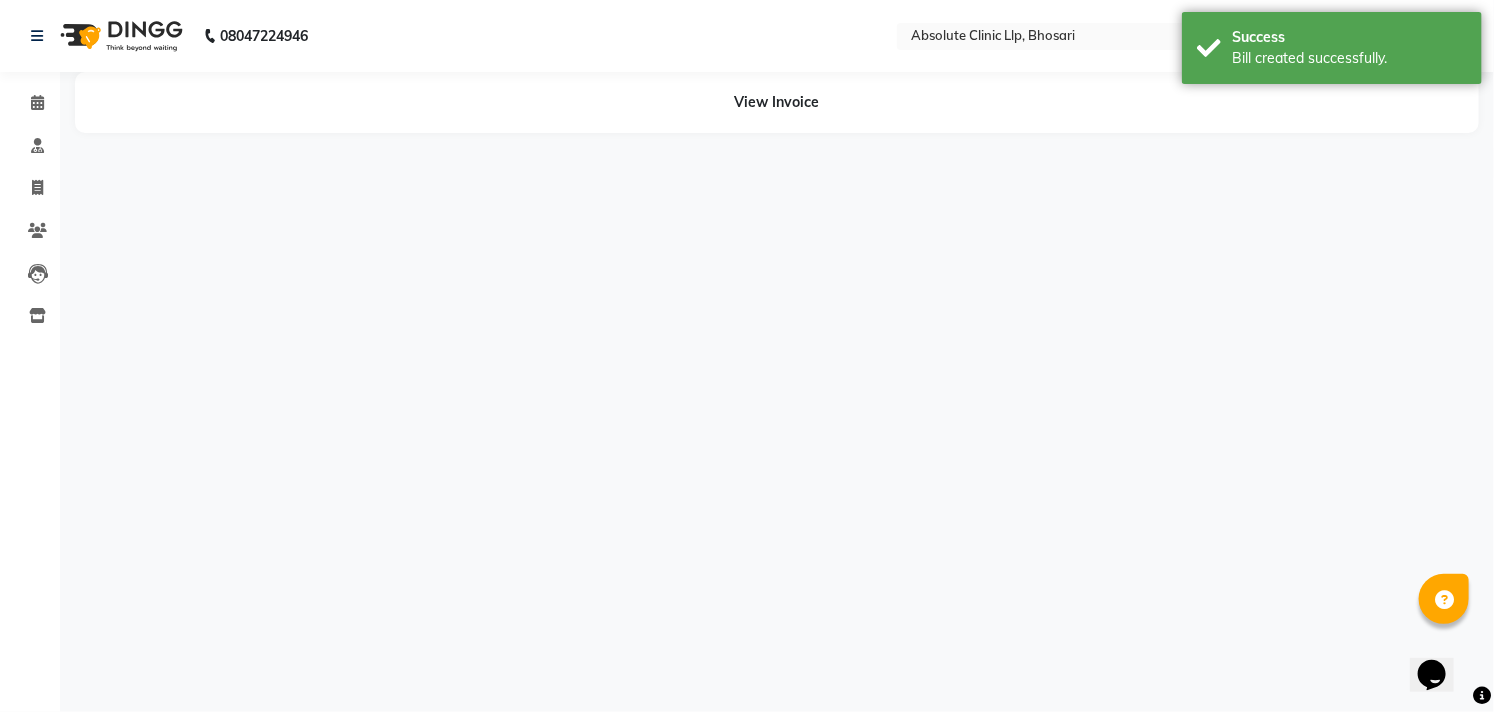 scroll, scrollTop: 0, scrollLeft: 0, axis: both 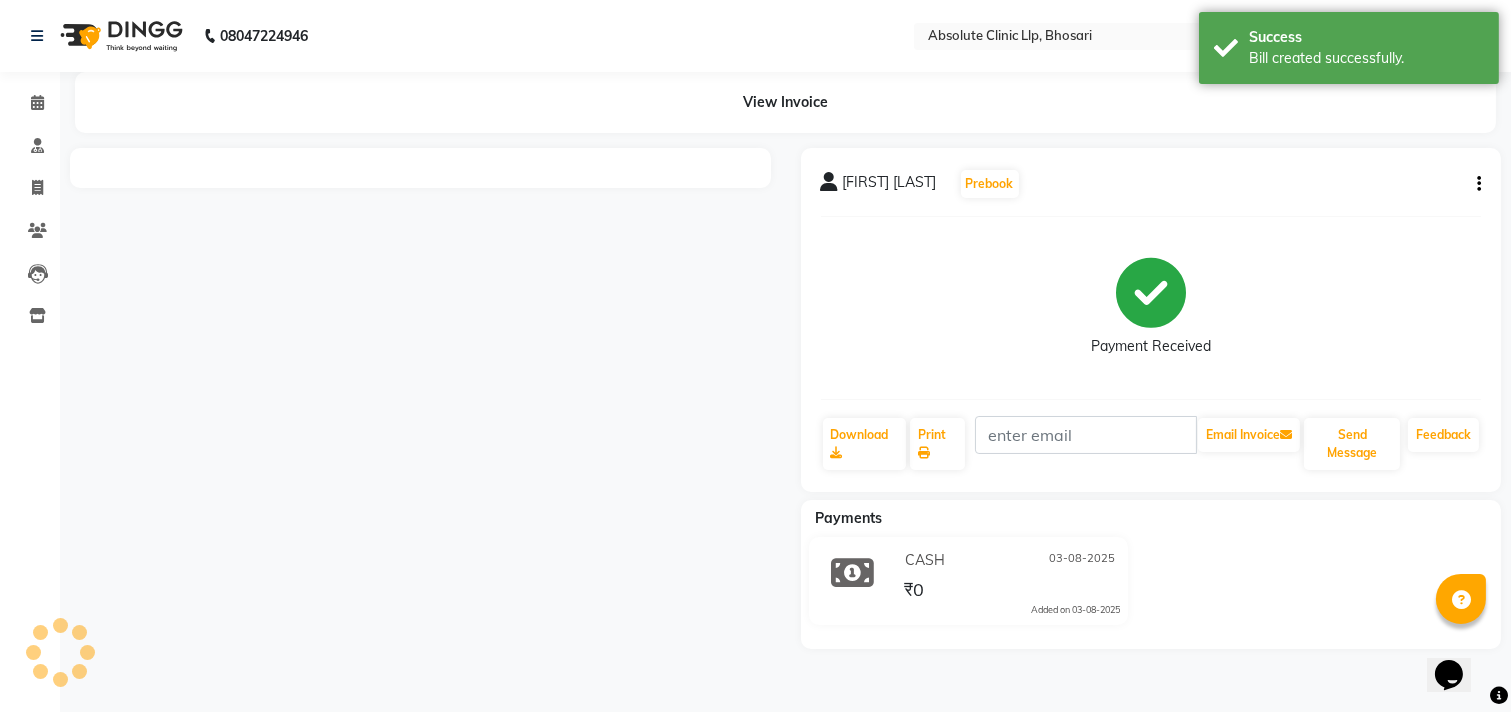 click on "Calendar" 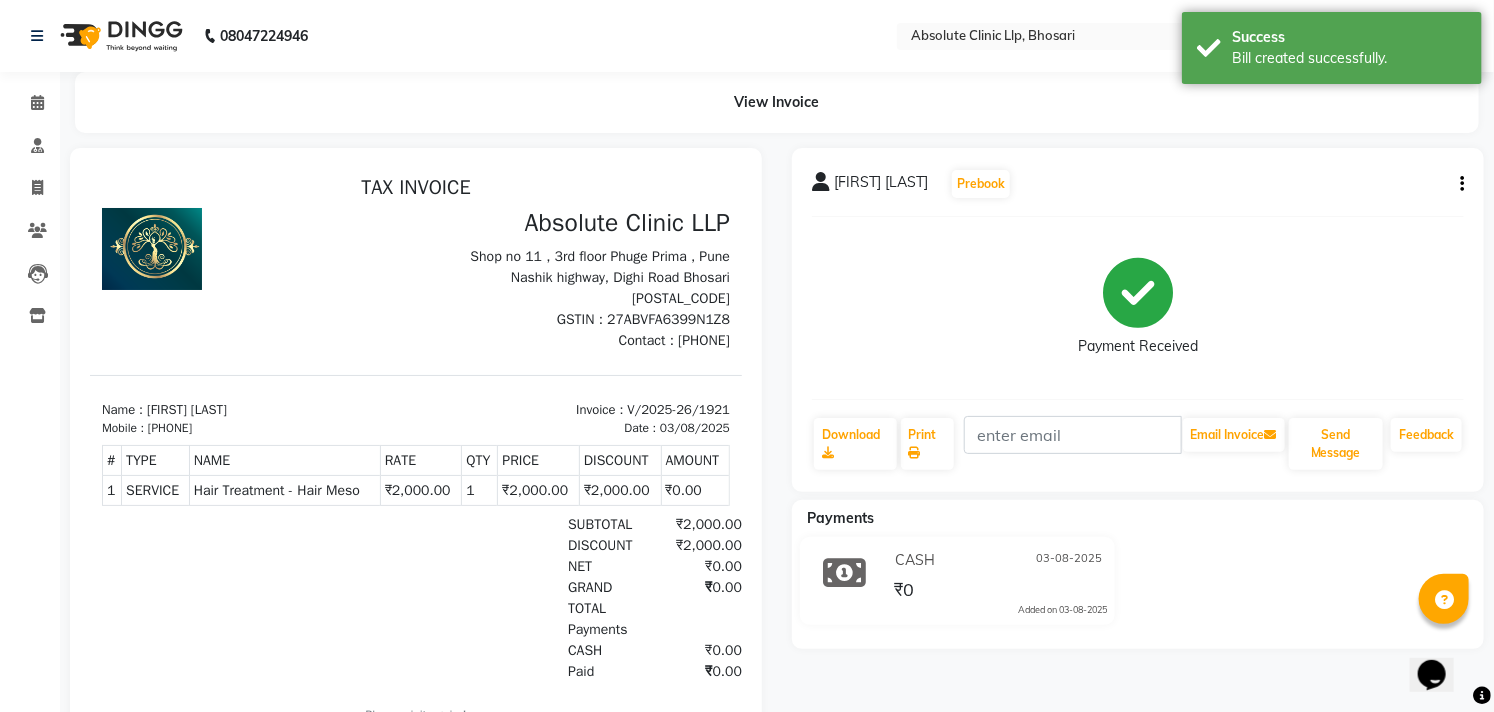 scroll, scrollTop: 0, scrollLeft: 0, axis: both 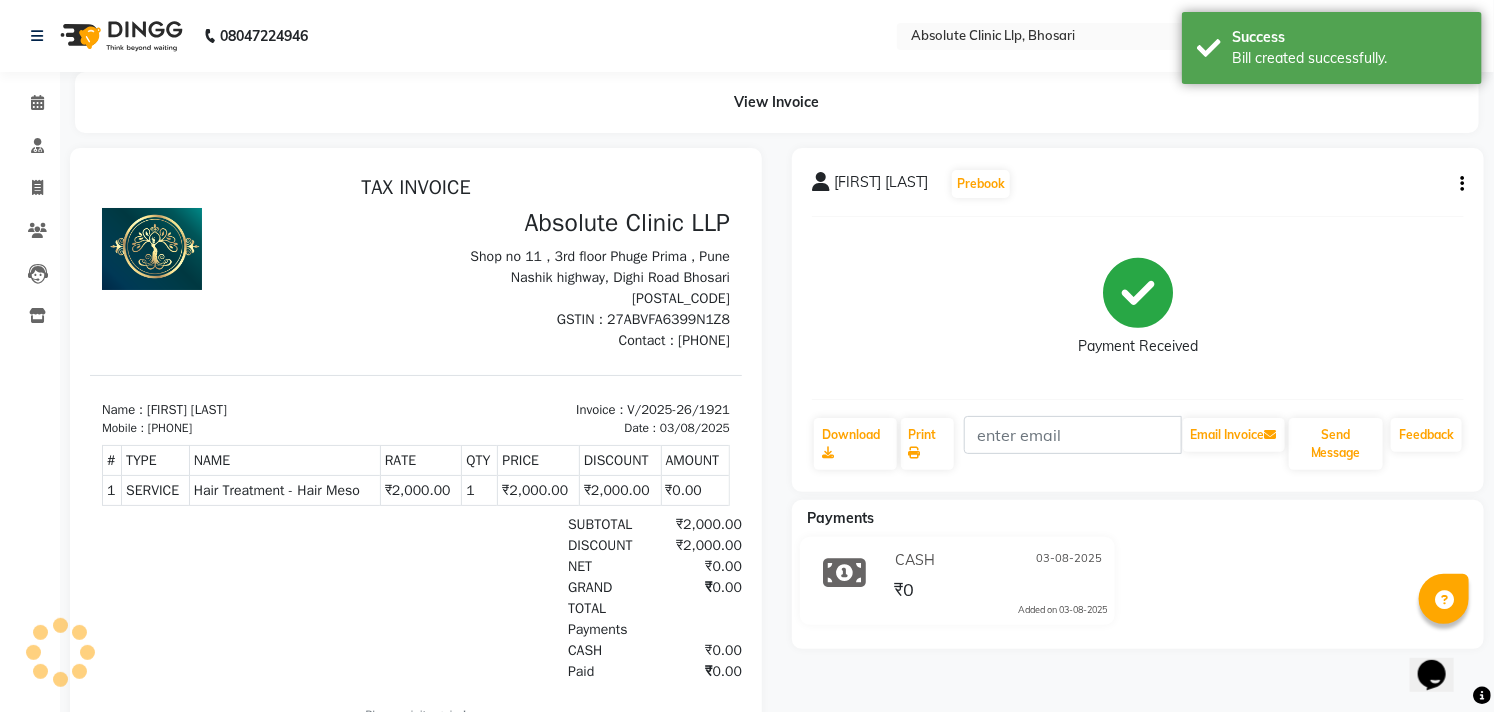 click on "Calendar" 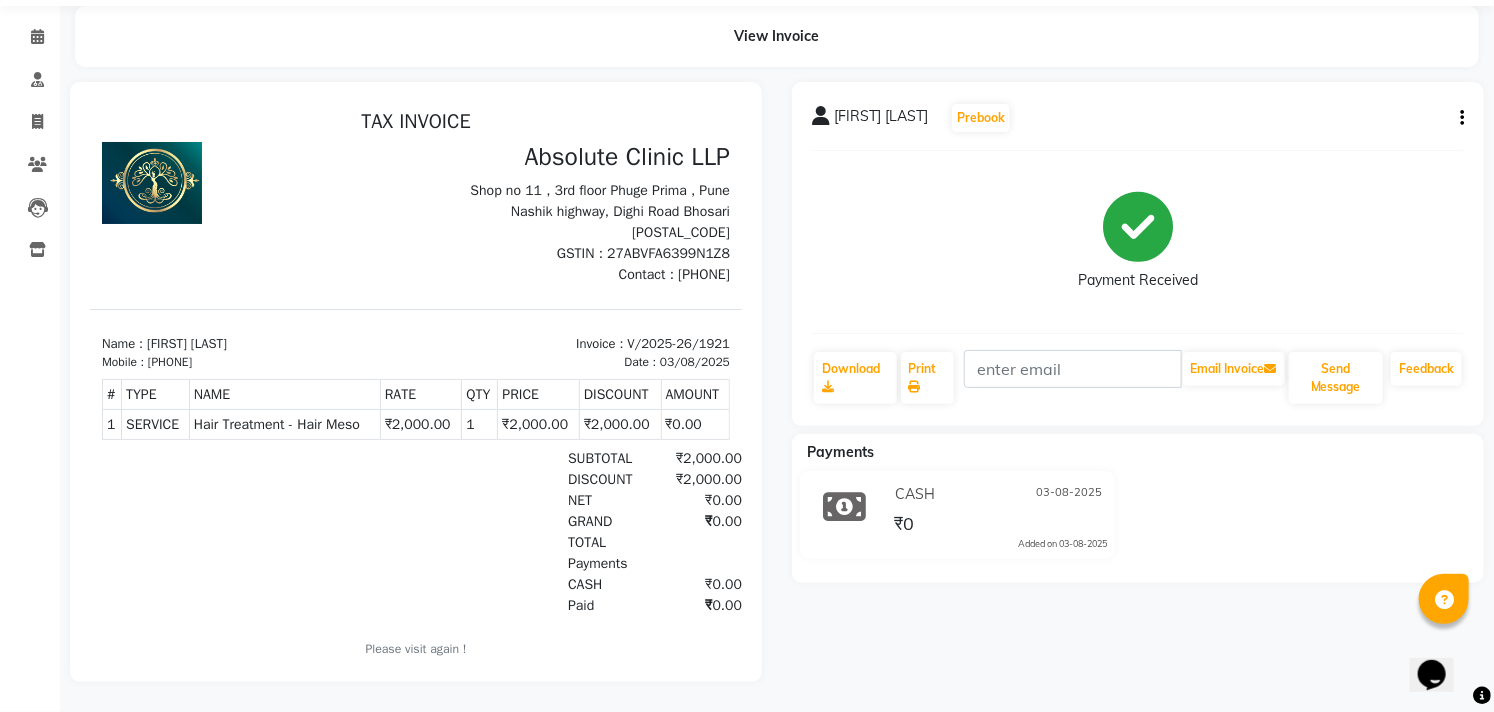 scroll, scrollTop: 82, scrollLeft: 0, axis: vertical 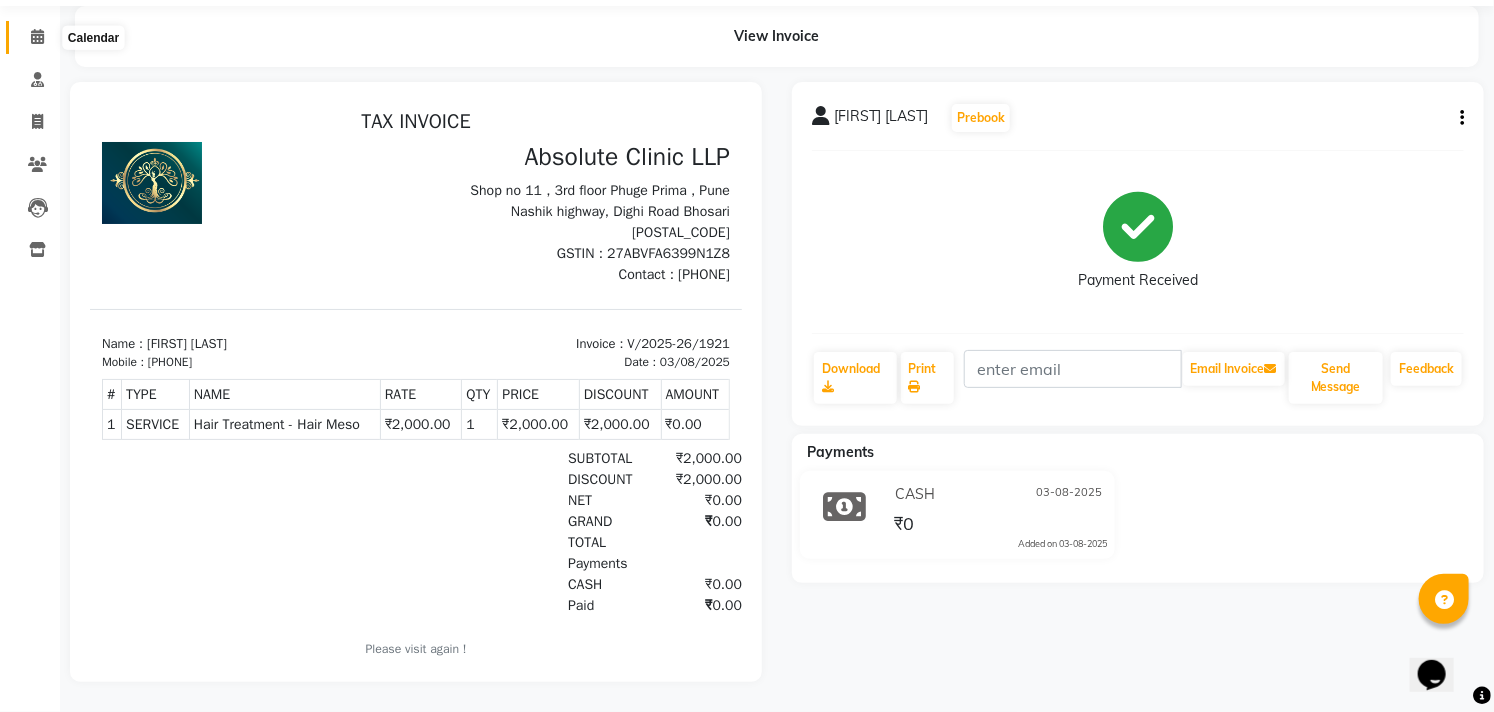 click 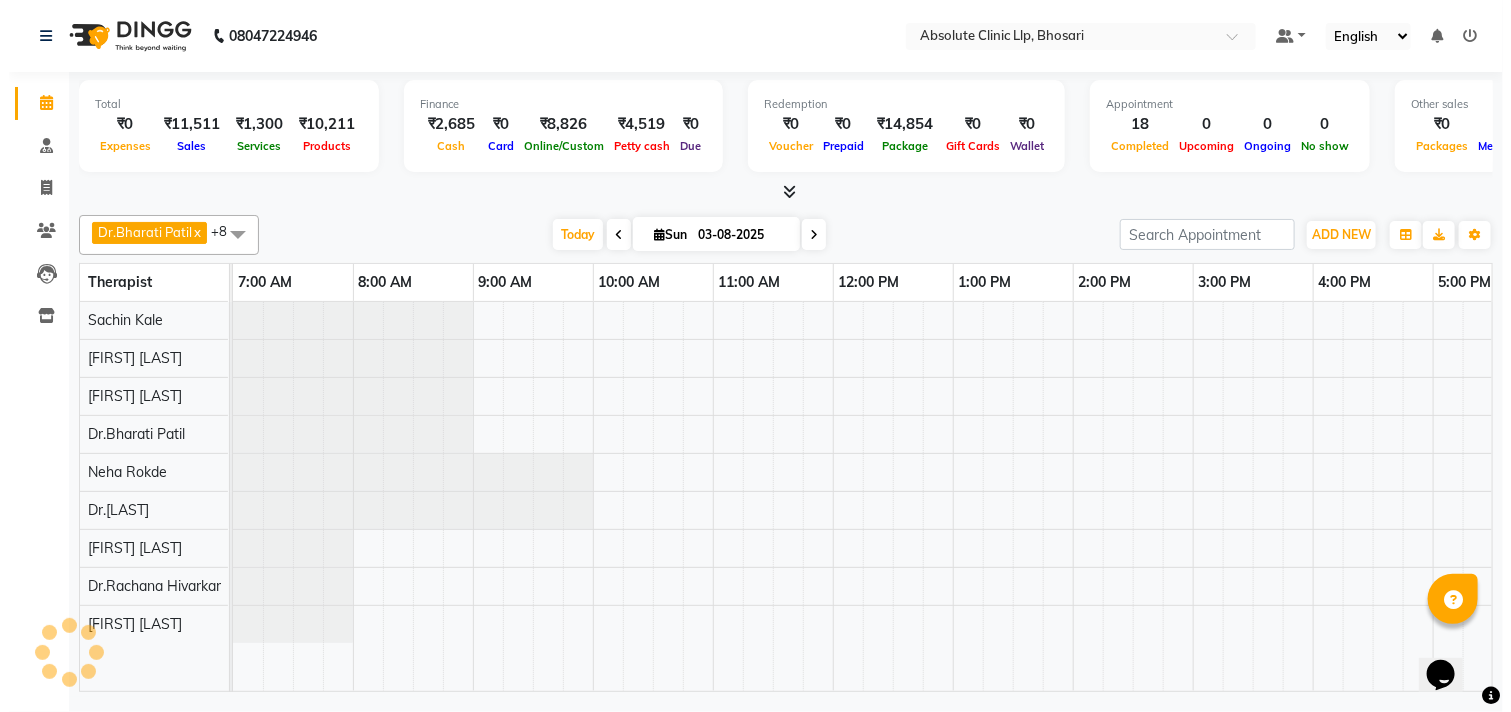 scroll, scrollTop: 0, scrollLeft: 0, axis: both 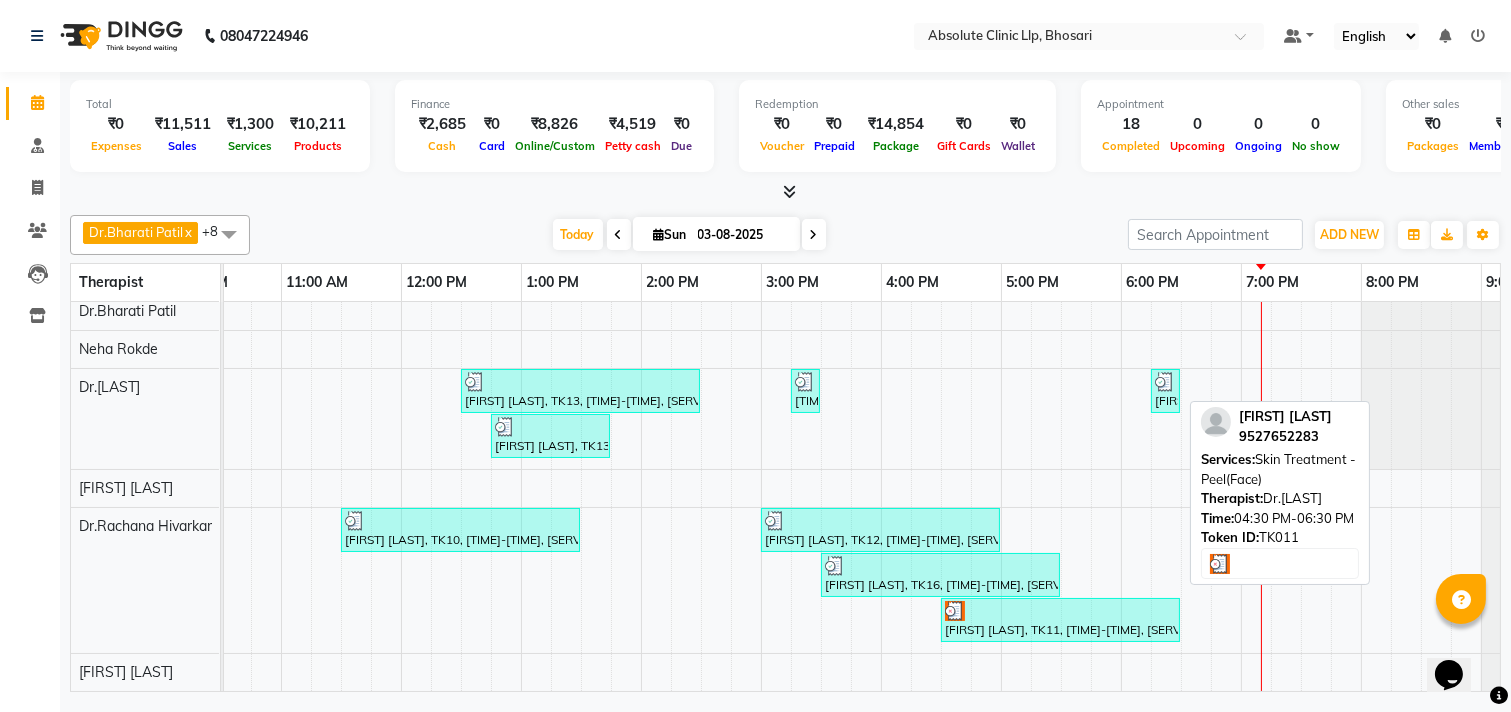 click on "[FIRST] [LAST], TK11, [TIME]-[TIME], [SERVICE] - [SERVICE]" at bounding box center (1060, 620) 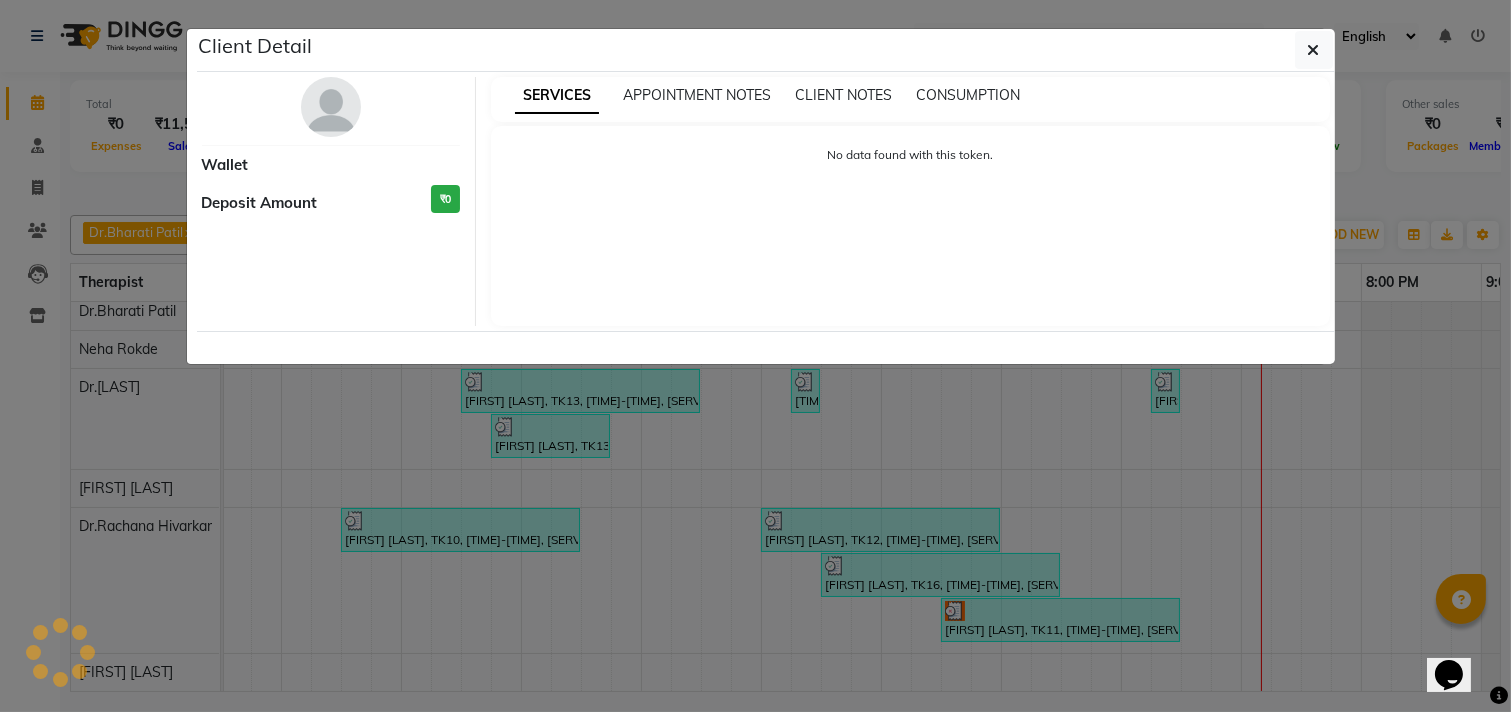 select on "3" 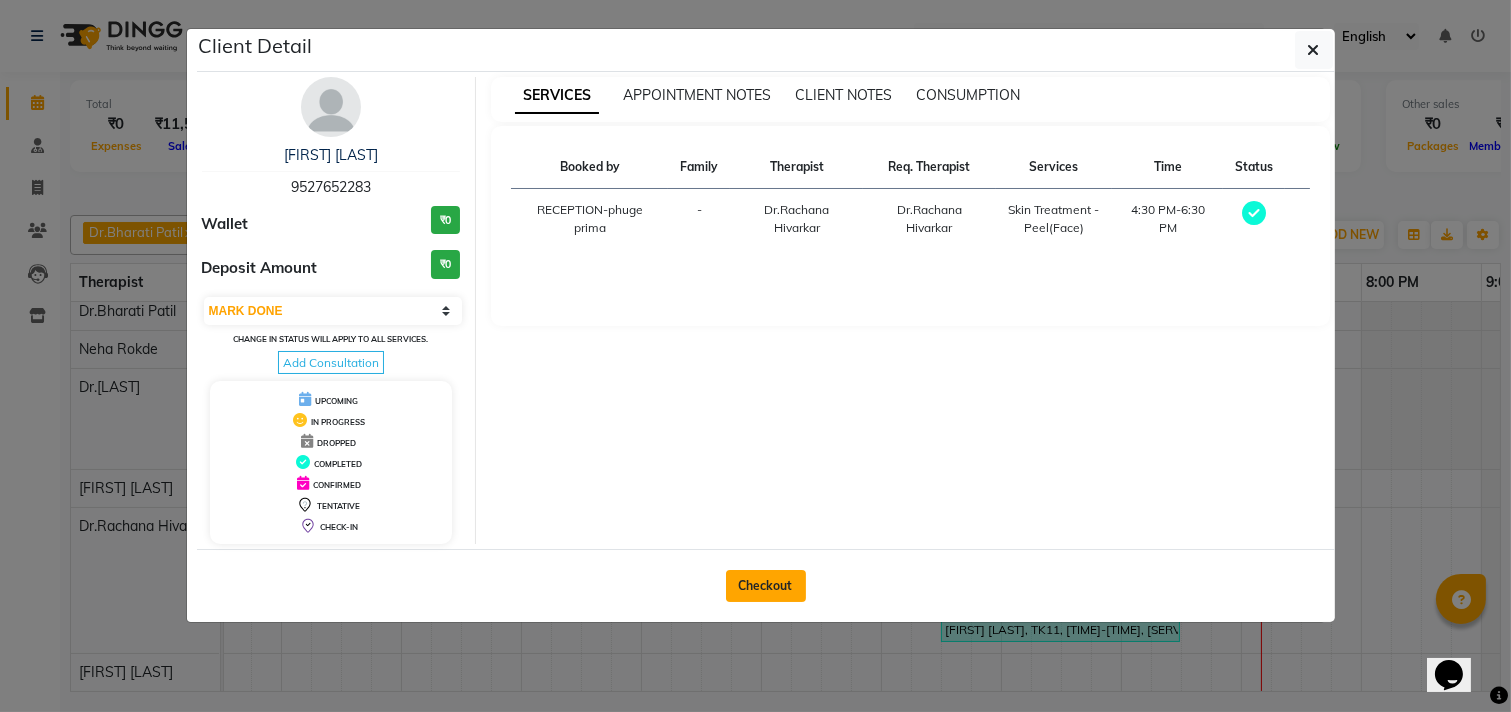 click on "Checkout" 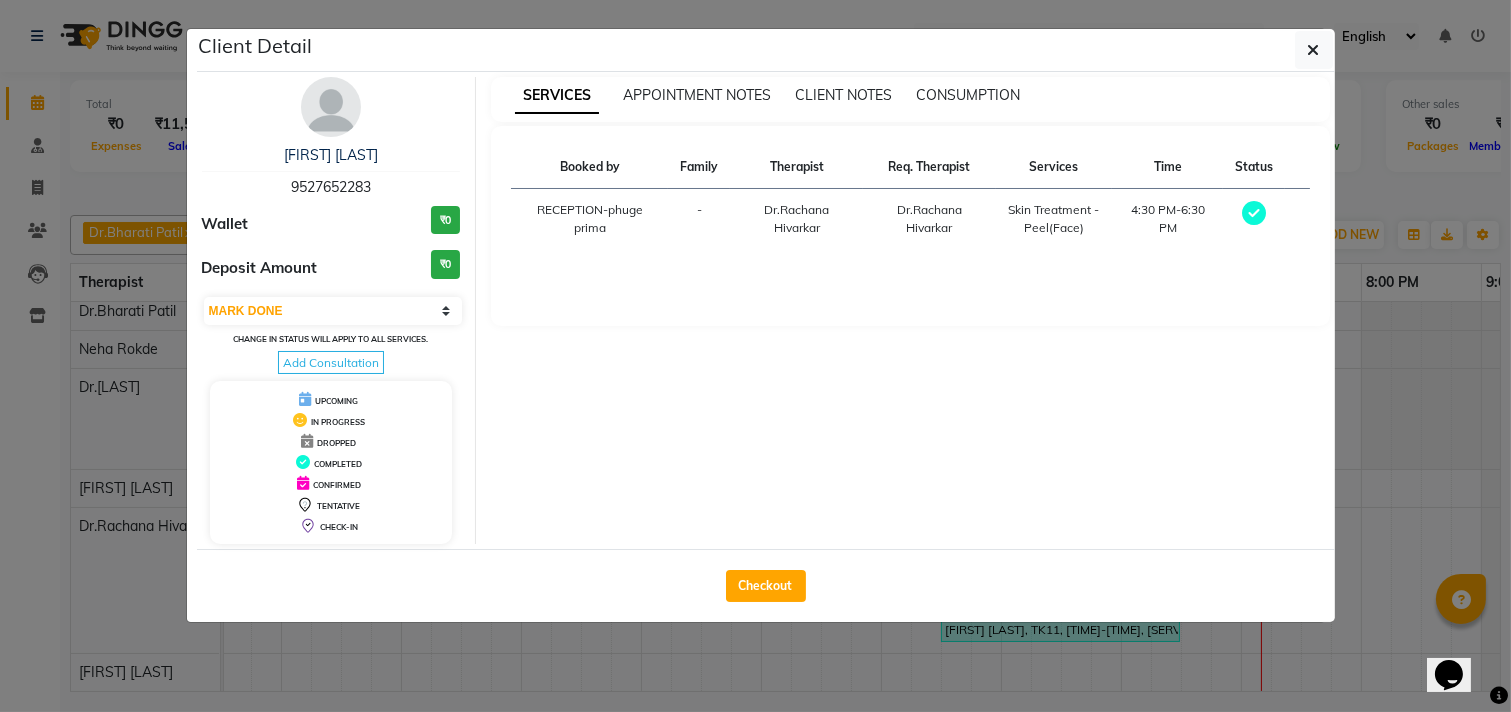 select on "service" 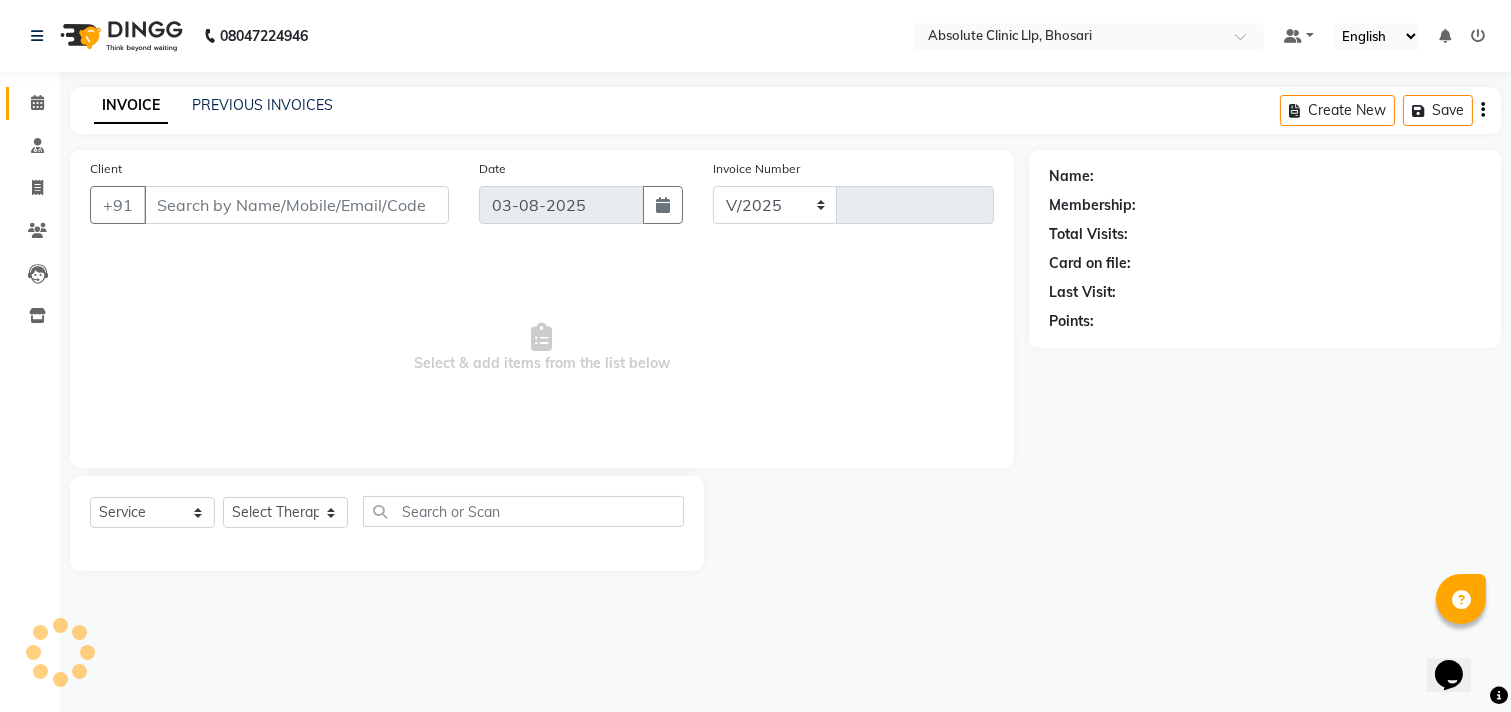 select on "4706" 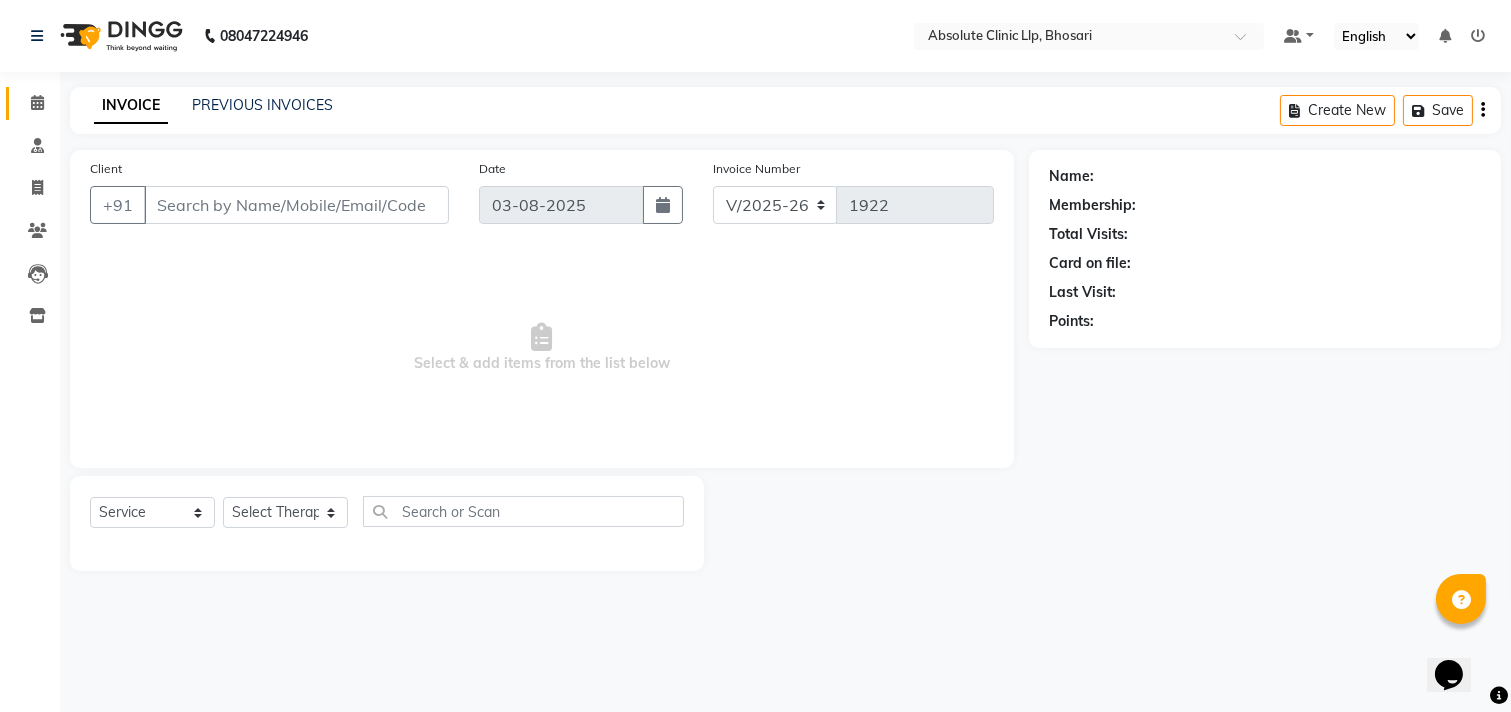 type on "9527652283" 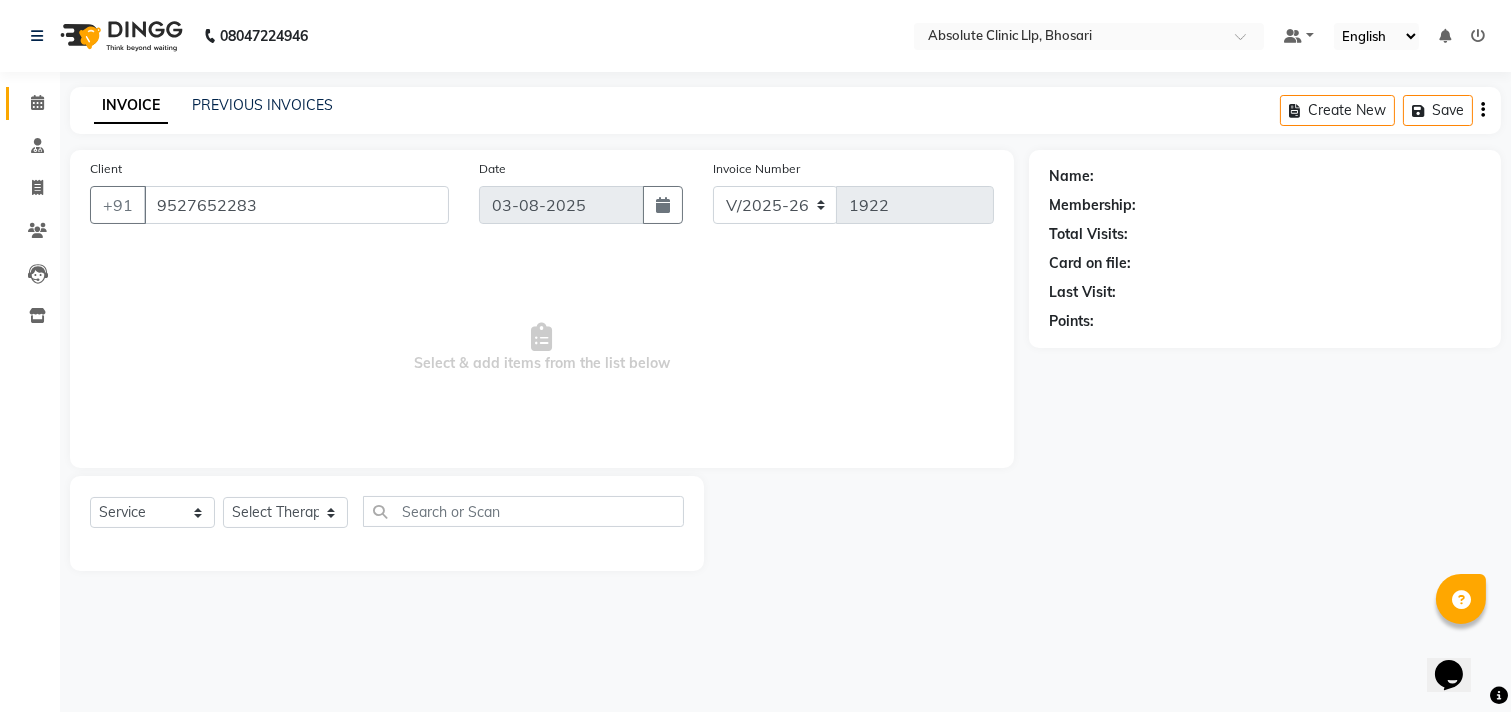 select on "70435" 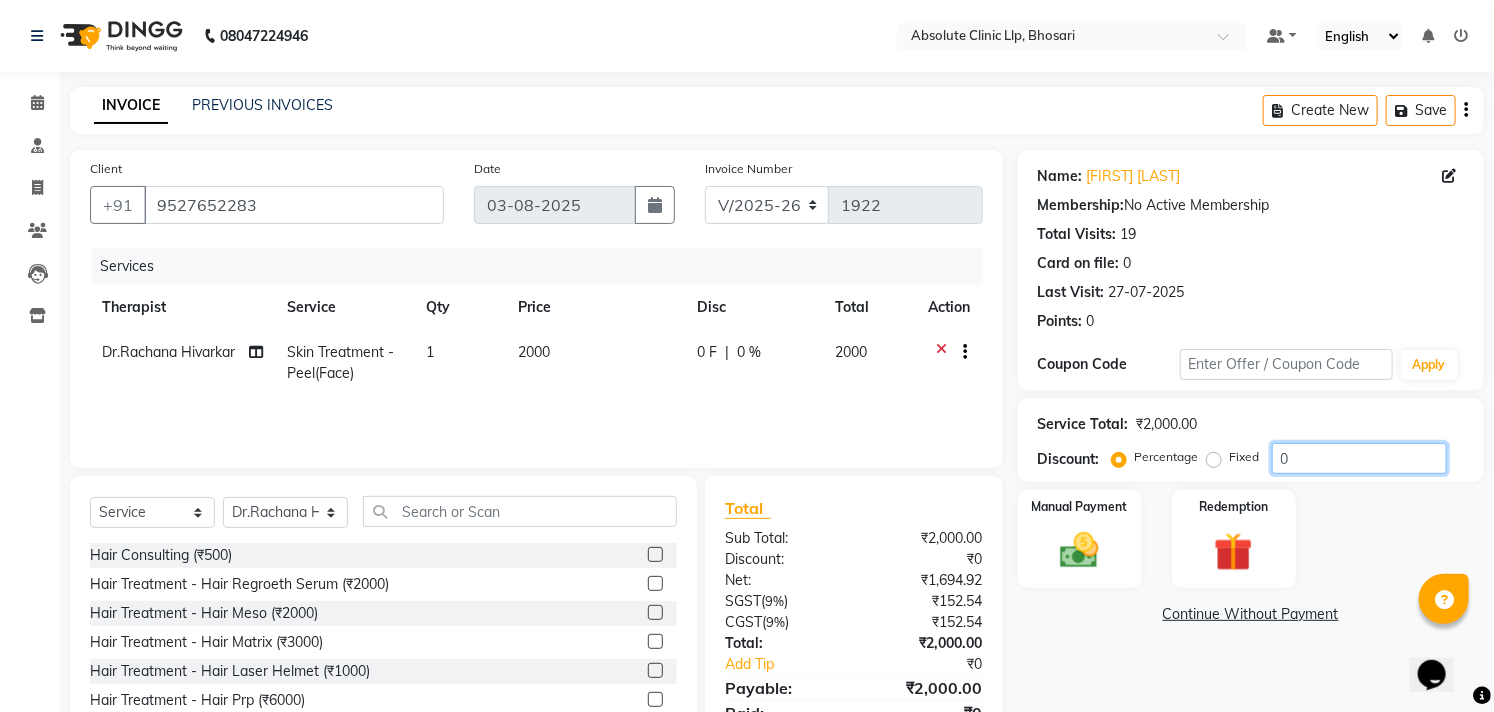 click on "0" 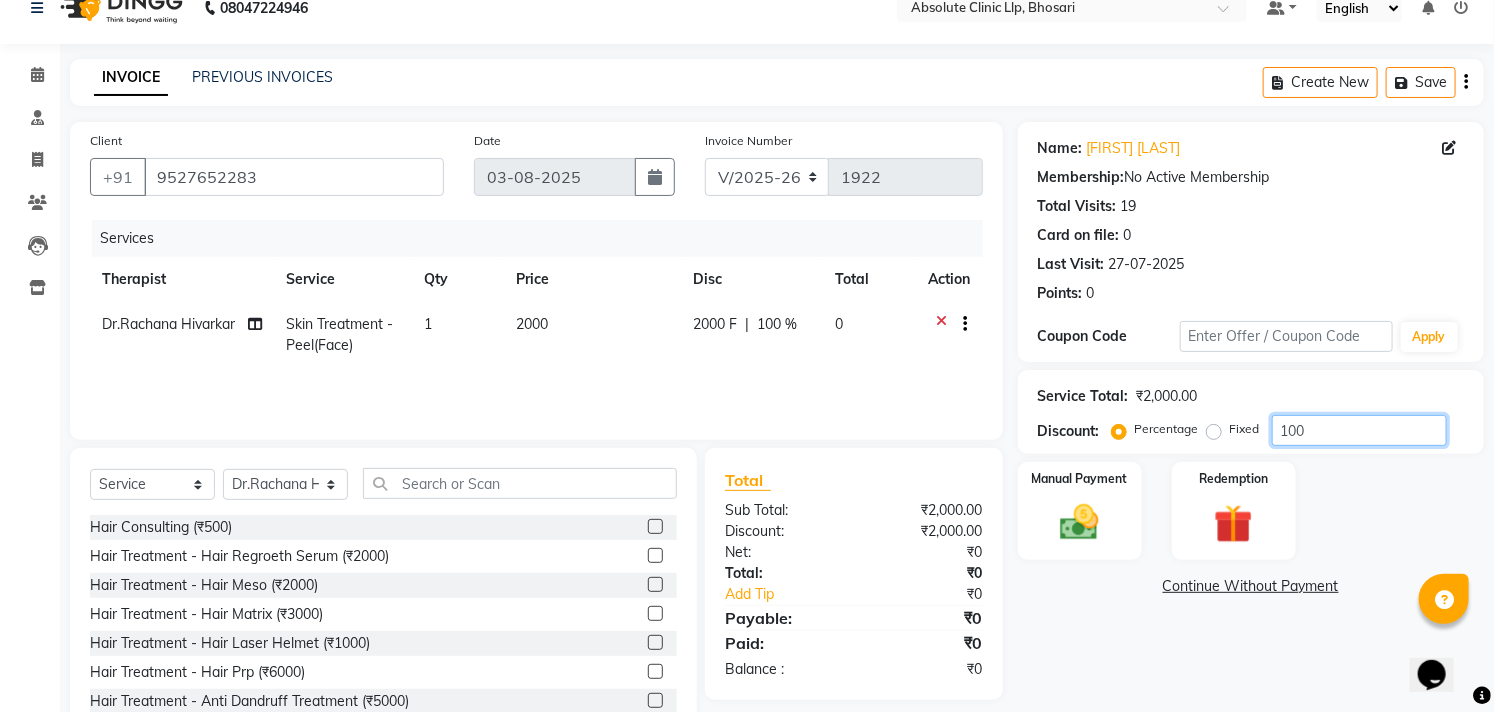 scroll, scrollTop: 88, scrollLeft: 0, axis: vertical 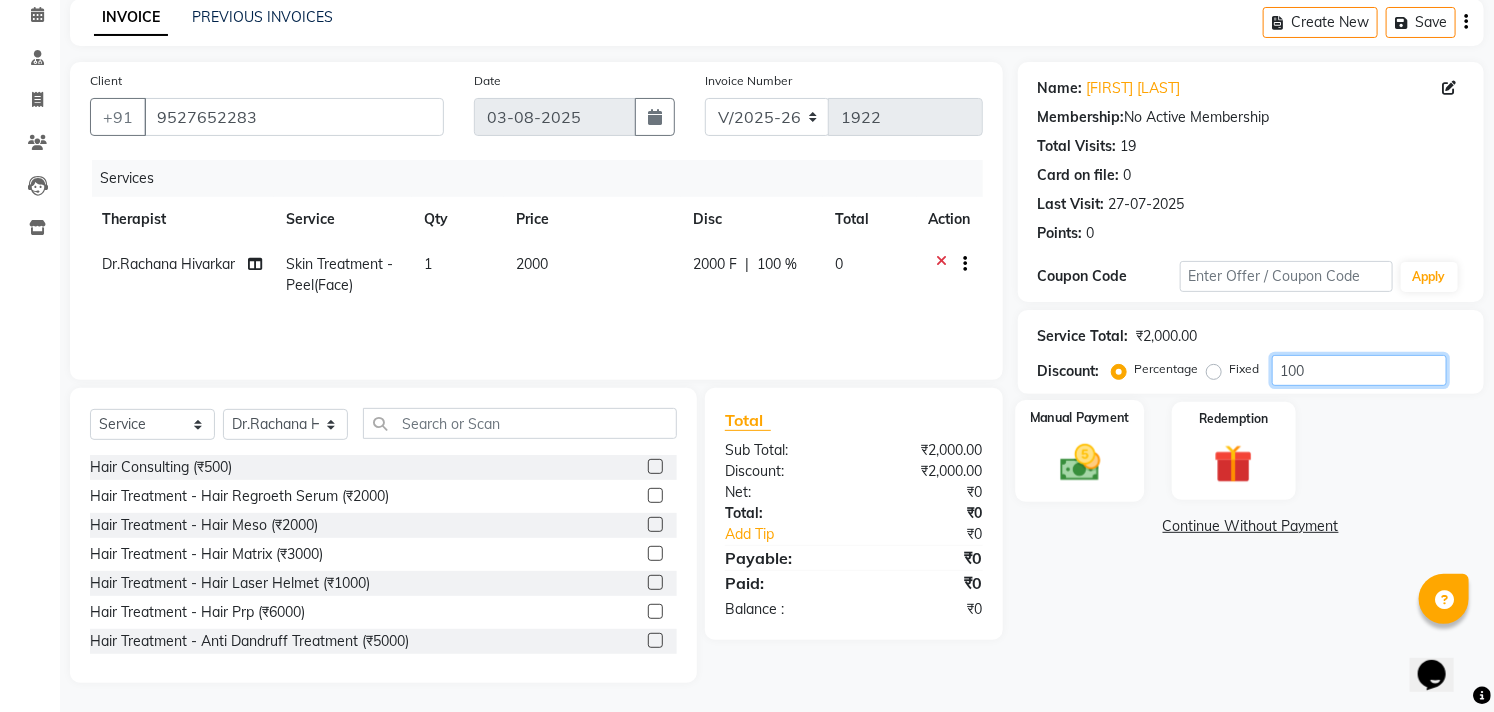 type on "100" 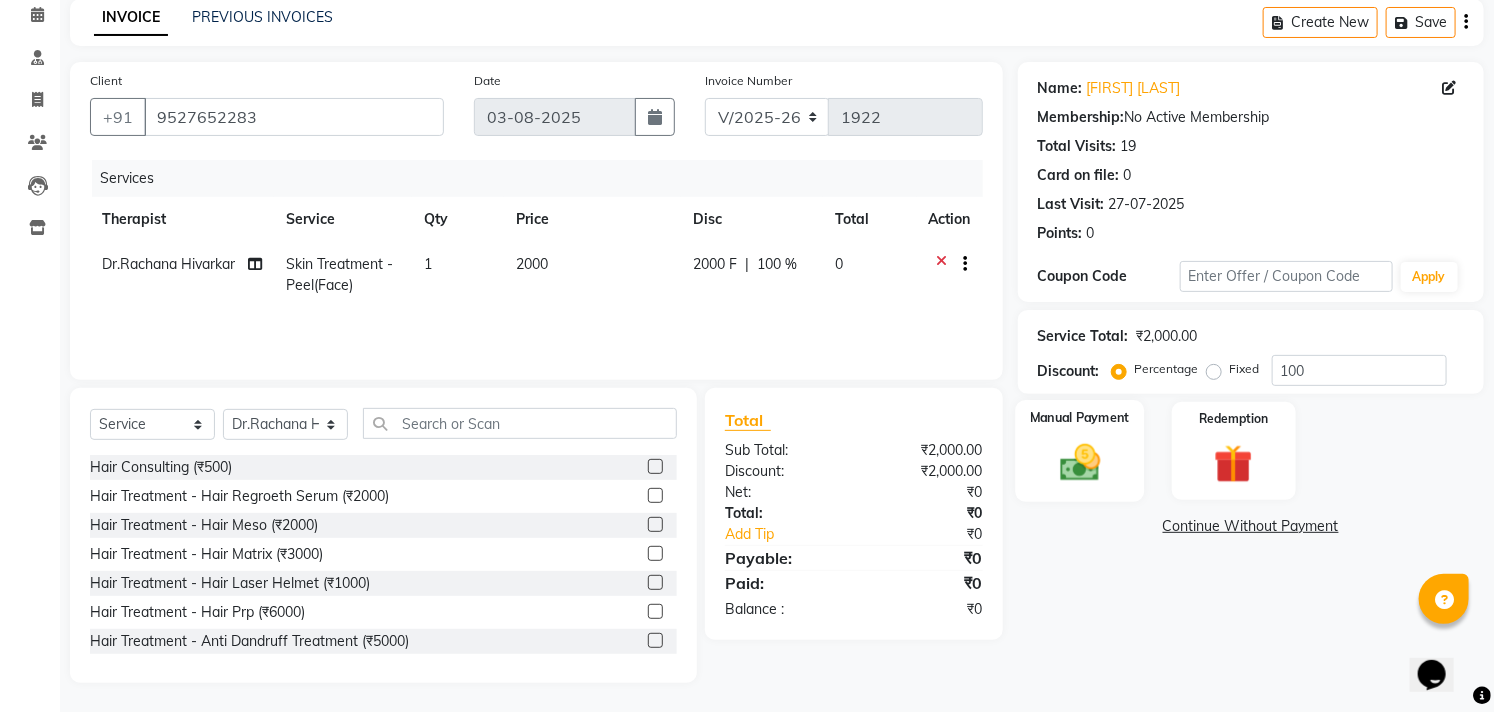 click on "Manual Payment" 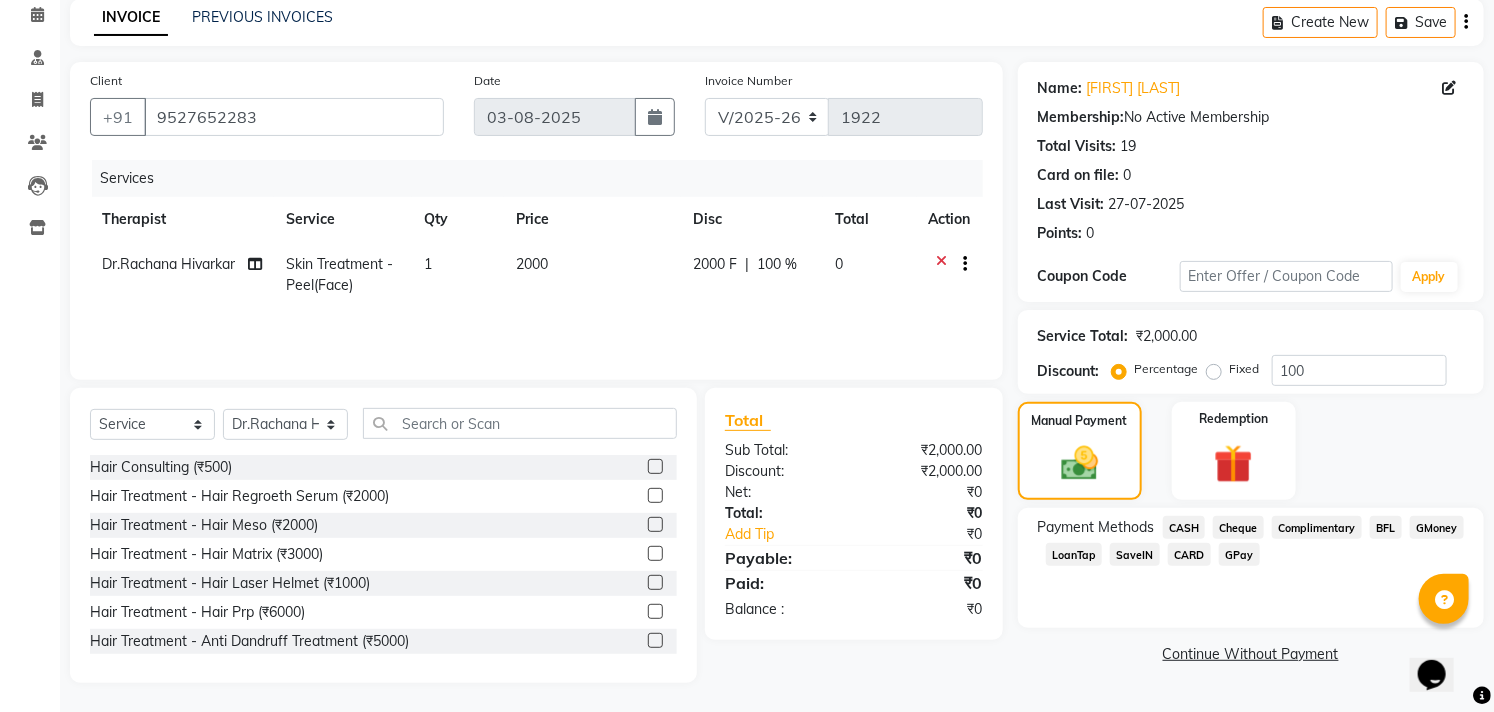 click on "CASH" 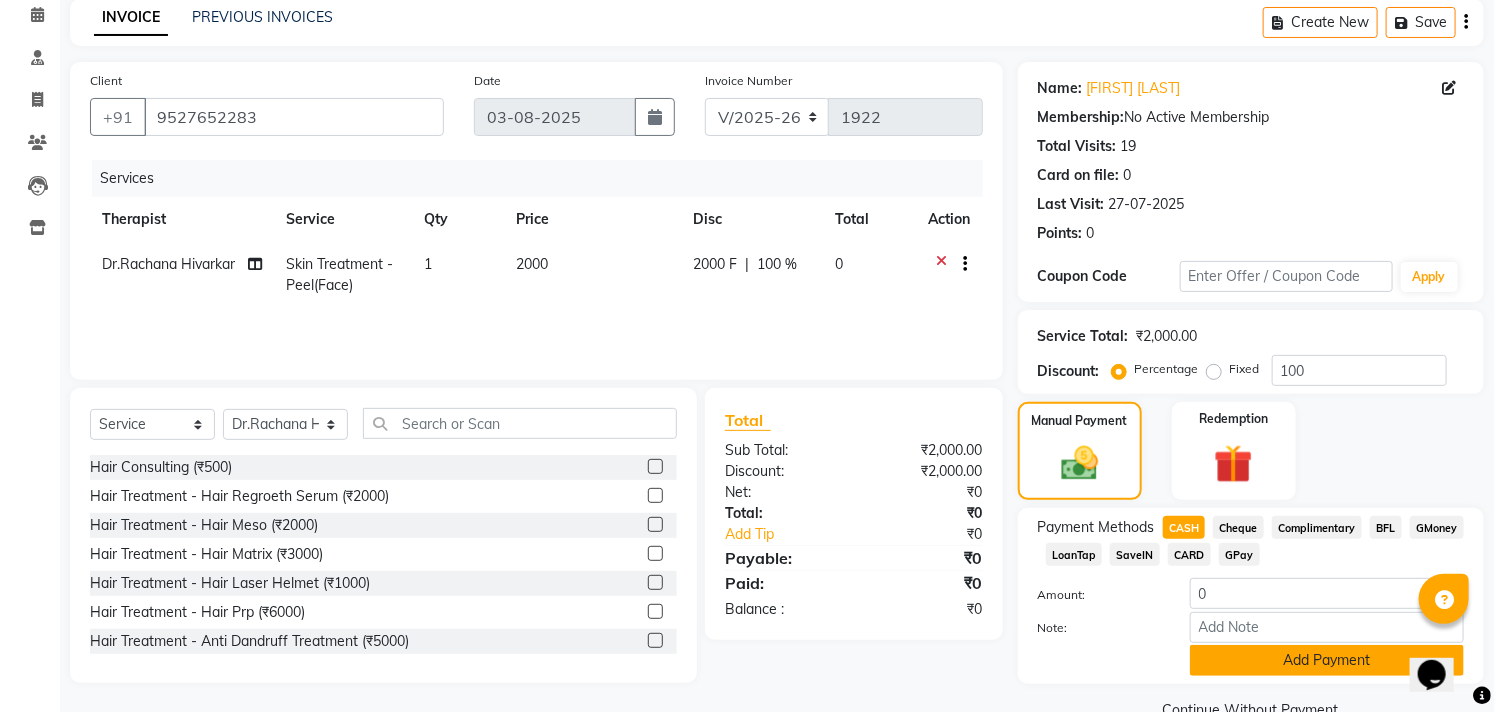 click on "Add Payment" 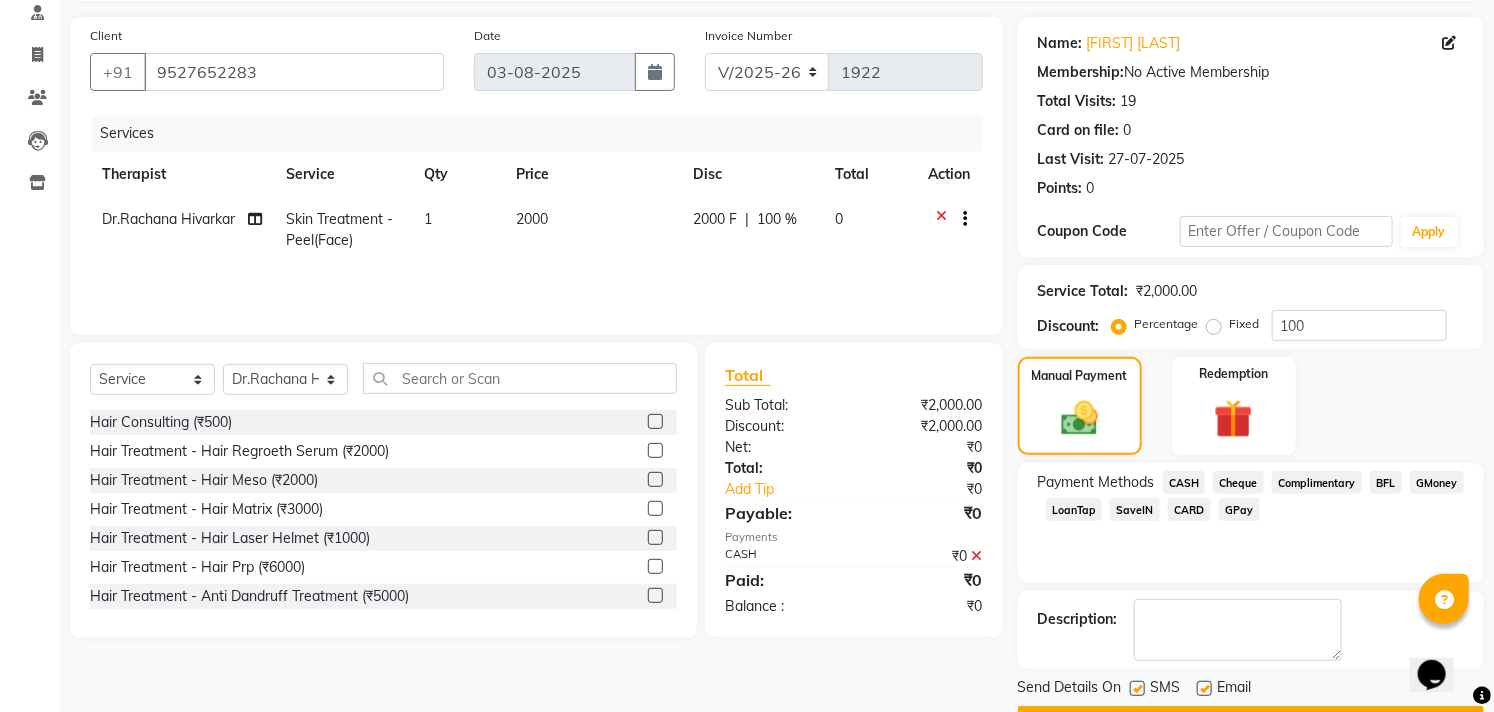 scroll, scrollTop: 187, scrollLeft: 0, axis: vertical 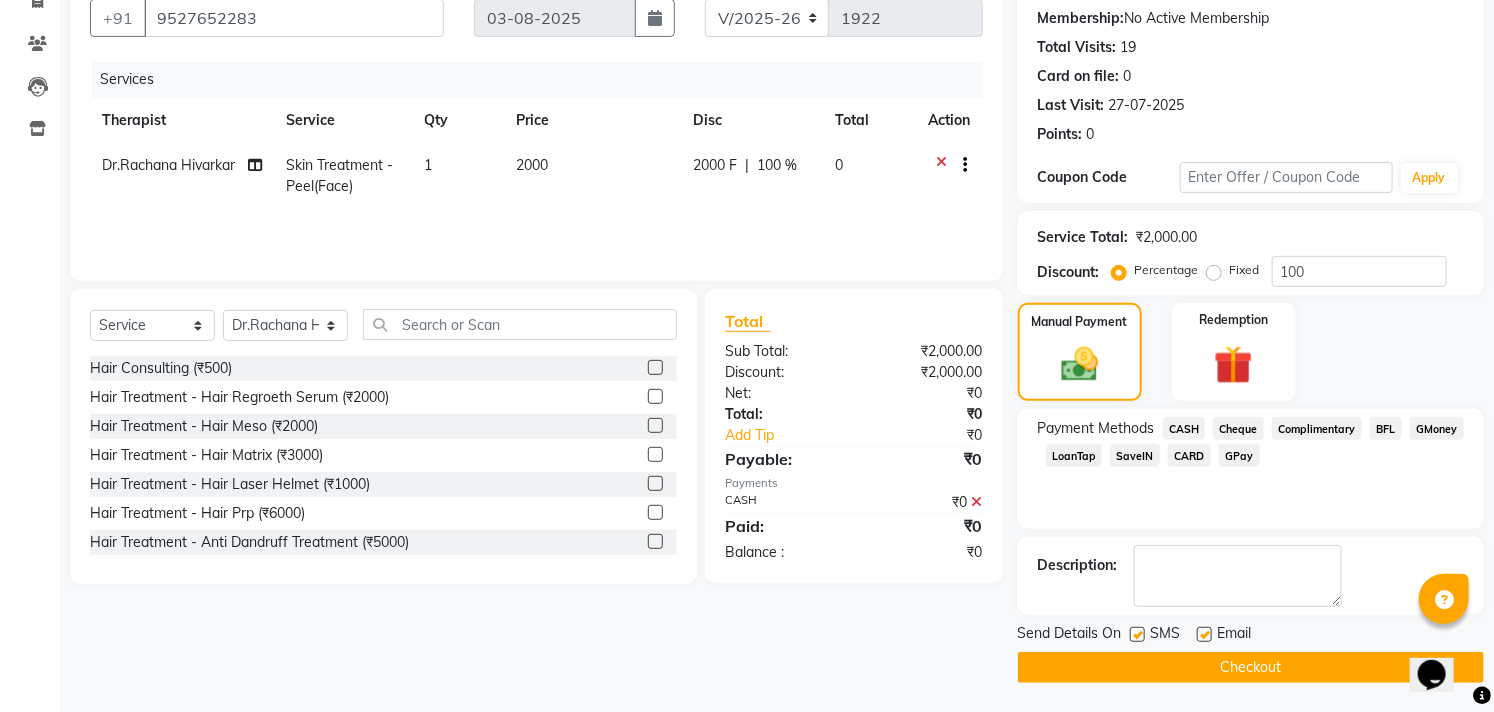 click on "Checkout" 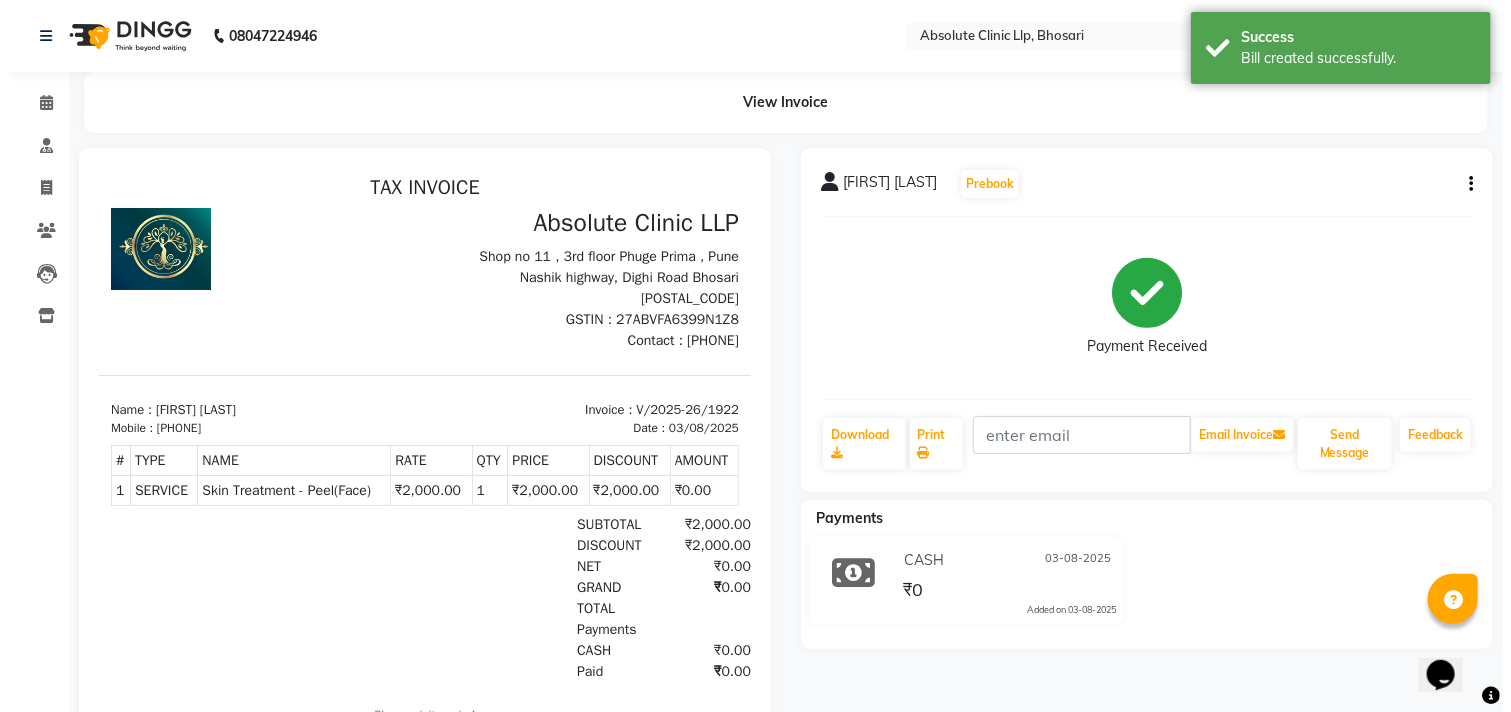 scroll, scrollTop: 0, scrollLeft: 0, axis: both 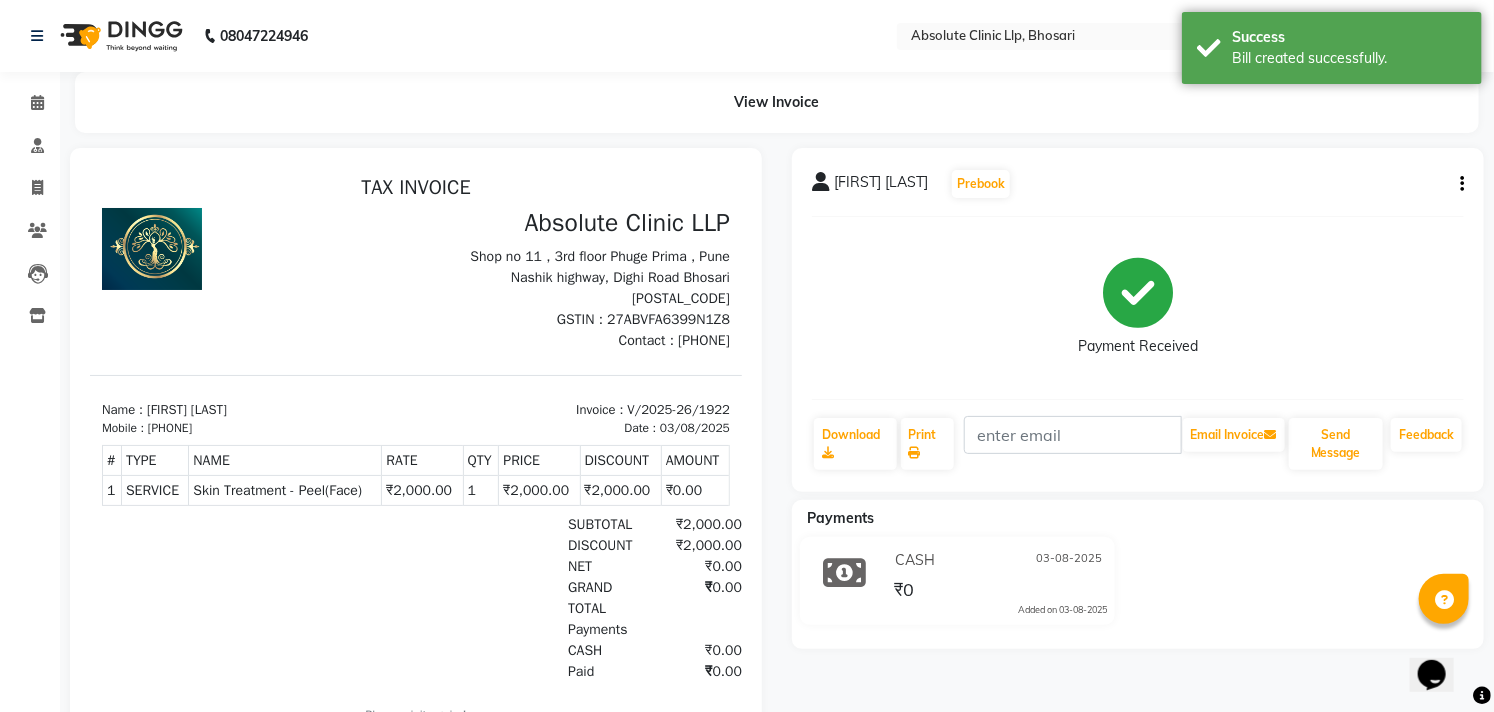 click on "Calendar" 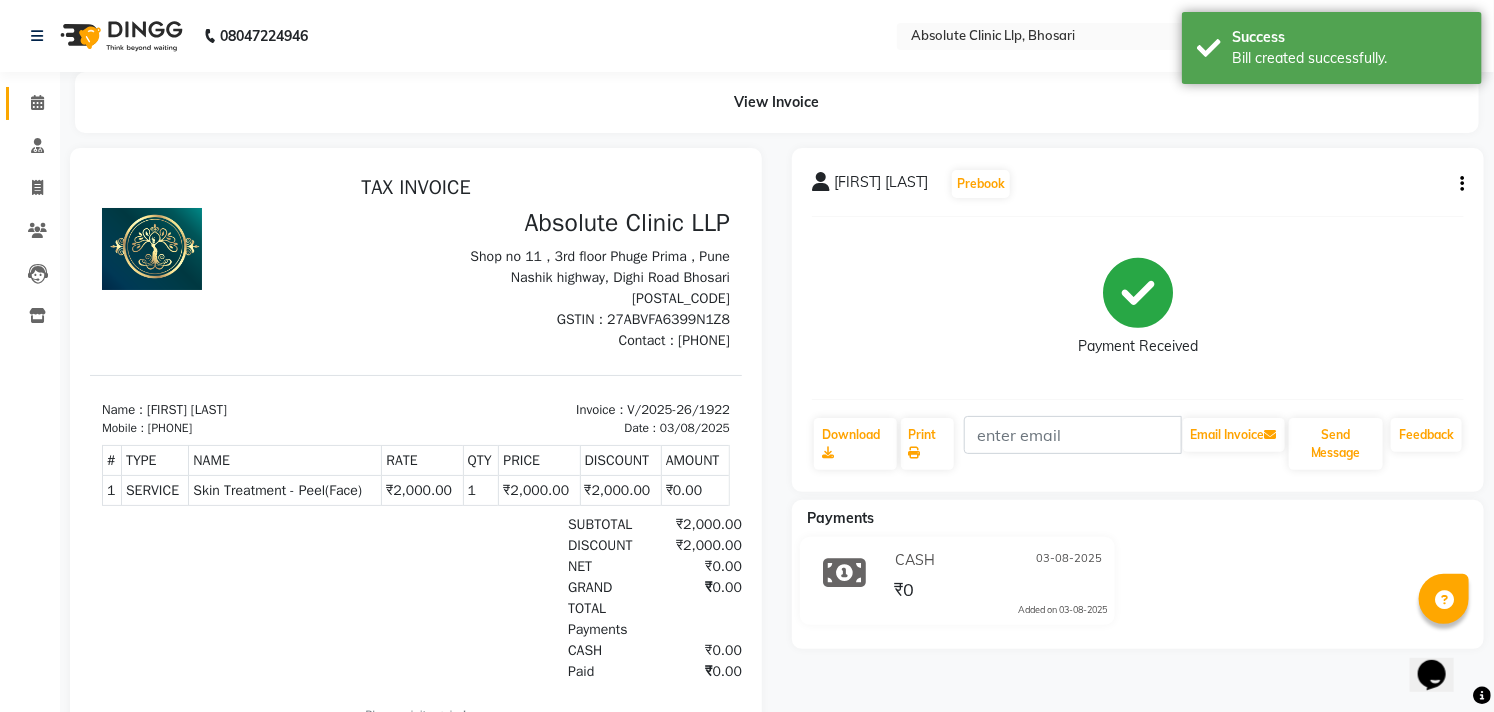 click on "Calendar" 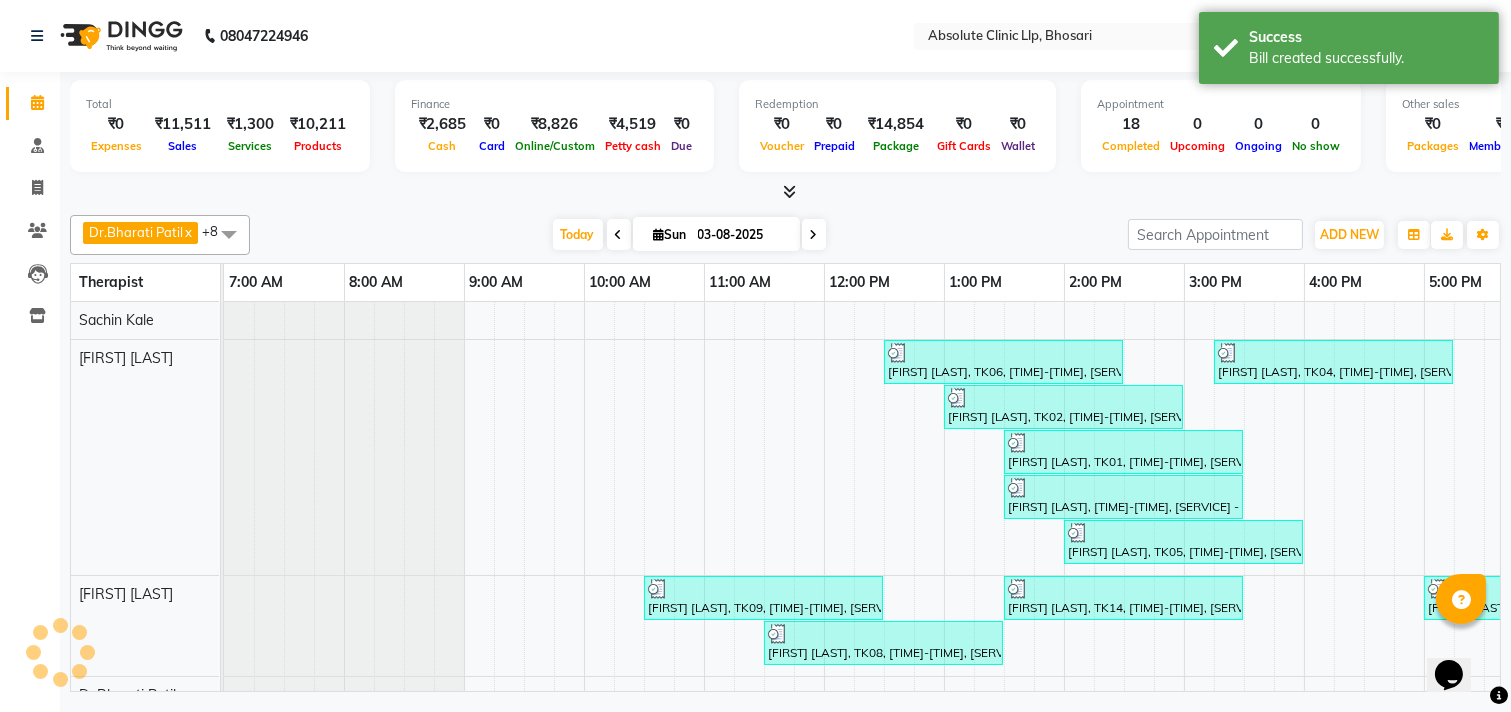 scroll, scrollTop: 0, scrollLeft: 0, axis: both 